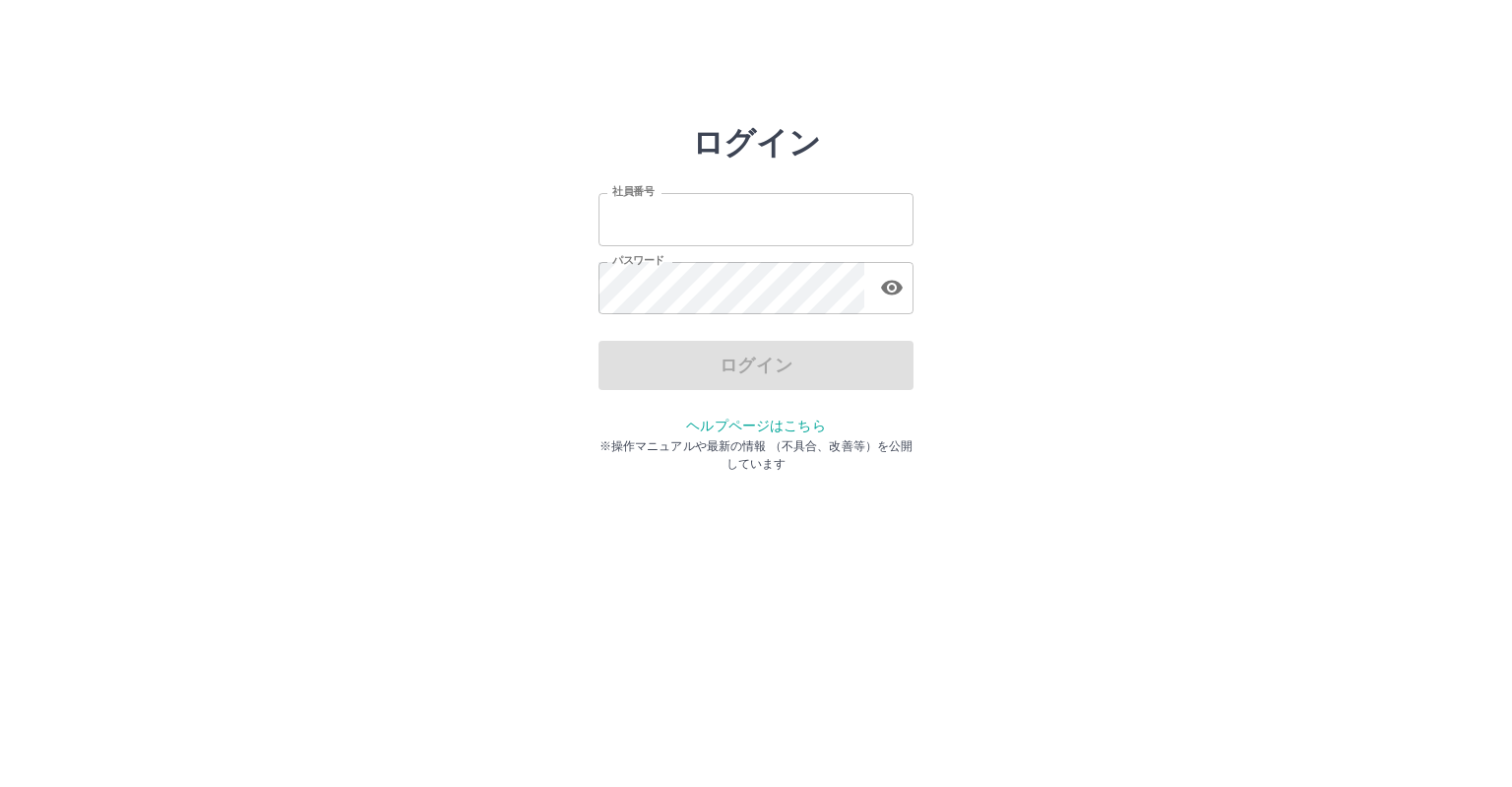 scroll, scrollTop: 0, scrollLeft: 0, axis: both 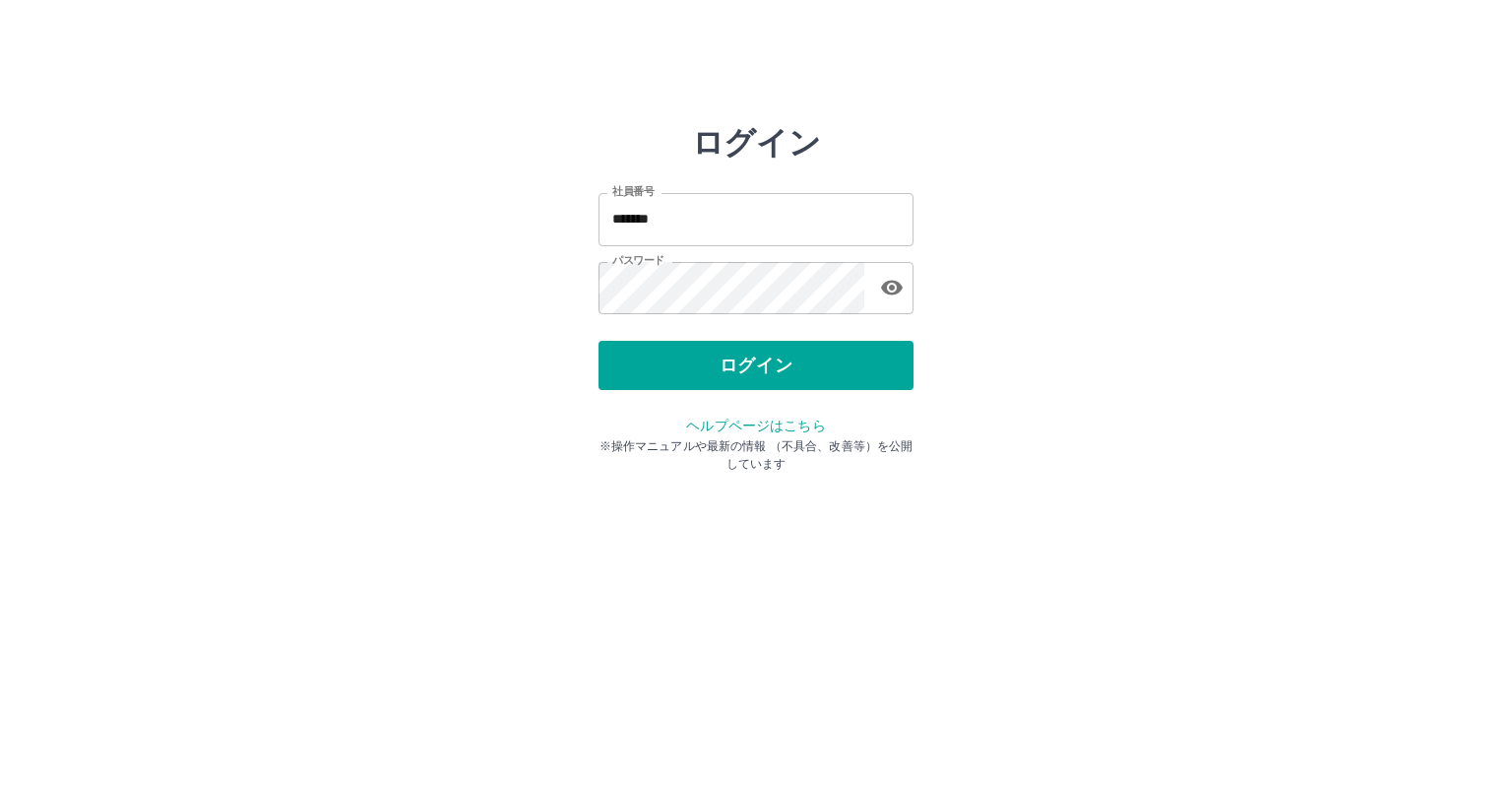 click on "ログイン" at bounding box center (756, 365) 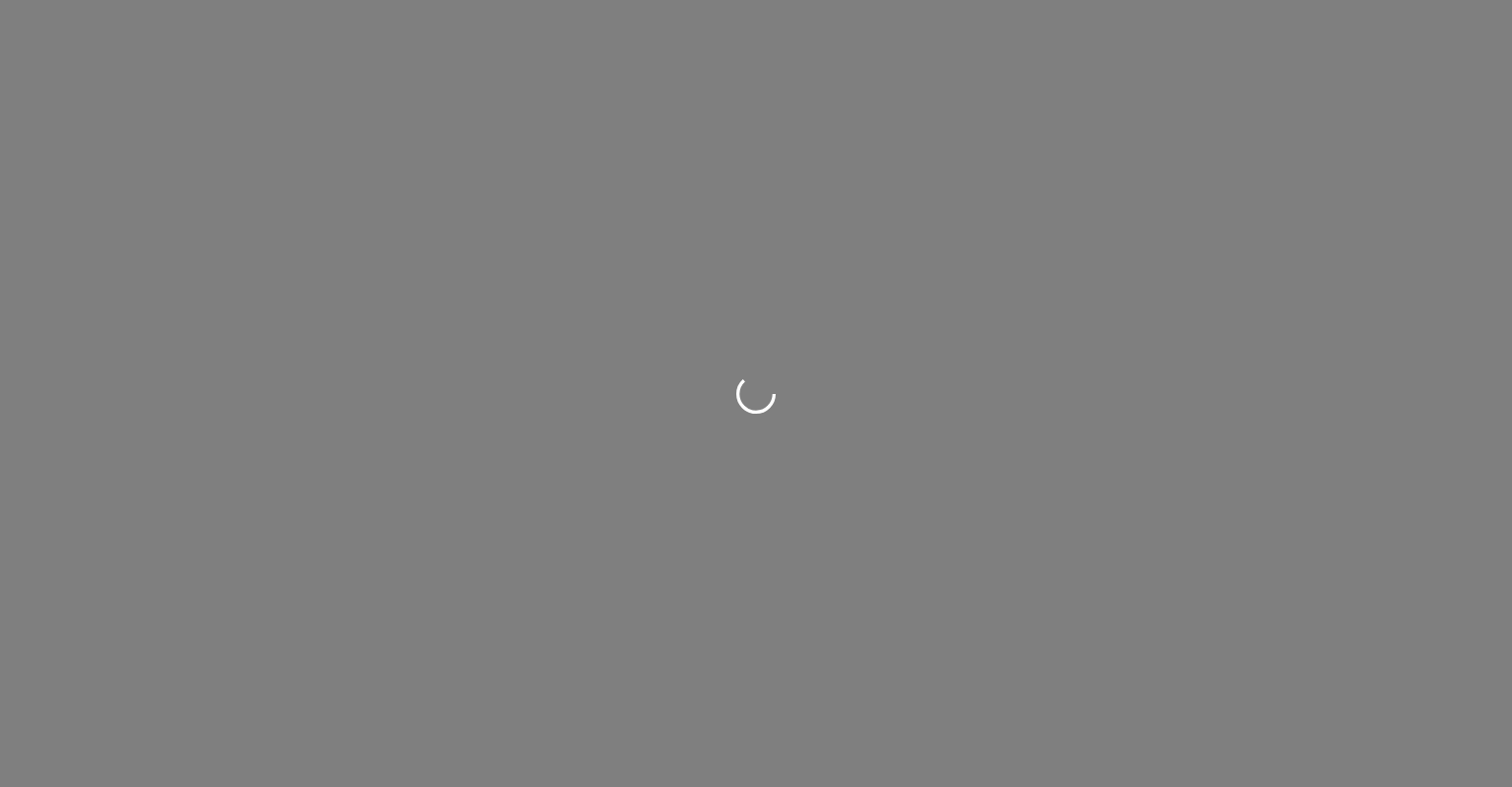 scroll, scrollTop: 0, scrollLeft: 0, axis: both 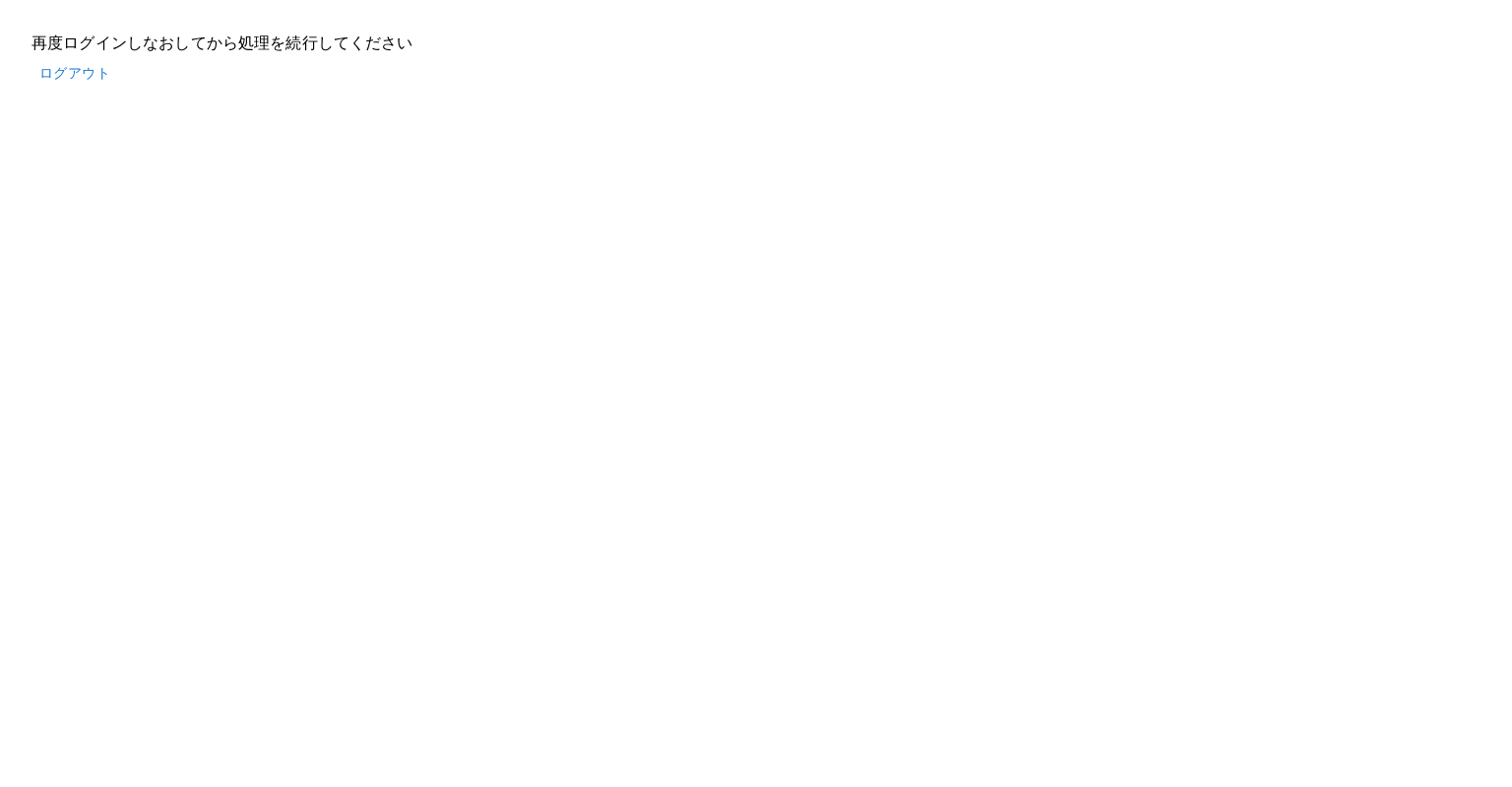 click on "ログアウト" at bounding box center [75, 73] 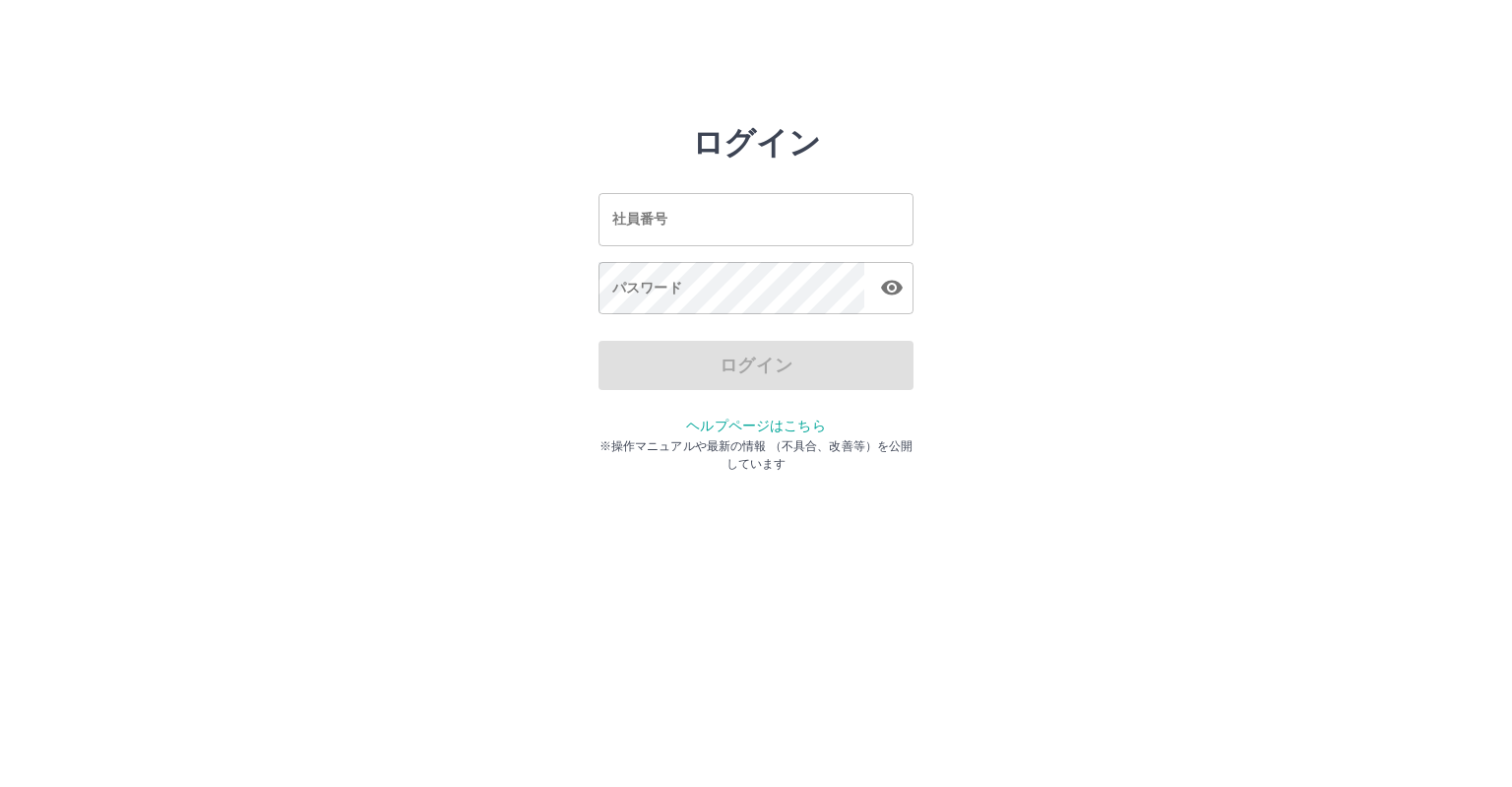 scroll, scrollTop: 0, scrollLeft: 0, axis: both 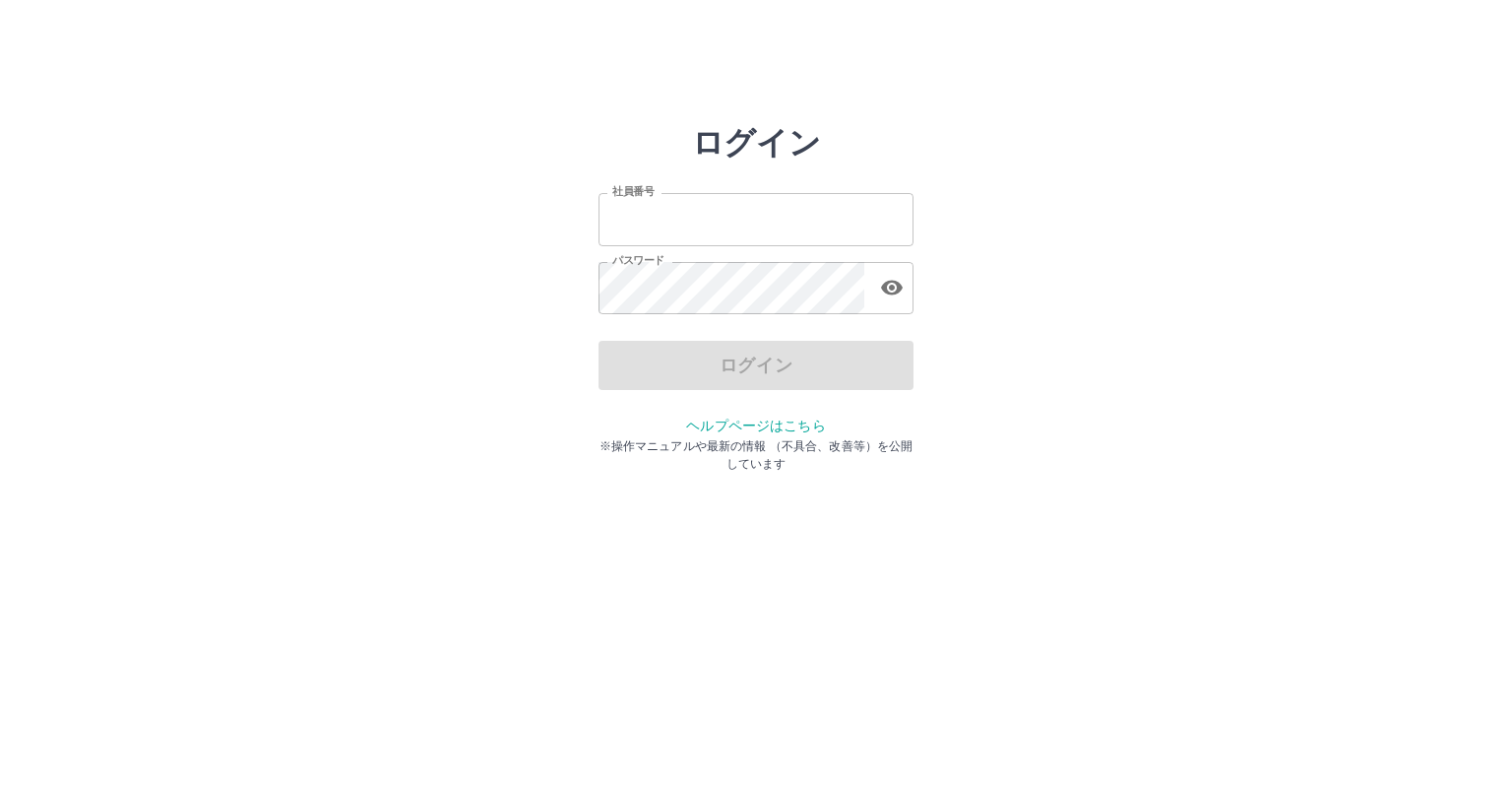 type on "*******" 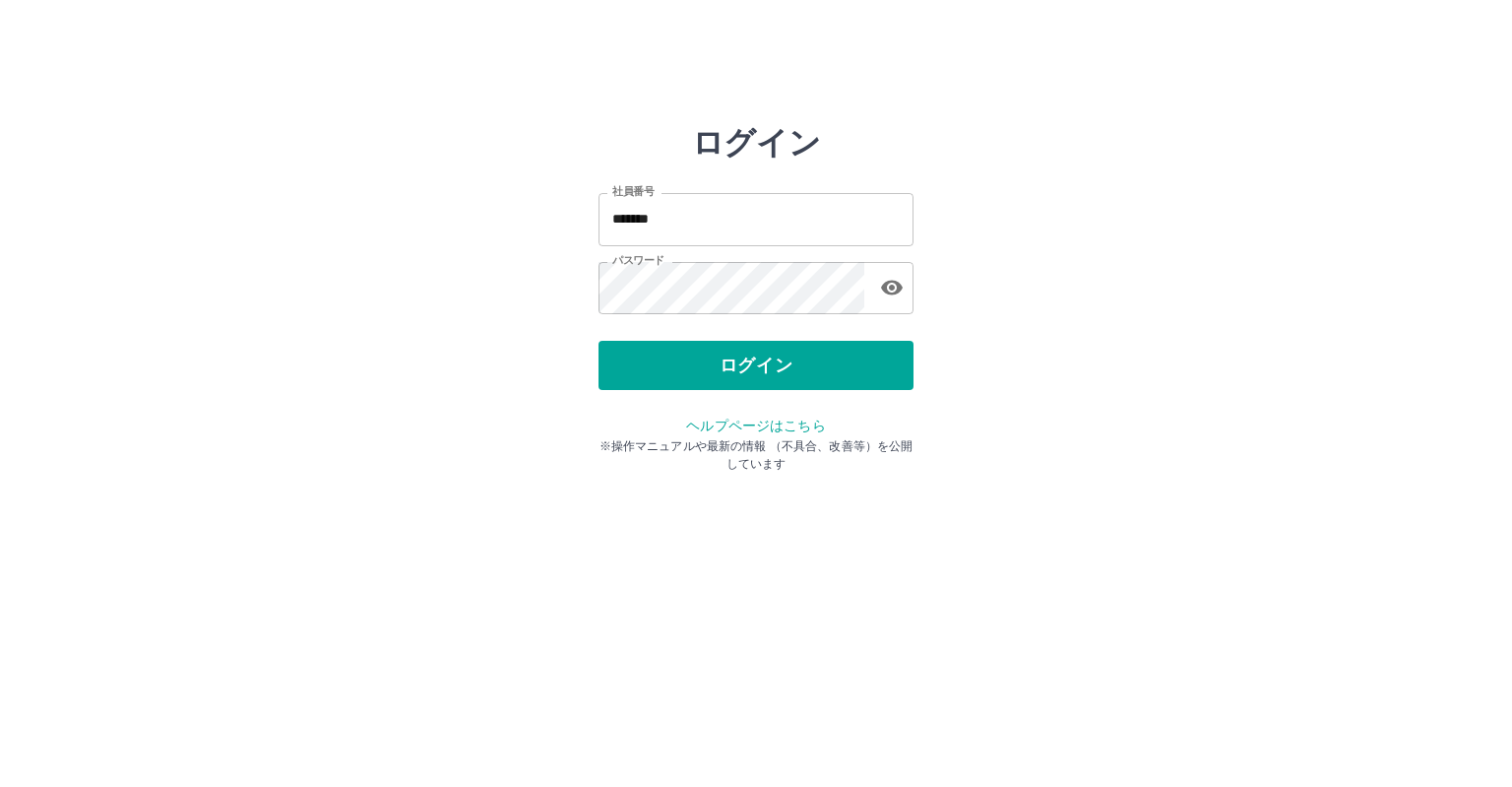 click on "ログイン" at bounding box center [756, 365] 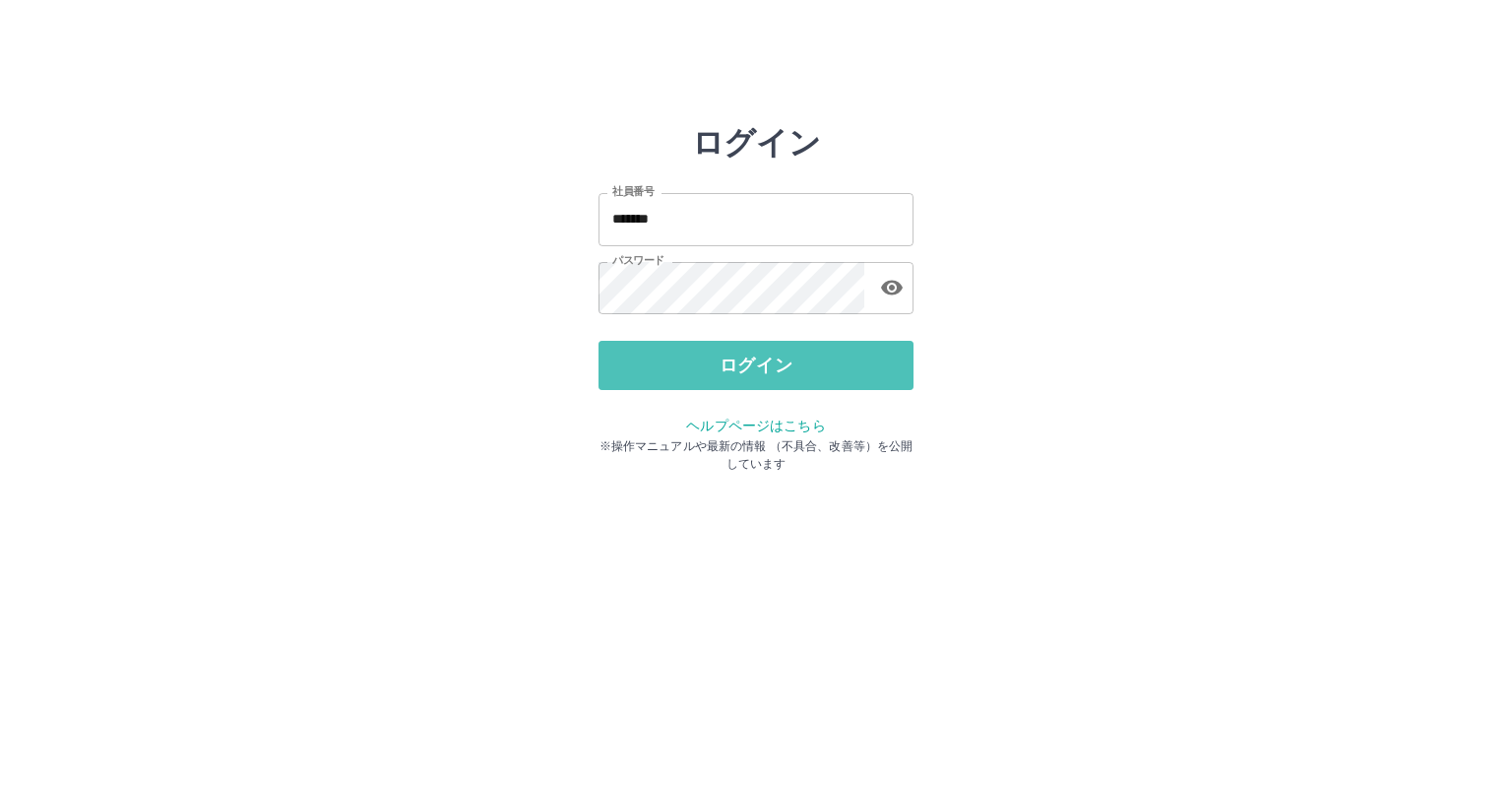 click on "ログイン" at bounding box center (756, 365) 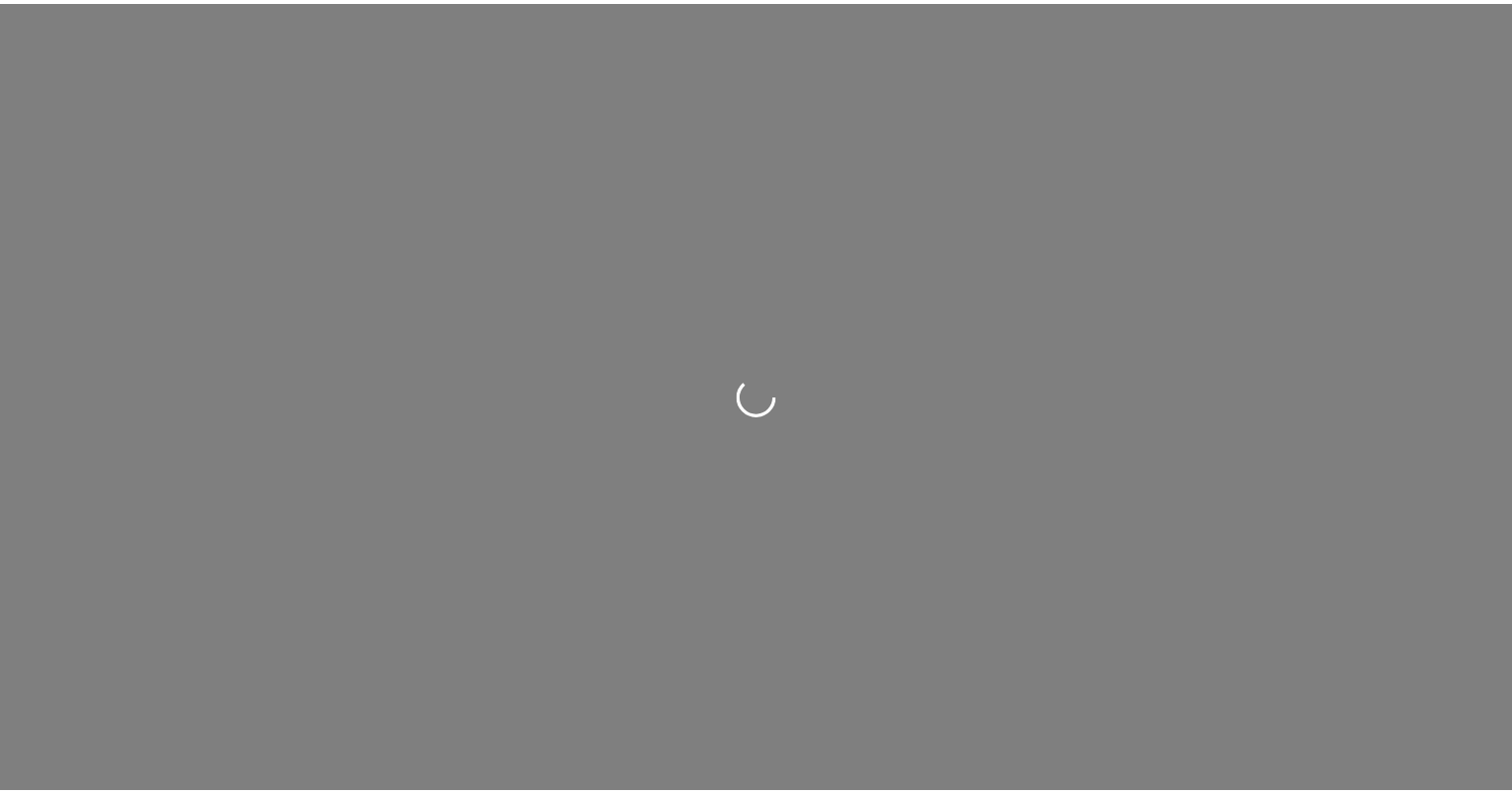 scroll, scrollTop: 0, scrollLeft: 0, axis: both 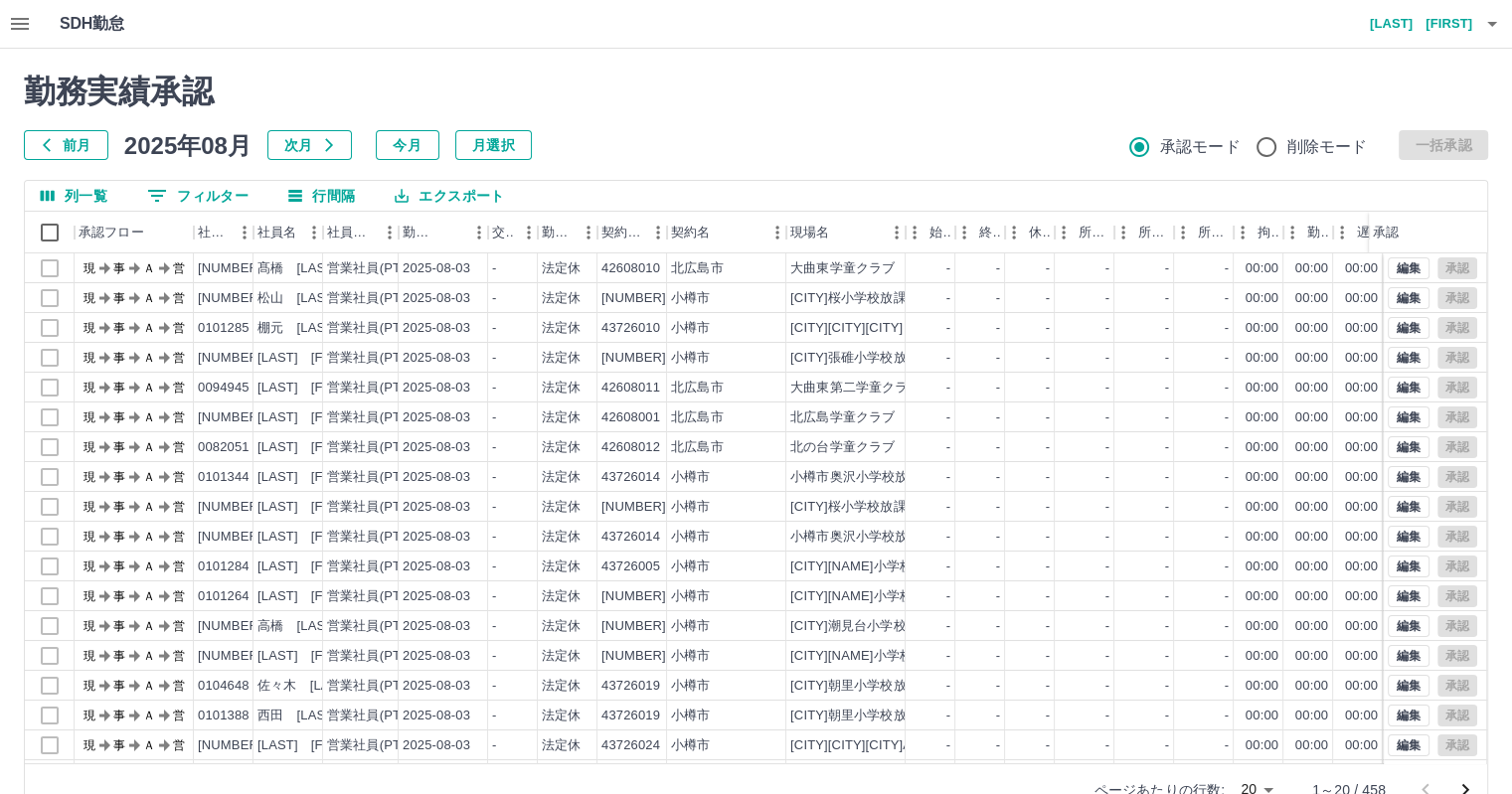 click on "前月" at bounding box center [66, 145] 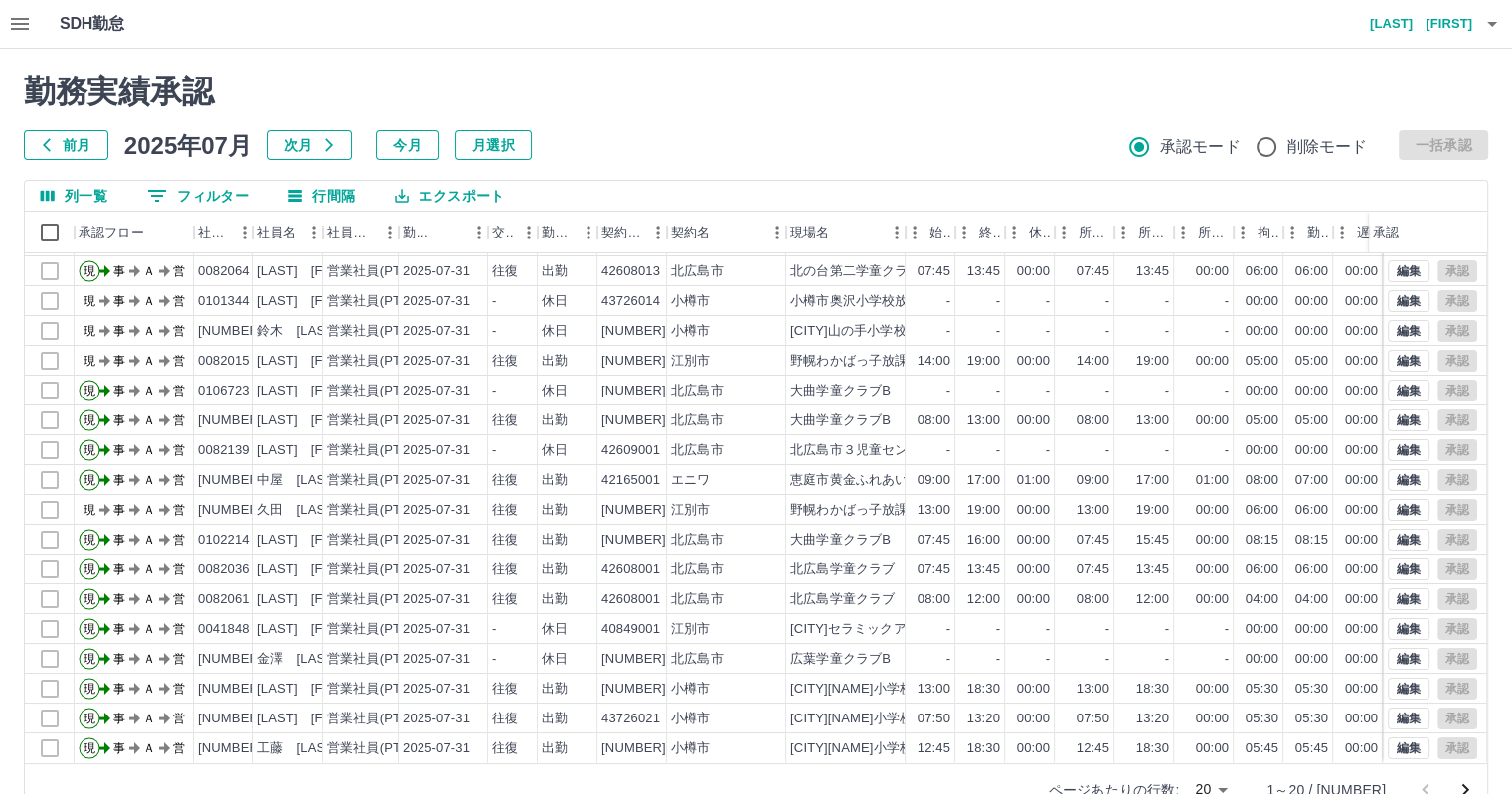 scroll, scrollTop: 100, scrollLeft: 0, axis: vertical 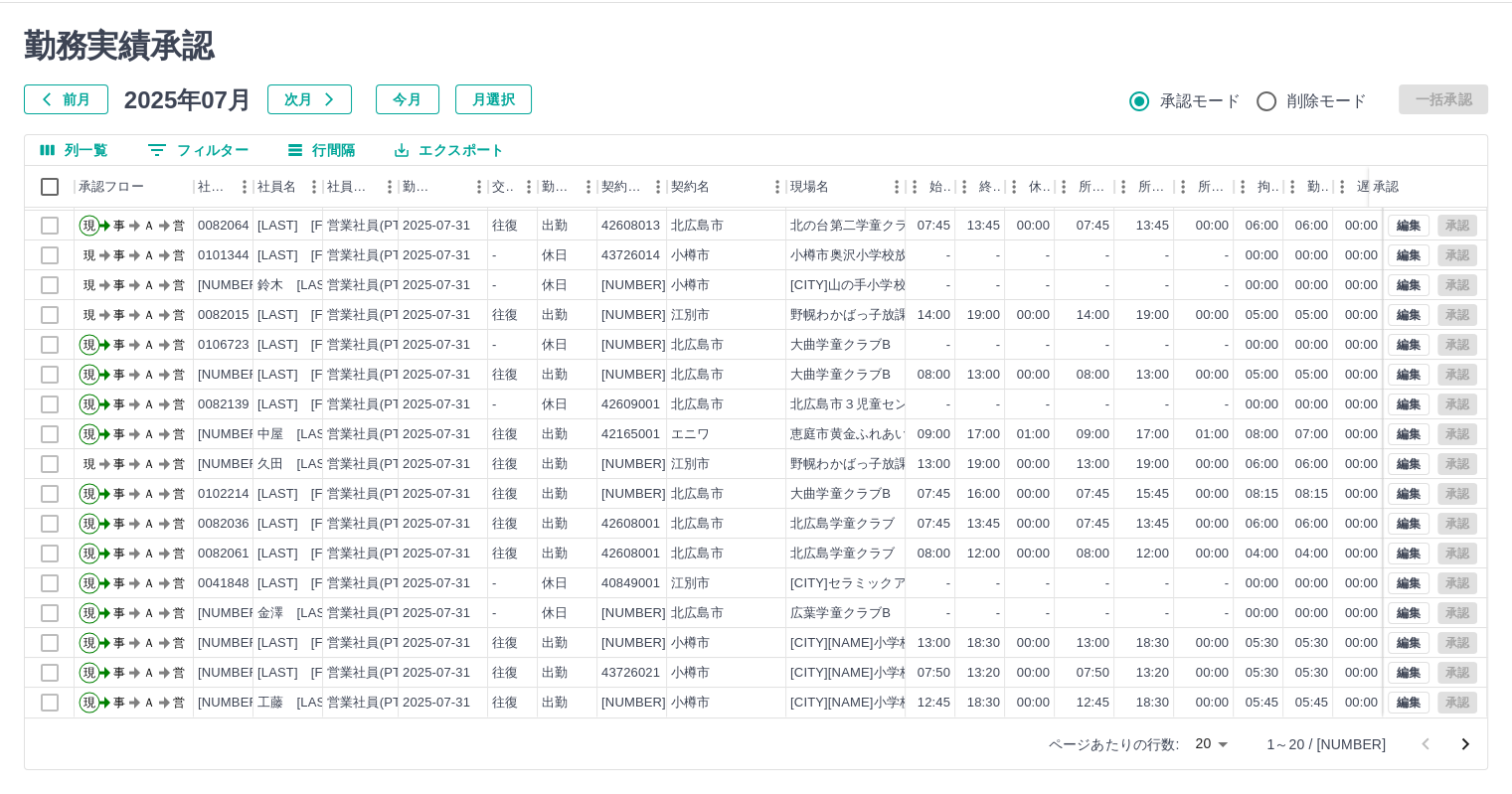 click on "SDH勤怠 柿本　亮一 勤務実績承認 前月 2025年07月 次月 今月 月選択 承認モード 削除モード 一括承認 列一覧 0 フィルター 行間隔 エクスポート 承認フロー 社員番号 社員名 社員区分 勤務日 交通費 勤務区分 契約コード 契約名 現場名 始業 終業 休憩 所定開始 所定終業 所定休憩 拘束 勤務 遅刻等 コメント ステータス 承認 現 事 Ａ 営 0104634 宮津　きよ子 営業社員(PT契約) 2025-07-31  -  休日 43726001 小樽市 小樽市長橋小学校放課後児童クラブＡ - - - - - - 00:00 00:00 00:00 現場責任者承認待 現 事 Ａ 営 0097278 高田　未央 営業社員(PT契約) 2025-07-31 往復 出勤 42144001 当別町 当別子どもプレイハウス 09:00 14:00 00:00 09:00 14:00 00:00 05:00 05:00 00:00 現場責任者承認待 現 事 Ａ 営 0082064 渡邉　恵子 営業社員(PT契約) 2025-07-31 往復 出勤 42608013 北広島市 北の台第二学童クラブ 07:45 13:45 00:00" at bounding box center (756, 374) 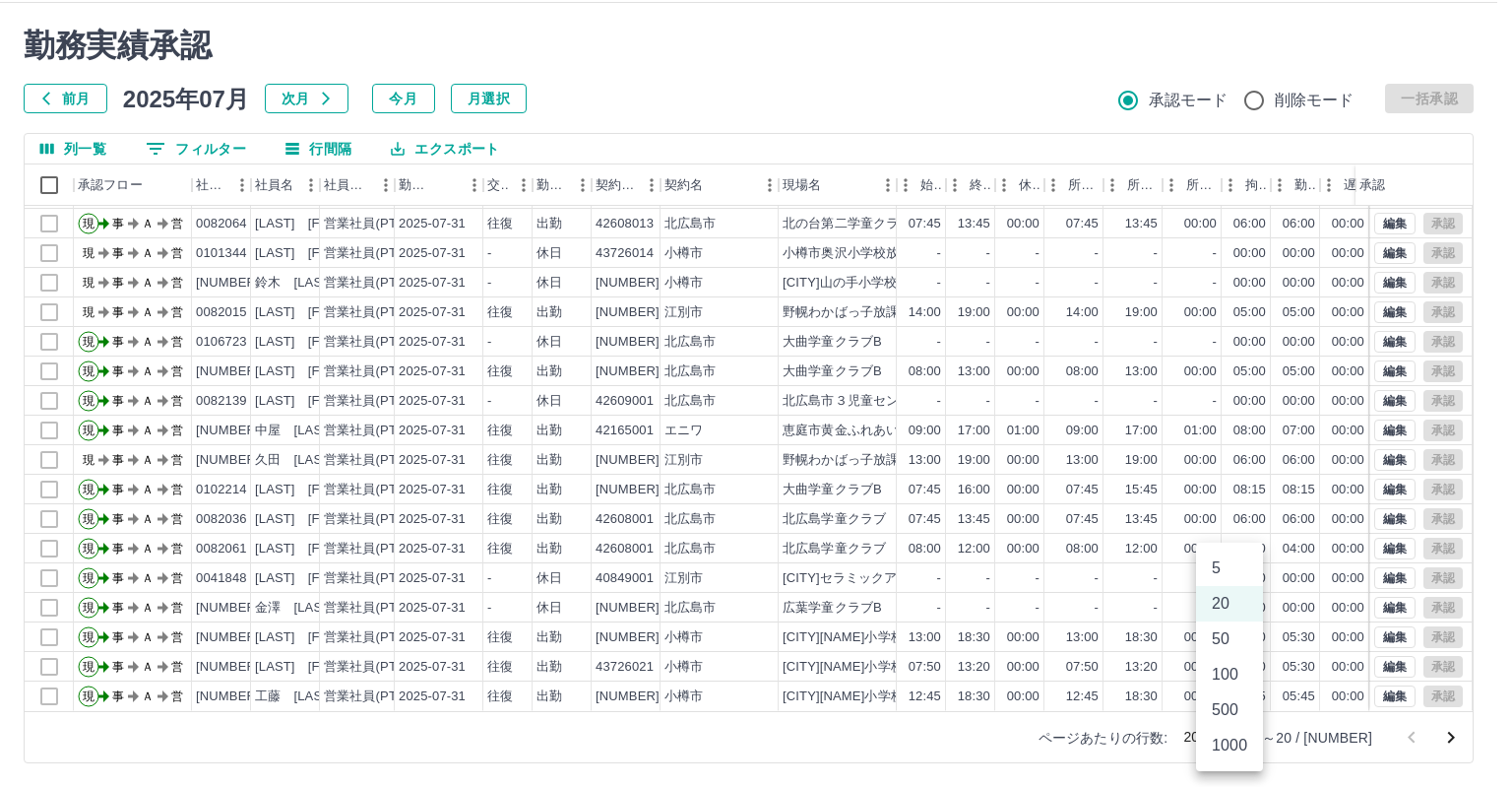 click on "500" at bounding box center (1229, 710) 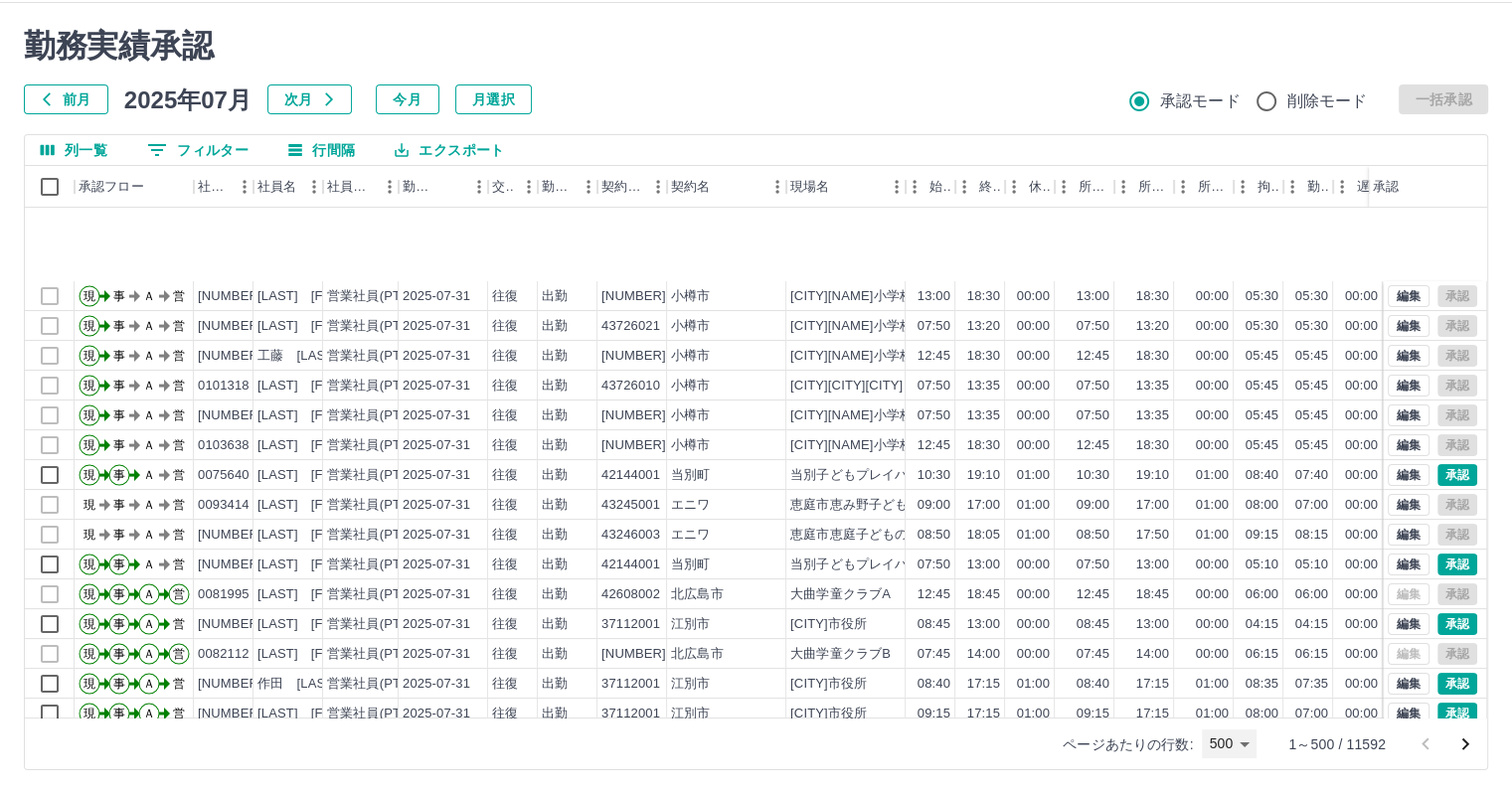 scroll, scrollTop: 596, scrollLeft: 0, axis: vertical 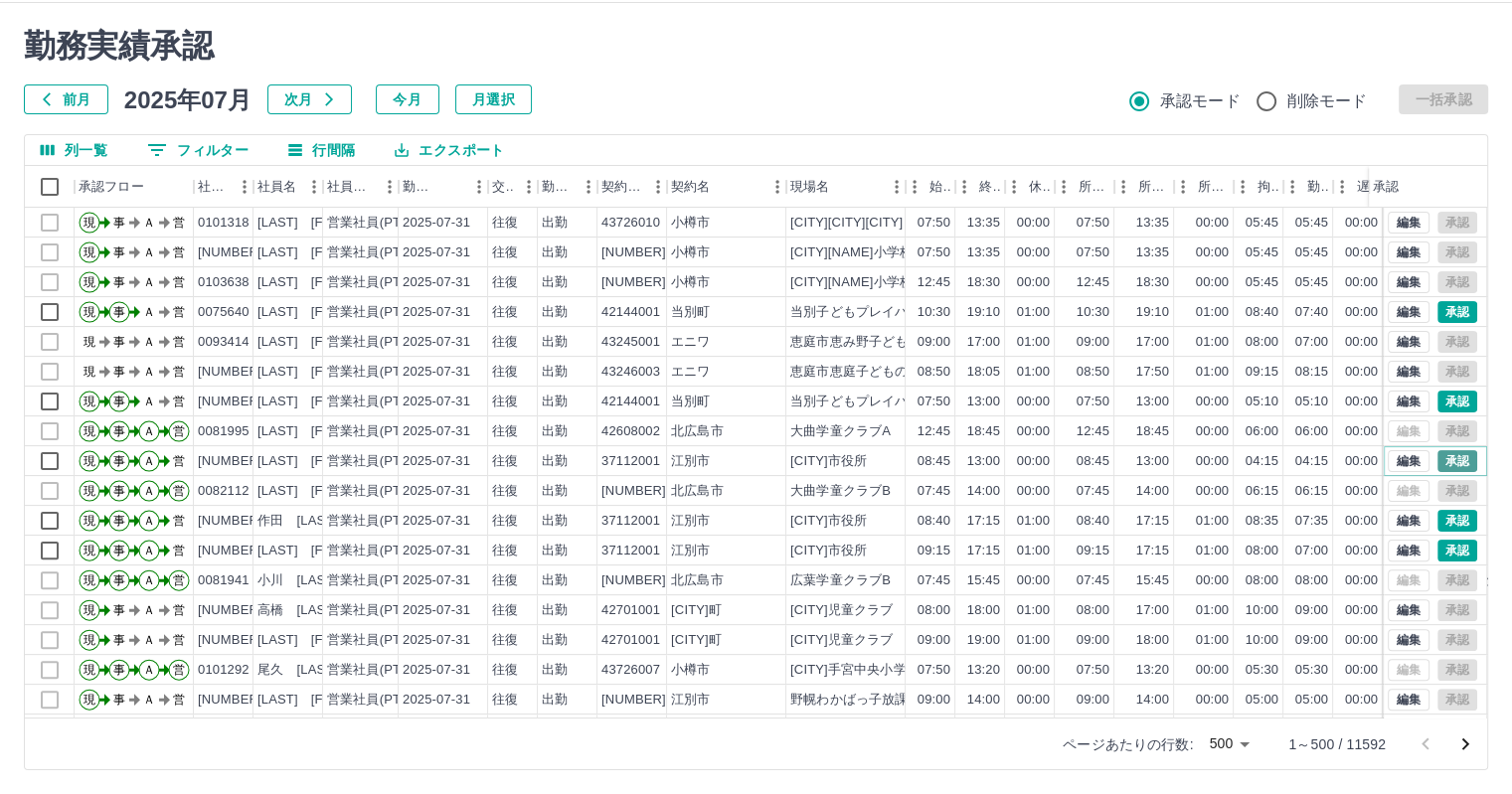 click on "承認" at bounding box center (1457, 461) 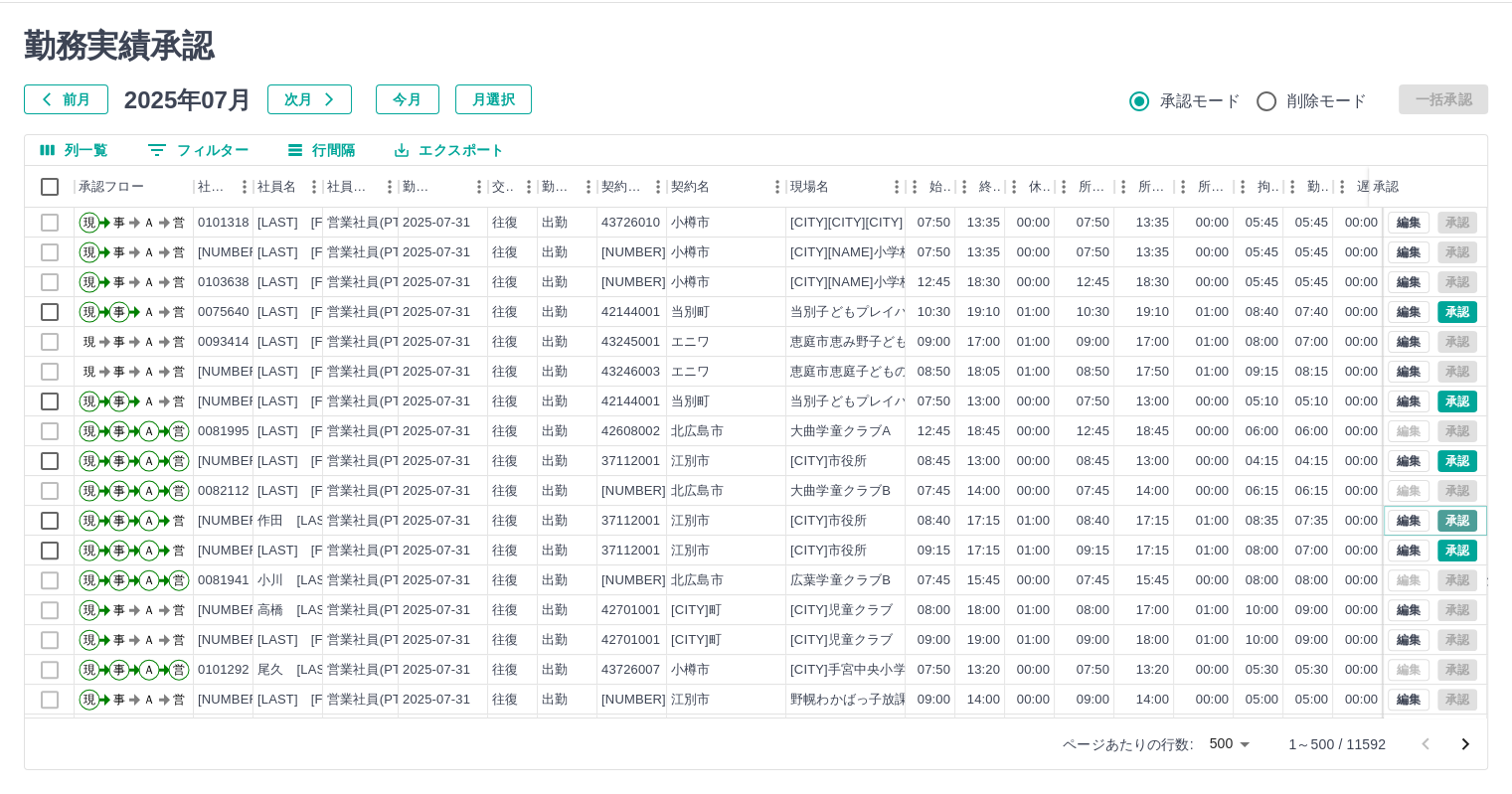 click on "承認" at bounding box center (1457, 521) 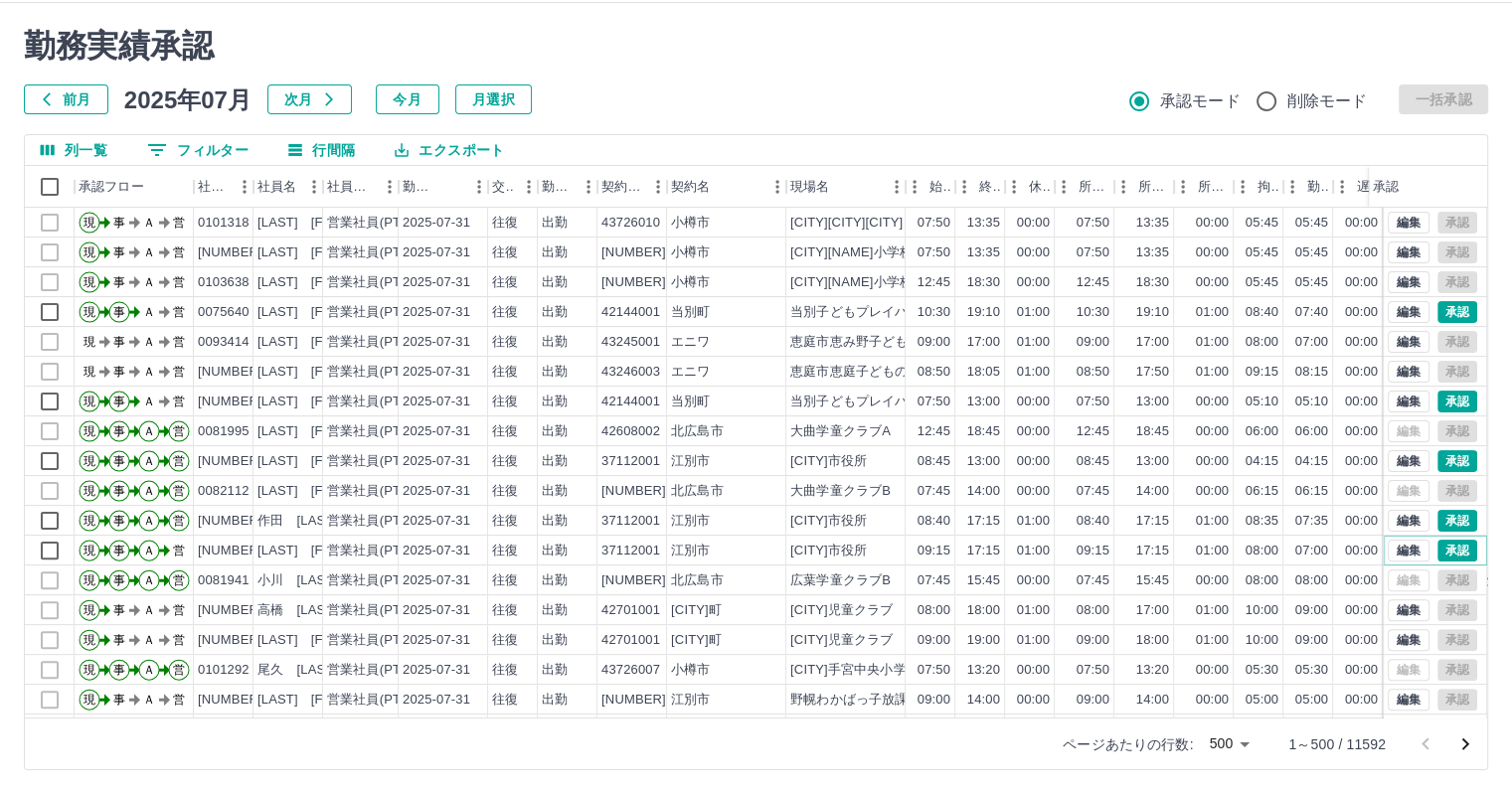 click on "承認" at bounding box center (1457, 551) 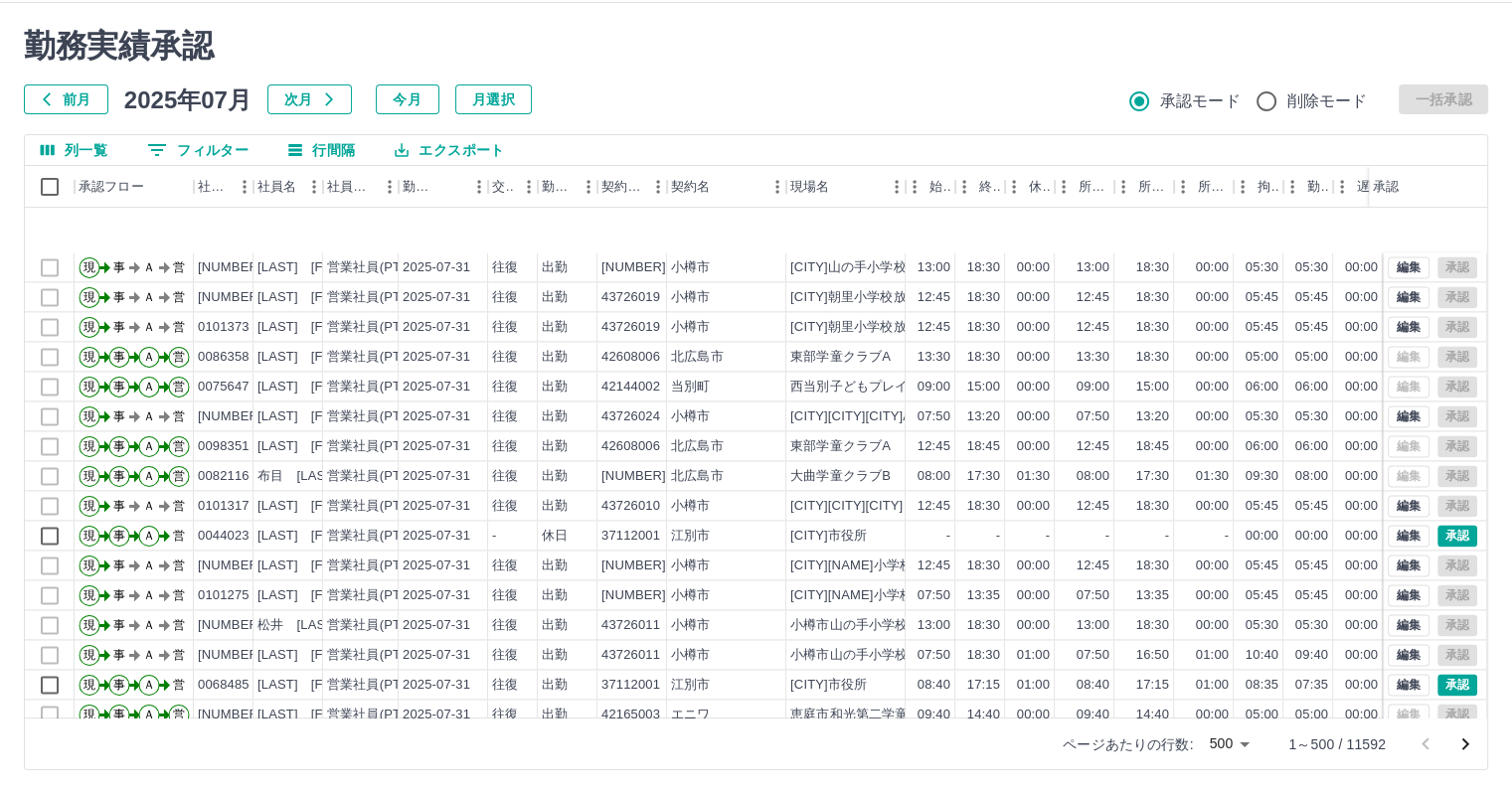 scroll, scrollTop: 3051, scrollLeft: 0, axis: vertical 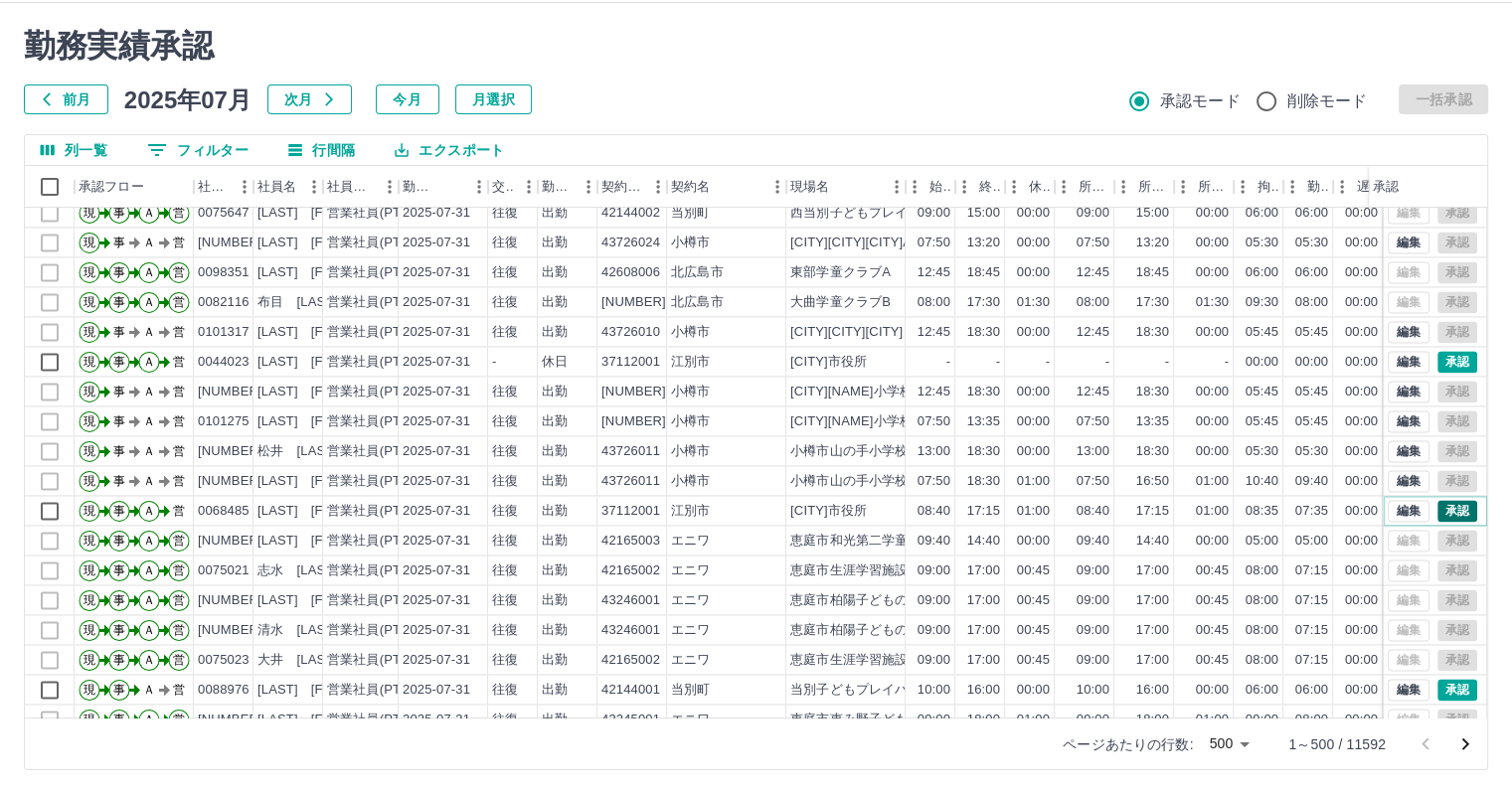 click on "承認" at bounding box center (1457, 511) 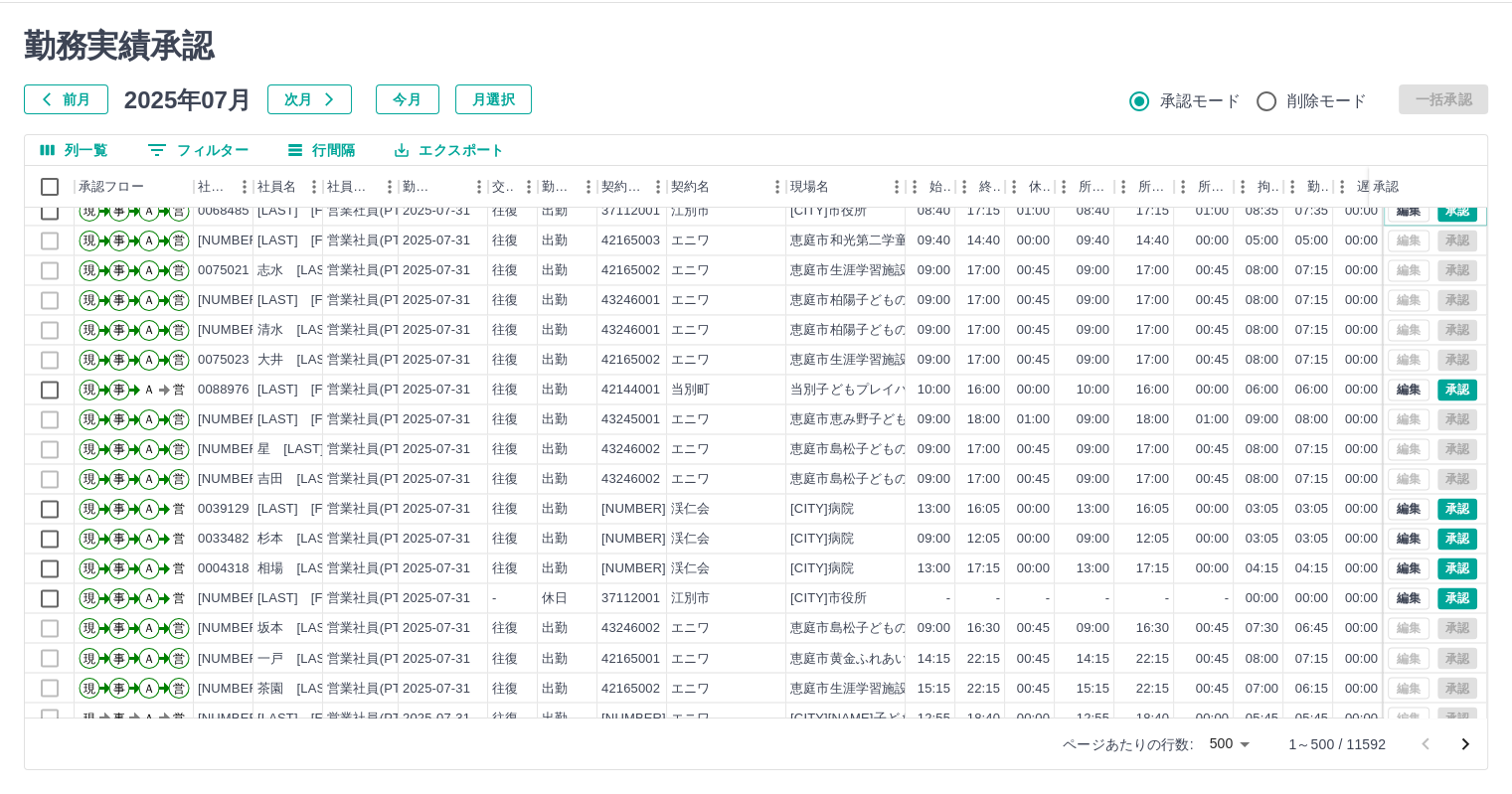 scroll, scrollTop: 3448, scrollLeft: 0, axis: vertical 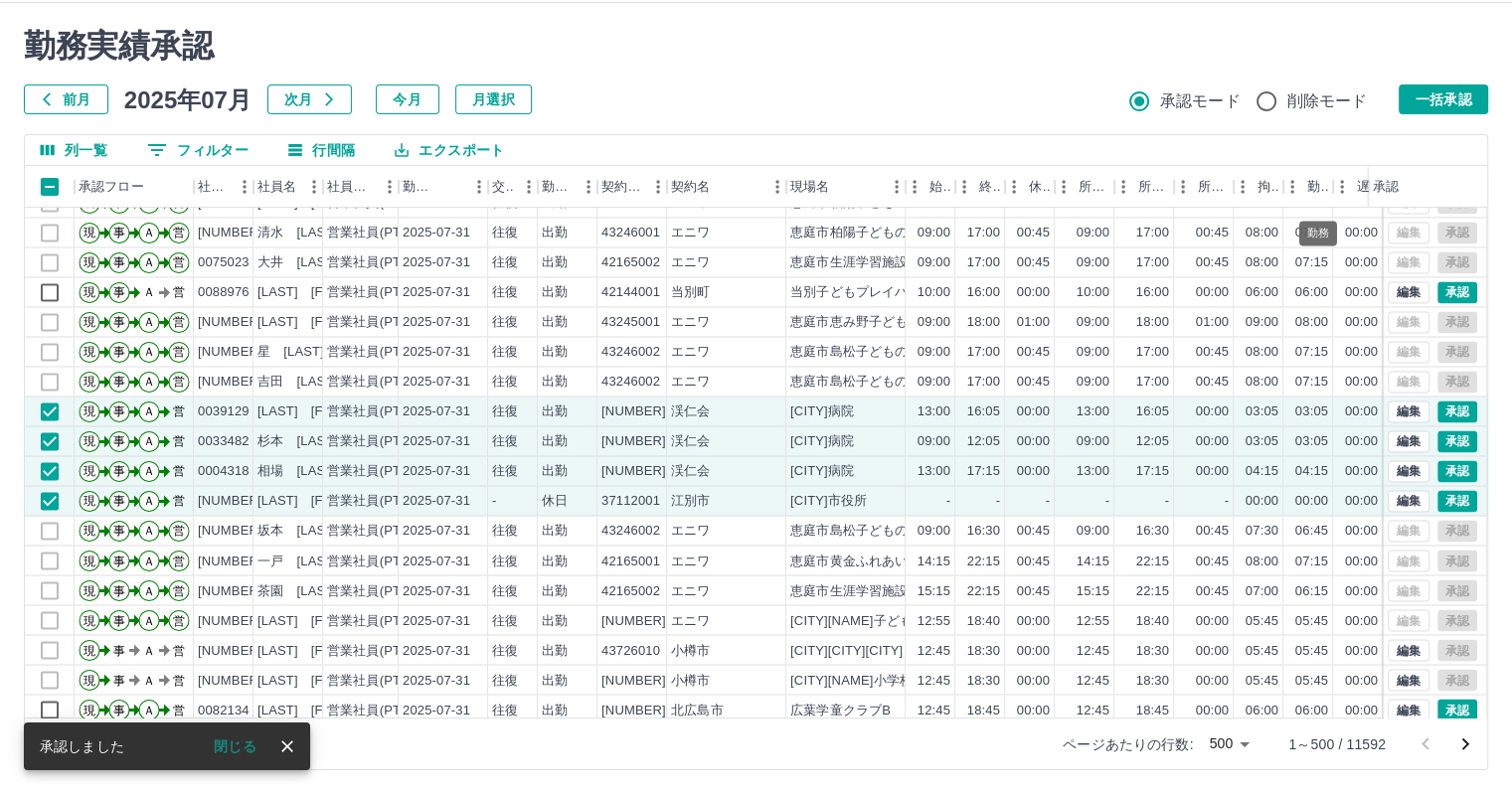 click on "一括承認" at bounding box center [1443, 99] 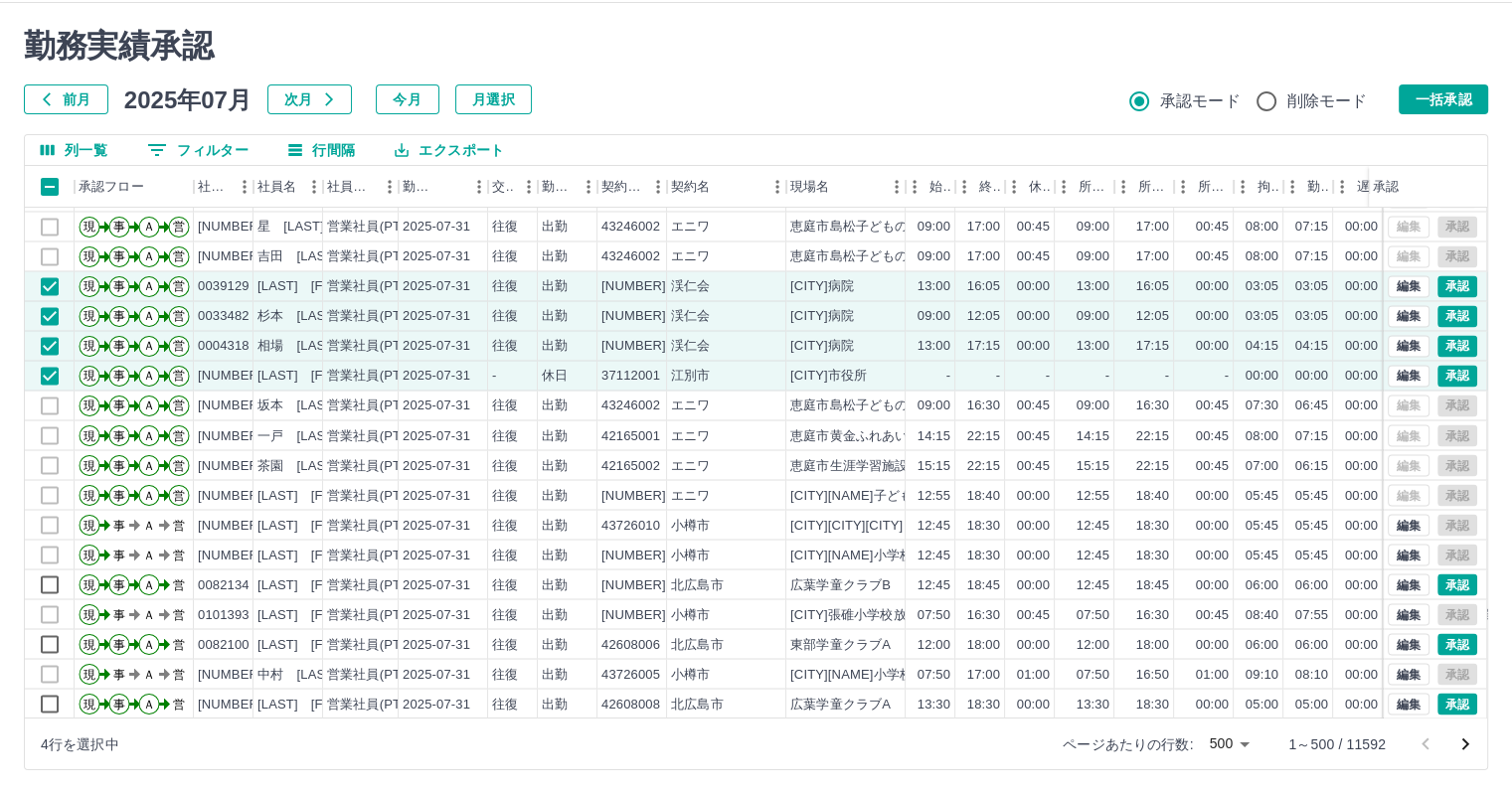 scroll, scrollTop: 3647, scrollLeft: 0, axis: vertical 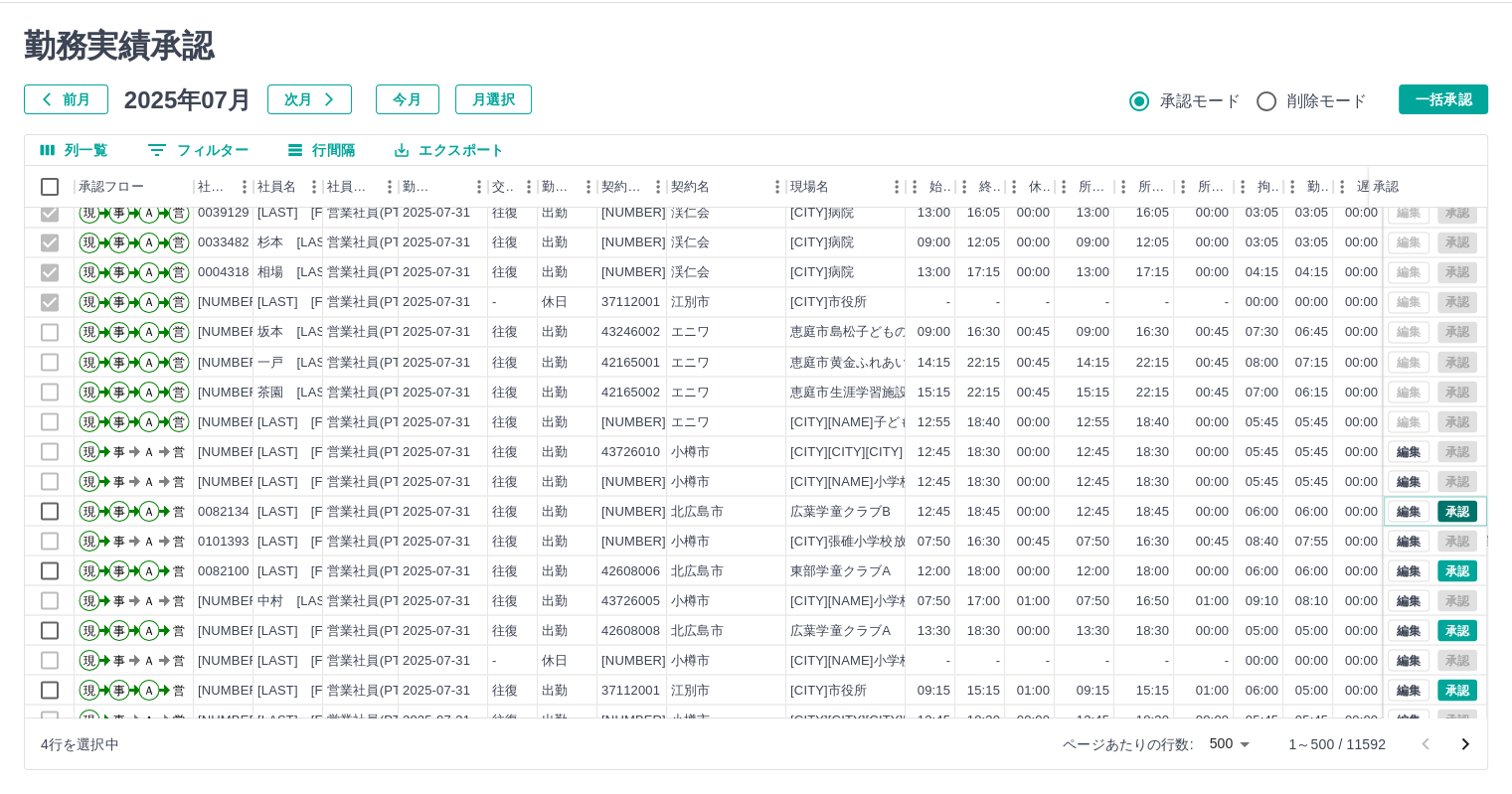 click on "承認" at bounding box center (1457, 511) 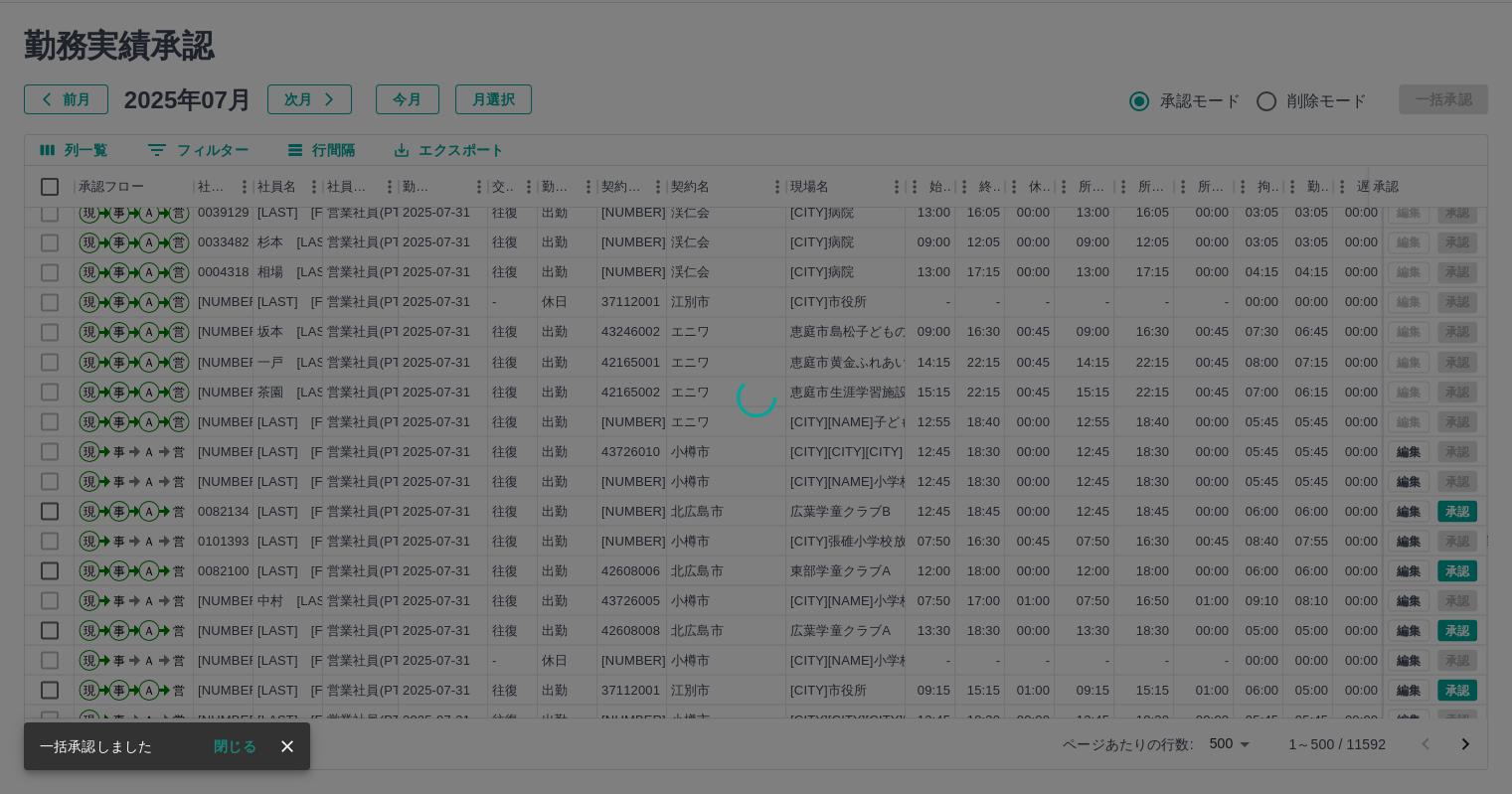 click at bounding box center (756, 397) 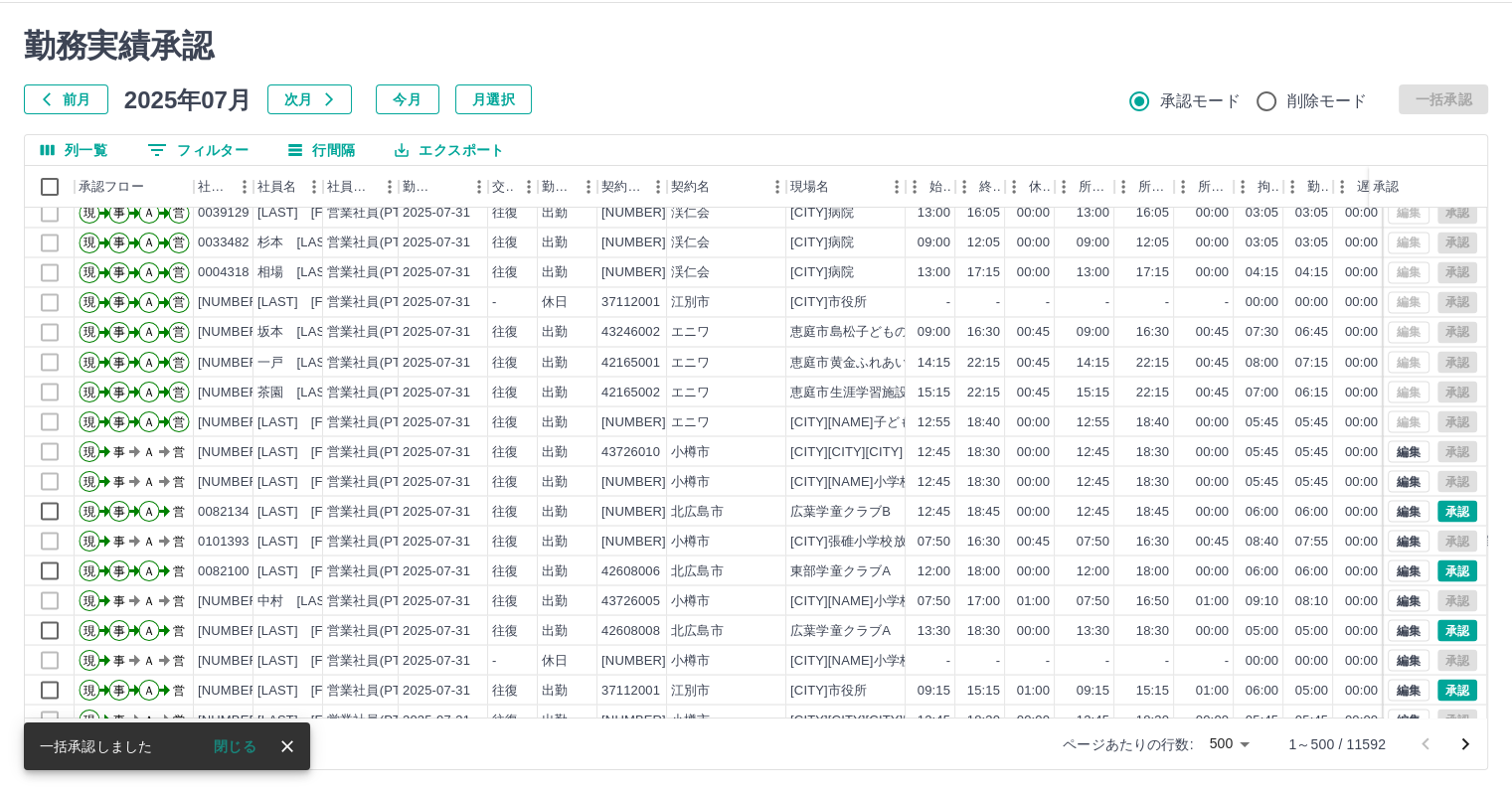 click at bounding box center (756, 397) 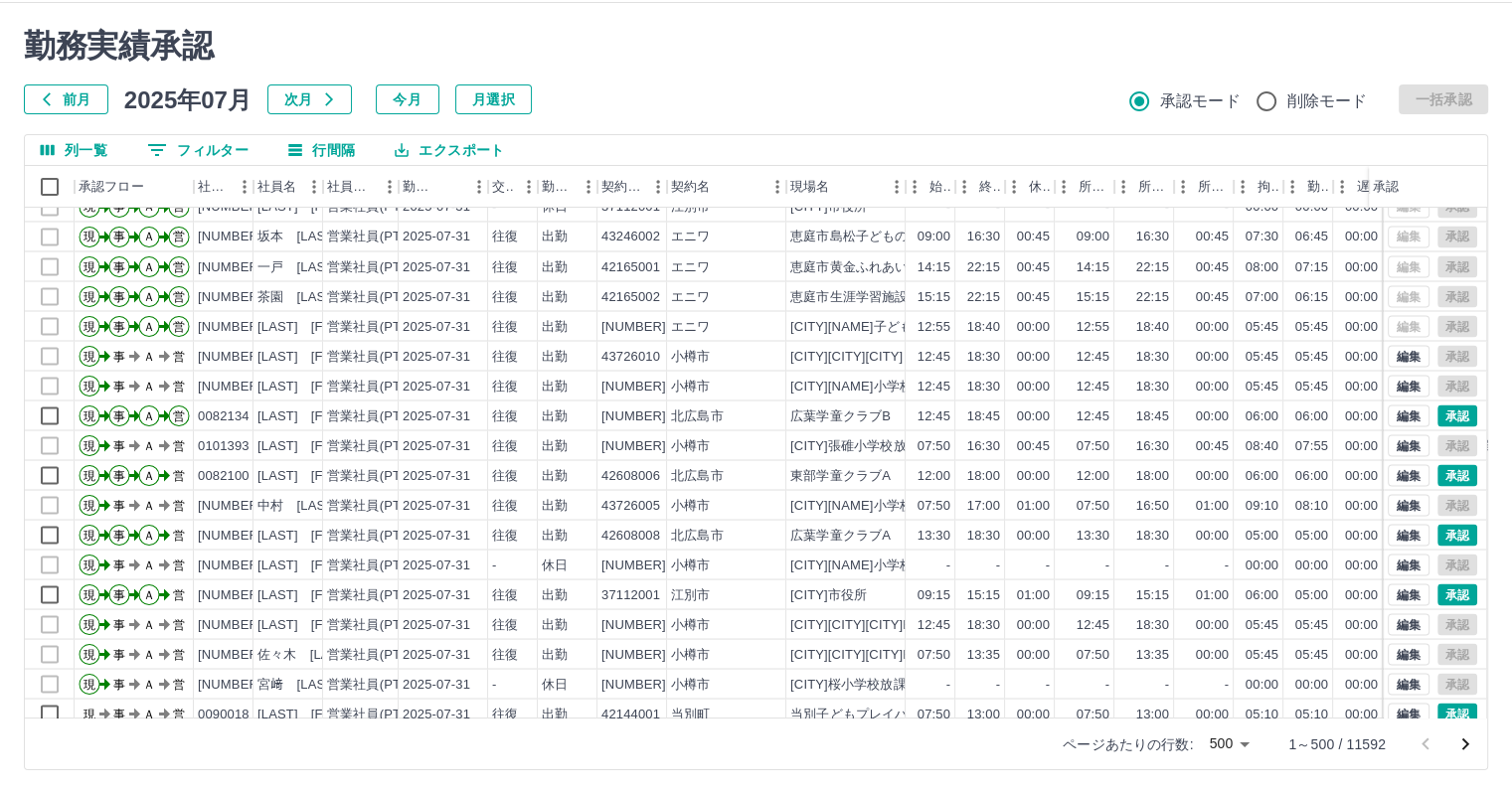 scroll, scrollTop: 3746, scrollLeft: 0, axis: vertical 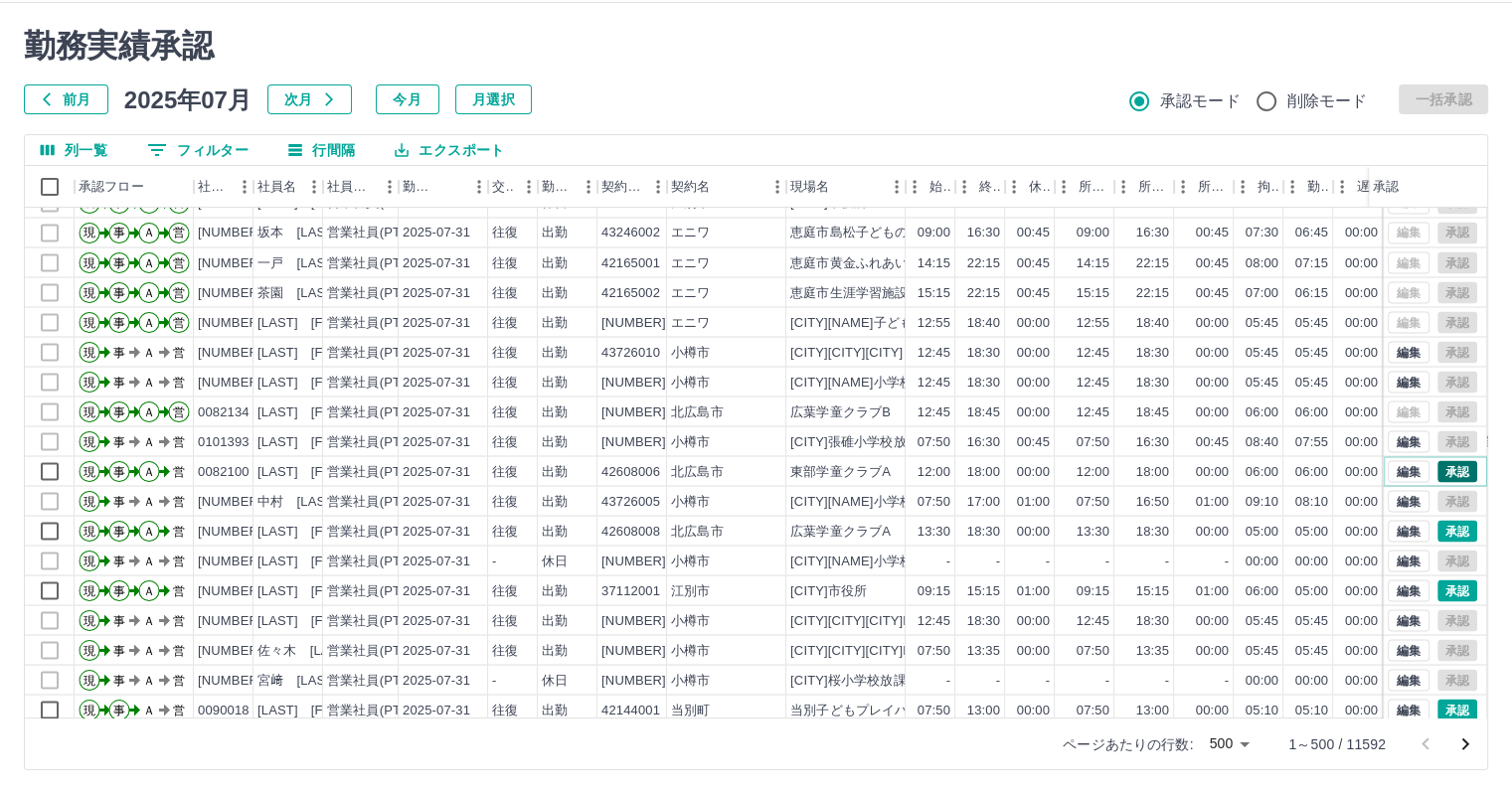 click on "承認" at bounding box center (1457, 471) 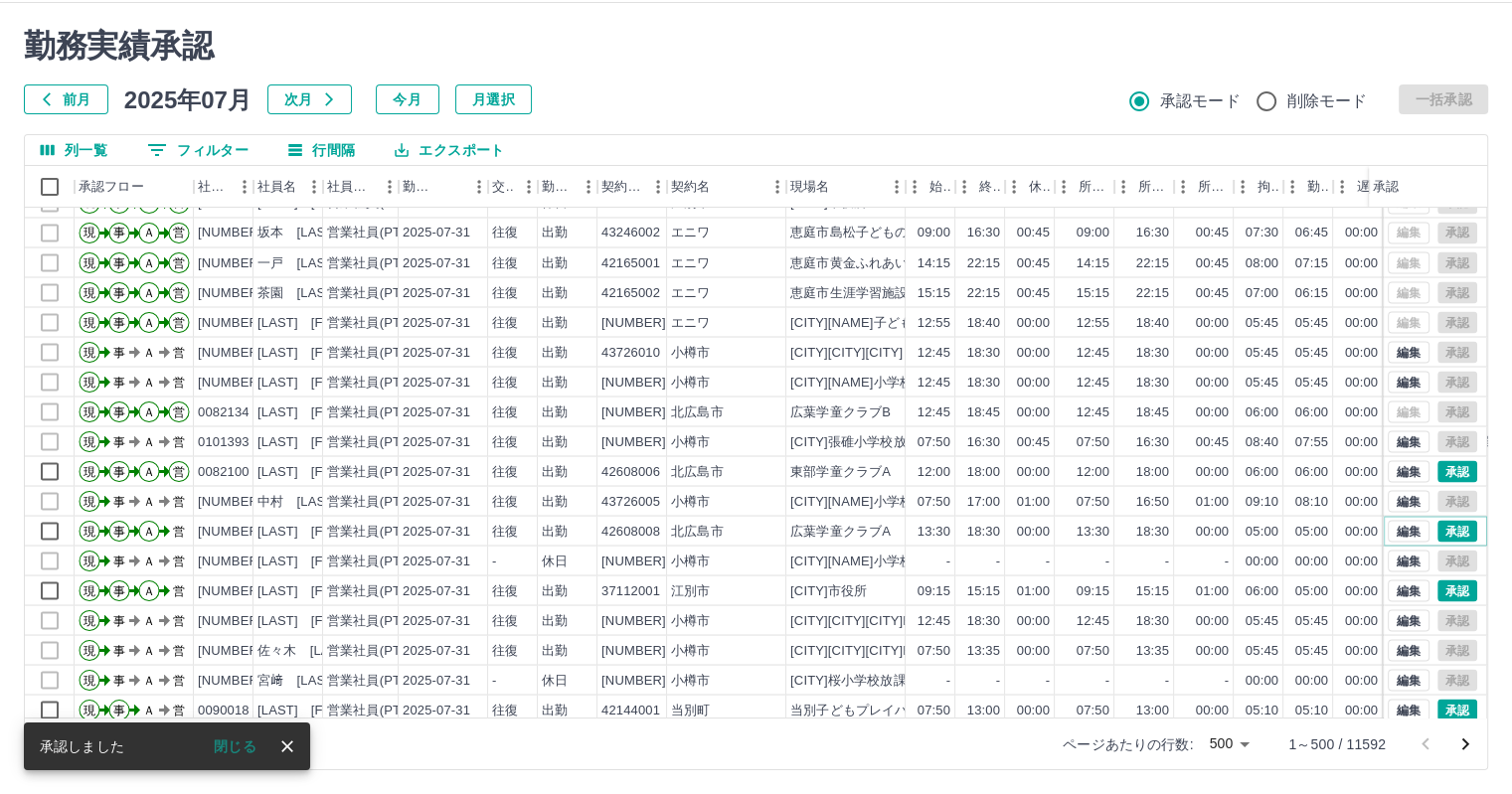 click on "承認" at bounding box center [1457, 531] 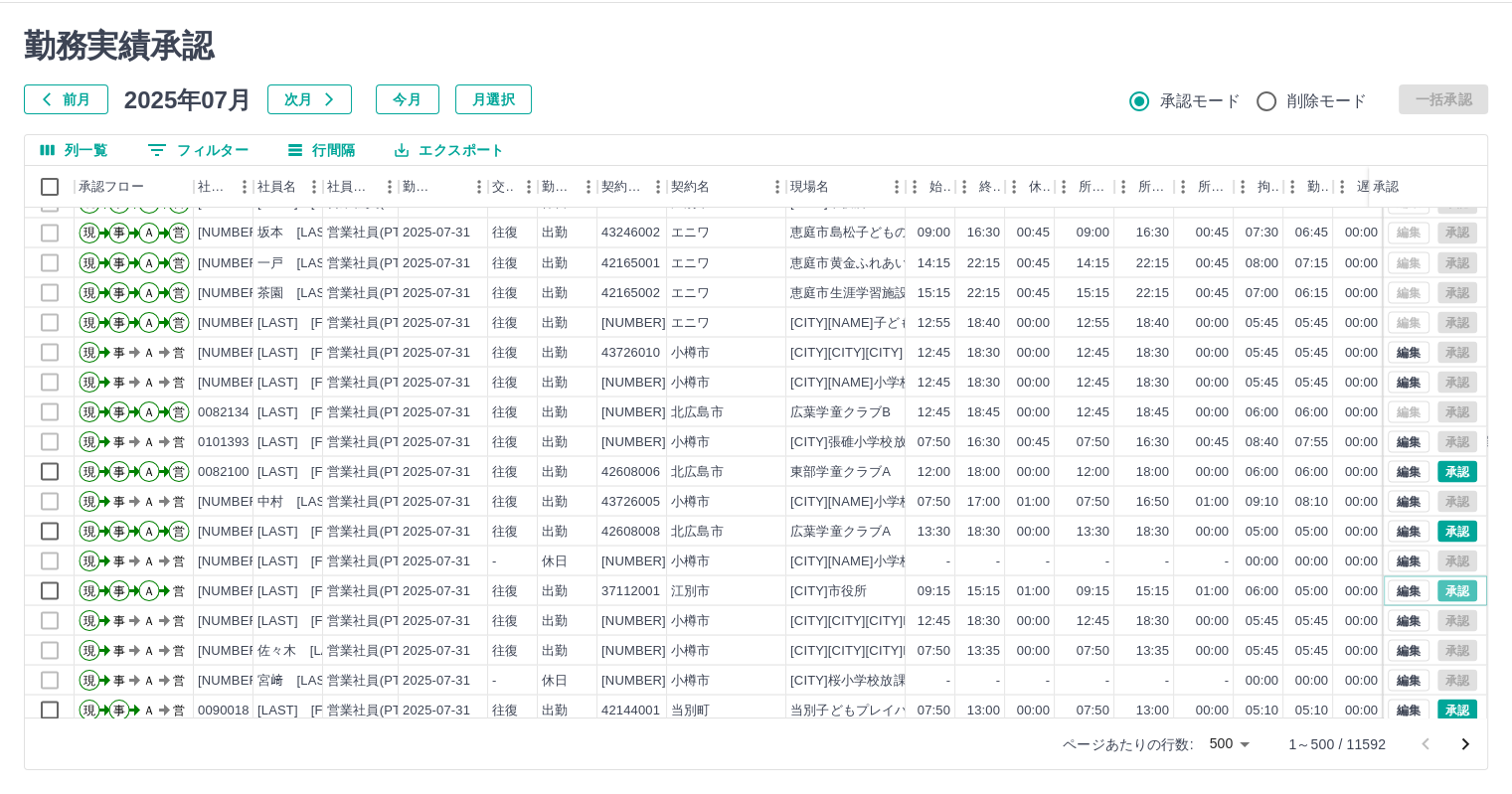 click on "承認" at bounding box center (1457, 590) 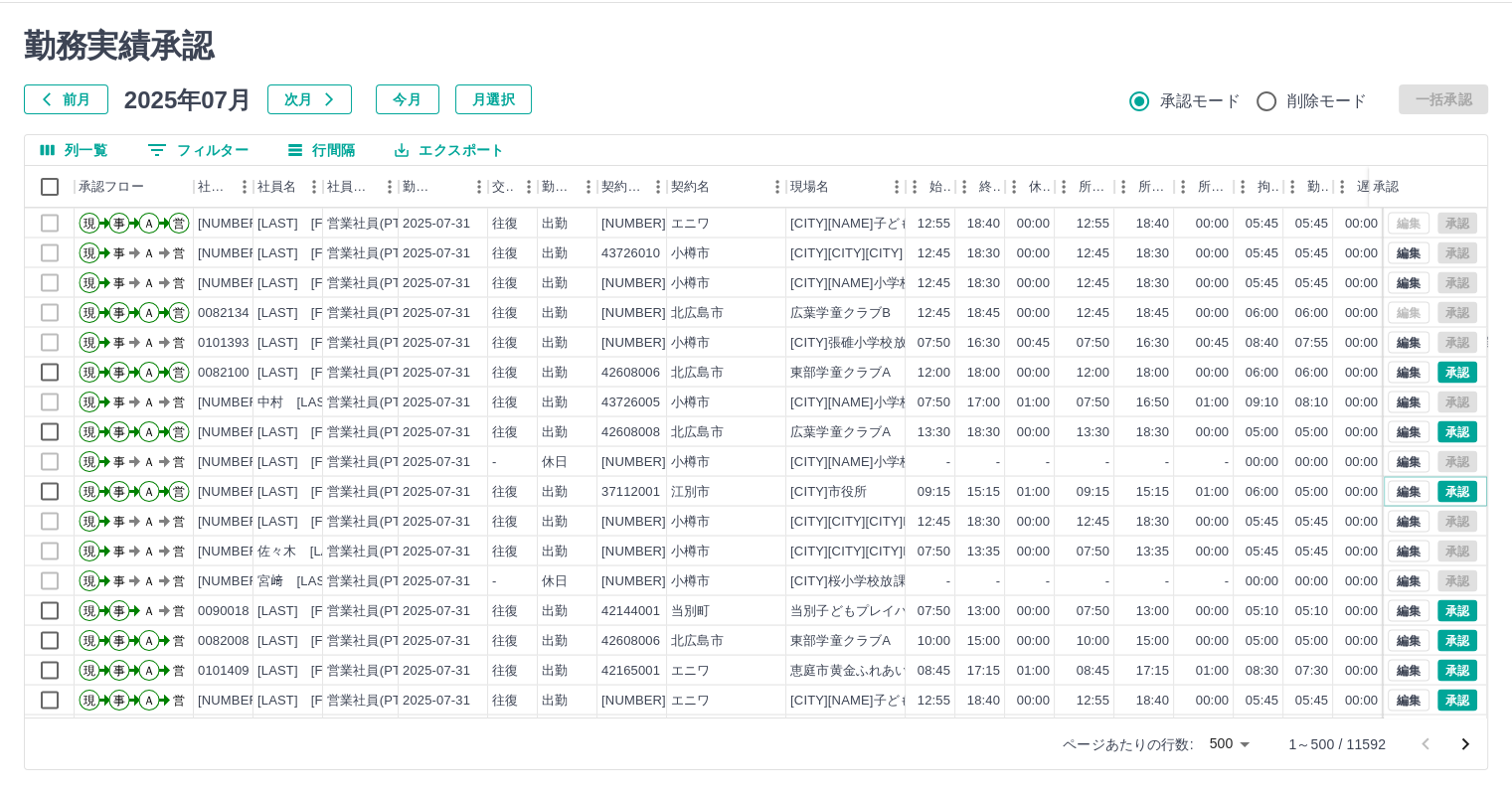 scroll, scrollTop: 3945, scrollLeft: 0, axis: vertical 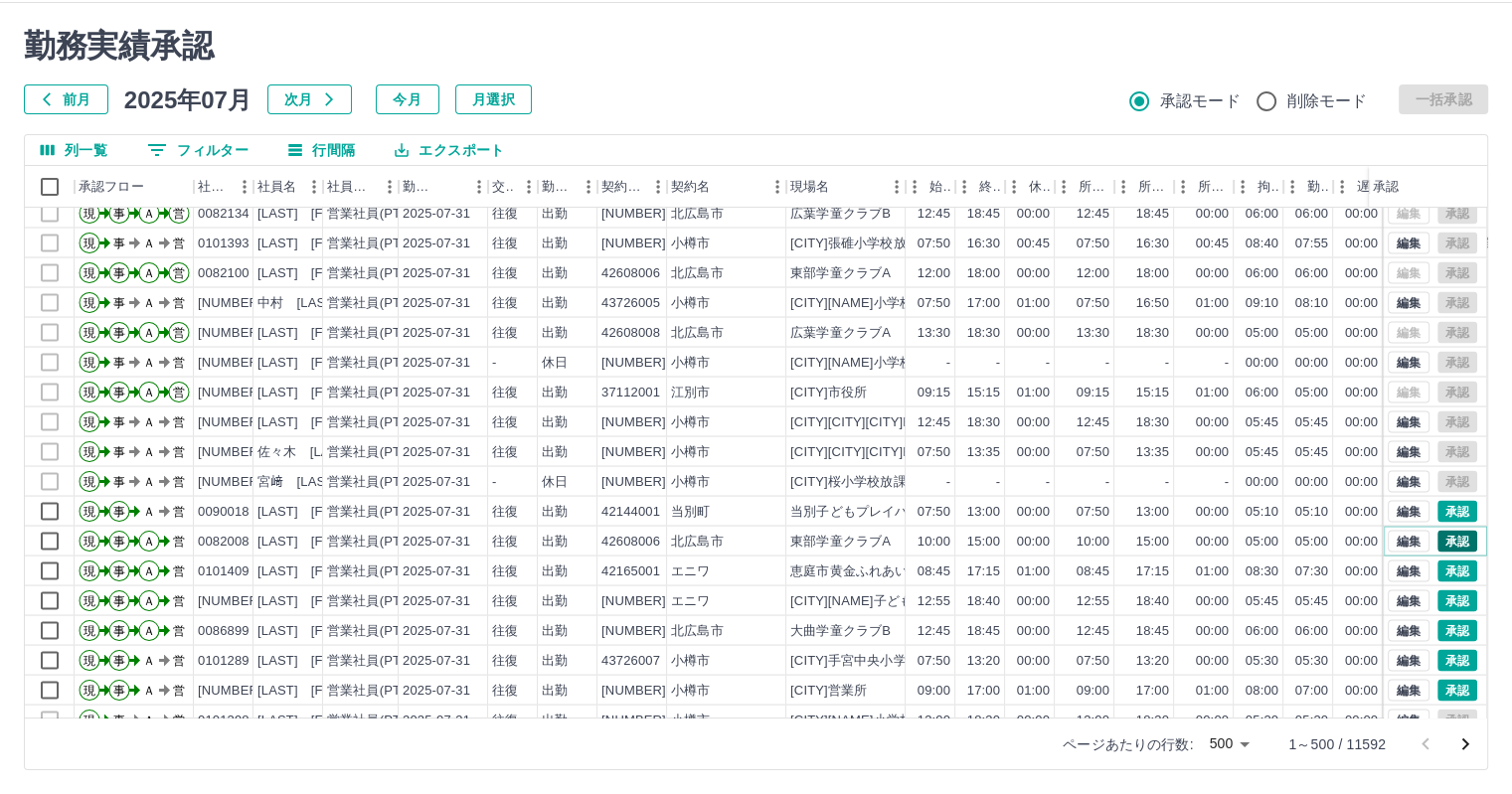 click on "承認" at bounding box center [1457, 541] 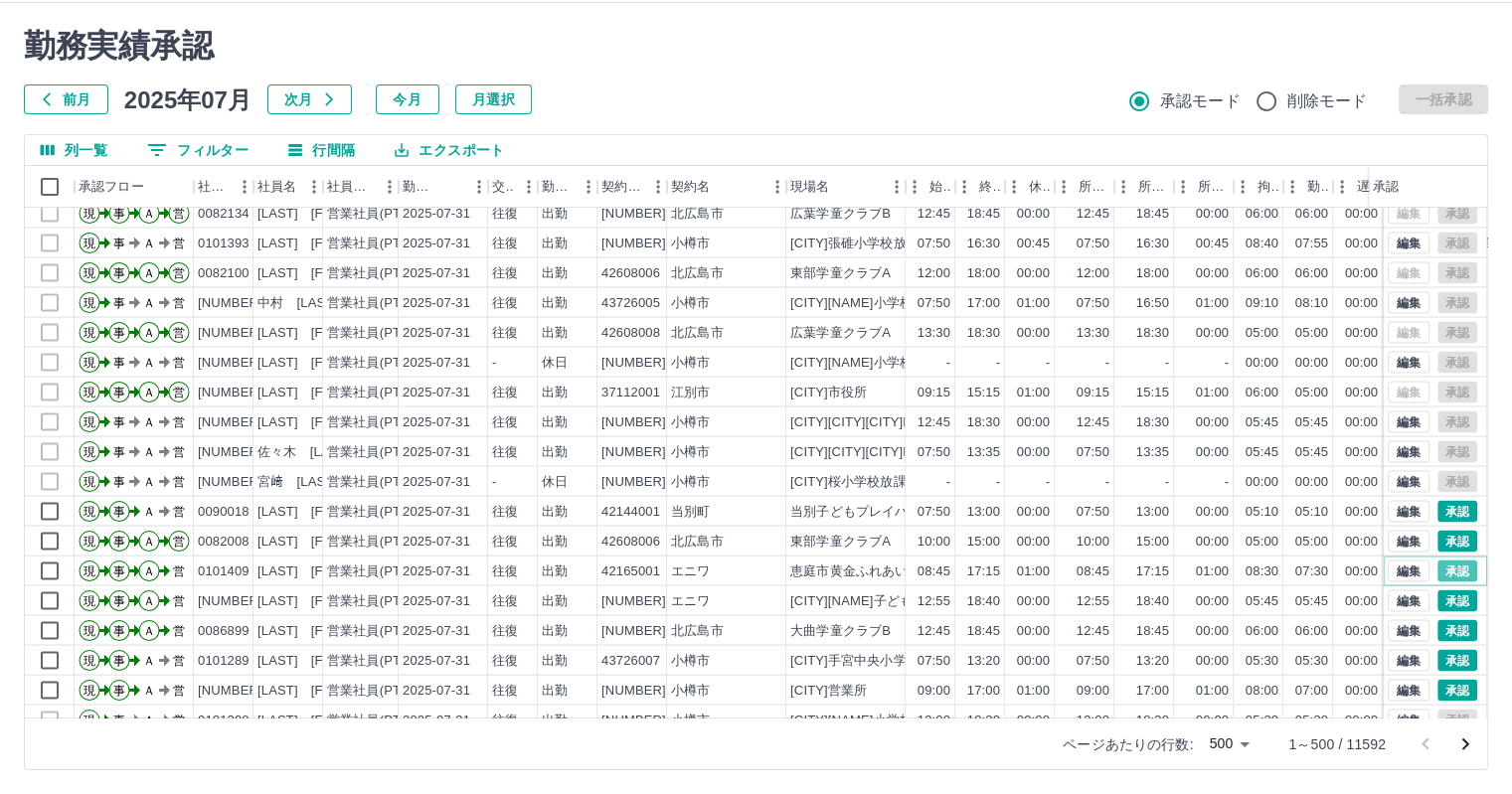 click on "承認" at bounding box center (1457, 570) 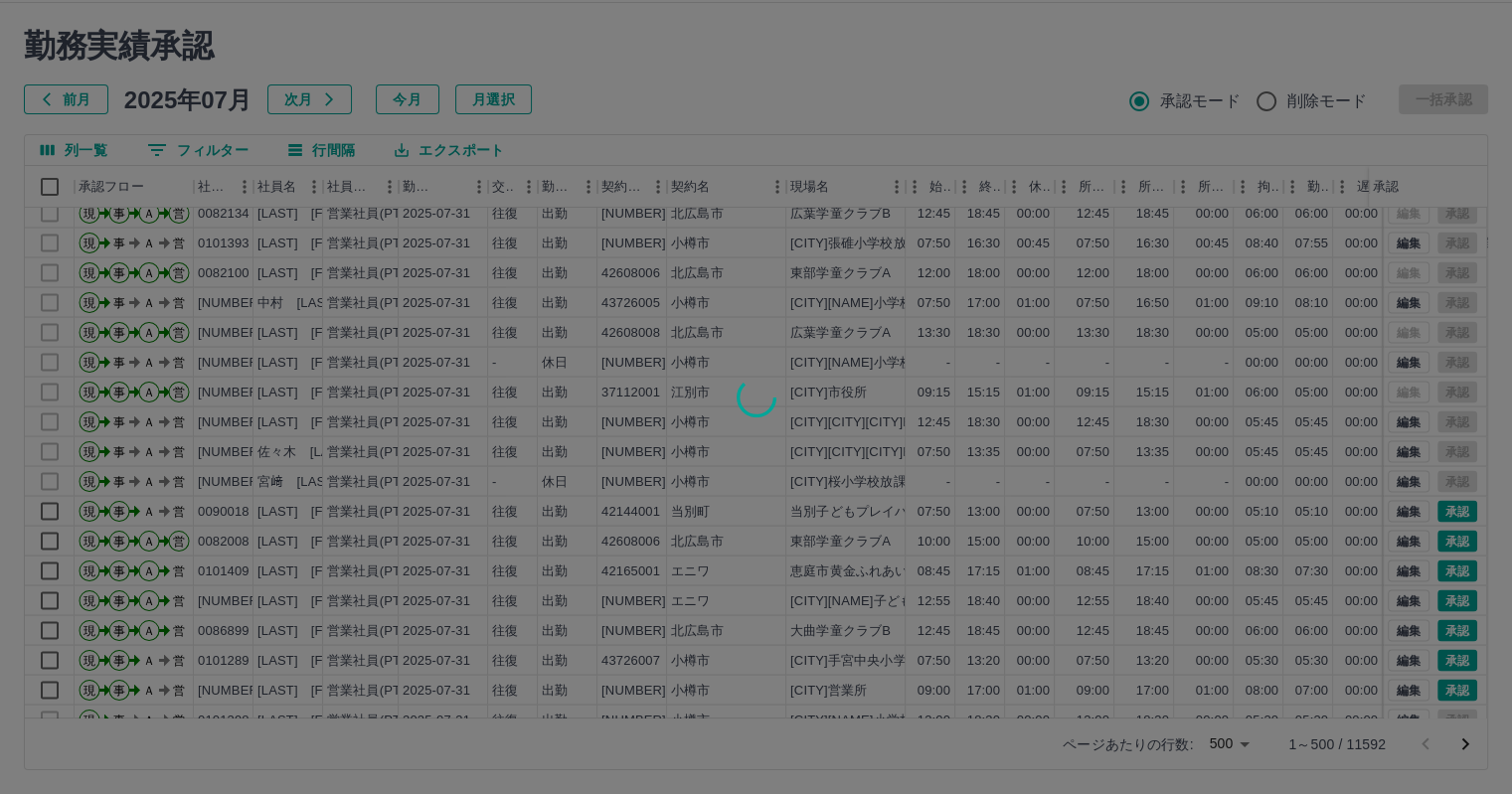 click at bounding box center [756, 397] 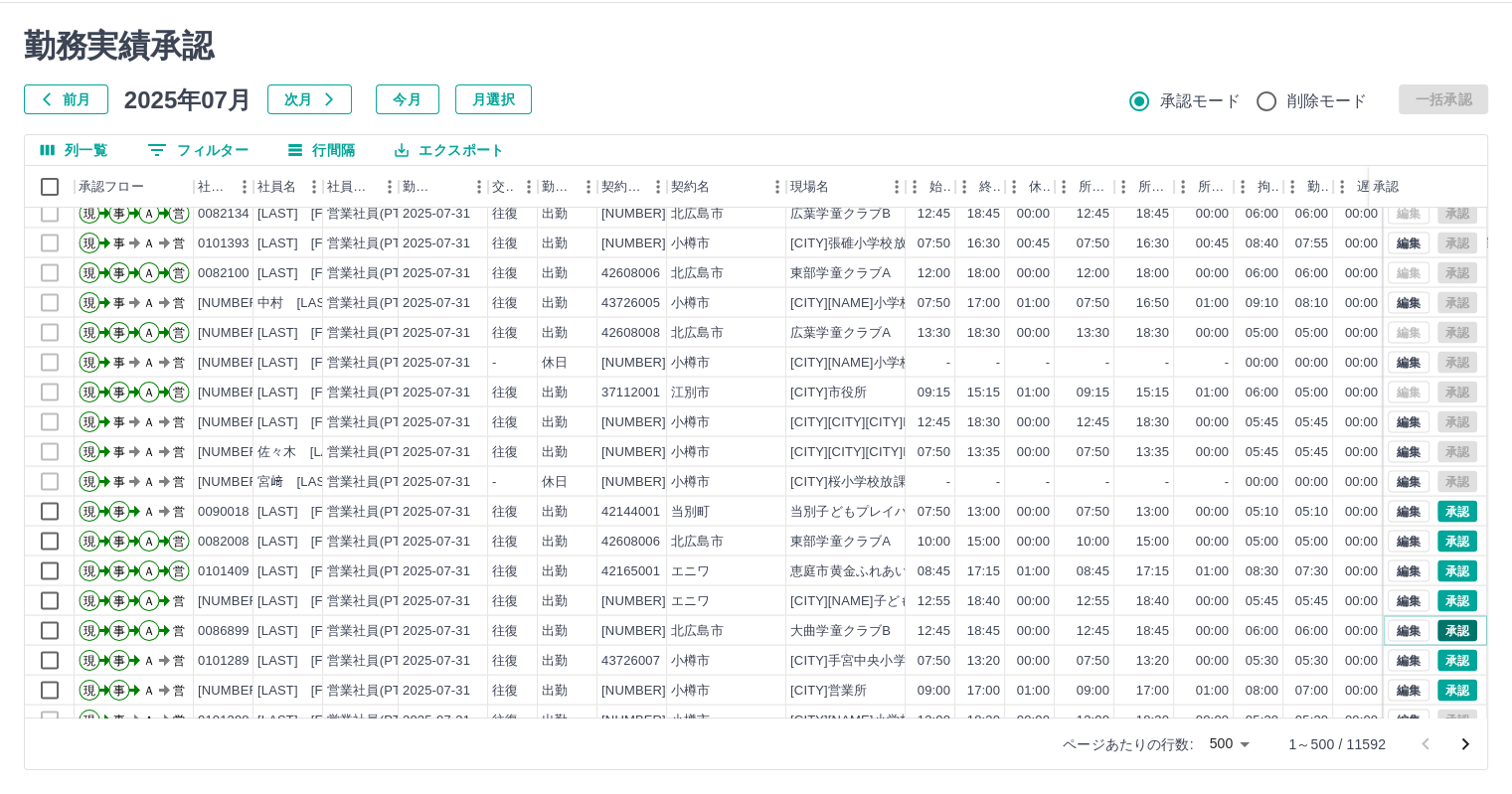 click on "承認" at bounding box center [1457, 630] 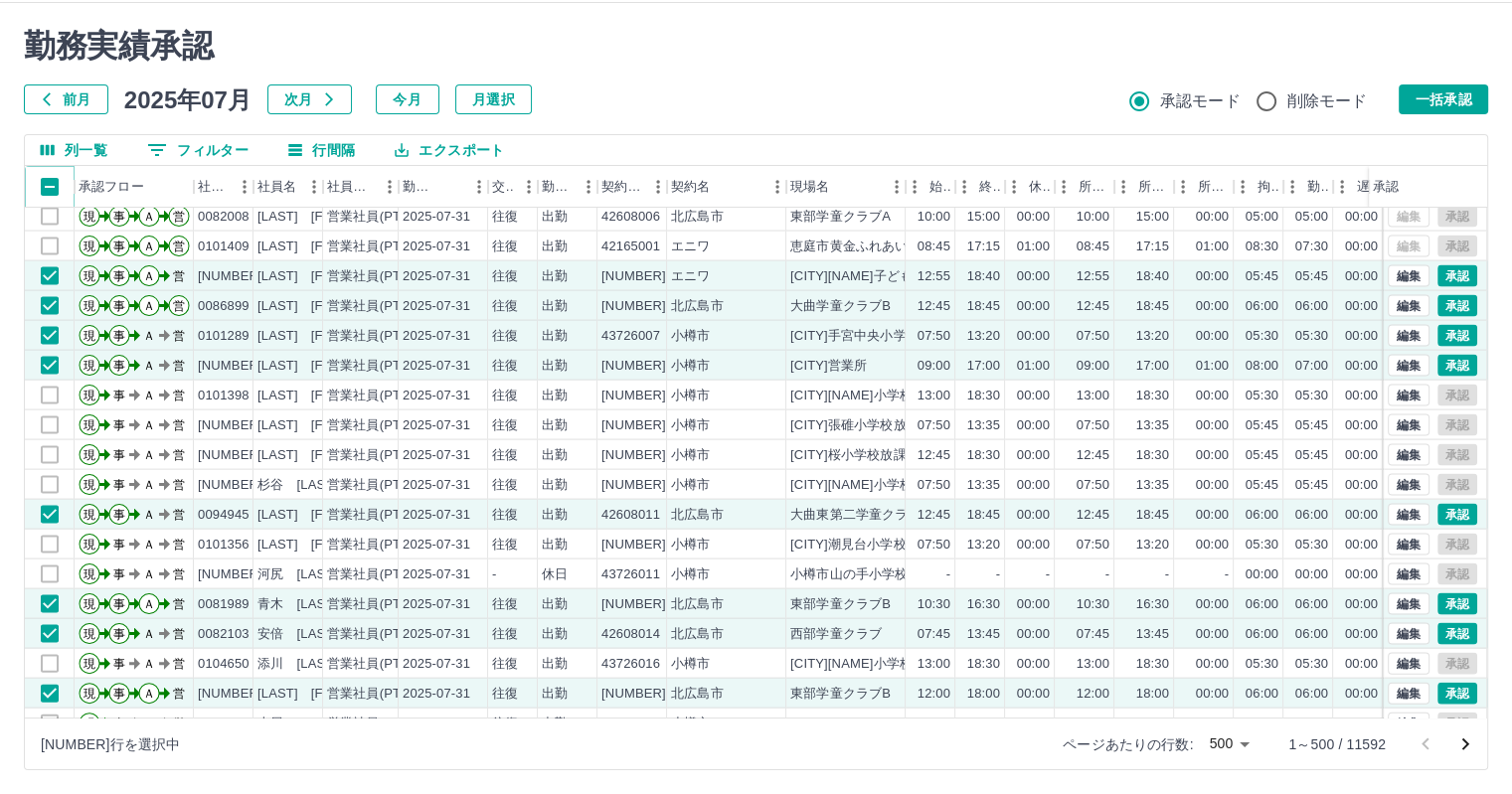 scroll, scrollTop: 4343, scrollLeft: 0, axis: vertical 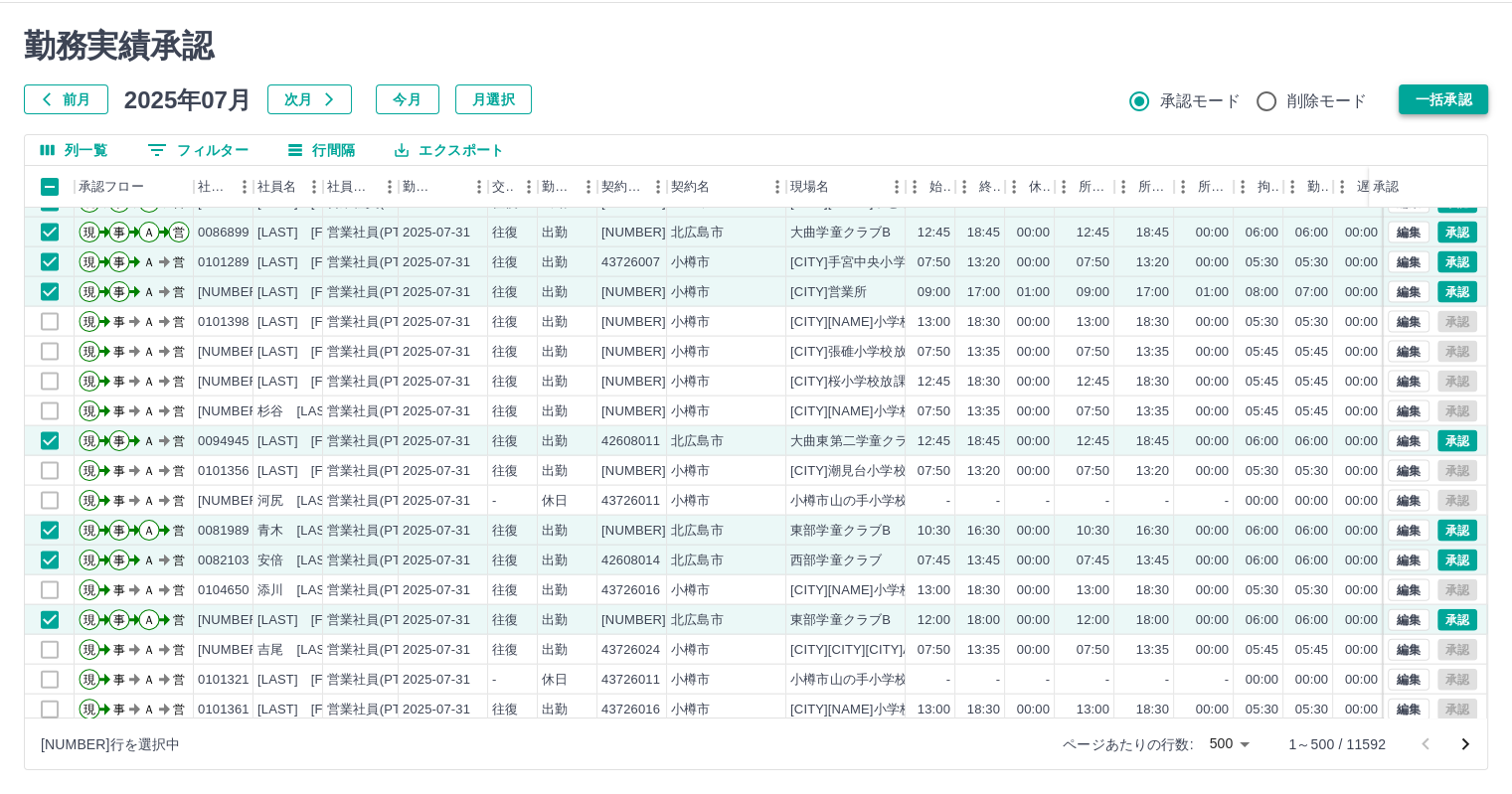 click on "一括承認" at bounding box center [1443, 99] 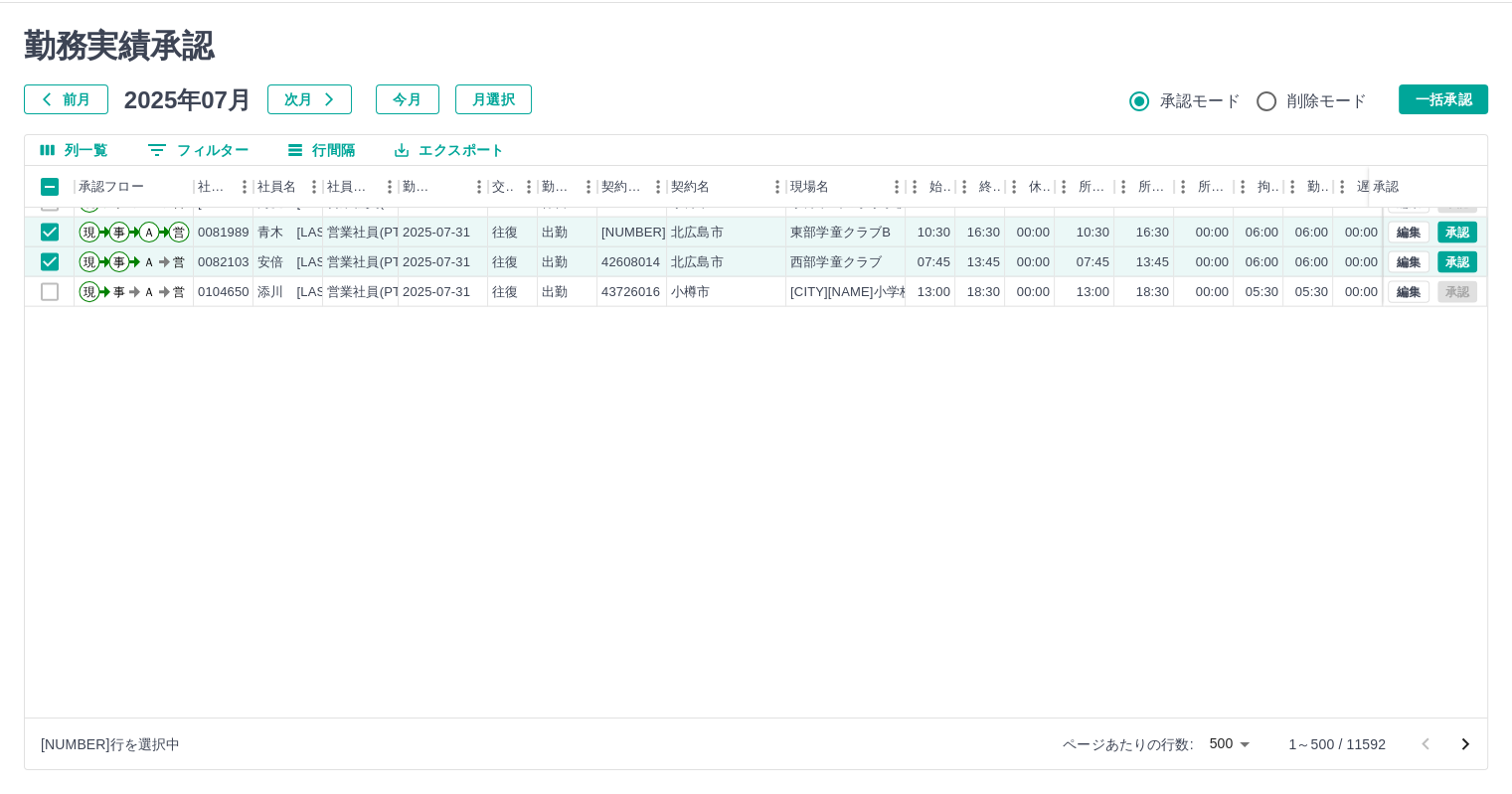scroll, scrollTop: 4144, scrollLeft: 0, axis: vertical 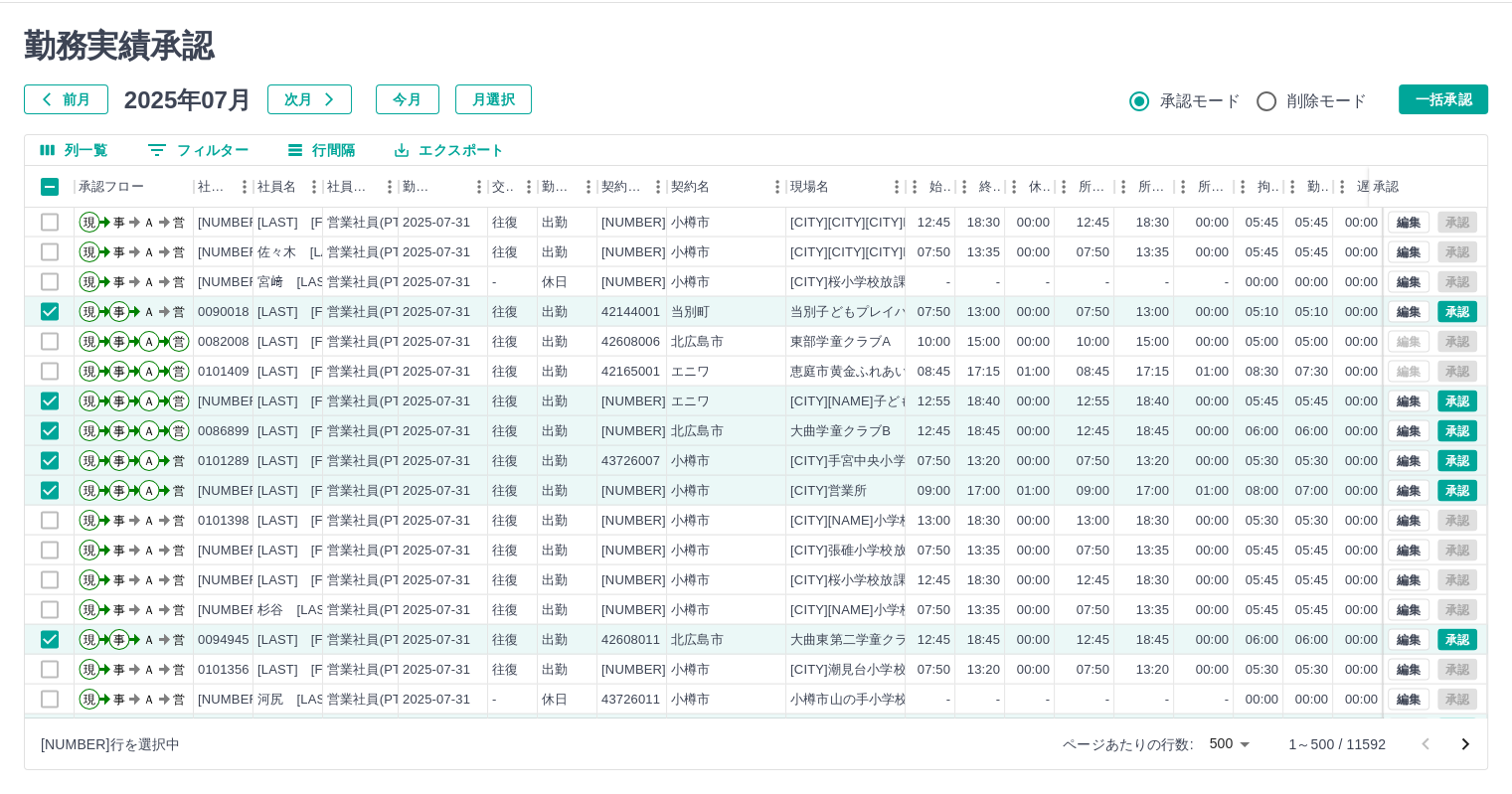 click on "勤務実績承認 前月 2025年07月 次月 今月 月選択 承認モード 削除モード 一括承認" at bounding box center [756, 71] 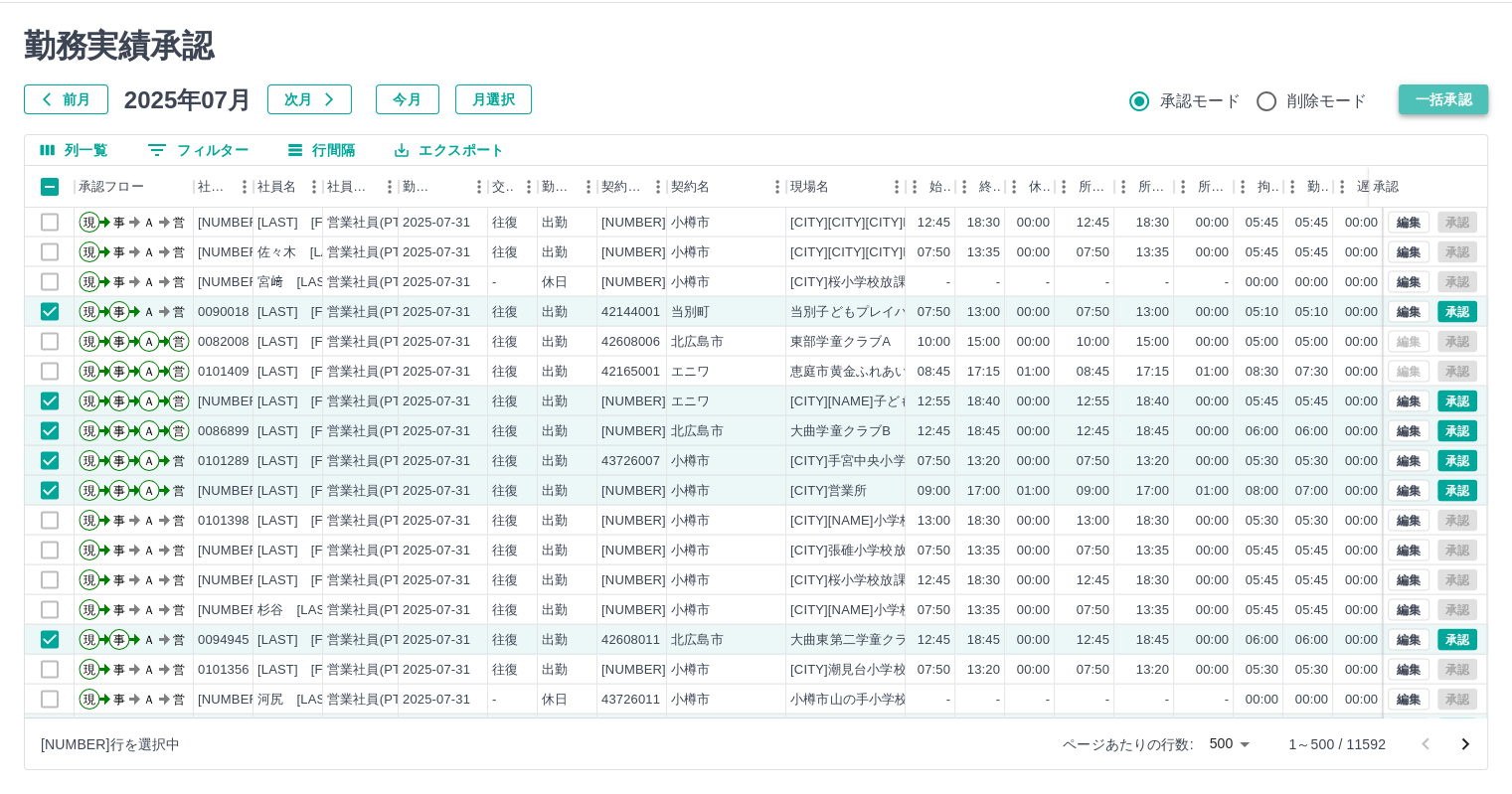 click on "一括承認" at bounding box center (1443, 99) 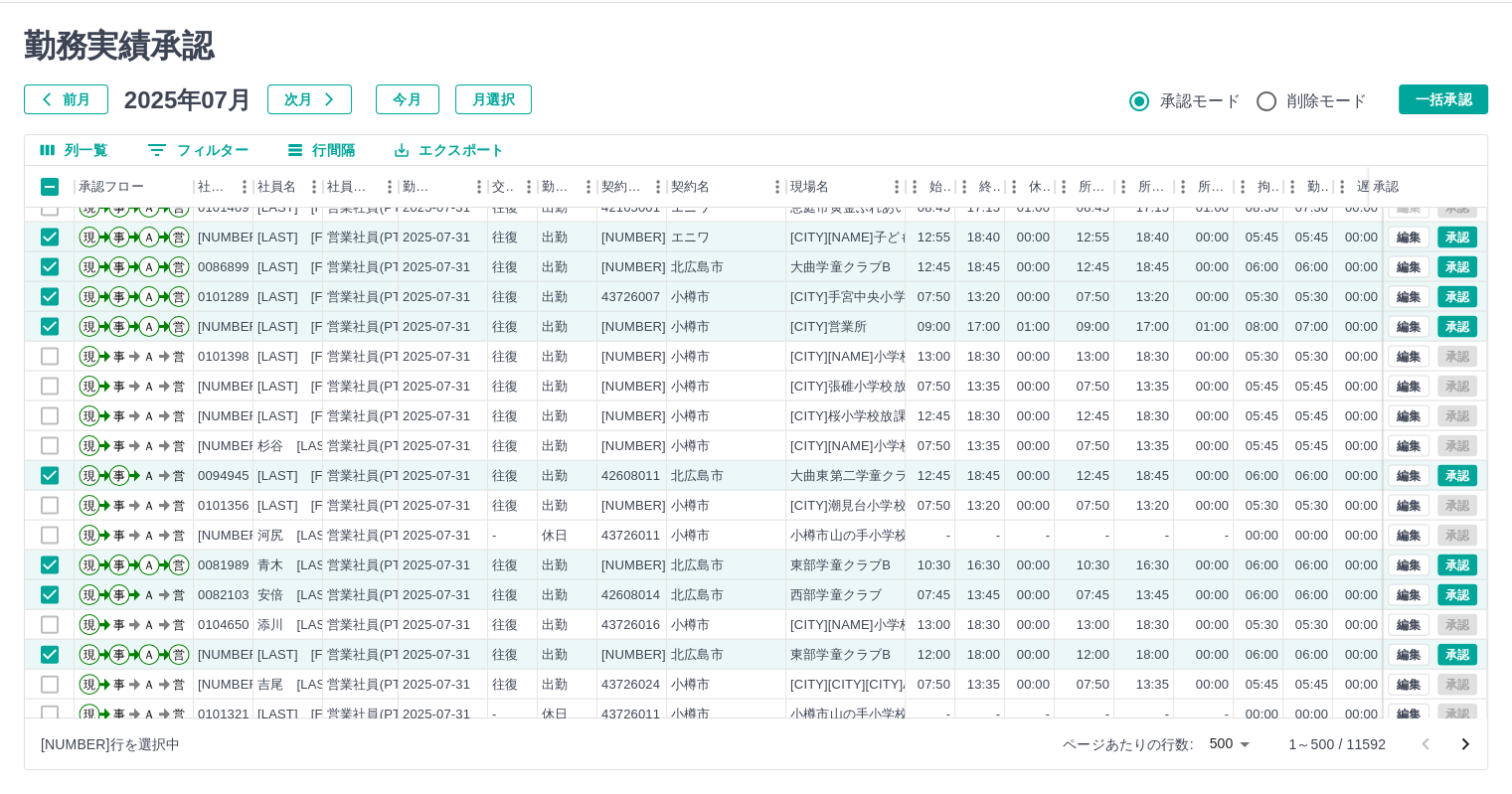 scroll, scrollTop: 4343, scrollLeft: 0, axis: vertical 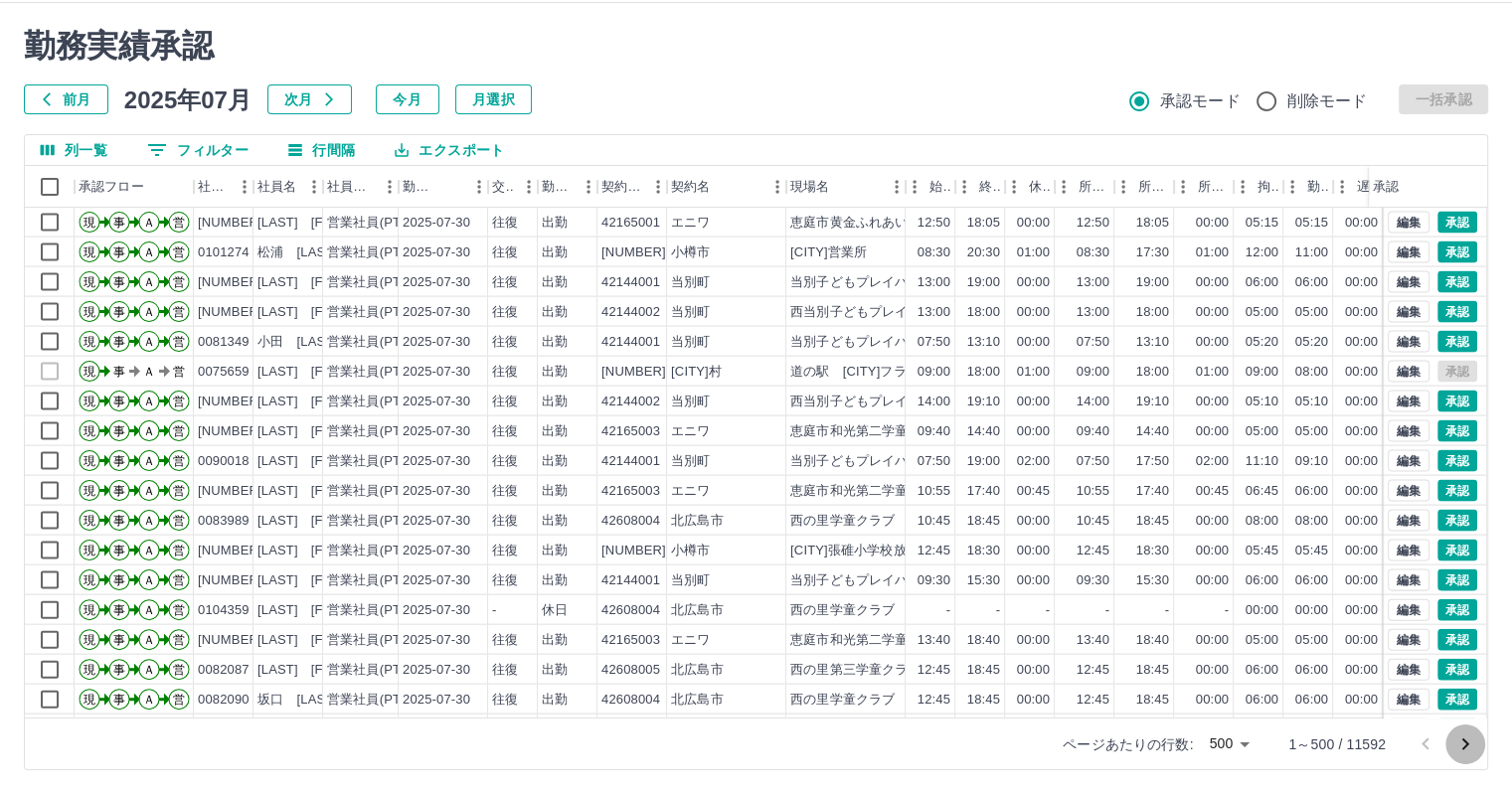 click 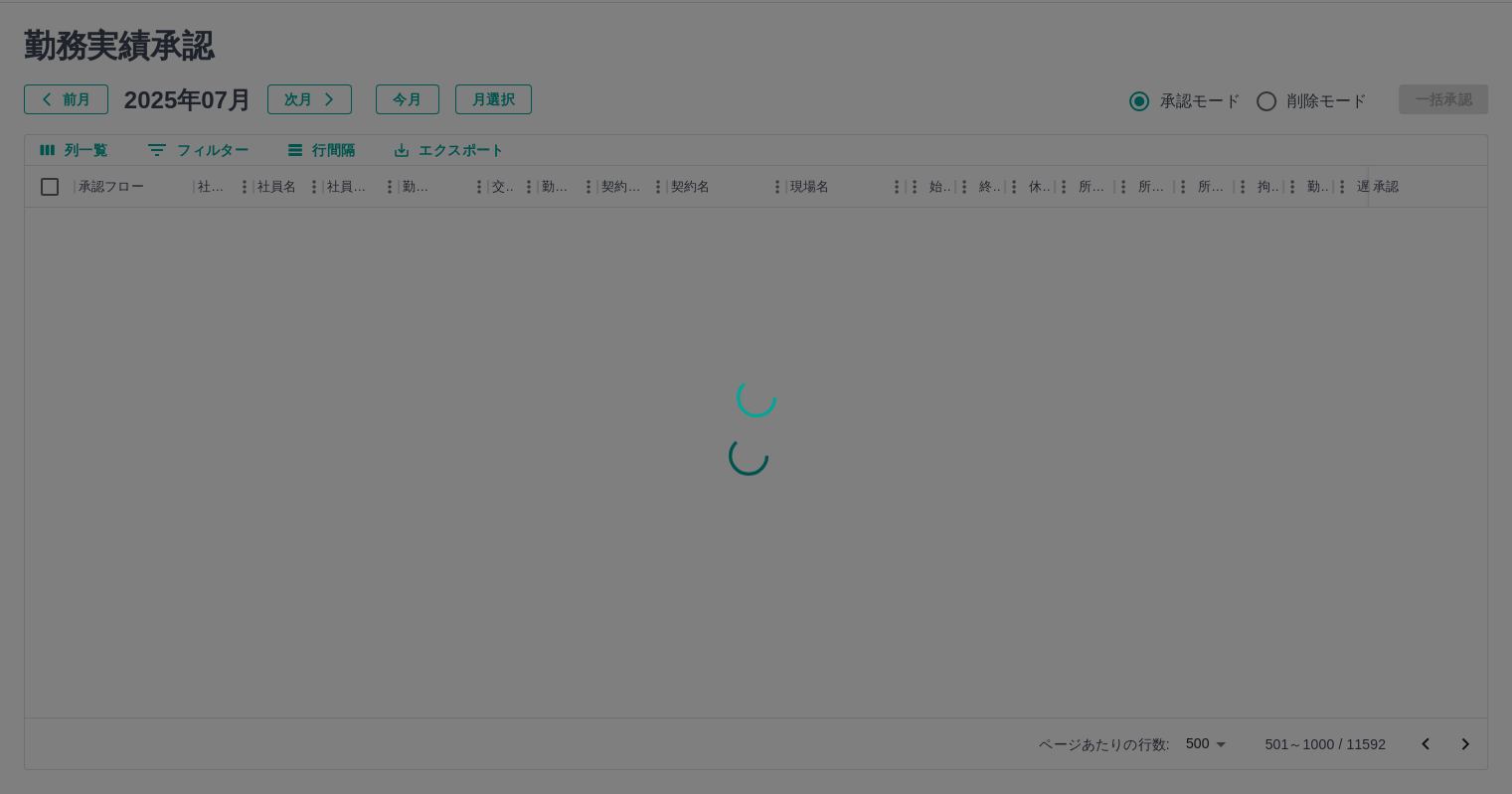 scroll, scrollTop: 0, scrollLeft: 0, axis: both 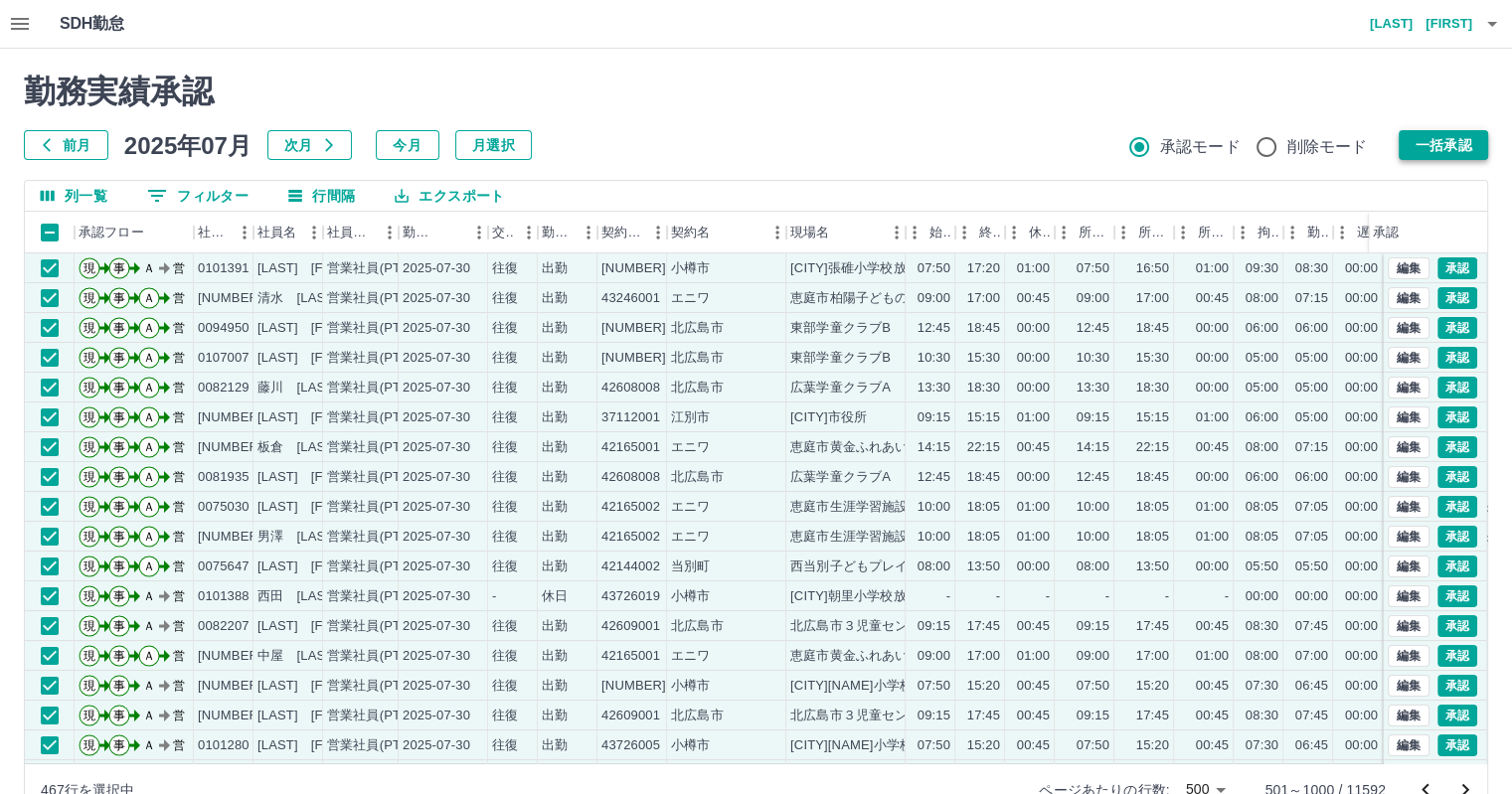 click on "一括承認" at bounding box center [1443, 145] 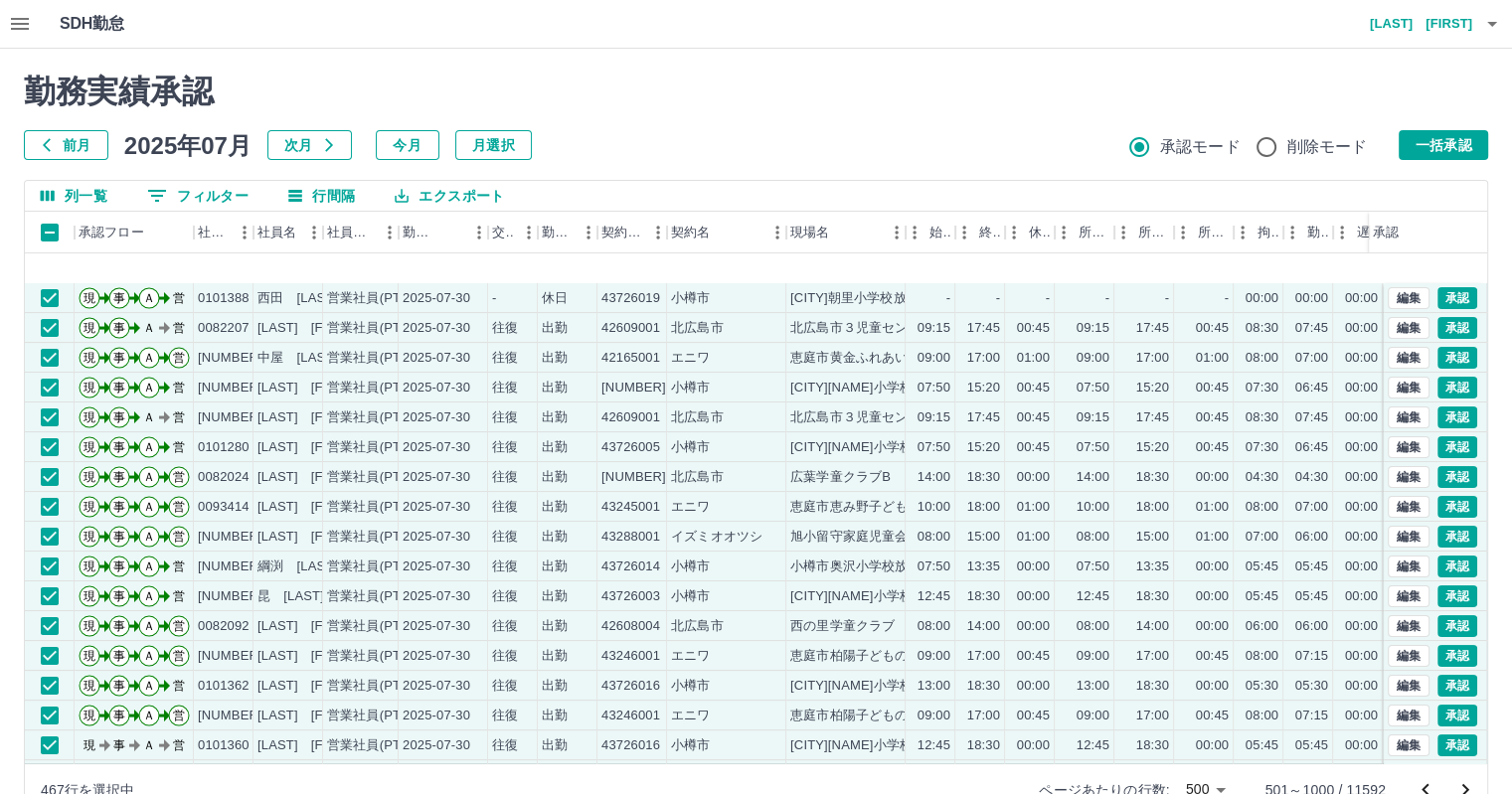 scroll, scrollTop: 497, scrollLeft: 0, axis: vertical 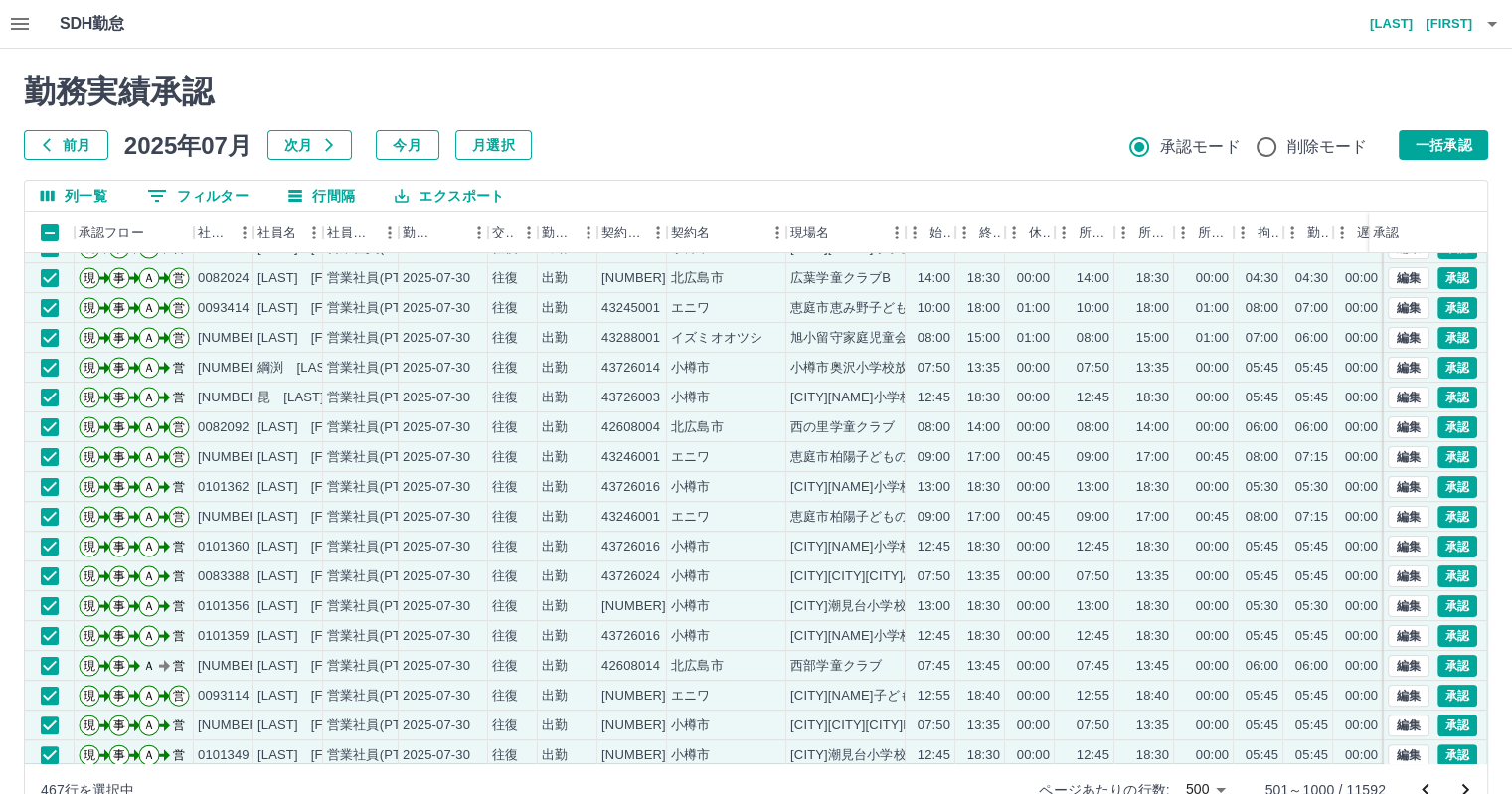 click on "勤務実績承認 前月 2025年07月 次月 今月 月選択 承認モード 削除モード 一括承認" at bounding box center (756, 116) 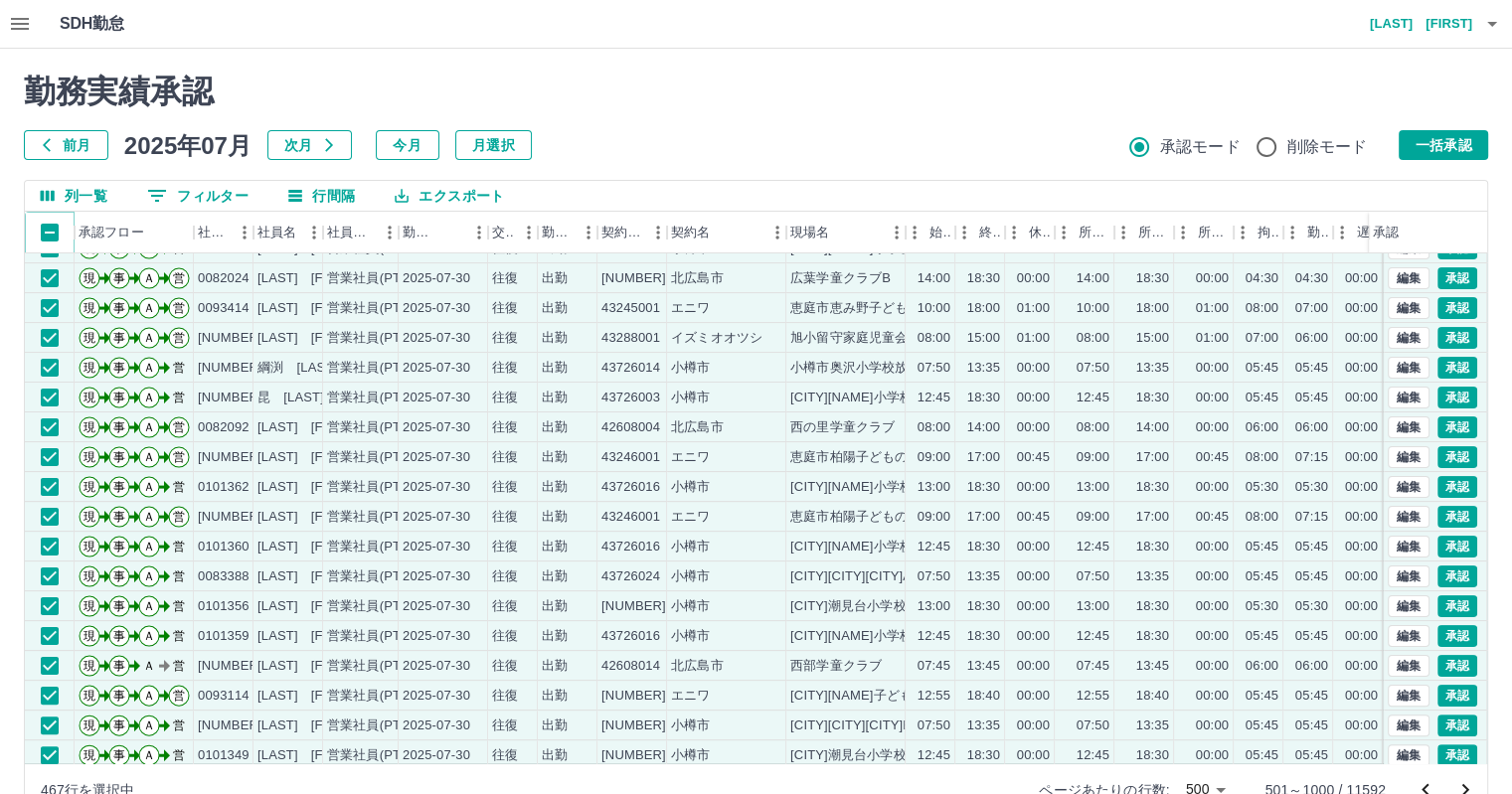 scroll, scrollTop: 0, scrollLeft: 0, axis: both 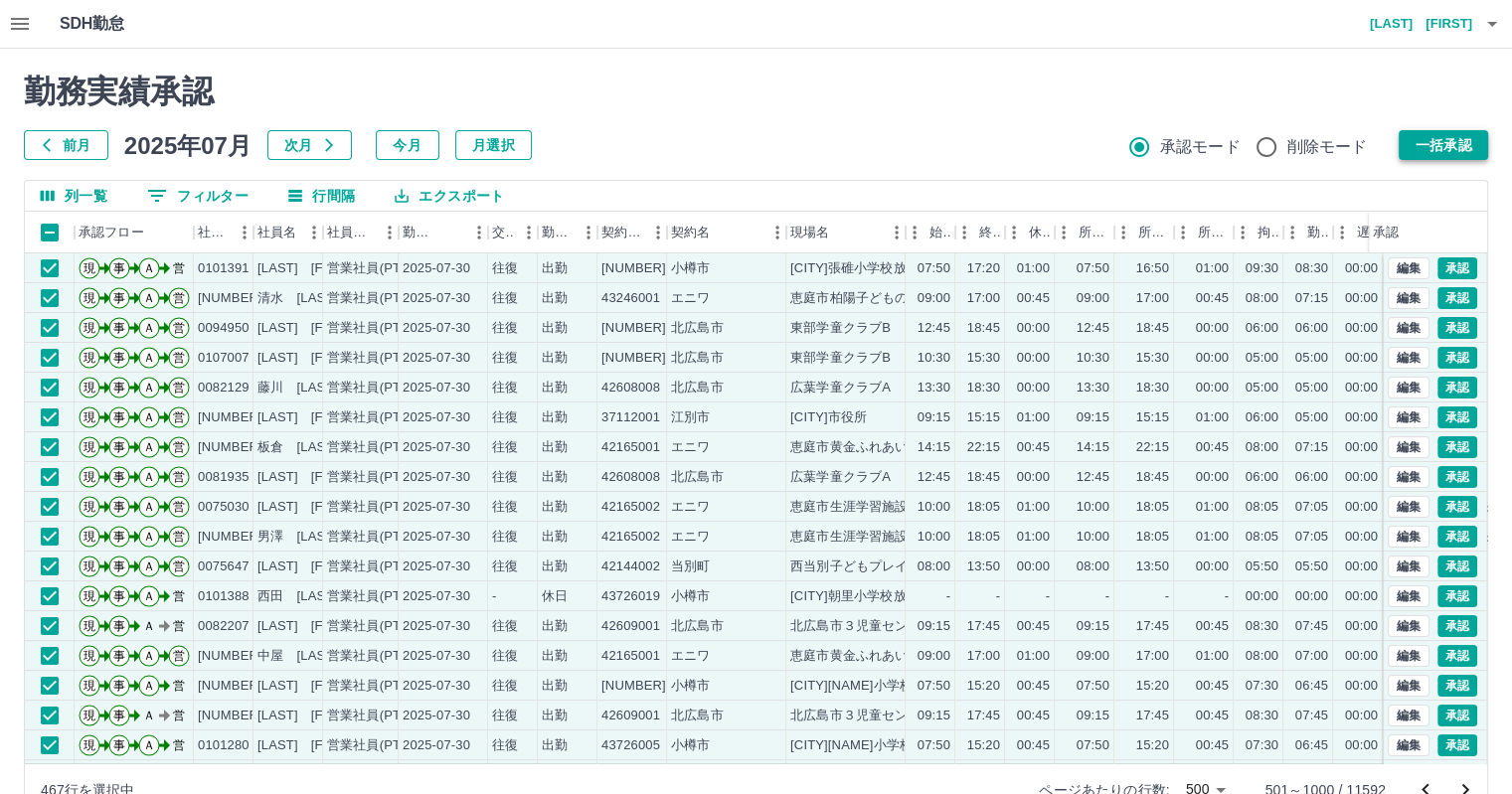 click on "一括承認" at bounding box center (1443, 145) 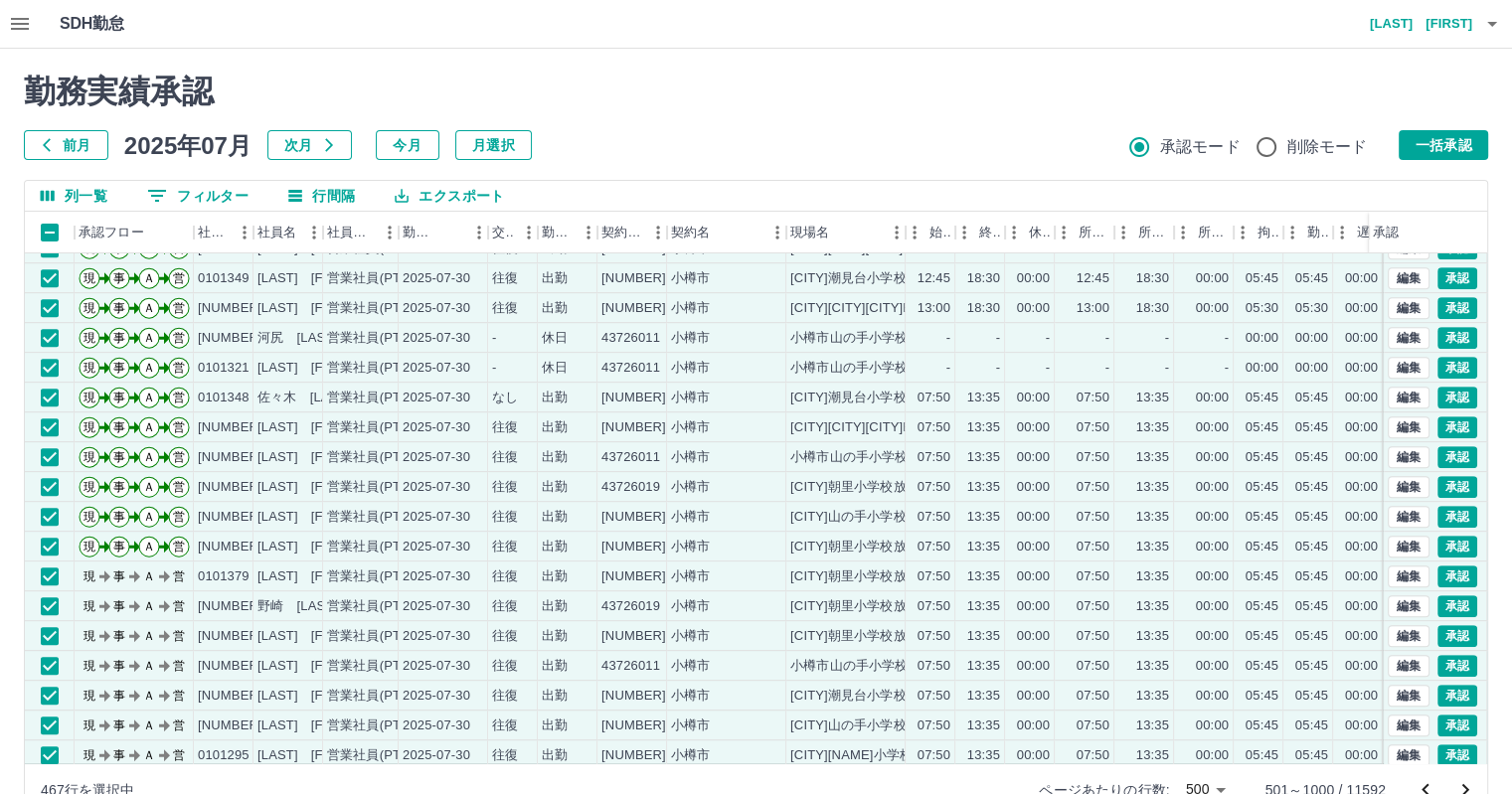 scroll, scrollTop: 894, scrollLeft: 0, axis: vertical 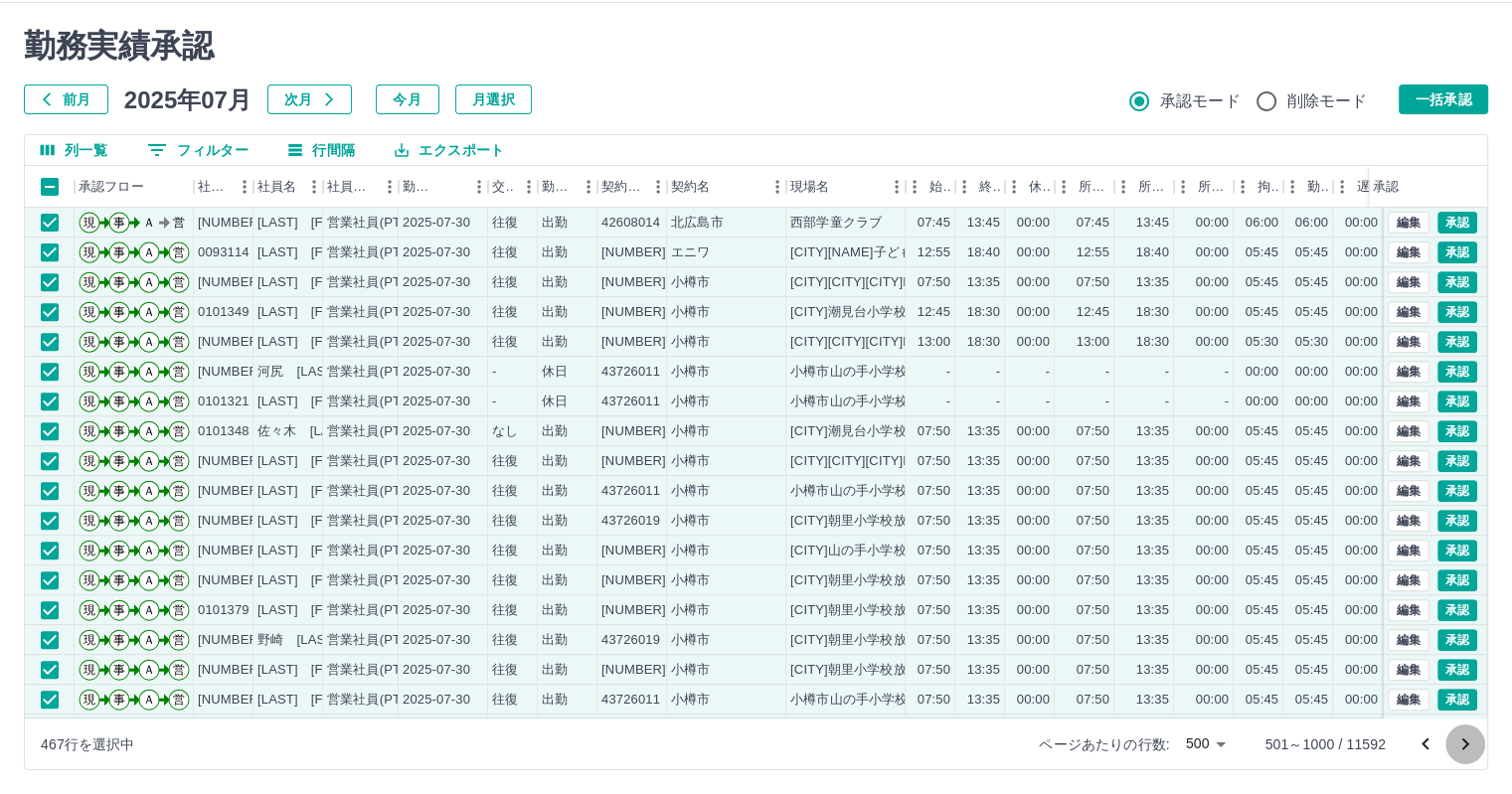 click 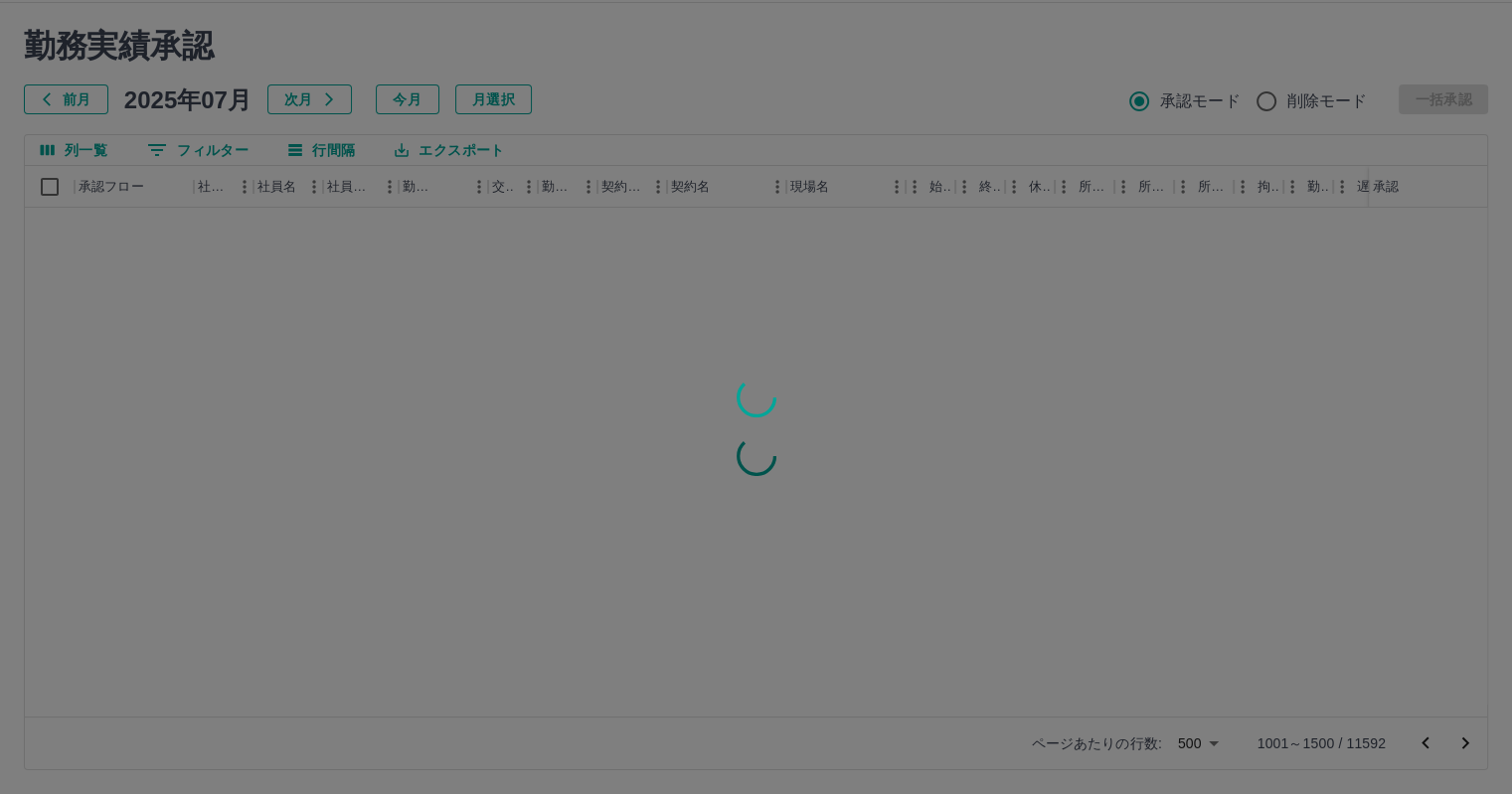 scroll, scrollTop: 0, scrollLeft: 0, axis: both 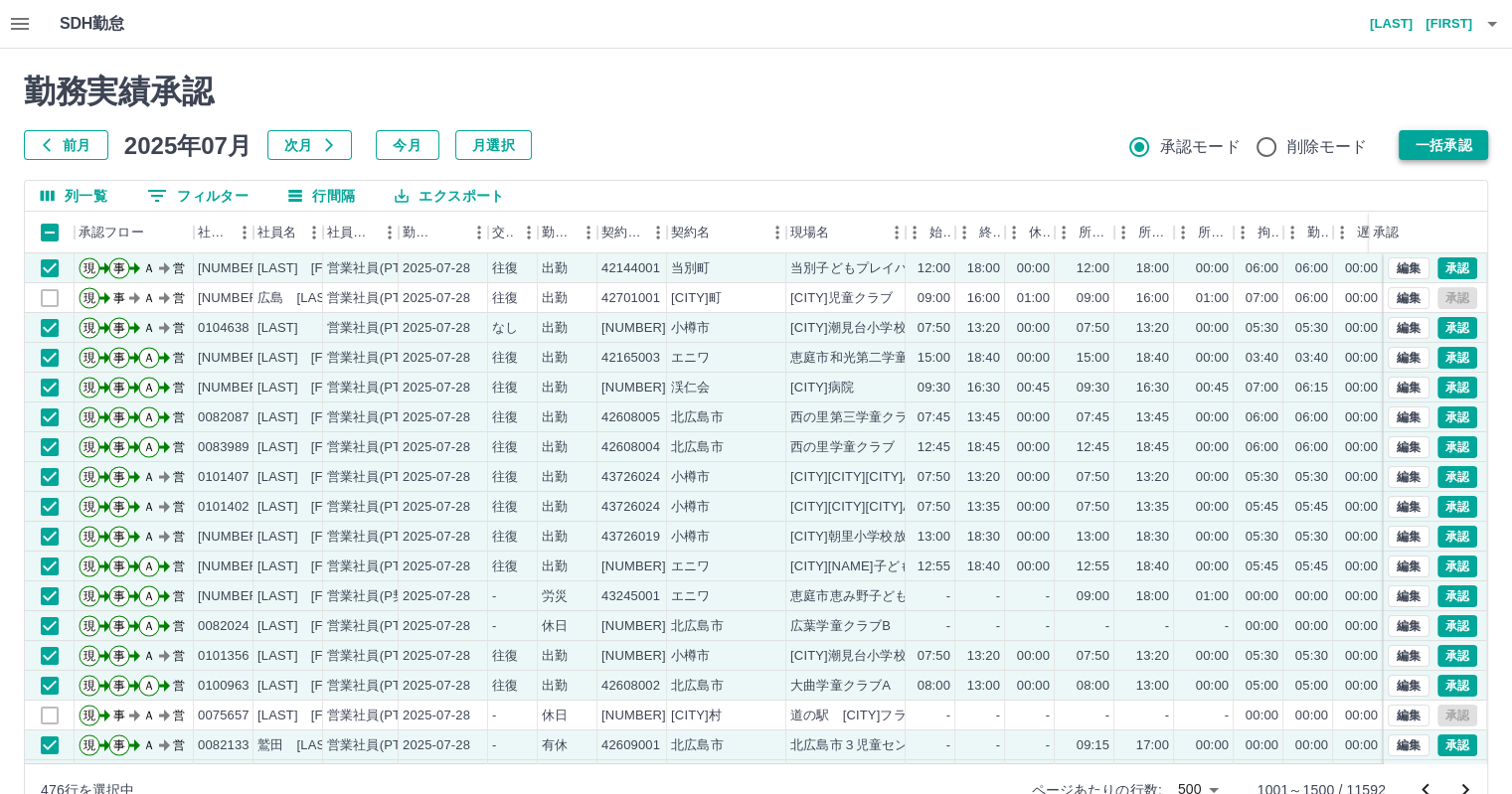 click on "一括承認" at bounding box center [1443, 145] 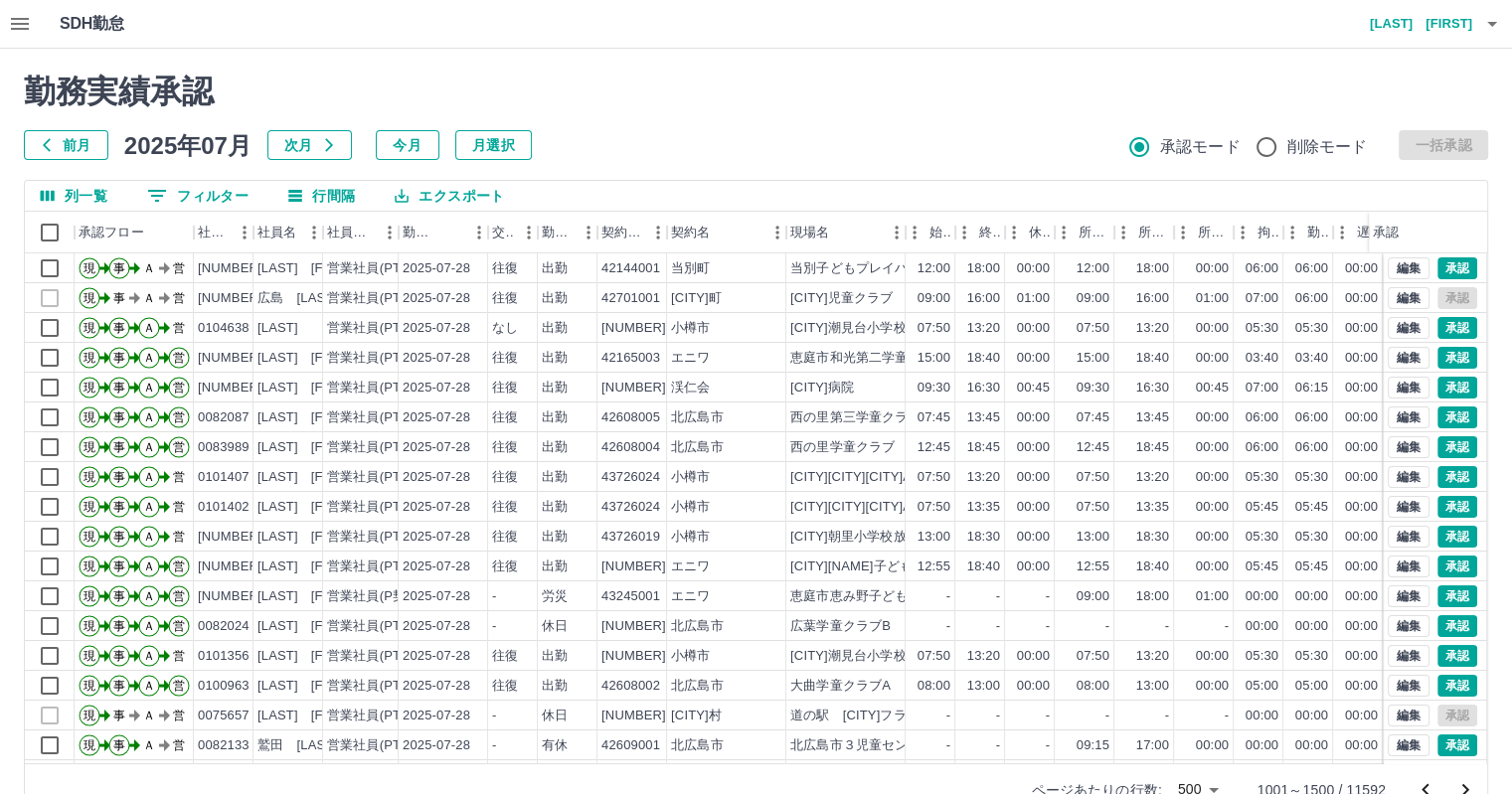 click on "勤務実績承認" at bounding box center (756, 91) 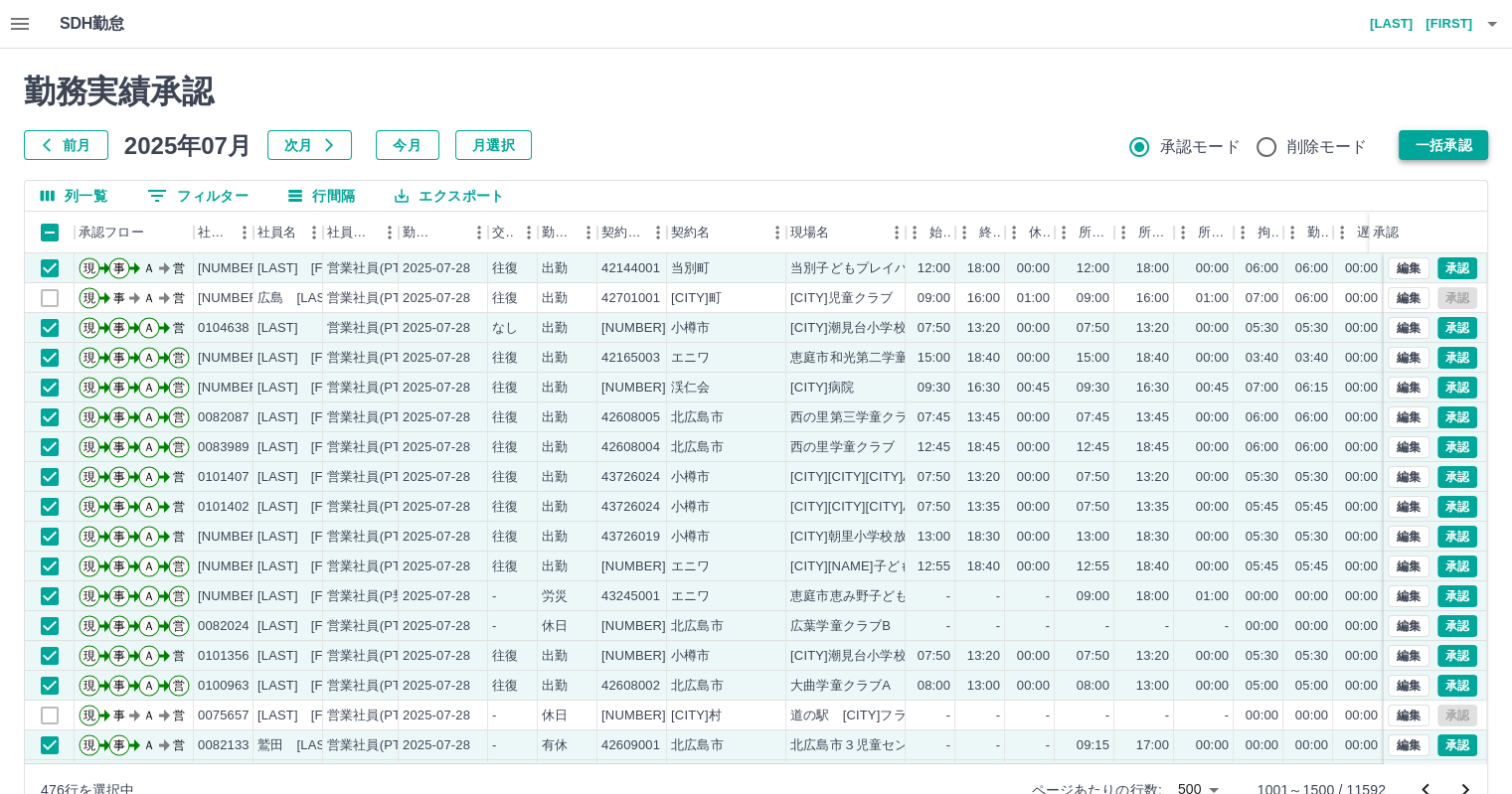 click on "勤務実績承認 前月 2025年07月 次月 今月 月選択 承認モード 削除モード 一括承認 列一覧 フィルター 行間隔 エクスポート 承認フロー 社員番号 社員名 社員区分 勤務日 交通費 勤務区分 契約コード 契約名 現場名 始業 終業 休憩 所定開始 所定終業 所定休憩 拘束 勤務 遅刻等 コメント ステータス 承認 現 事 Ａ 営 0084192 中田　綾子 営業社員(PT契約) 2025-07-28 往復 出勤 42144001 当別町 当別子どもプレイハウス 12:00 18:00 00:00 12:00 18:00 00:00 06:00 06:00 00:00 AM承認待 現 事 Ａ 営 0047281 広島　雅美 営業社員(PT契約) 2025-07-28 往復 出勤 42701001 共和町 東陽児童クラブ 09:00 16:00 01:00 09:00 16:00 01:00 07:00 06:00 00:00 事務担当者承認待 現 事 Ａ 営 0104638 納田　まや子 営業社員(PT契約) 2025-07-28 なし 出勤 43726015 小樽市 小樽市潮見台小学校放課後児童クラブ 07:50 13:20 00:00 07:50 13:20 00:00 05:30 -" at bounding box center [756, 444] 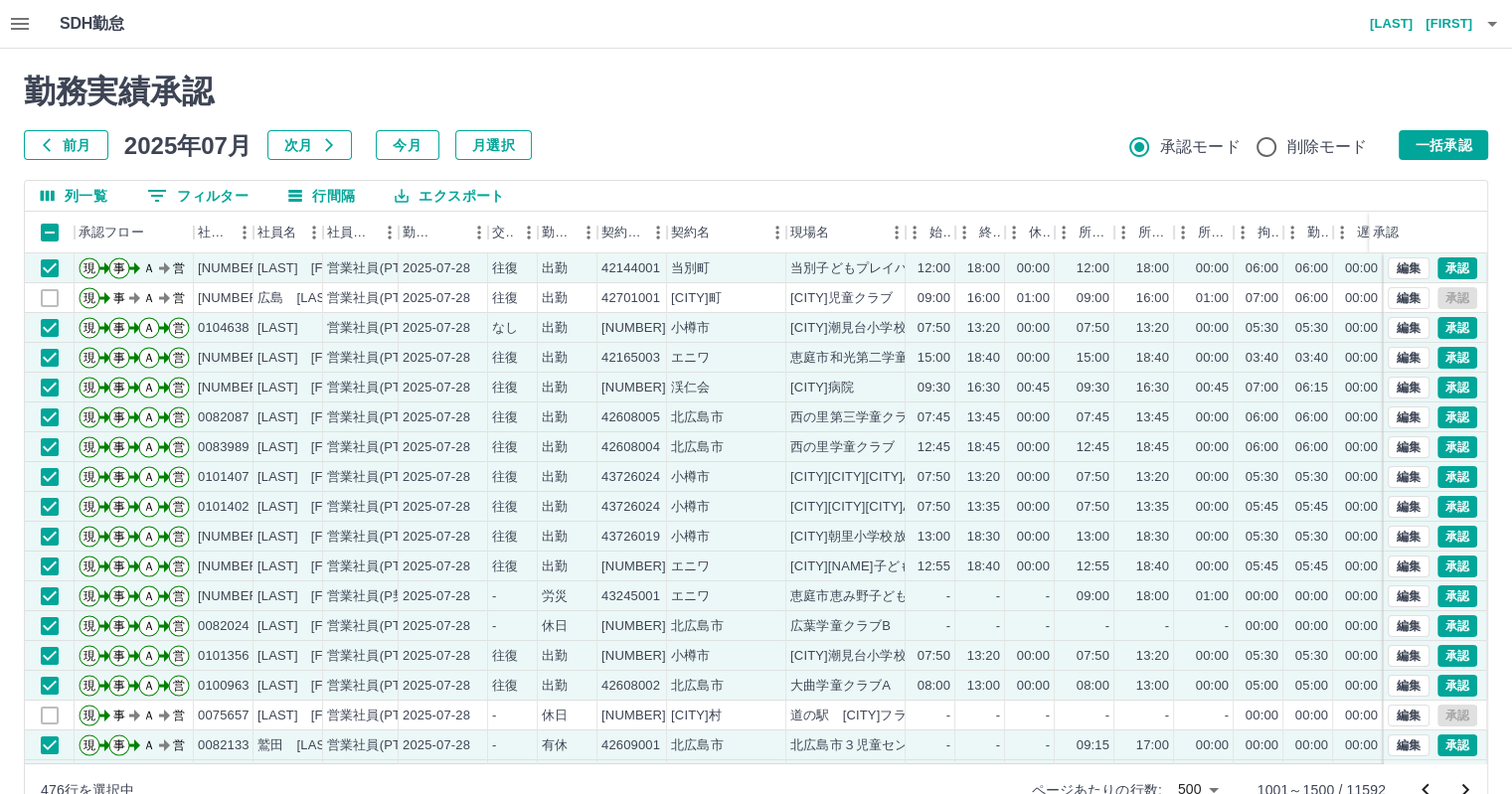 click on "前月 2025年07月 次月 今月 月選択 承認モード 削除モード 一括承認" at bounding box center [756, 145] 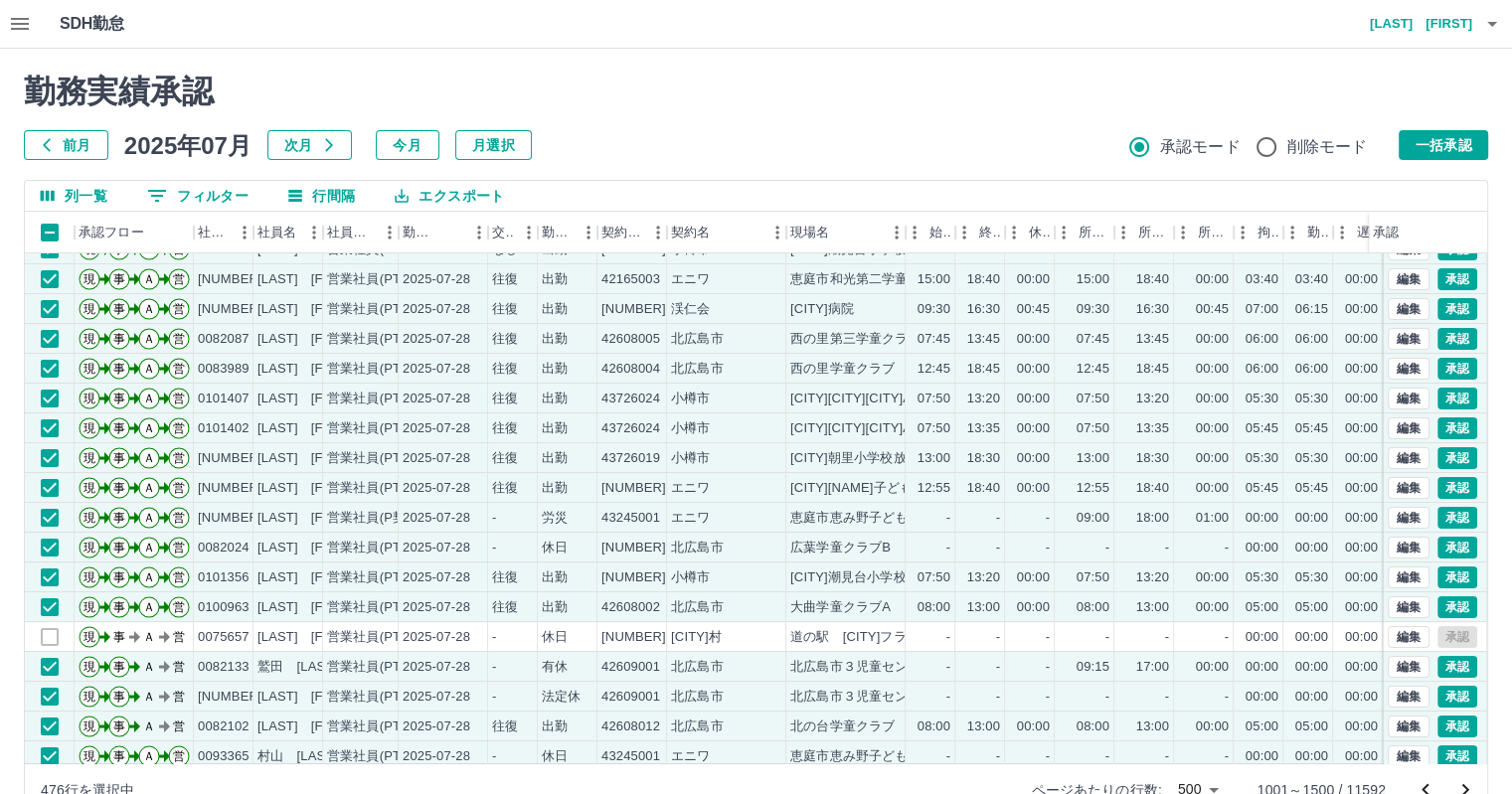 scroll, scrollTop: 99, scrollLeft: 0, axis: vertical 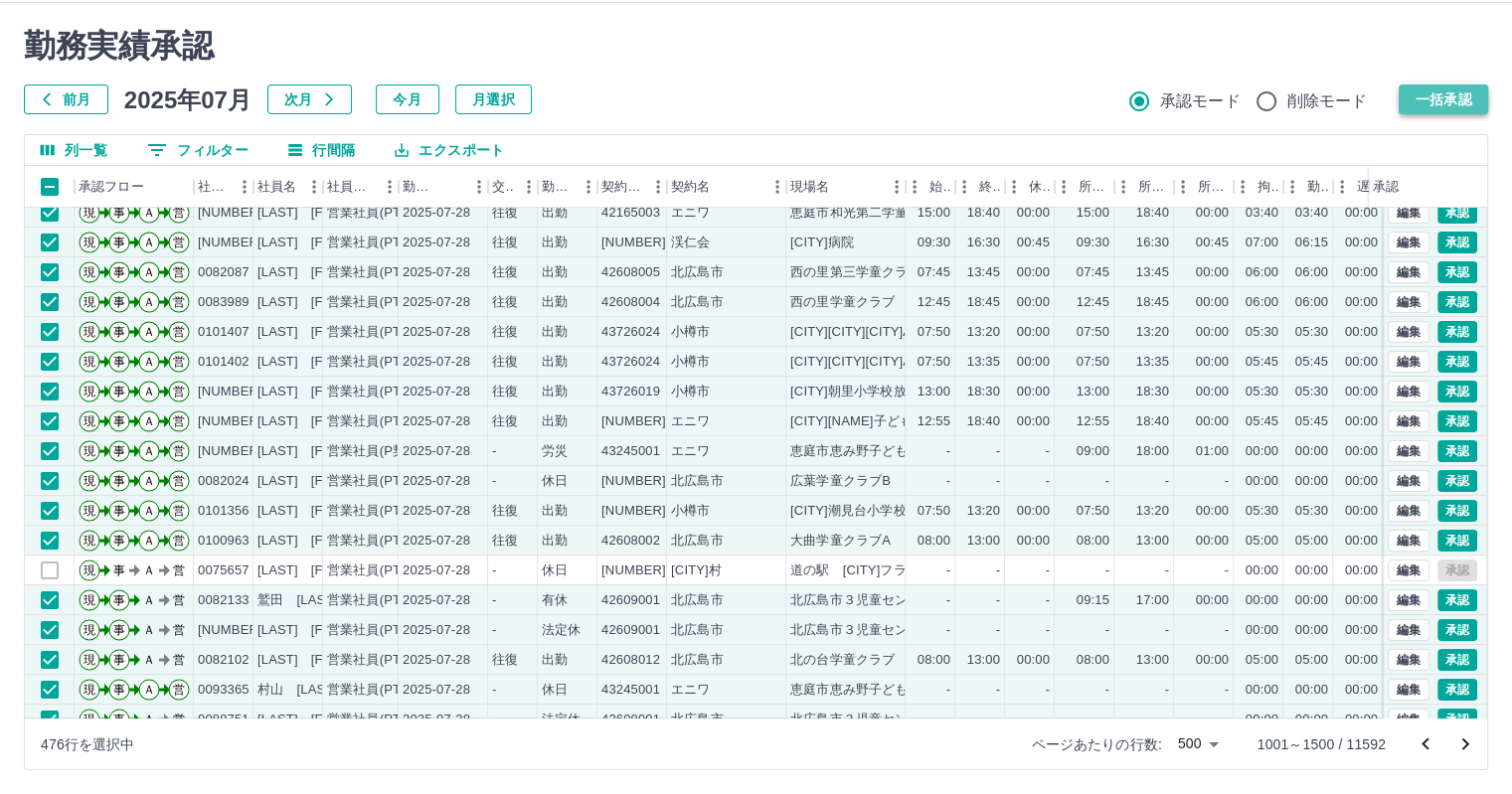 click on "一括承認" at bounding box center (1443, 99) 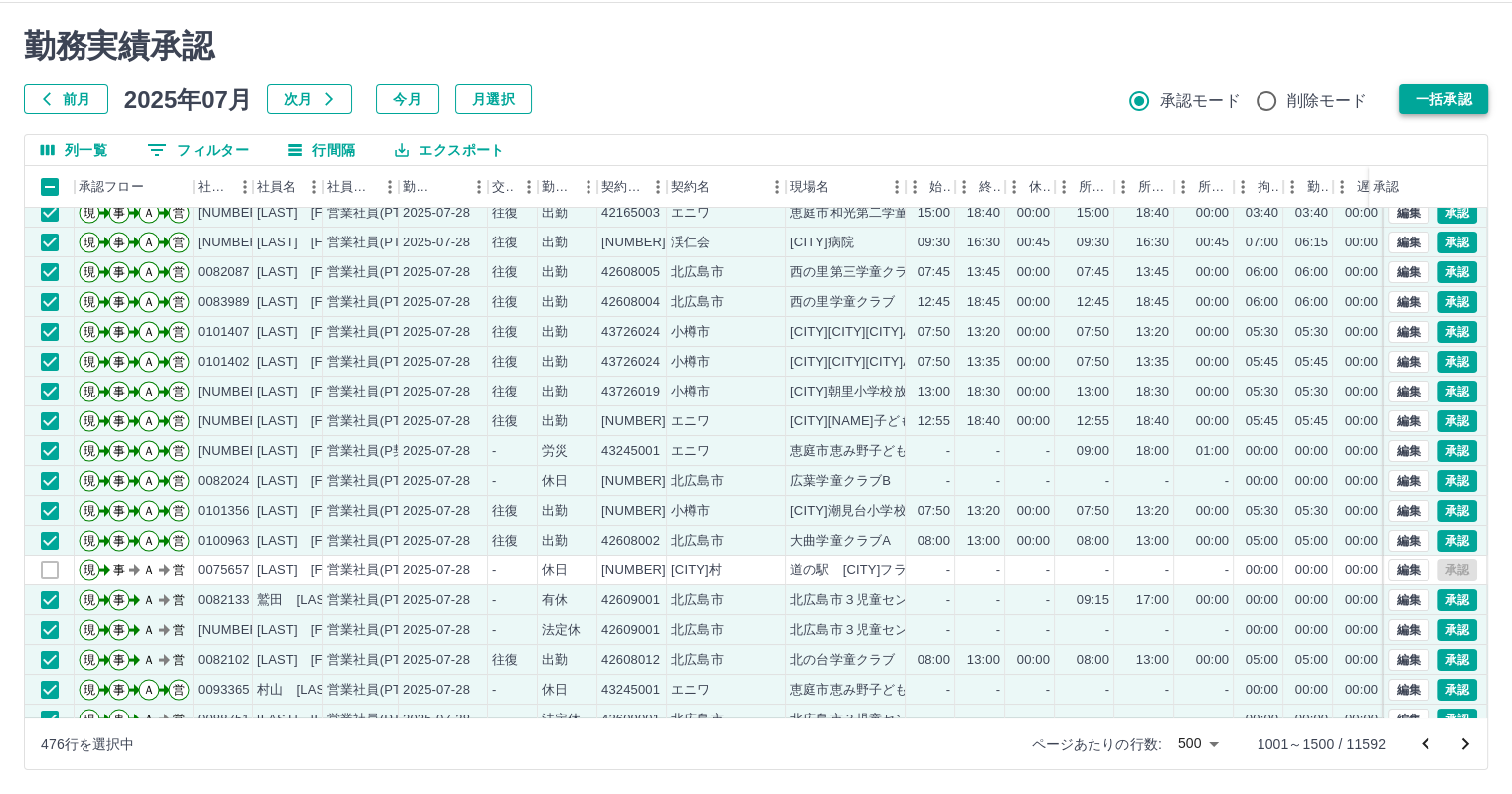 click on "一括承認" at bounding box center [1443, 99] 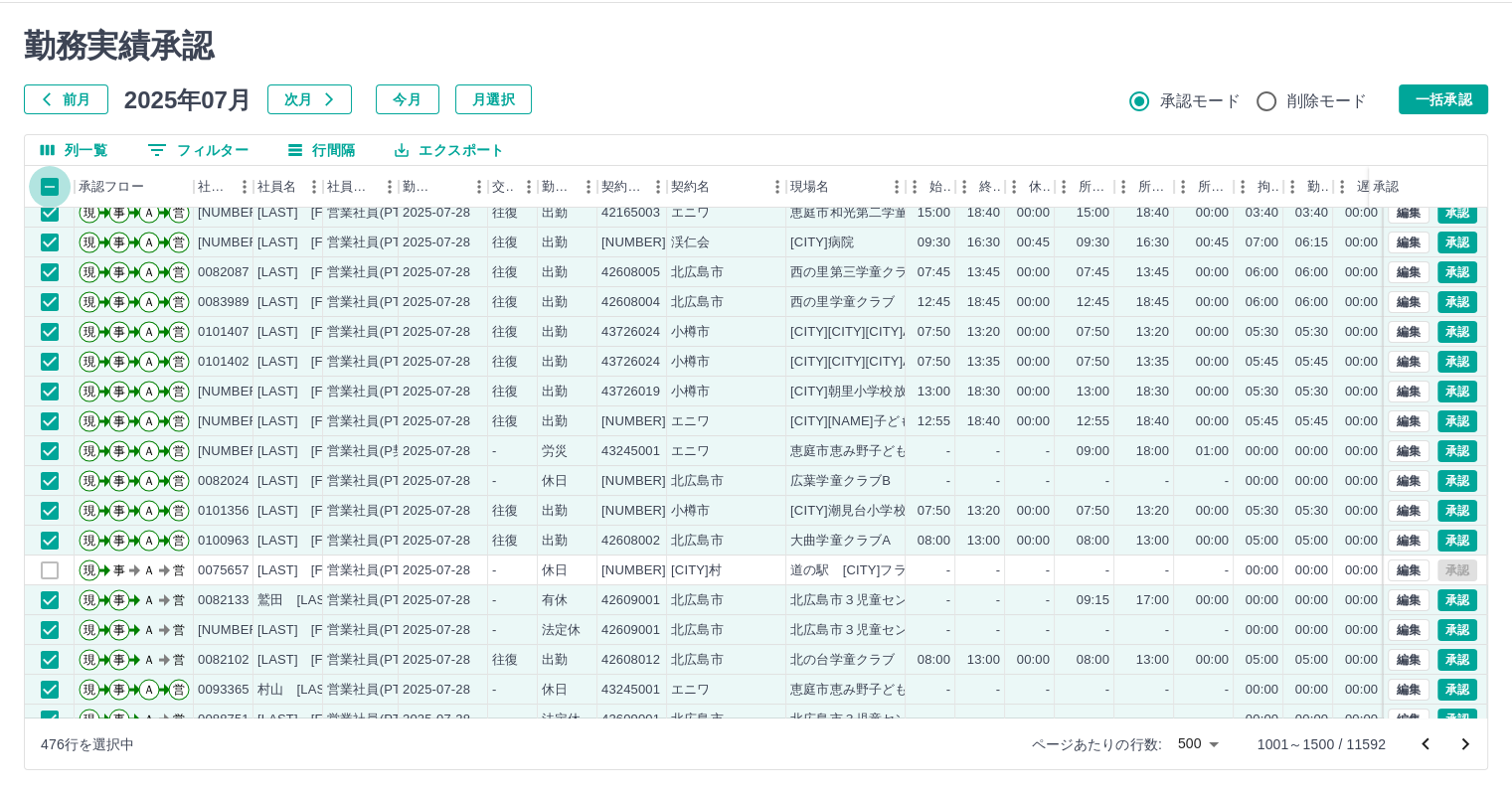 click on "勤務実績承認" at bounding box center [756, 46] 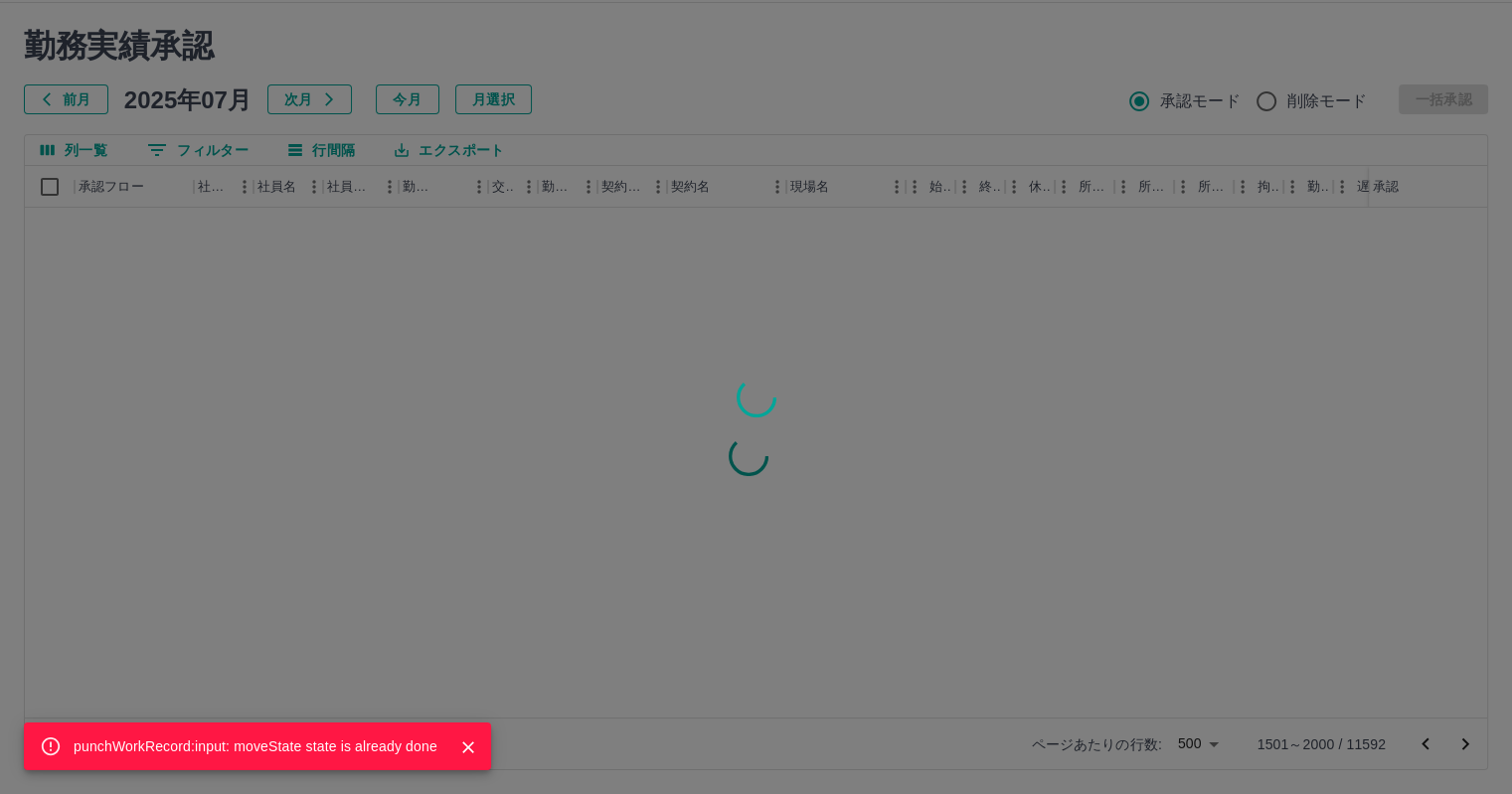 scroll, scrollTop: 0, scrollLeft: 0, axis: both 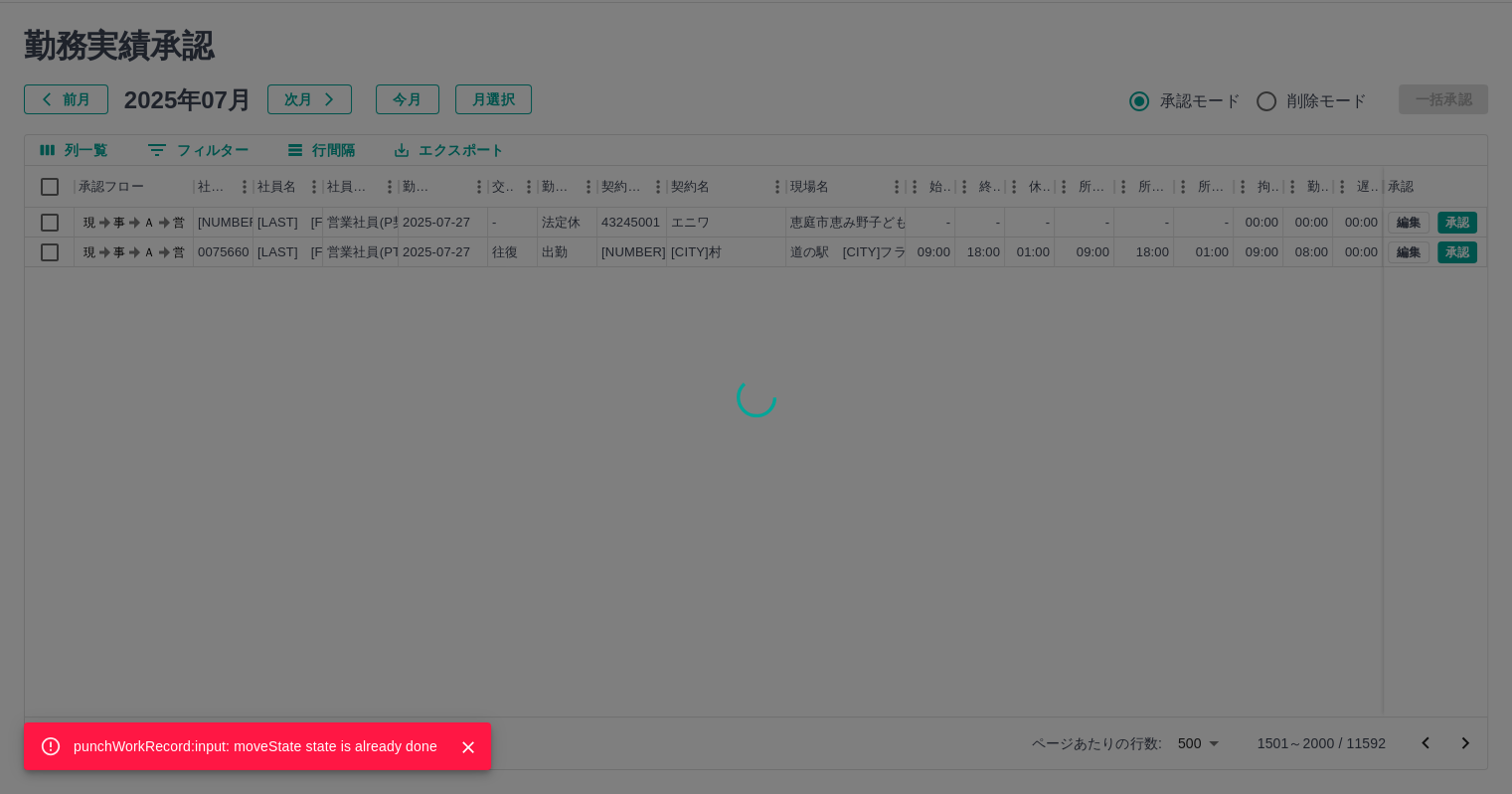 click 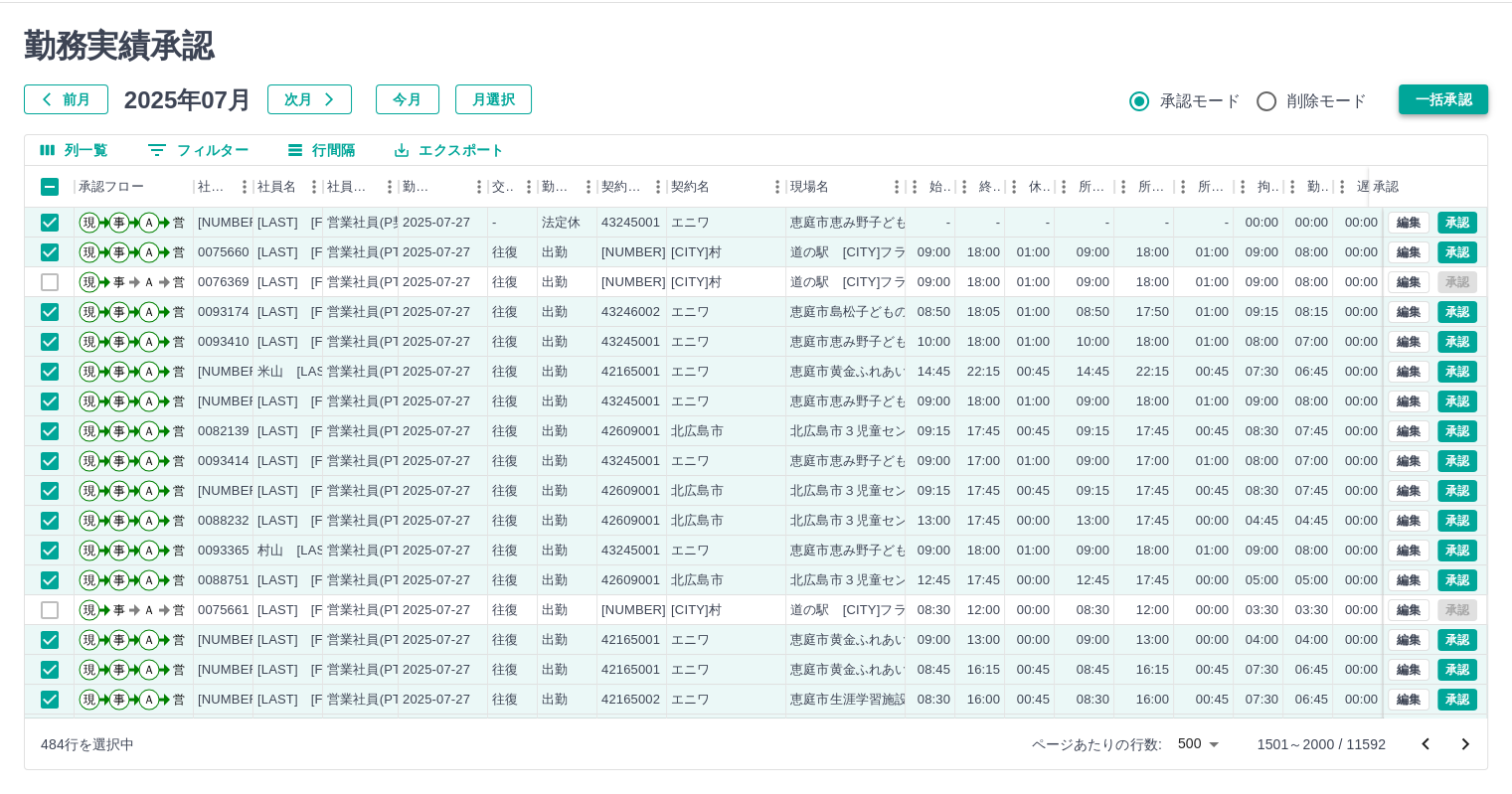 click on "一括承認" at bounding box center [1443, 99] 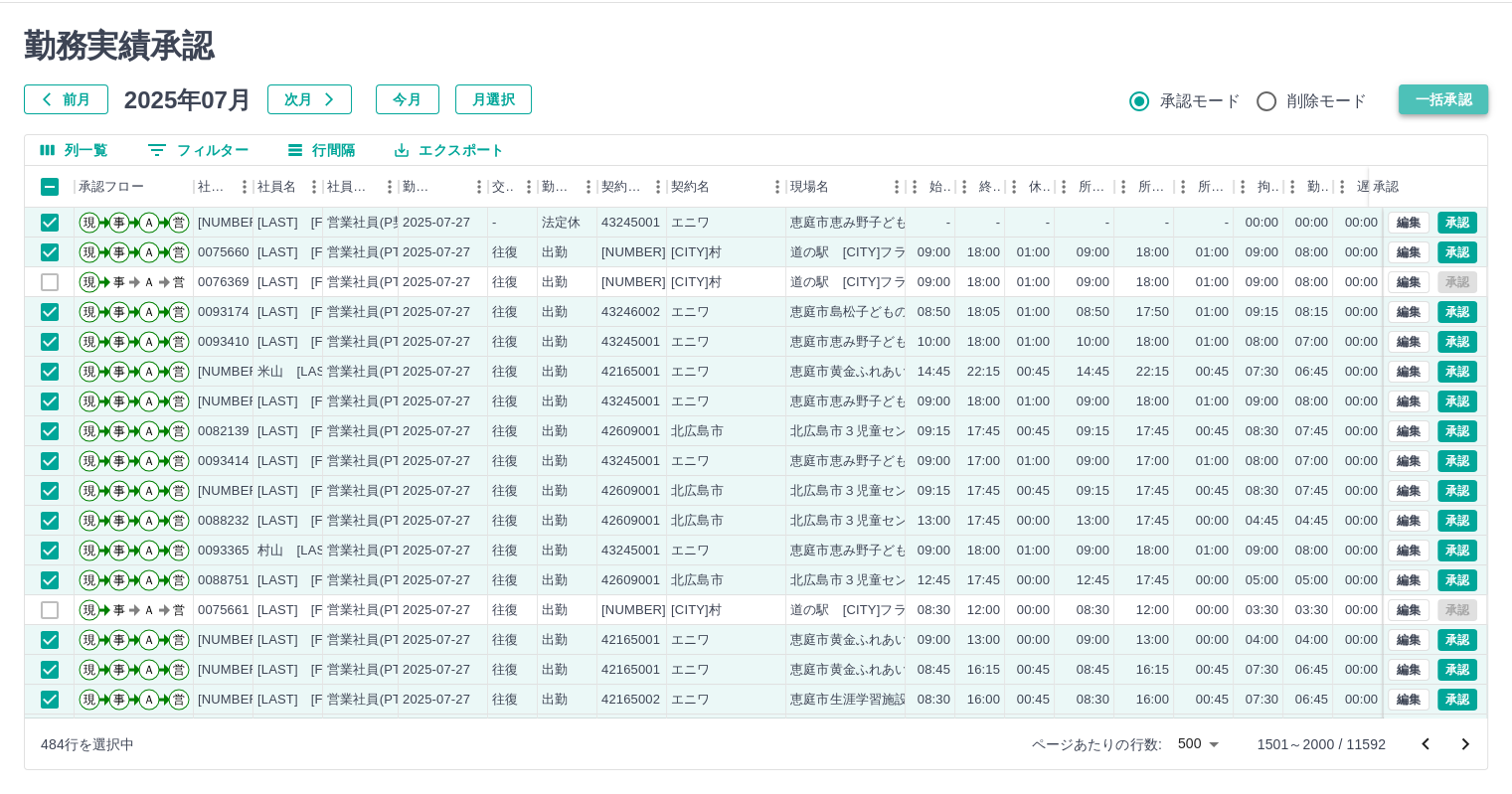 click on "一括承認" at bounding box center (1443, 99) 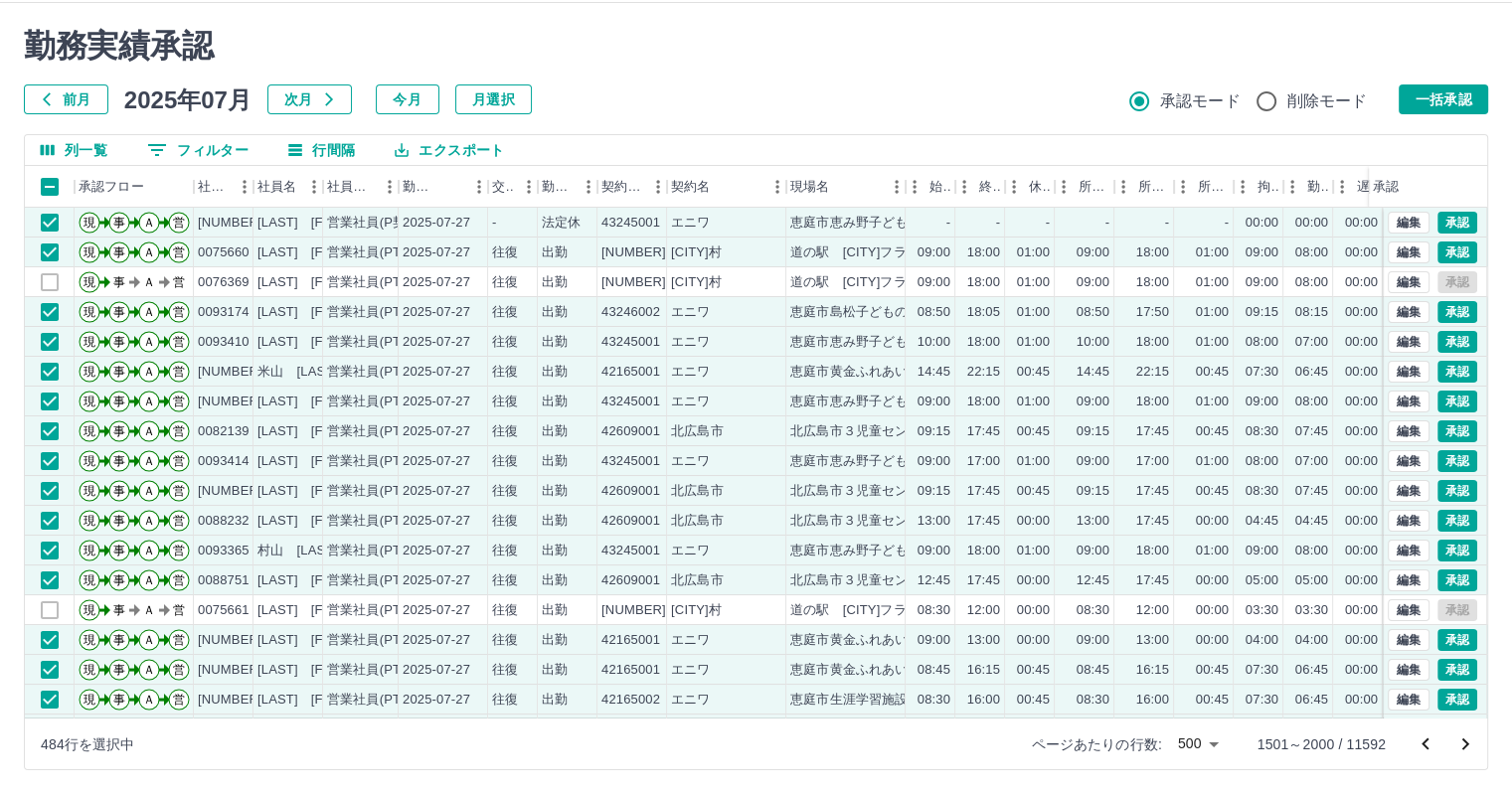 click on "punchWorkRecord:input: moveState state is already done
勤務実績承認 前月 2025年07月 次月 今月 月選択 承認モード 削除モード 一括承認 列一覧 0 フィルター 行間隔 エクスポート 承認フロー 社員番号 社員名 社員区分 勤務日 交通費 勤務区分 契約コード 契約名 現場名 始業 終業 休憩 所定開始 所定終業 所定休憩 拘束 勤務 遅刻等 コメント ステータス 承認 現 事 Ａ 営 0067460 澤田　哲 営業社員(P契約) 2025-07-27  -  法定休 43245001 エニワ 恵庭市恵み野子どもの集う場所（子育て支援センター） - - - - - - 00:00 00:00 00:00 営業所長承認待 現 事 Ａ 営 0075660 大井　あい子 営業社員(PT契約) 2025-07-27 往復 出勤 42267001 真狩村 道の駅　真狩フラワーセンター 09:00 18:00 01:00 09:00 18:00 01:00 09:00 08:00 00:00 営業所長承認待 現 事 Ａ 営 0076369 信藤　とも子 営業社員(PT契約) 2025-07-27 往復 出勤 42267001" at bounding box center (756, 398) 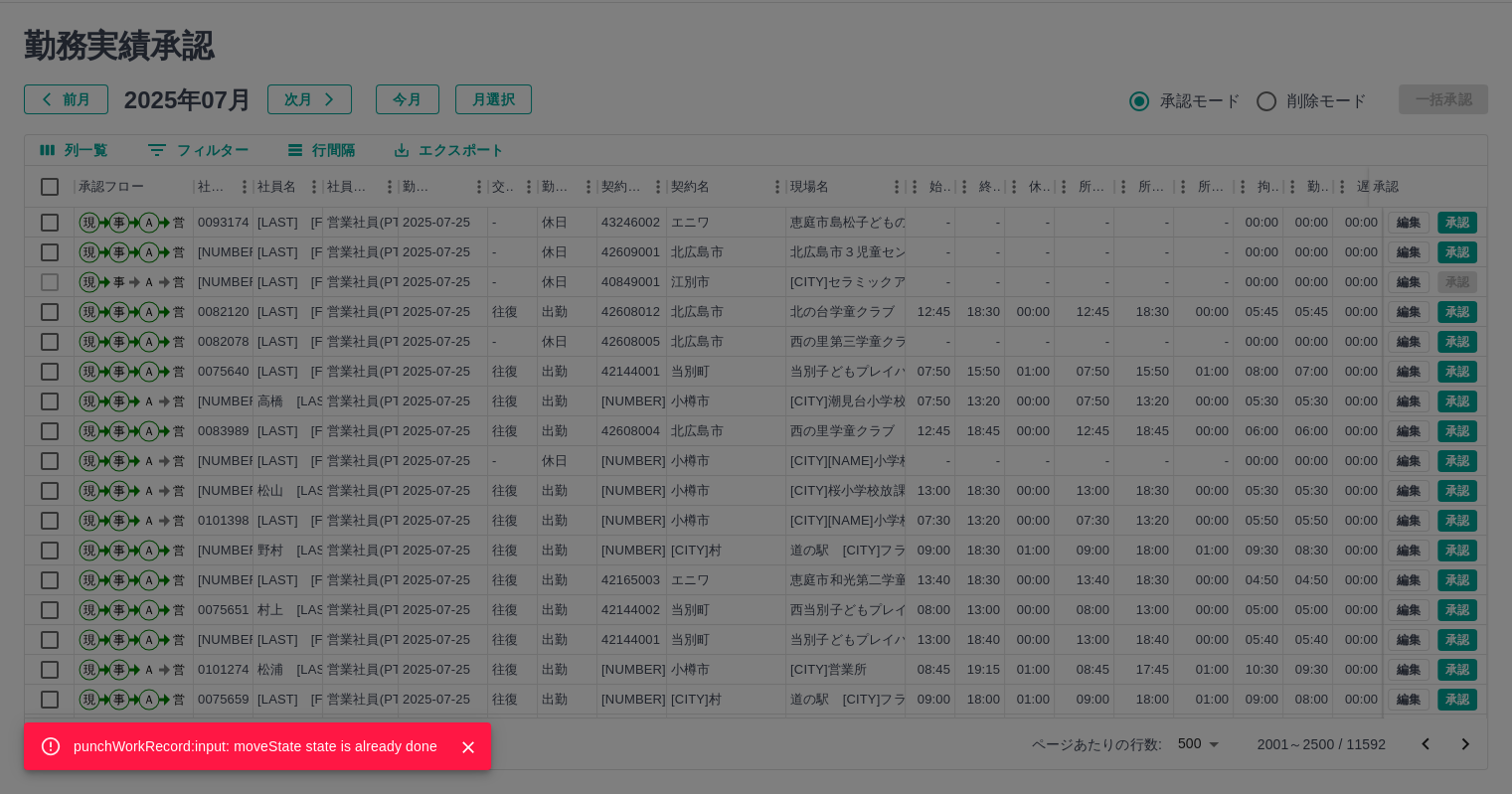 click on "punchWorkRecord:input: moveState state is already done" at bounding box center [756, 397] 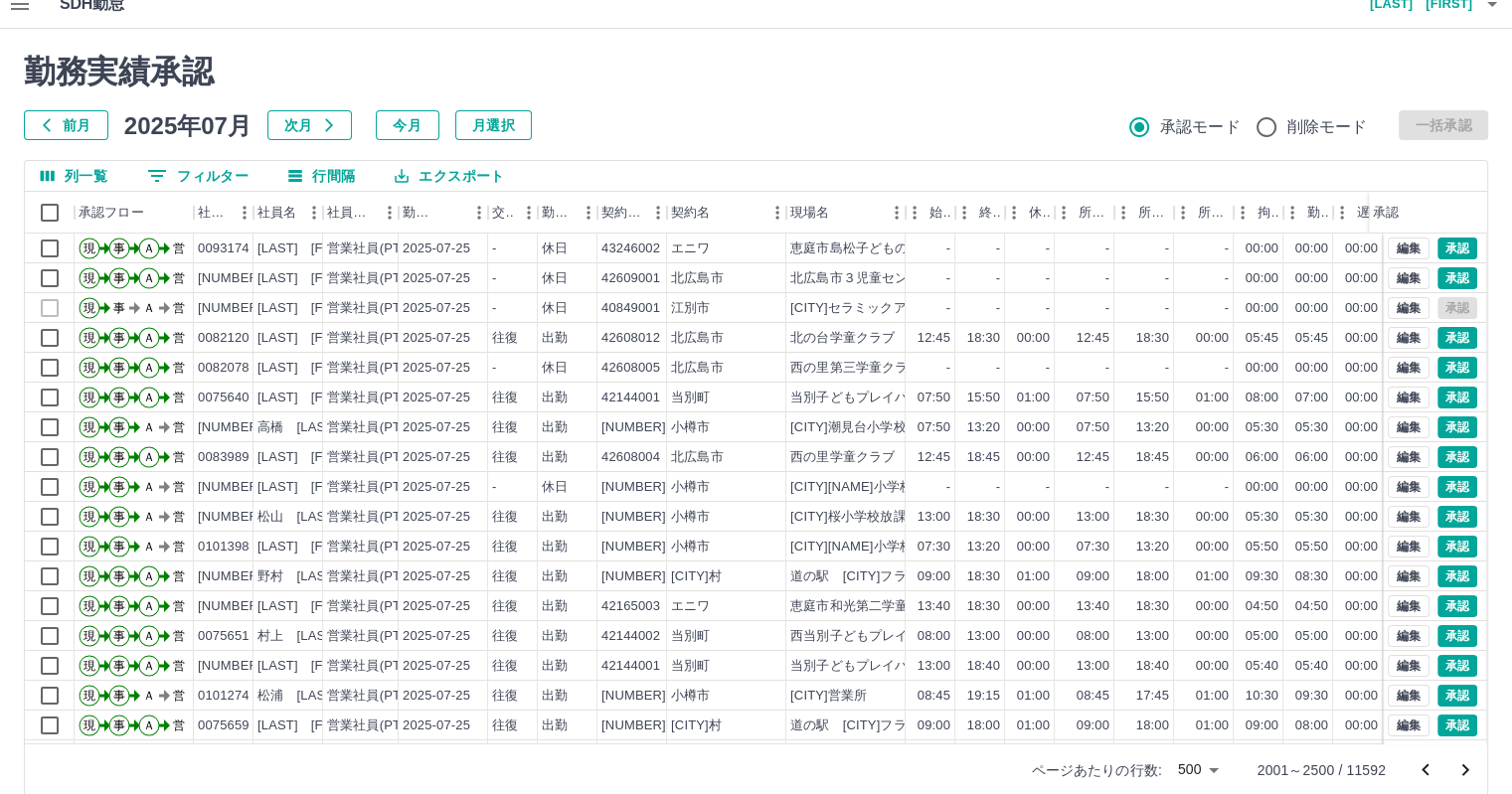 scroll, scrollTop: 0, scrollLeft: 0, axis: both 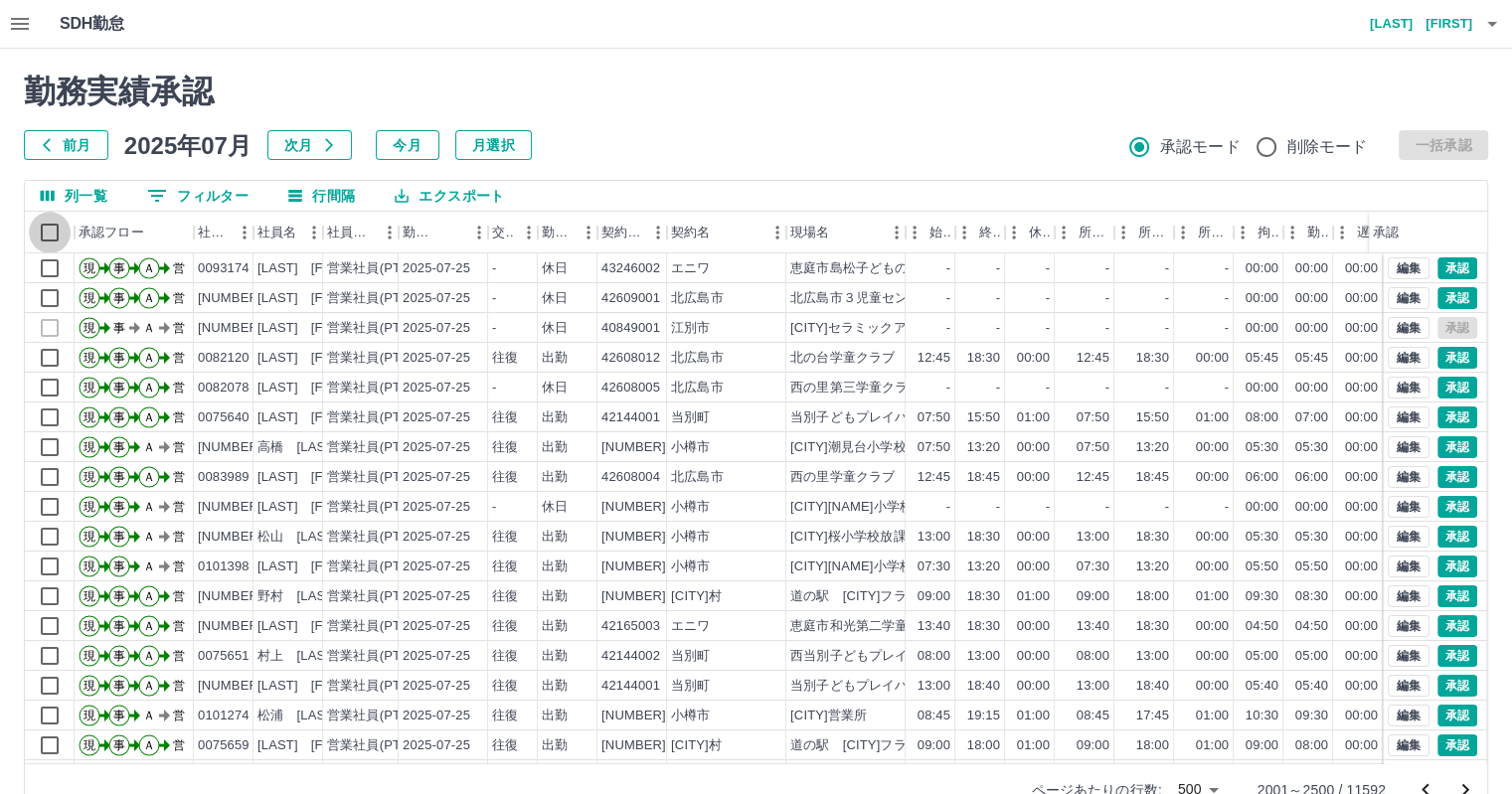 click on "勤務実績承認" at bounding box center (756, 91) 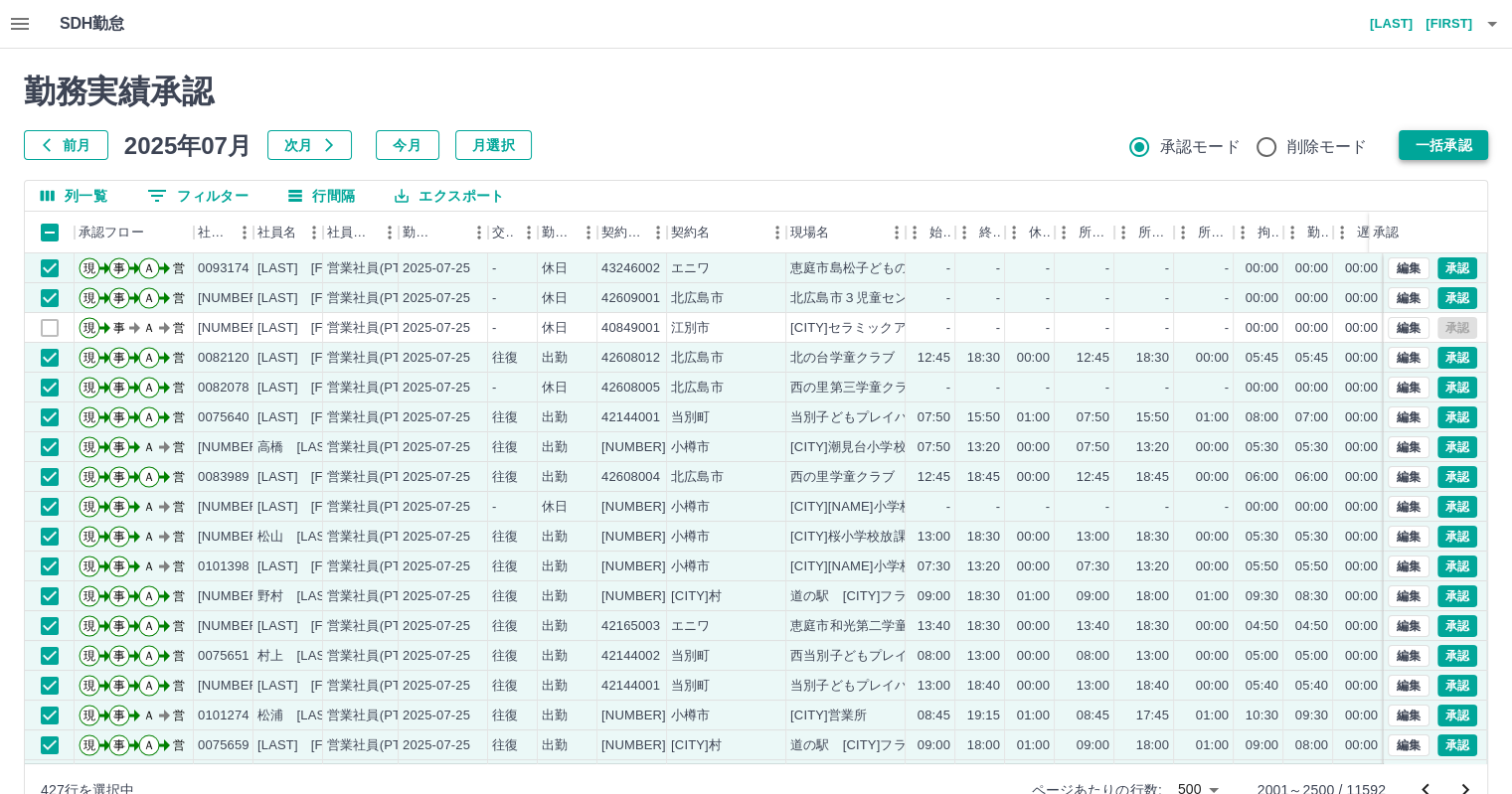click on "一括承認" at bounding box center [1443, 145] 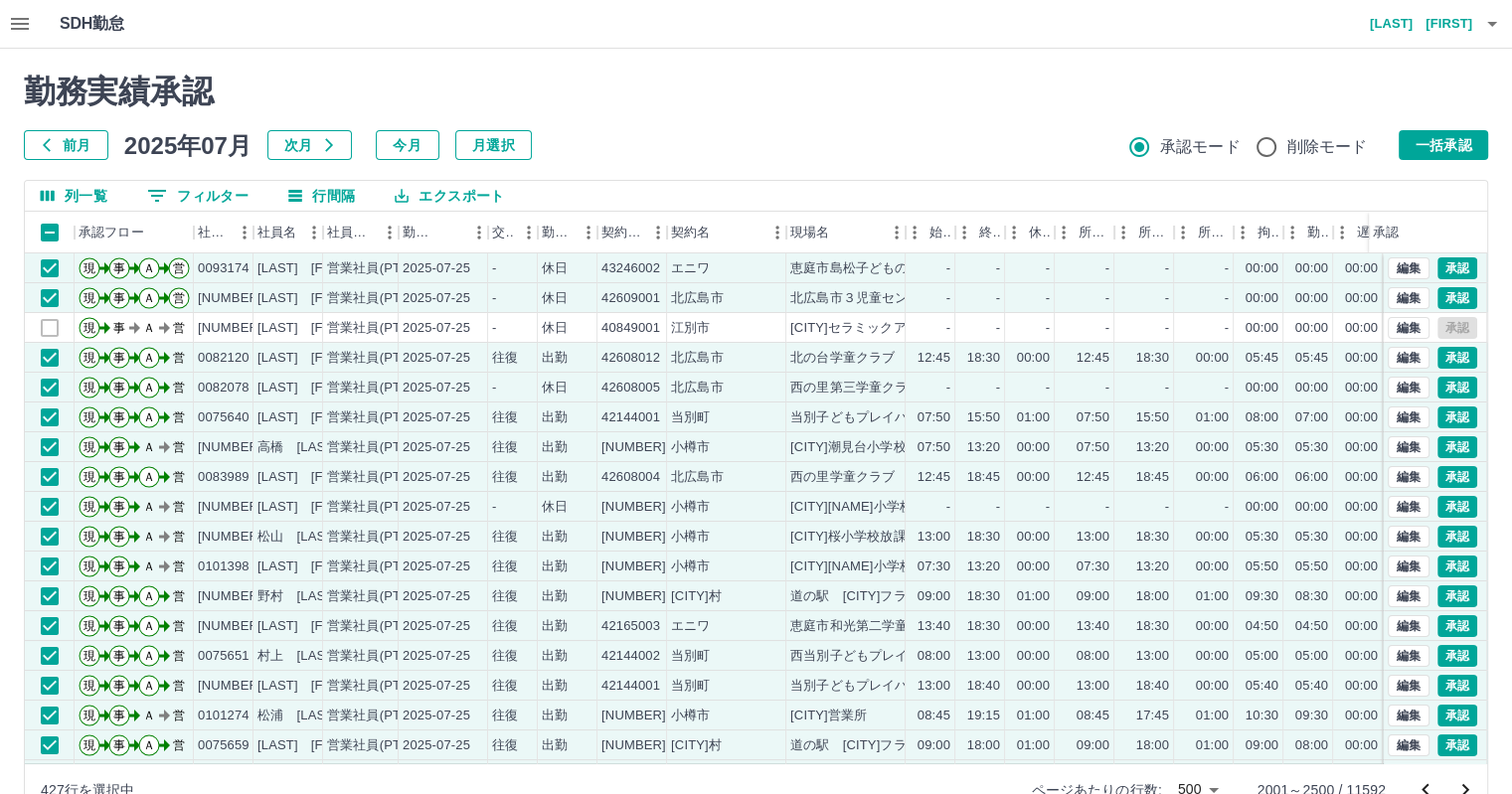 click at bounding box center [756, 397] 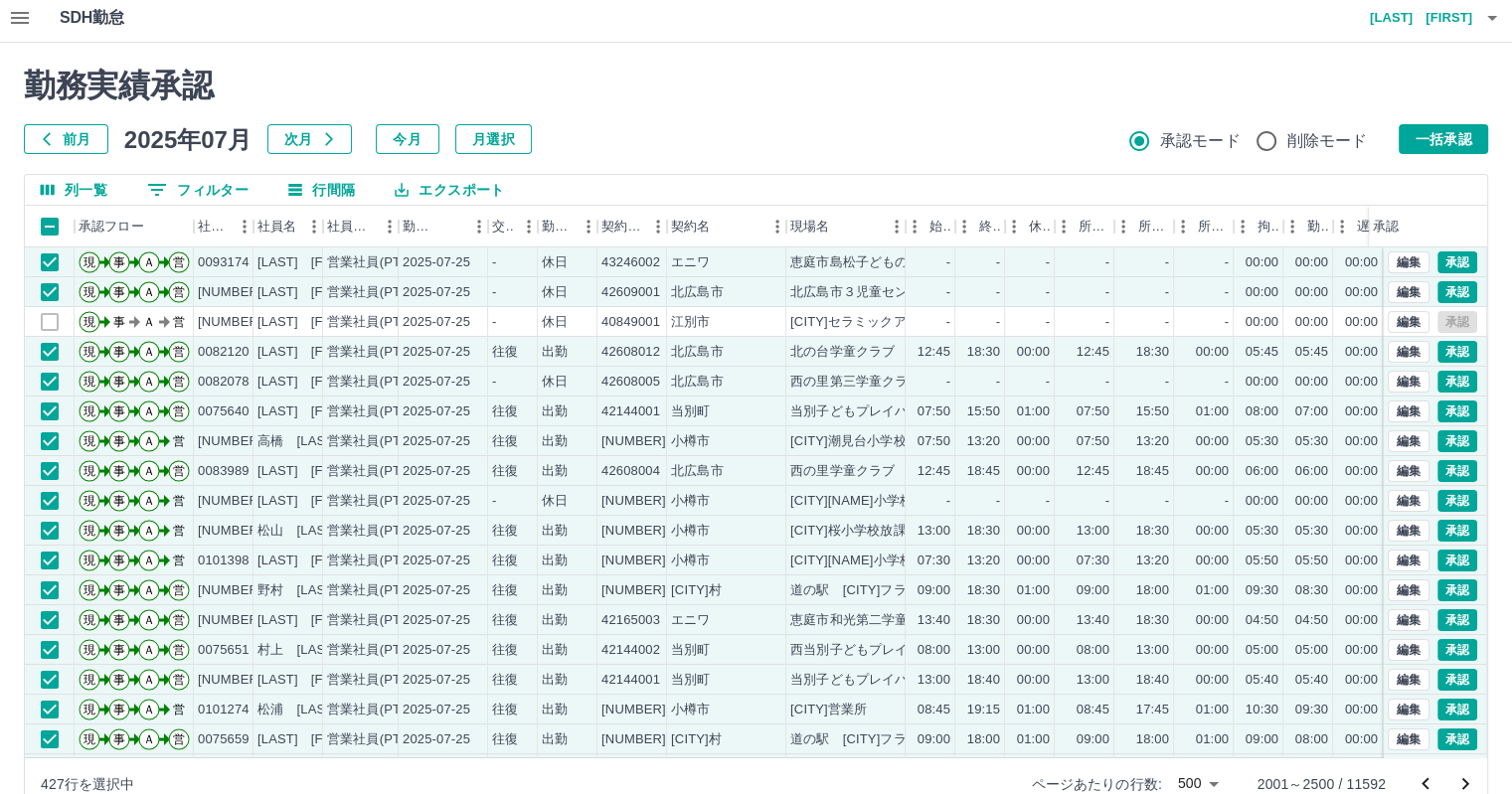 scroll, scrollTop: 46, scrollLeft: 0, axis: vertical 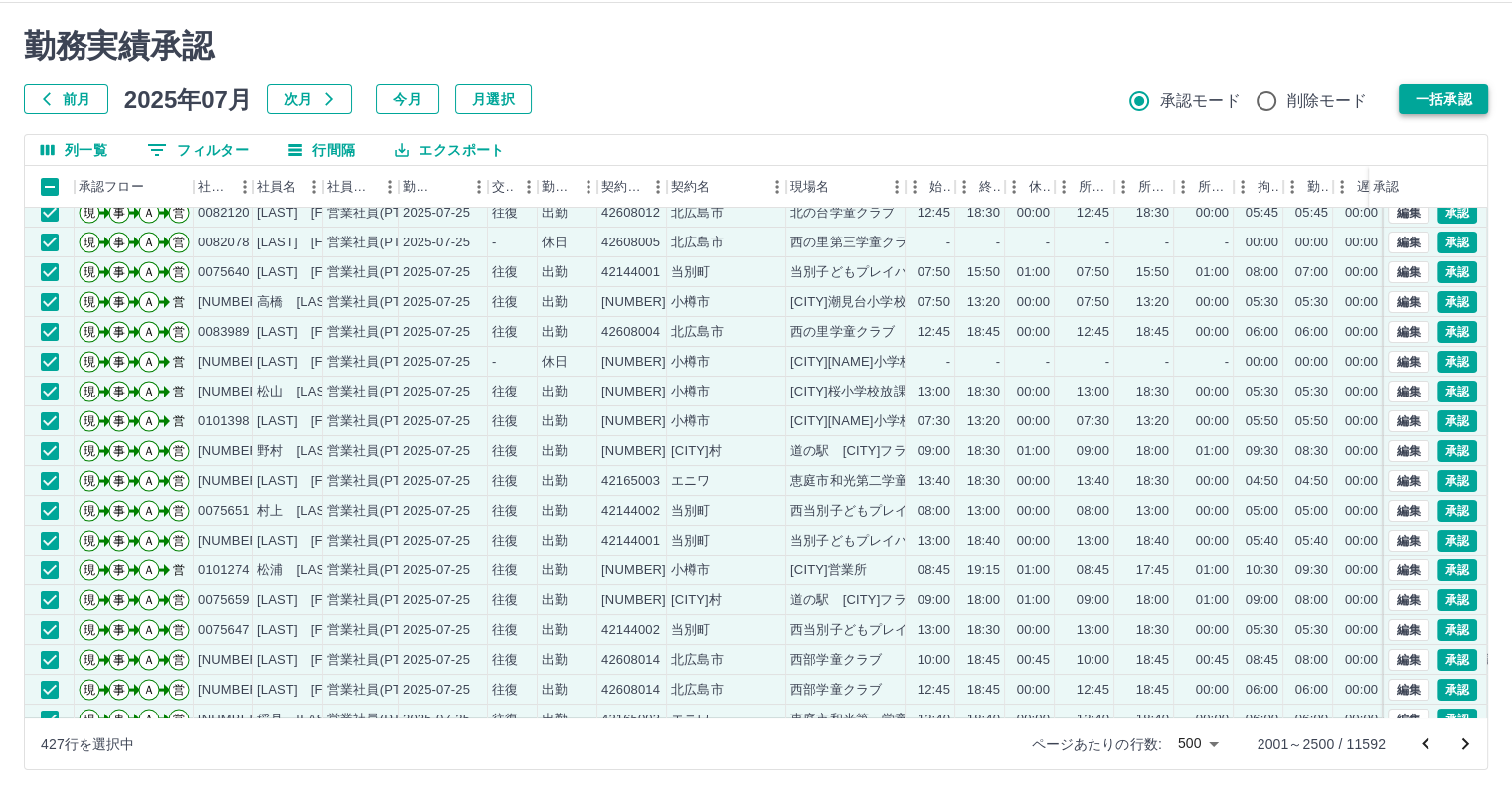 click on "一括承認" at bounding box center [1443, 99] 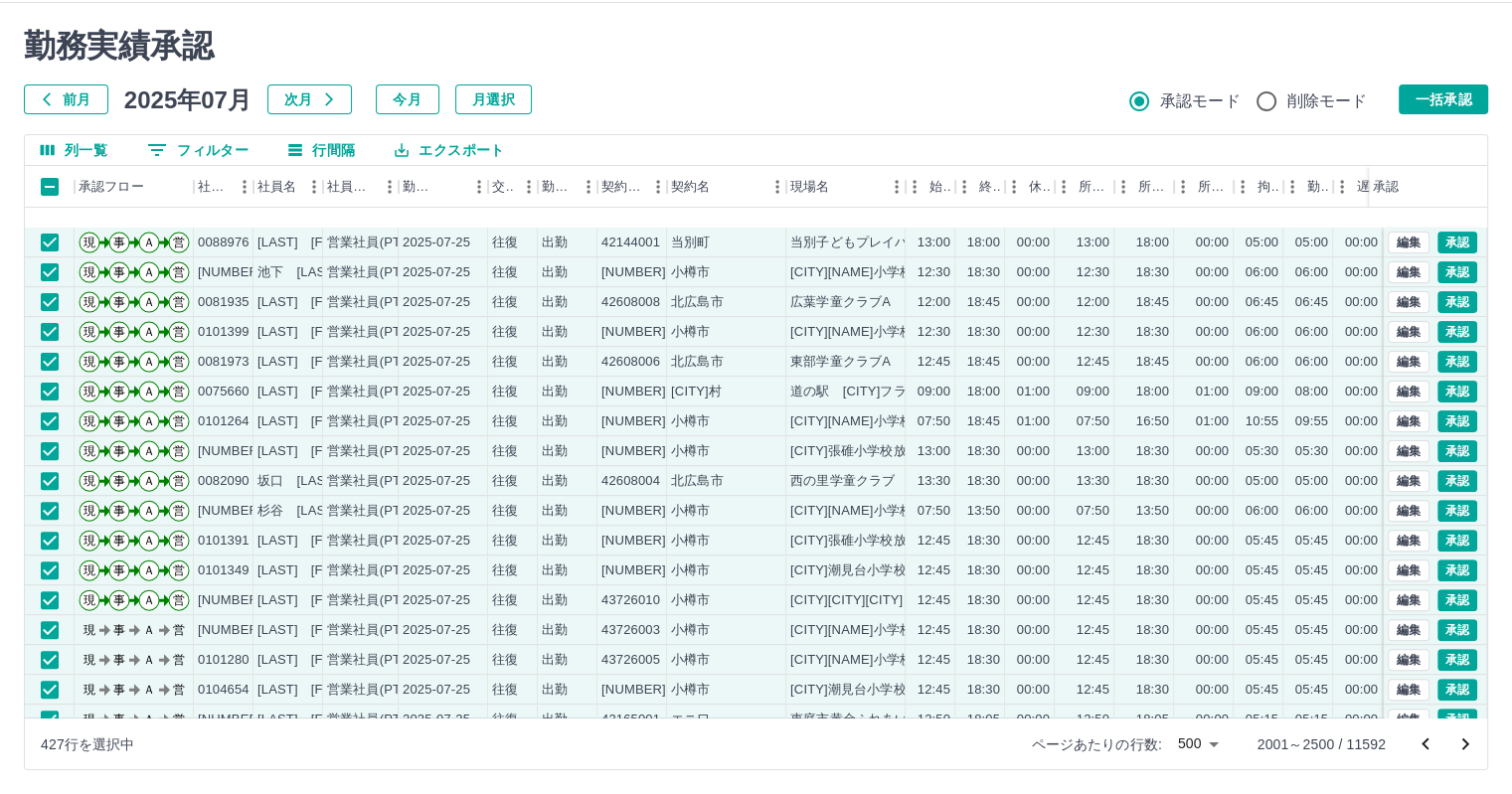 scroll, scrollTop: 795, scrollLeft: 0, axis: vertical 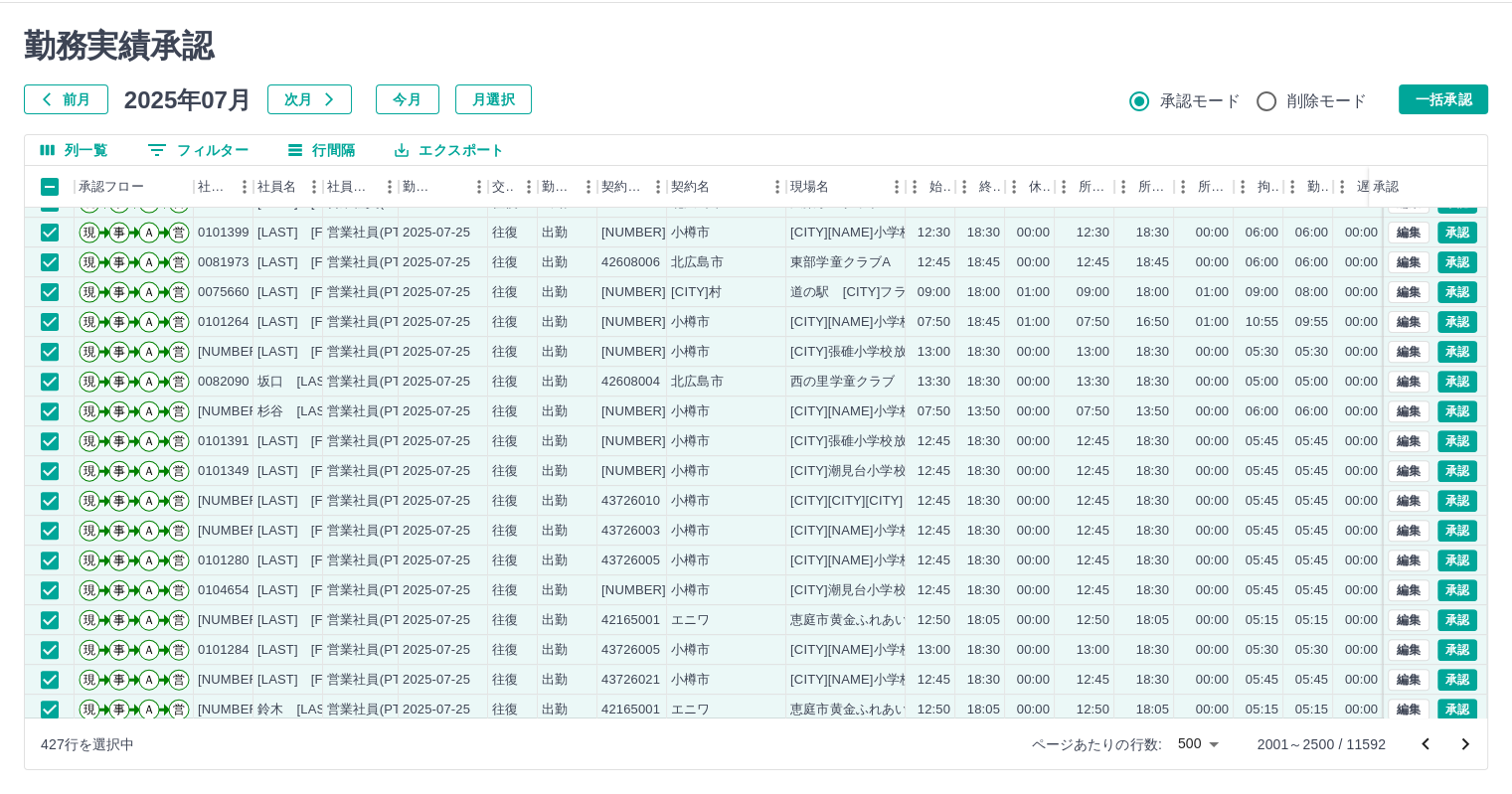click on "勤務実績承認 前月 2025年07月 次月 今月 月選択 承認モード 削除モード 一括承認" at bounding box center [756, 71] 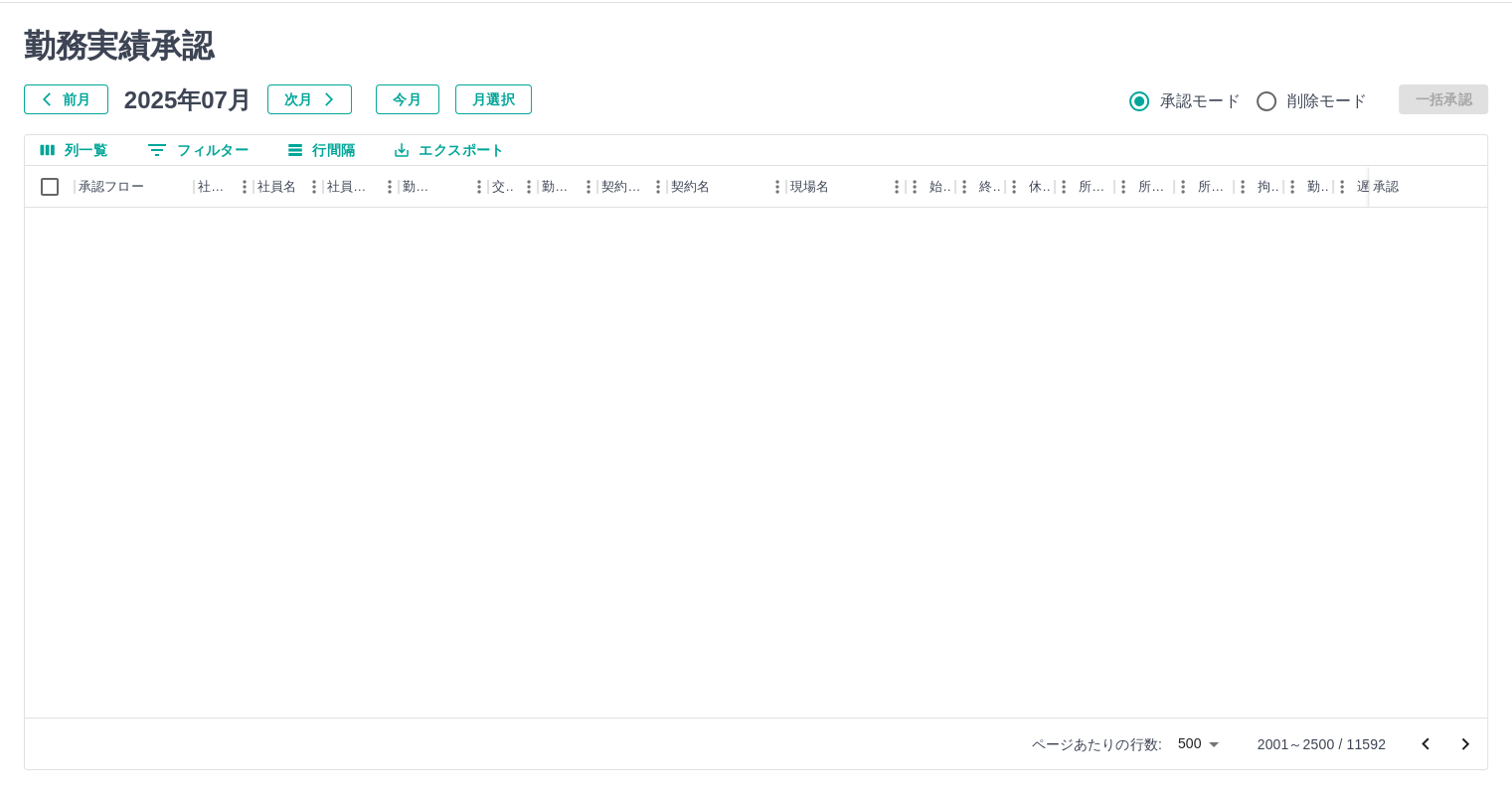 scroll, scrollTop: 0, scrollLeft: 0, axis: both 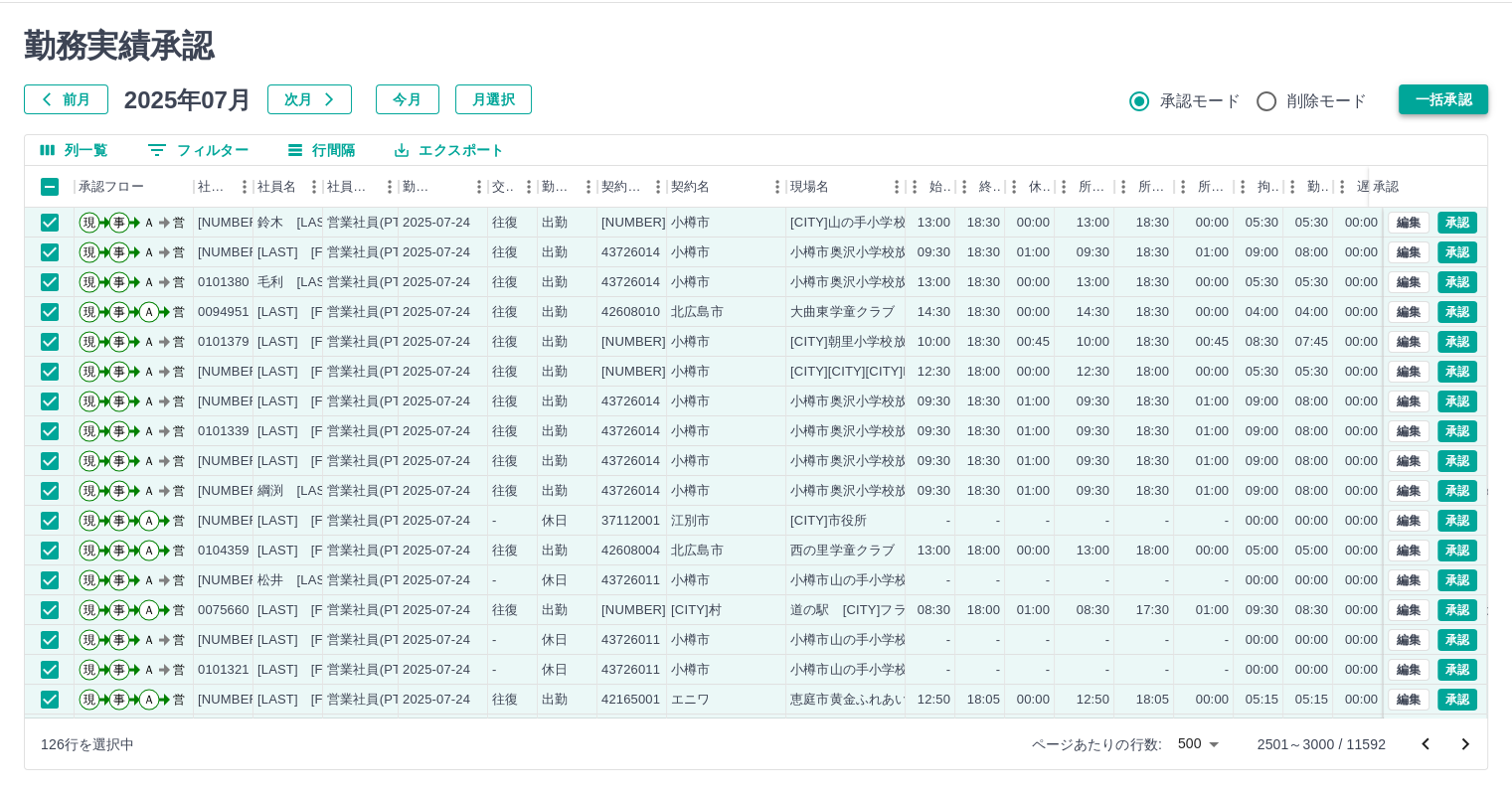 click on "一括承認" at bounding box center [1443, 99] 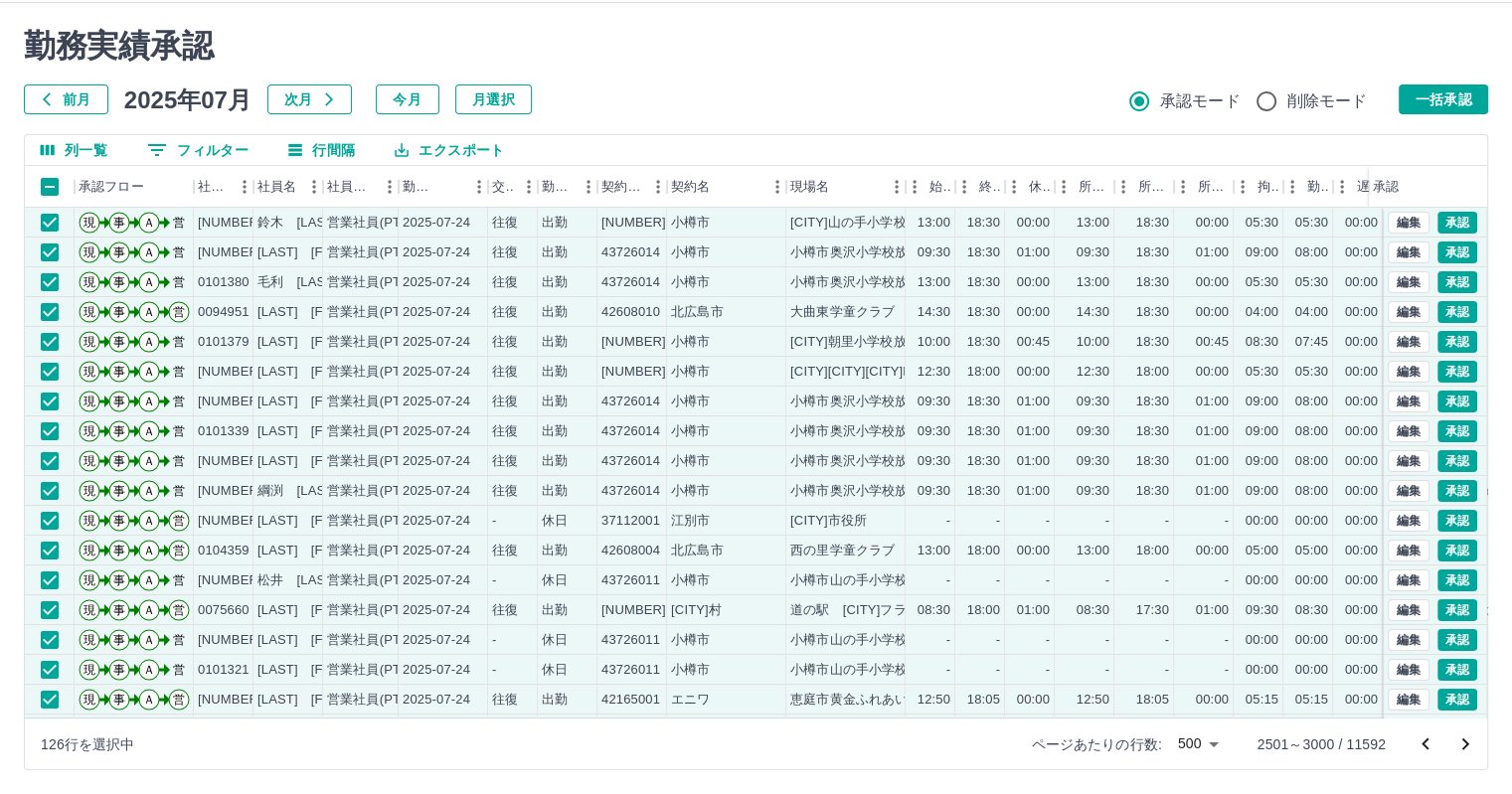 click on "勤務実績承認 前月 2025年07月 次月 今月 月選択 承認モード 削除モード 一括承認" at bounding box center [756, 71] 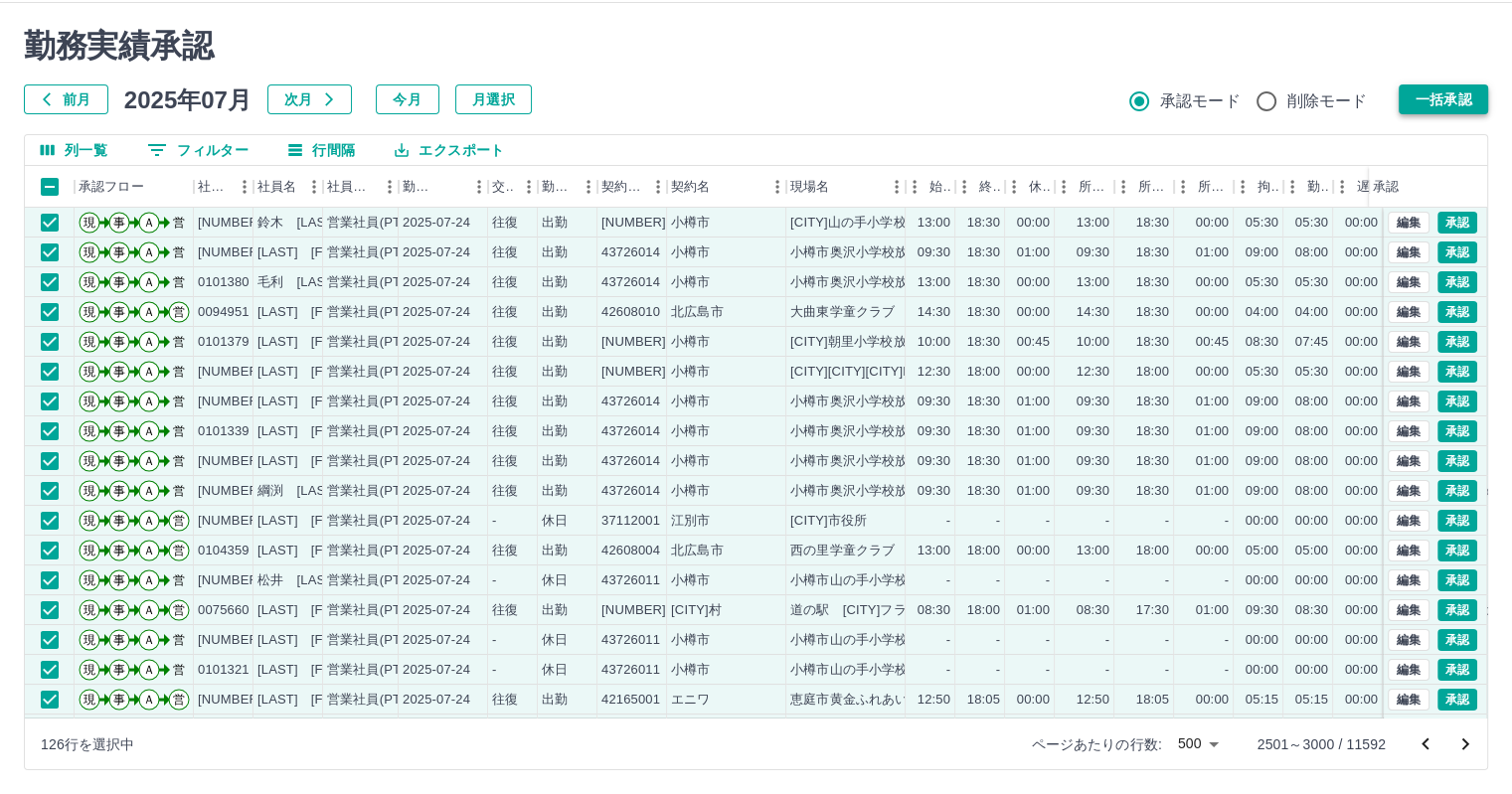 click on "一括承認" at bounding box center [1443, 99] 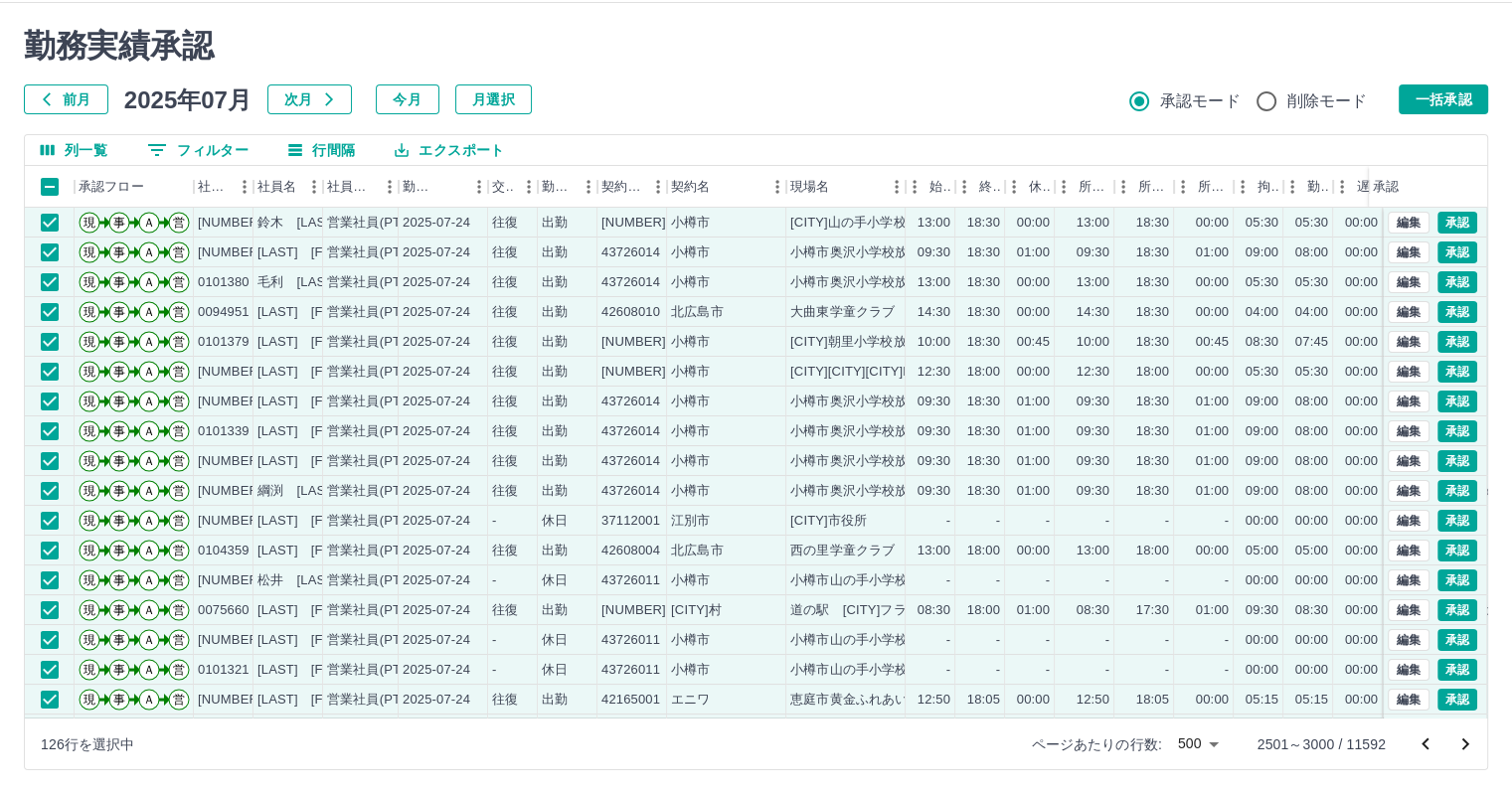click on "前月 2025年07月 次月 今月 月選択 承認モード 削除モード 一括承認" at bounding box center (756, 99) 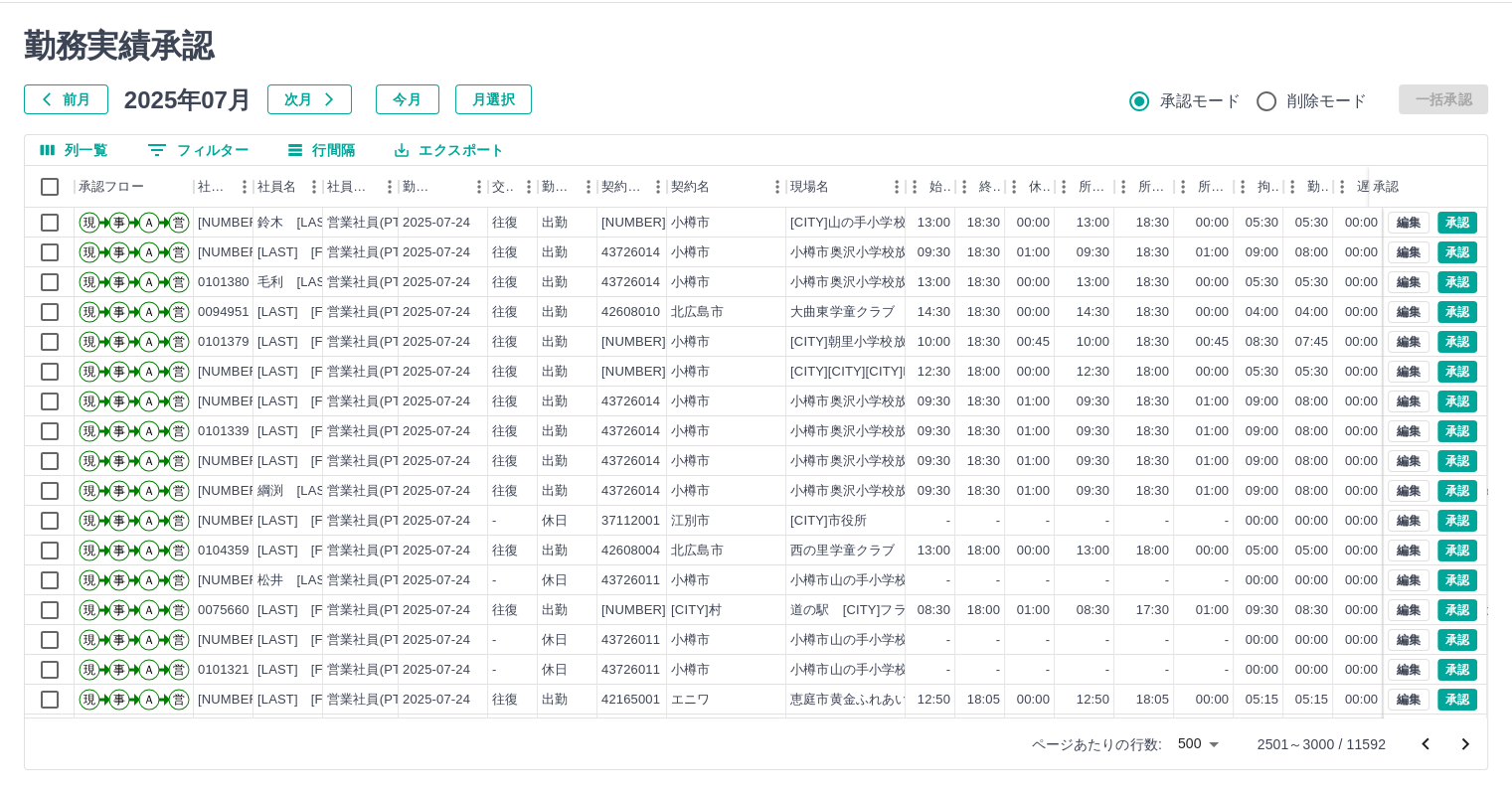 scroll, scrollTop: 0, scrollLeft: 0, axis: both 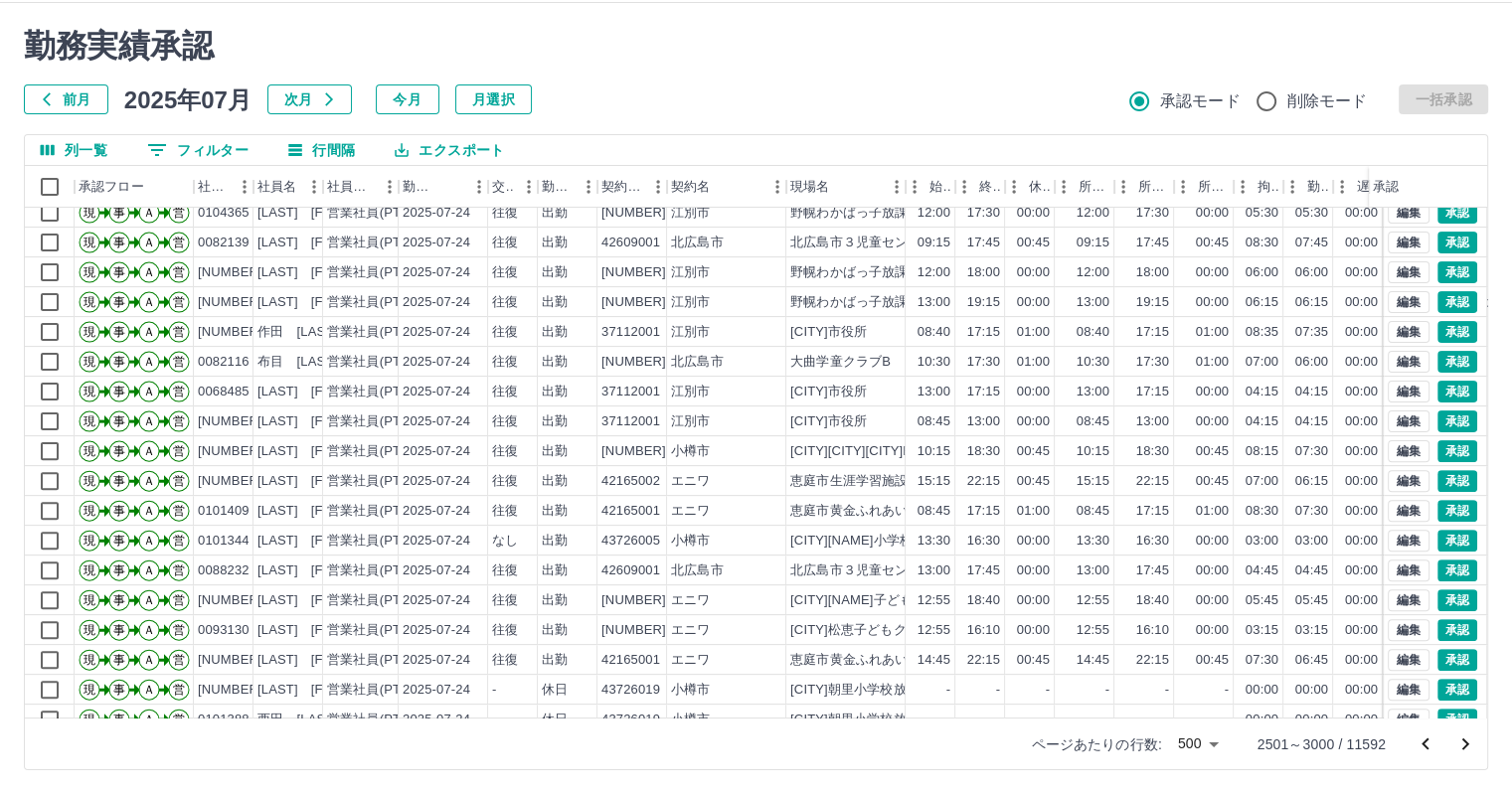 click on "SDH勤怠 柿本　亮一 punchWorkRecord:input: moveState state is already done
勤務実績承認 前月 2025年07月 次月 今月 月選択 承認モード 削除モード 一括承認 列一覧 0 フィルター 行間隔 エクスポート 承認フロー 社員番号 社員名 社員区分 勤務日 交通費 勤務区分 契約コード 契約名 現場名 始業 終業 休憩 所定開始 所定終業 所定休憩 拘束 勤務 遅刻等 コメント ステータス 承認 現 事 Ａ 営 0075006 岩田　裕子 営業社員(PT契約) 2025-07-24 往復 出勤 42165001 エニワ 恵庭市黄金ふれあいセンター 12:50 18:05 00:00 12:50 18:05 00:00 05:15 05:15 00:00 営業所長承認待 現 事 Ａ 営 0081947 久田　康広 営業社員(PT契約) 2025-07-24 往復 出勤 42608005 北広島市 西の里第三学童クラブ 13:30 18:00 00:00 13:30 18:00 00:00 04:30 04:30 00:00 営業所長承認待 現 事 Ａ 営 0104365 奥山　綾彩 営業社員(PT契約) 2025-07-24 往復 出勤 42655001" at bounding box center [756, 374] 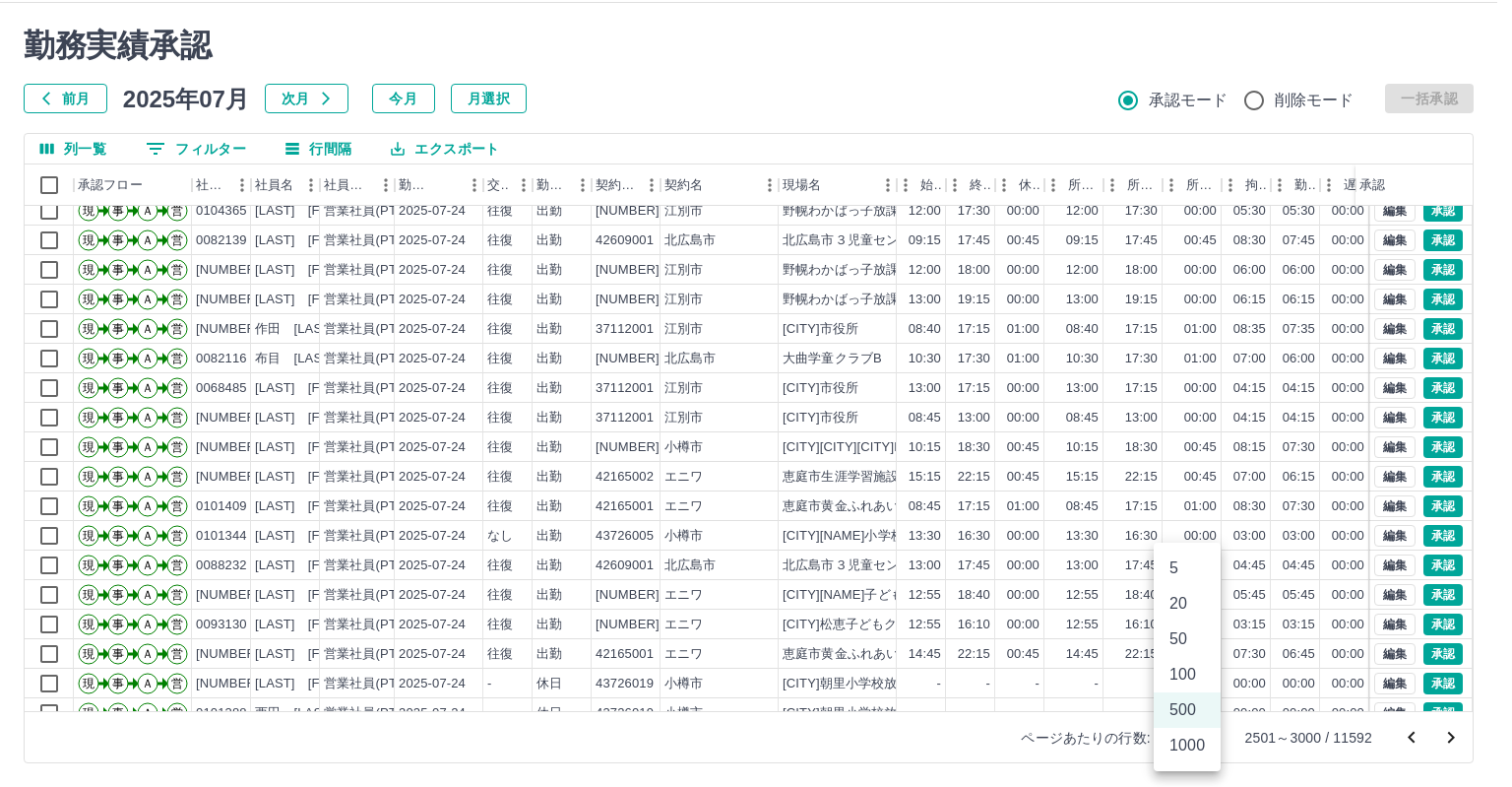 click on "1000" at bounding box center (1187, 746) 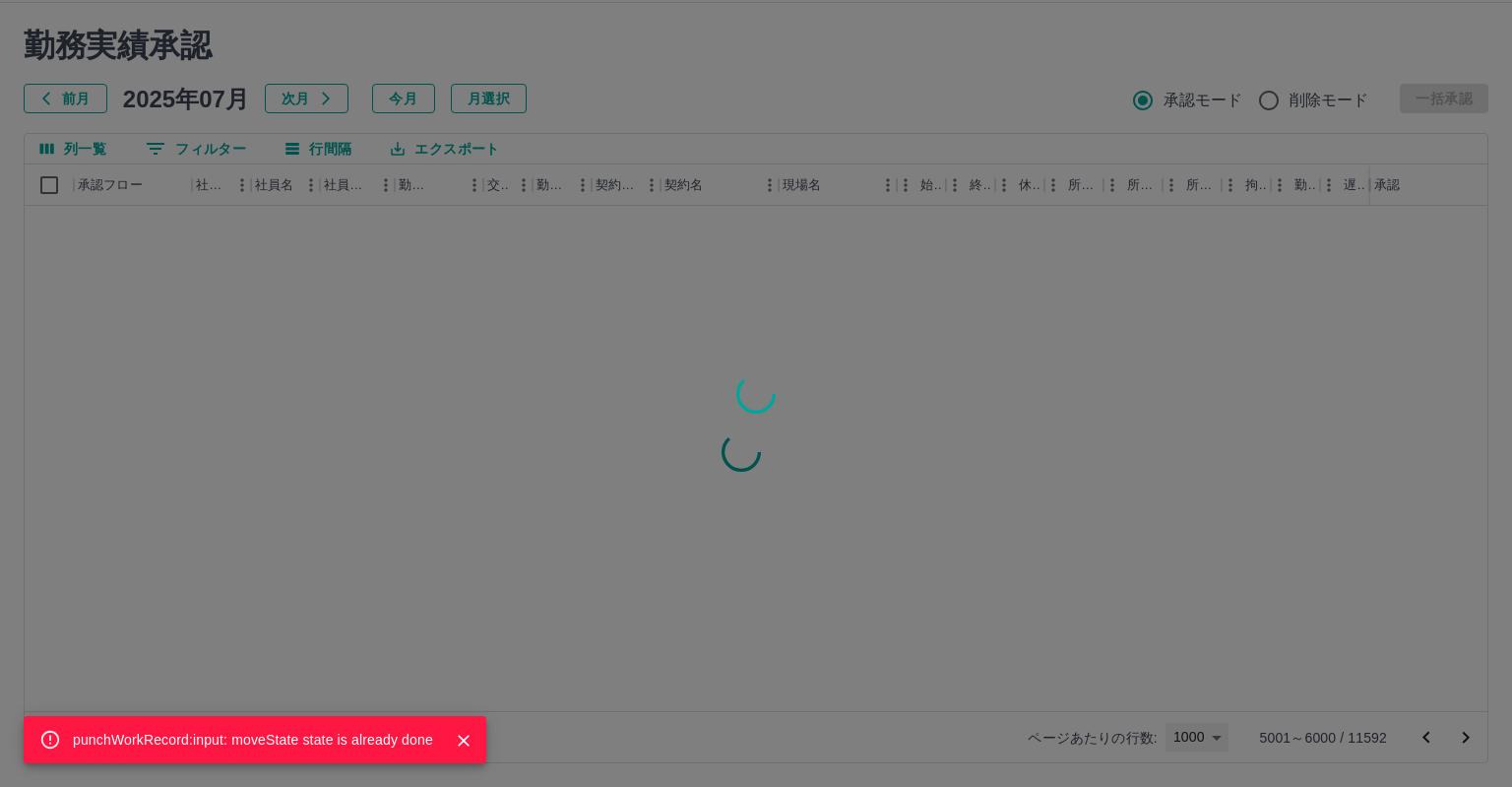 type on "****" 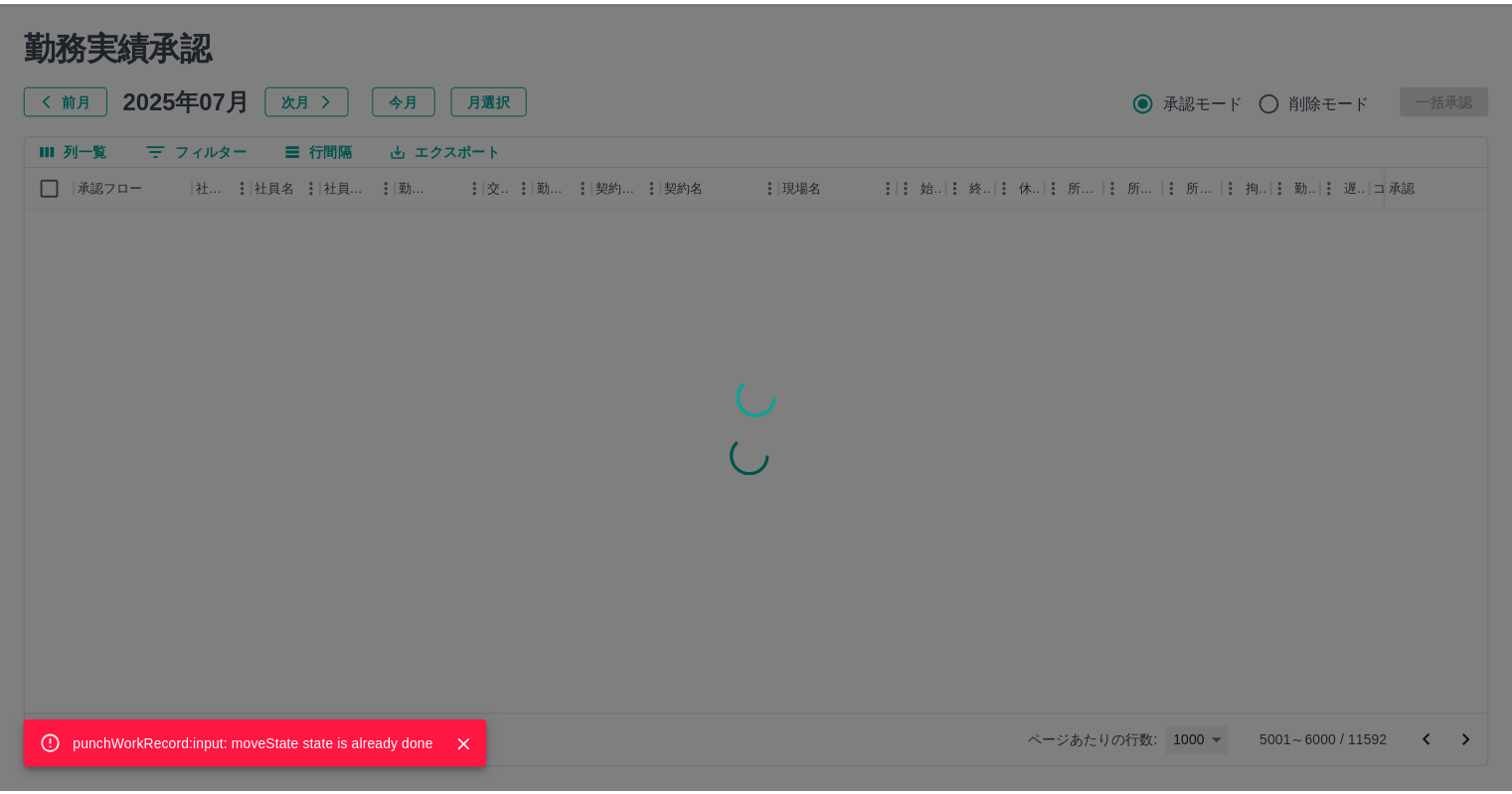 scroll, scrollTop: 0, scrollLeft: 0, axis: both 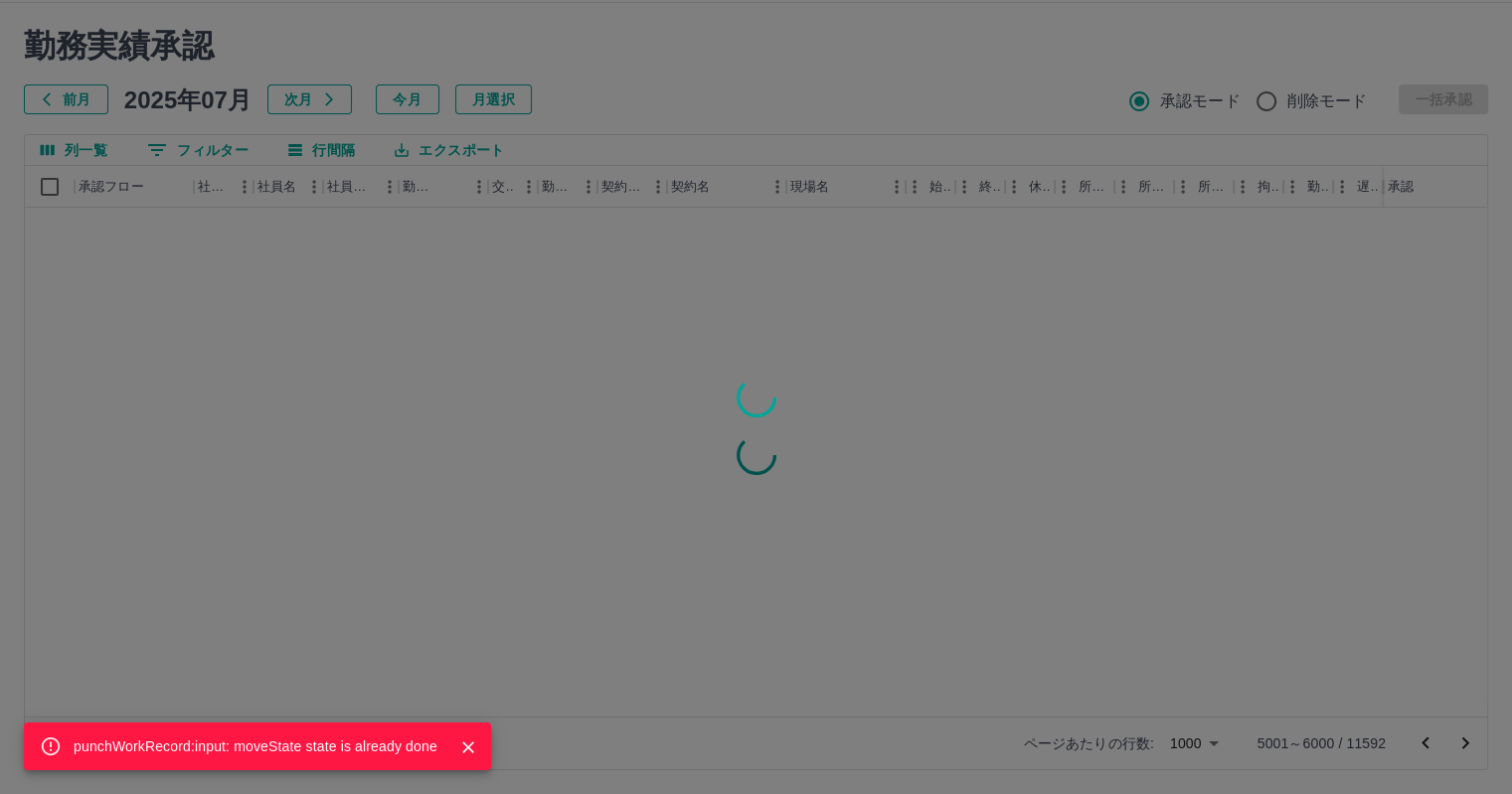 click on "punchWorkRecord:input: moveState state is already done" at bounding box center [756, 397] 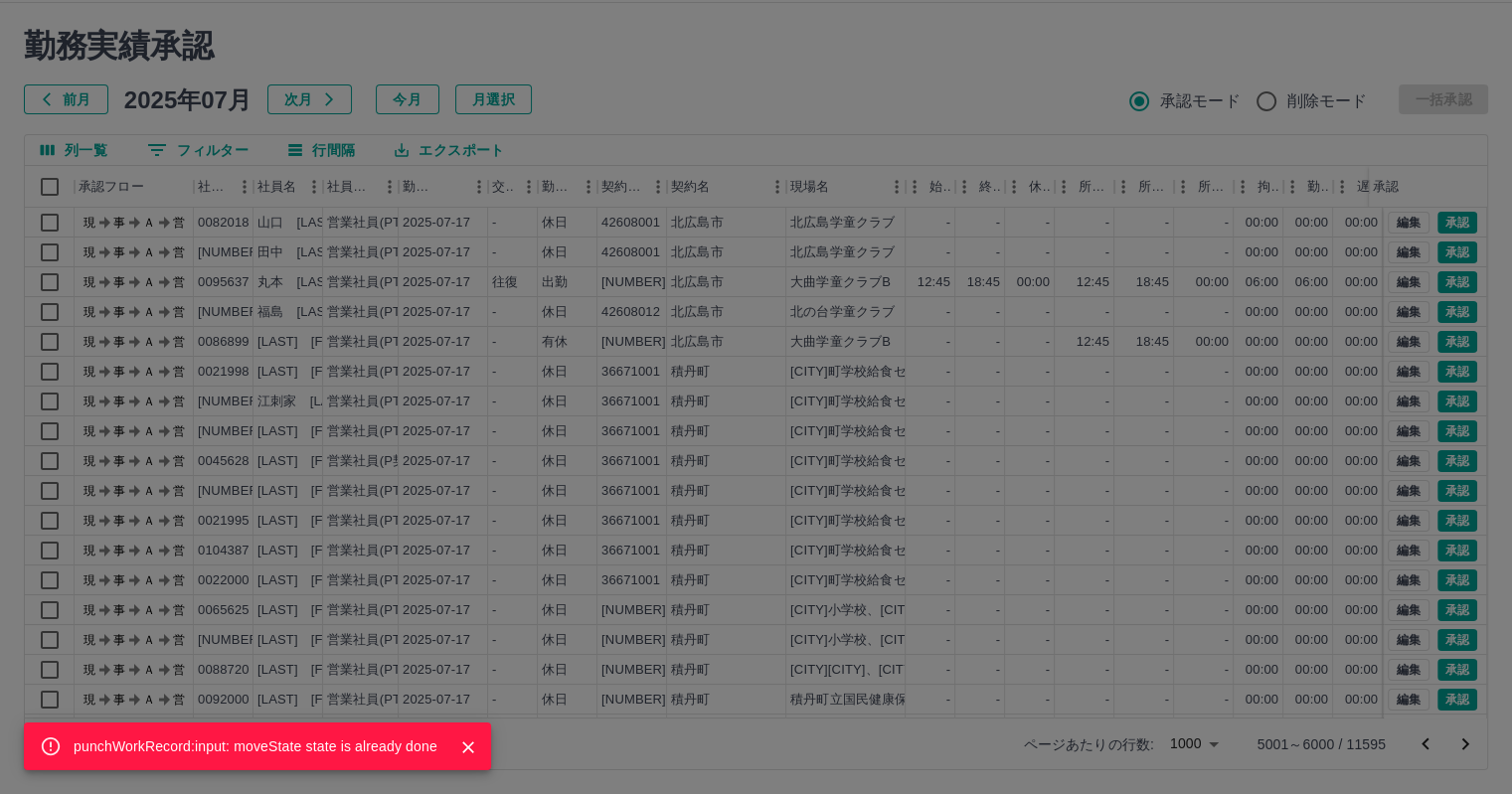 scroll, scrollTop: 0, scrollLeft: 0, axis: both 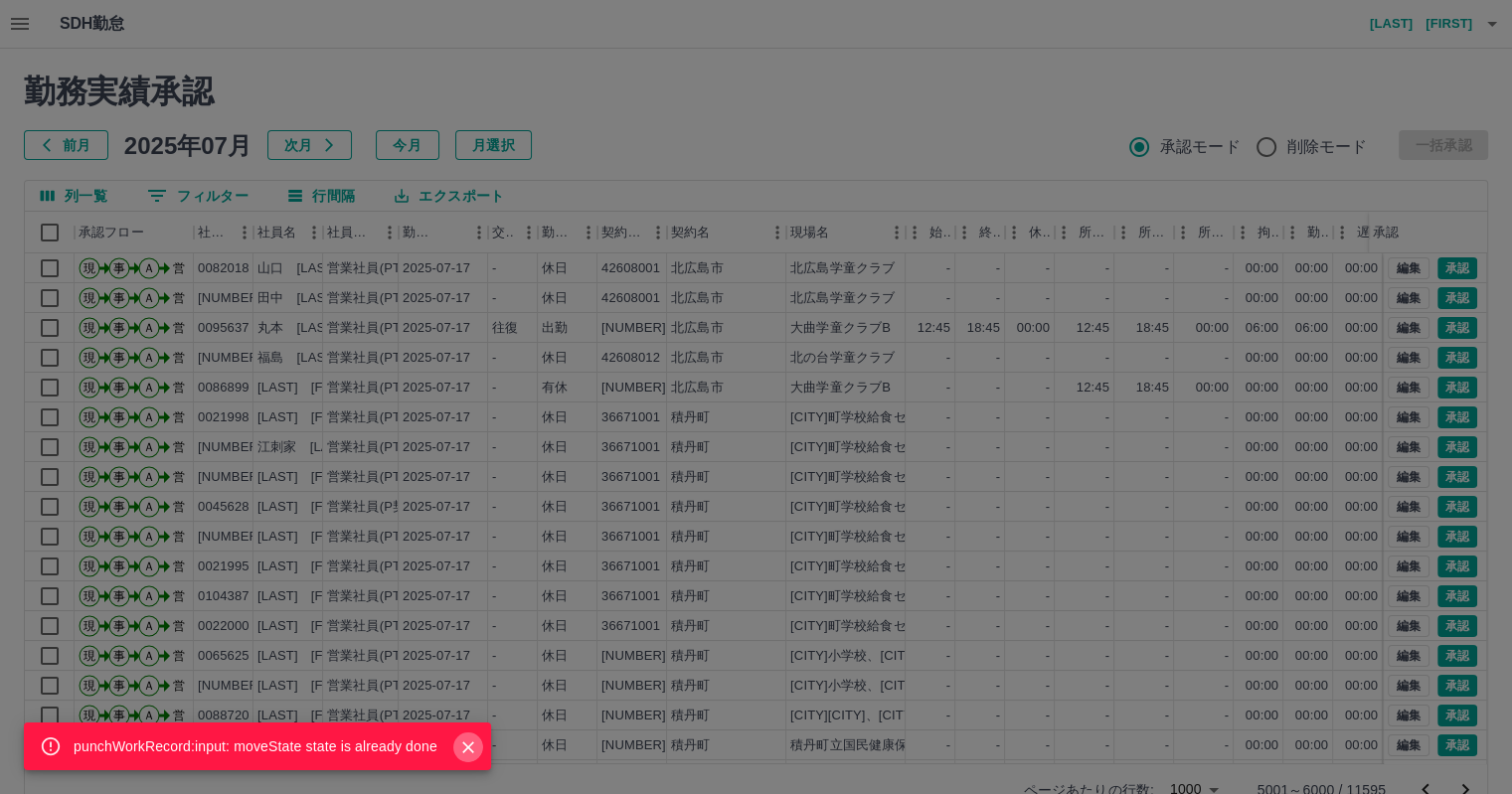 click 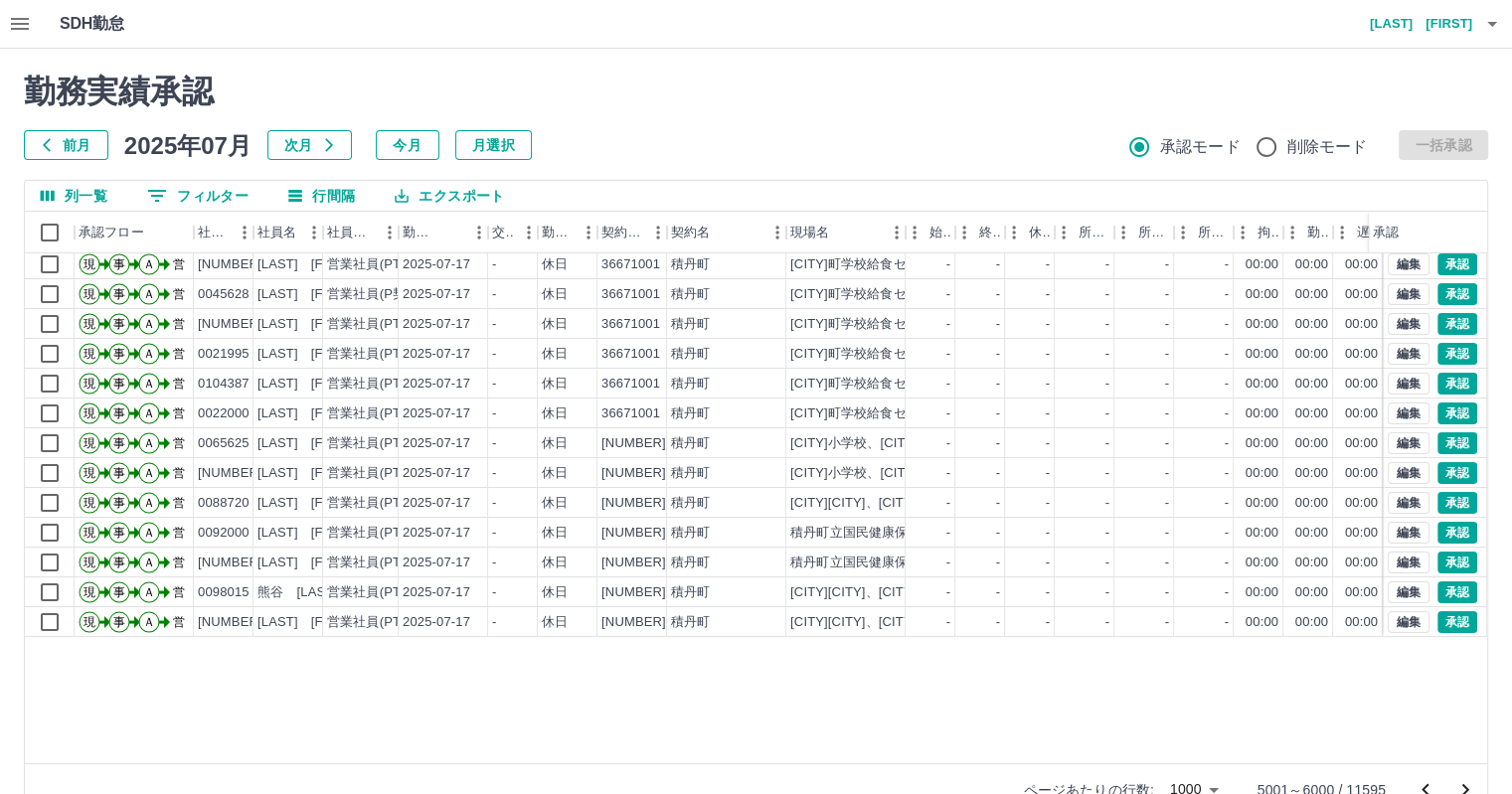 scroll, scrollTop: 0, scrollLeft: 0, axis: both 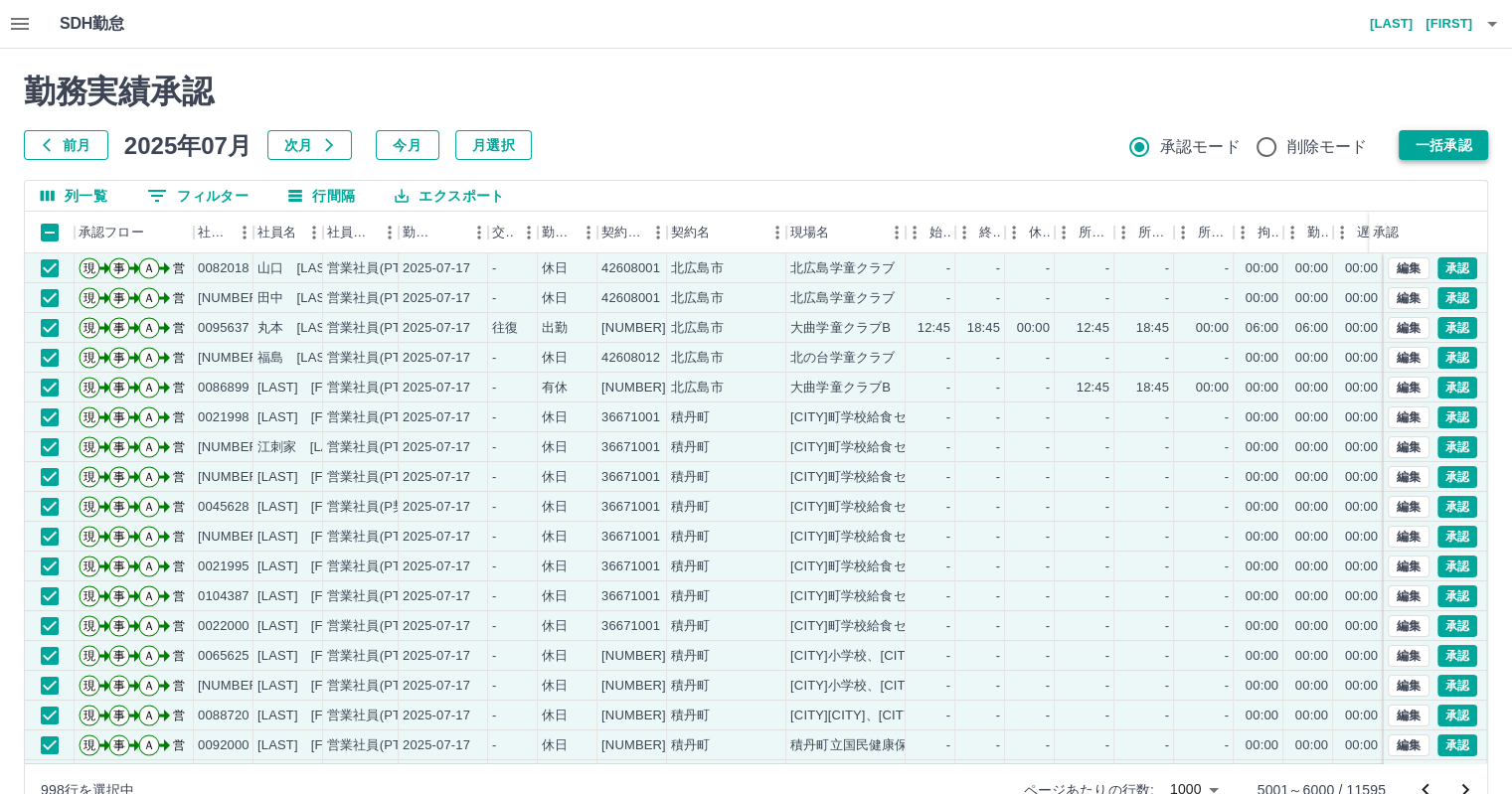 click on "一括承認" at bounding box center [1443, 145] 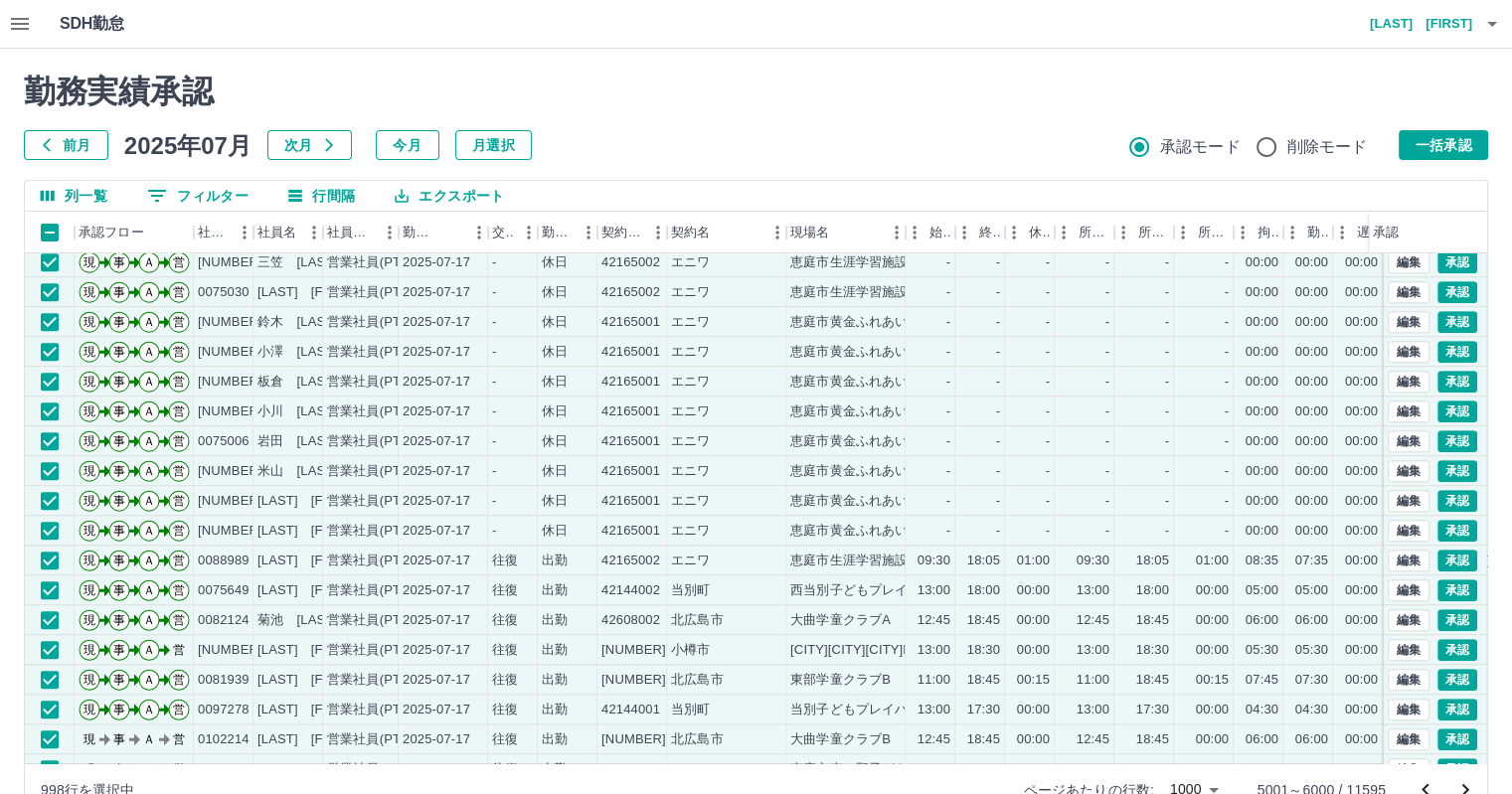 scroll, scrollTop: 1391, scrollLeft: 0, axis: vertical 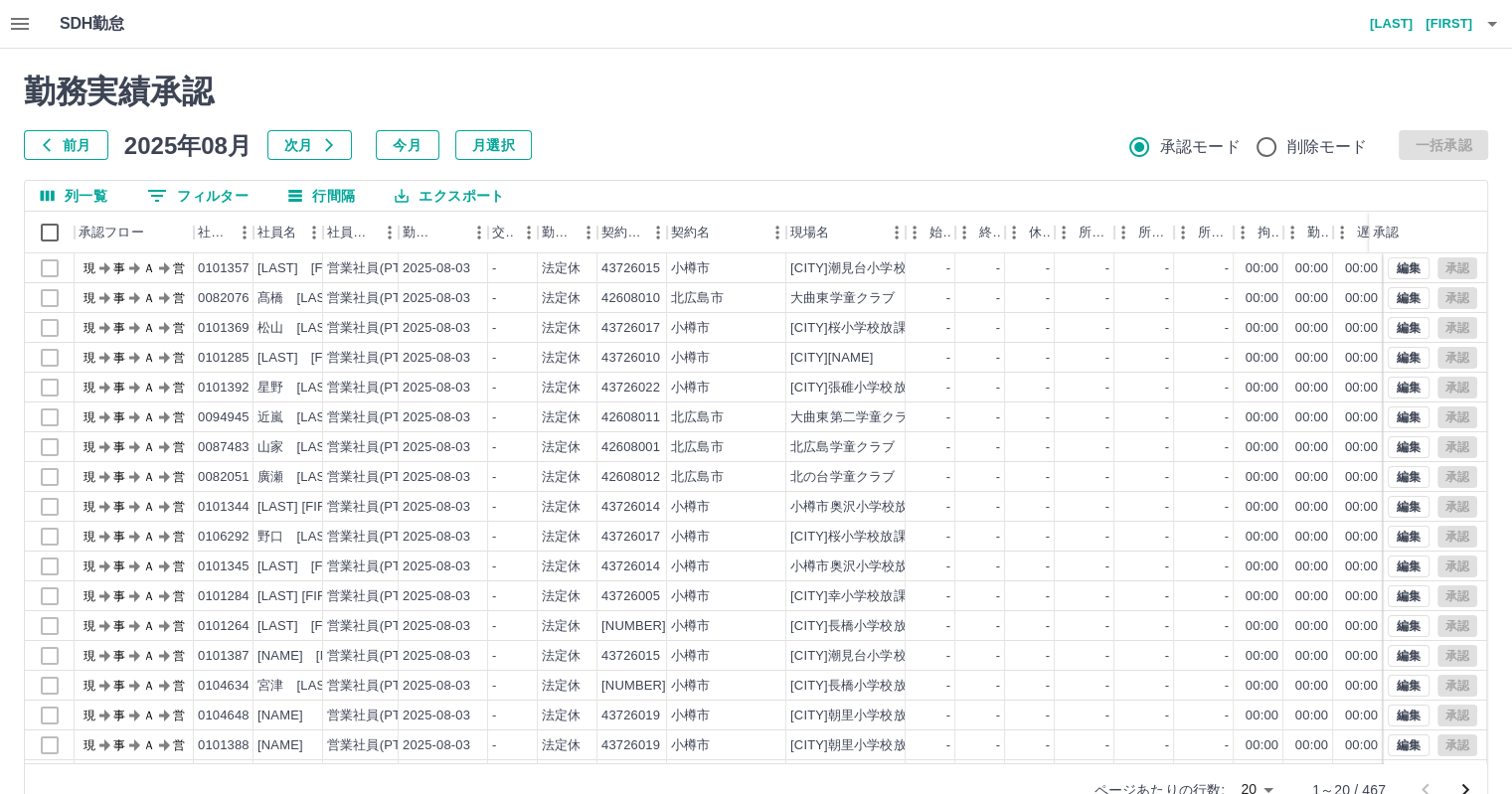 click on "勤務実績承認 前月 2025年08月 次月 今月 月選択 承認モード 削除モード 一括承認 列一覧 0 フィルター 行間隔 エクスポート 承認フロー 社員番号 社員名 社員区分 勤務日 交通費 勤務区分 契約コード 契約名 現場名 始業 終業 休憩 所定開始 所定終業 所定休憩 拘束 勤務 遅刻等 コメント ステータス 承認 現 事 Ａ 営 0101357 [NAME] 営業社員(PT契約) 2025-08-03  -  法定休 43726015 [CITY] [CITY]潮見台小学校放課後児童クラブ - - - - - - 00:00 00:00 00:00 現場責任者承認待 現 事 Ａ 営 0082076 [NAME] 営業社員(PT契約) 2025-08-03  -  法定休 42608010 [CITY] [CITY]大曲東学童クラブ - - - - - - 00:00 00:00 00:00 現場責任者承認待 現 事 Ａ 営 0101369 [NAME] 営業社員(PT契約) 2025-08-03  -  法定休 43726017 [CITY] [CITY]桜小学校放課後児童クラブＡ - - - - - - 00:00 00:00 00:00 現場責任者承認待" at bounding box center [756, 444] 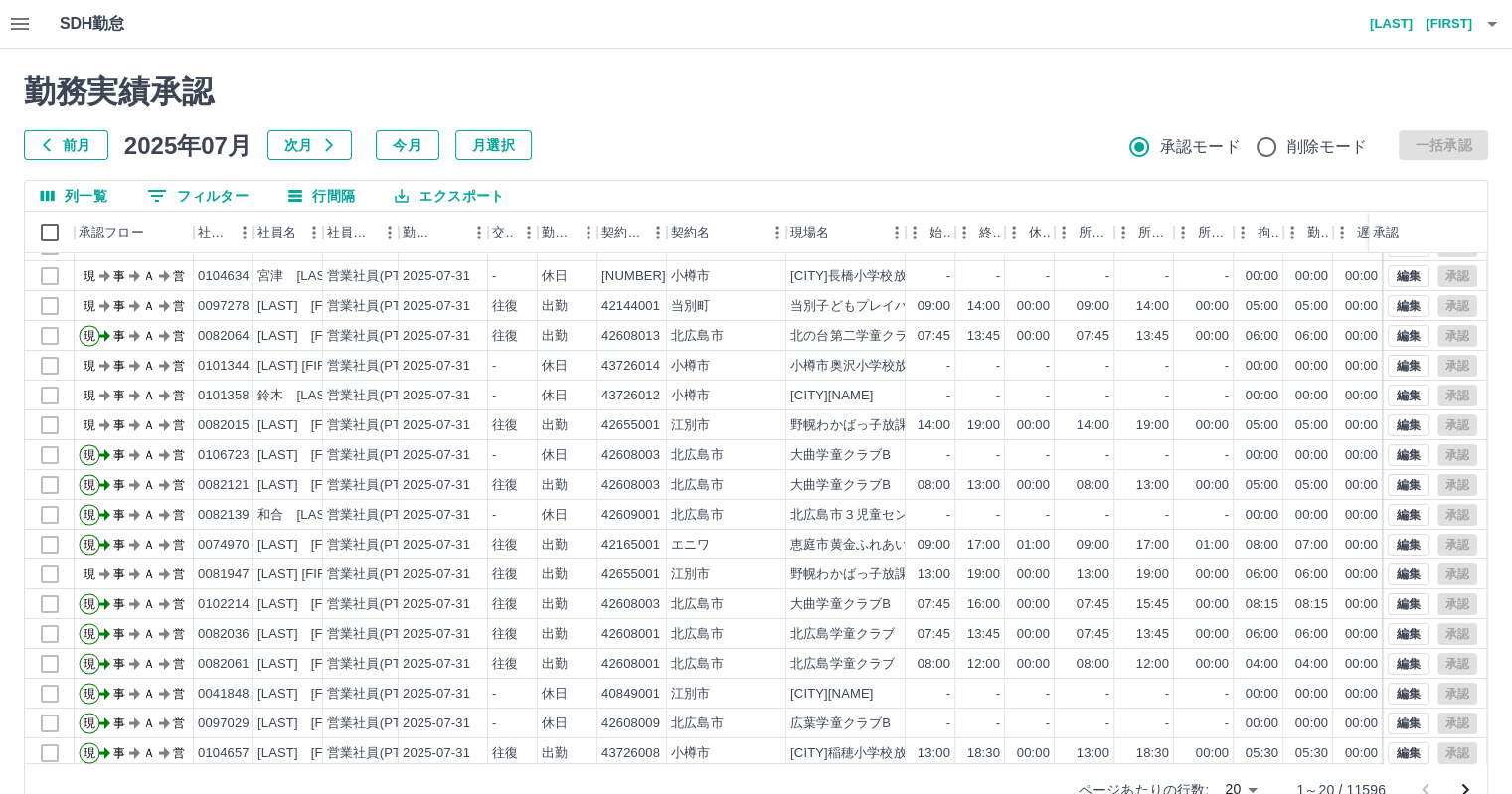 scroll, scrollTop: 100, scrollLeft: 0, axis: vertical 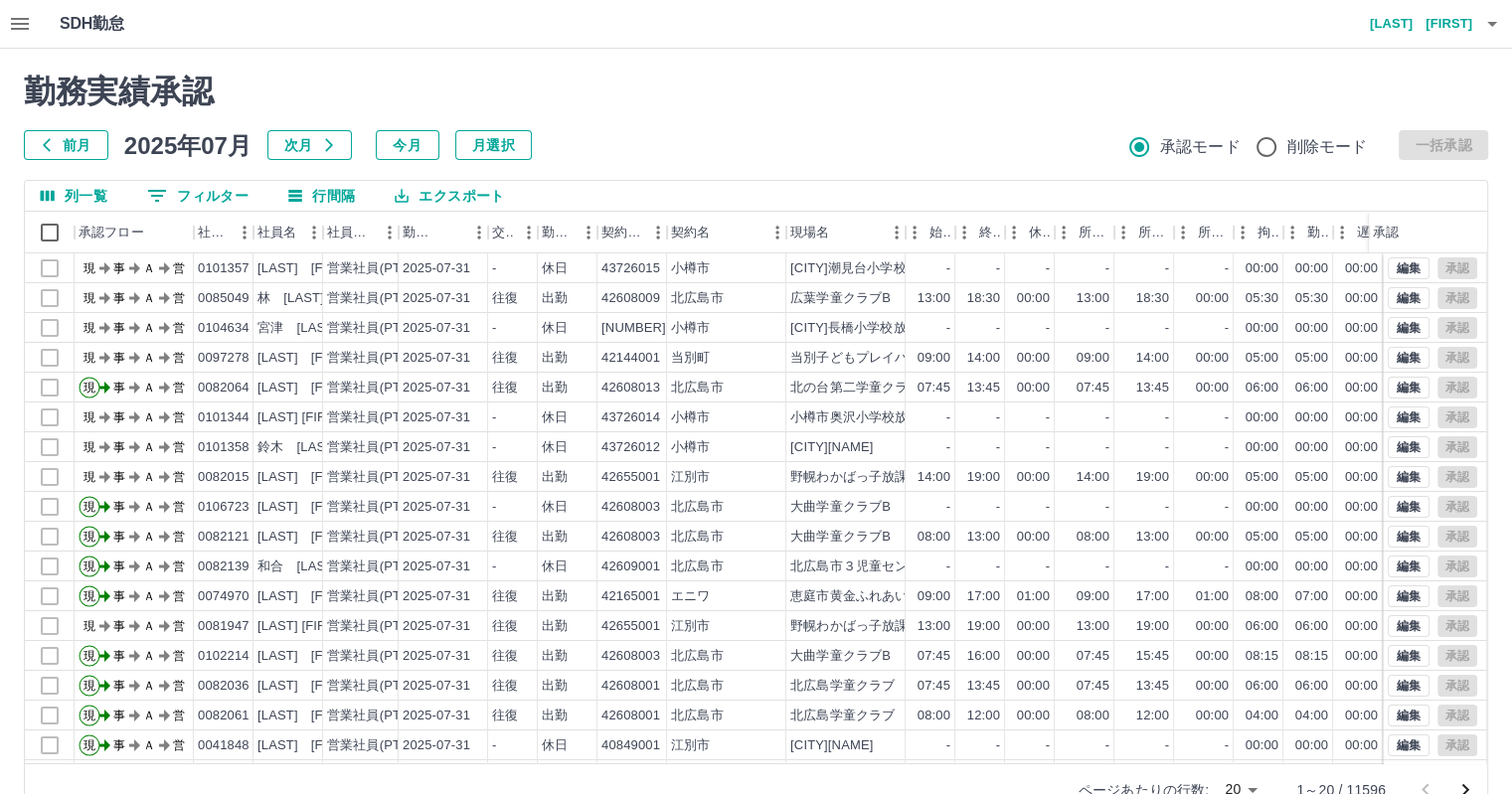 click on "列一覧" at bounding box center [74, 196] 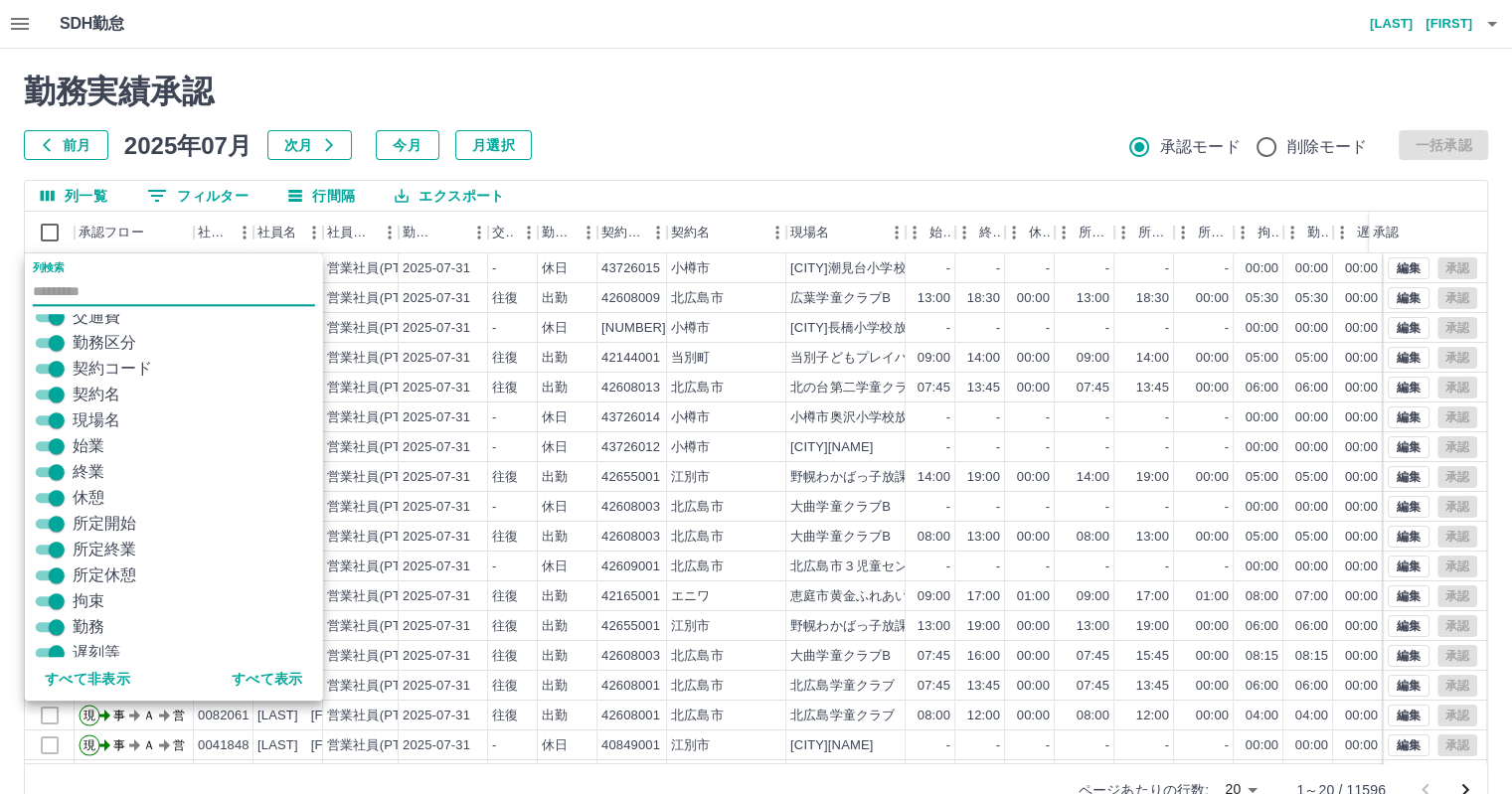 scroll, scrollTop: 292, scrollLeft: 0, axis: vertical 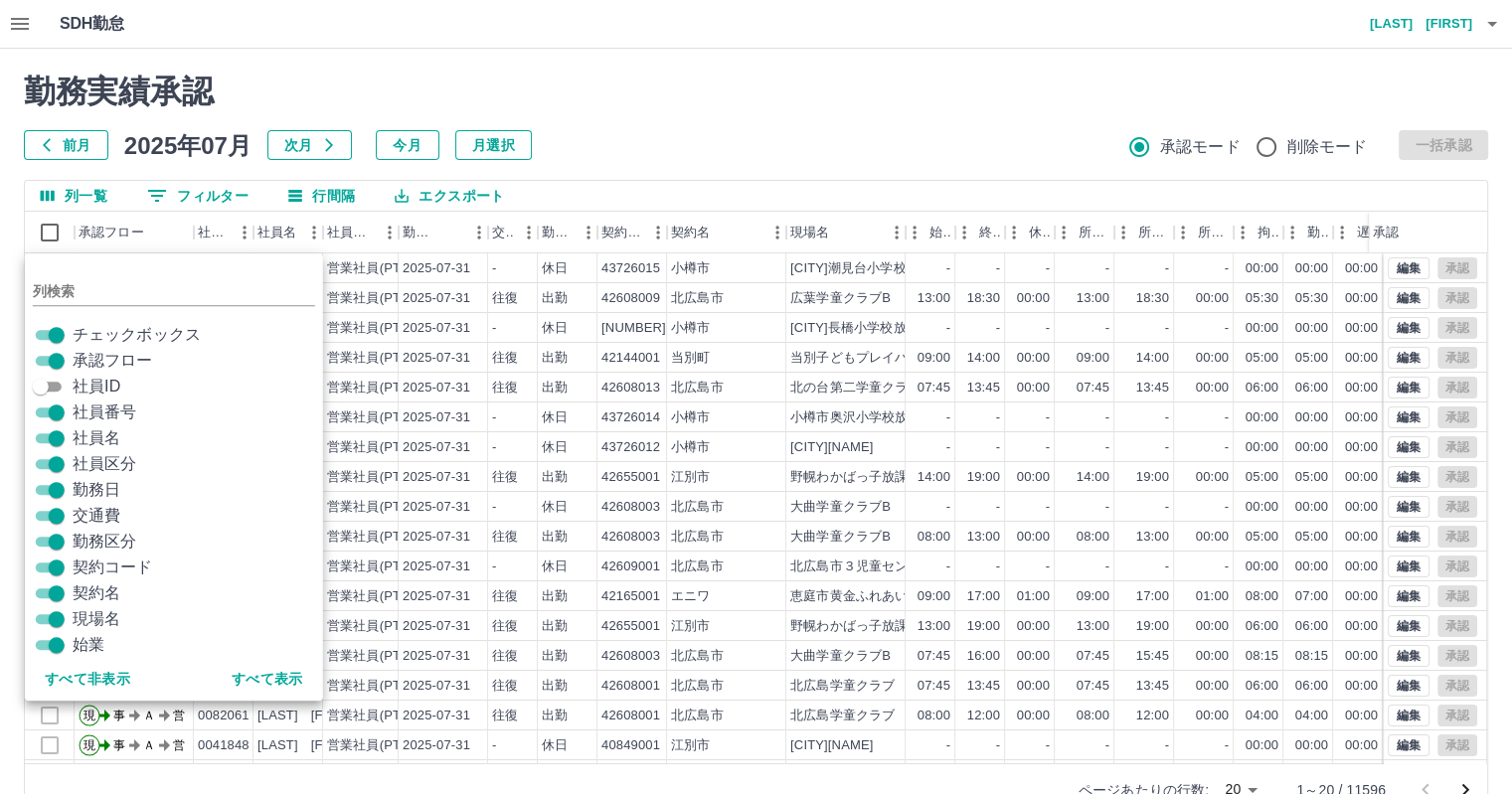 click on "勤務実績承認 前月 2025年07月 次月 今月 月選択 承認モード 削除モード 一括承認 列一覧 0 フィルター 行間隔 エクスポート 承認フロー 社員番号 社員名 社員区分 勤務日 交通費 勤務区分 契約コード 契約名 現場名 始業 終業 休憩 所定開始 所定終業 所定休憩 拘束 勤務 遅刻等 コメント ステータス 承認 現 事 Ａ 営 [UUID] [LAST]　[FIRST] 営業社員(PT契約) 2025-07-31  -  休日 43726015 [CITY] [CITY][NAME] - - - - - - 00:00 00:00 00:00 現場責任者承認待 現 事 Ａ 営 0085049 [LAST]　[FIRST] 営業社員(PT契約) 2025-07-31 往復 出勤 42608009 [CITY] [CITY]クラブB 13:00 18:30 00:00 13:00 18:30 00:00 05:30 05:30 00:00 現場責任者承認待 現 事 Ａ 営 [UUID] [LAST]　[FIRST] 営業社員(PT契約) 2025-07-31  -  休日 43726001 [CITY] [CITY][NAME] - - - - - - 00:00 00:00 00:00 現 -" at bounding box center (756, 444) 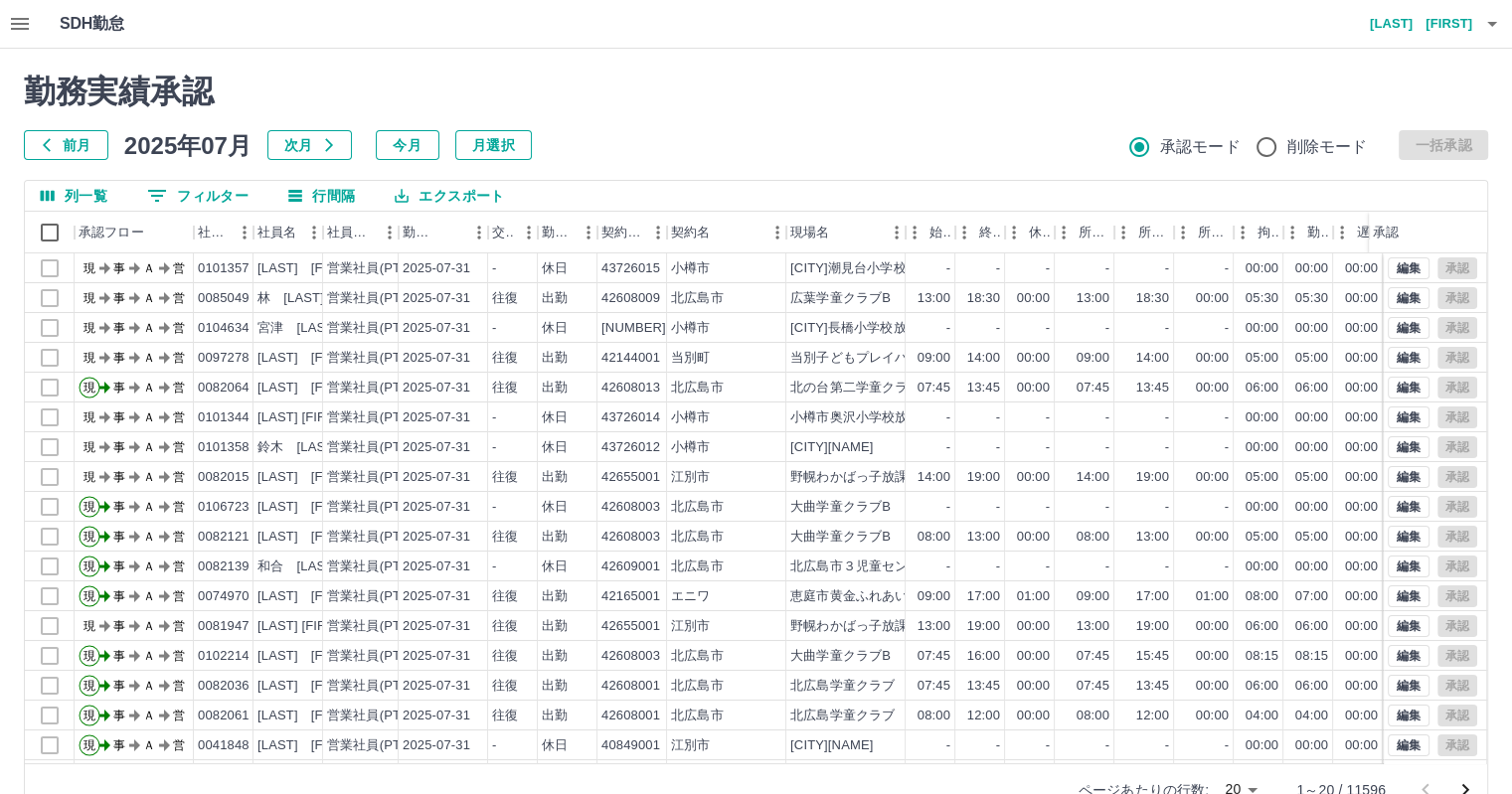 click on "0 フィルター" at bounding box center [198, 196] 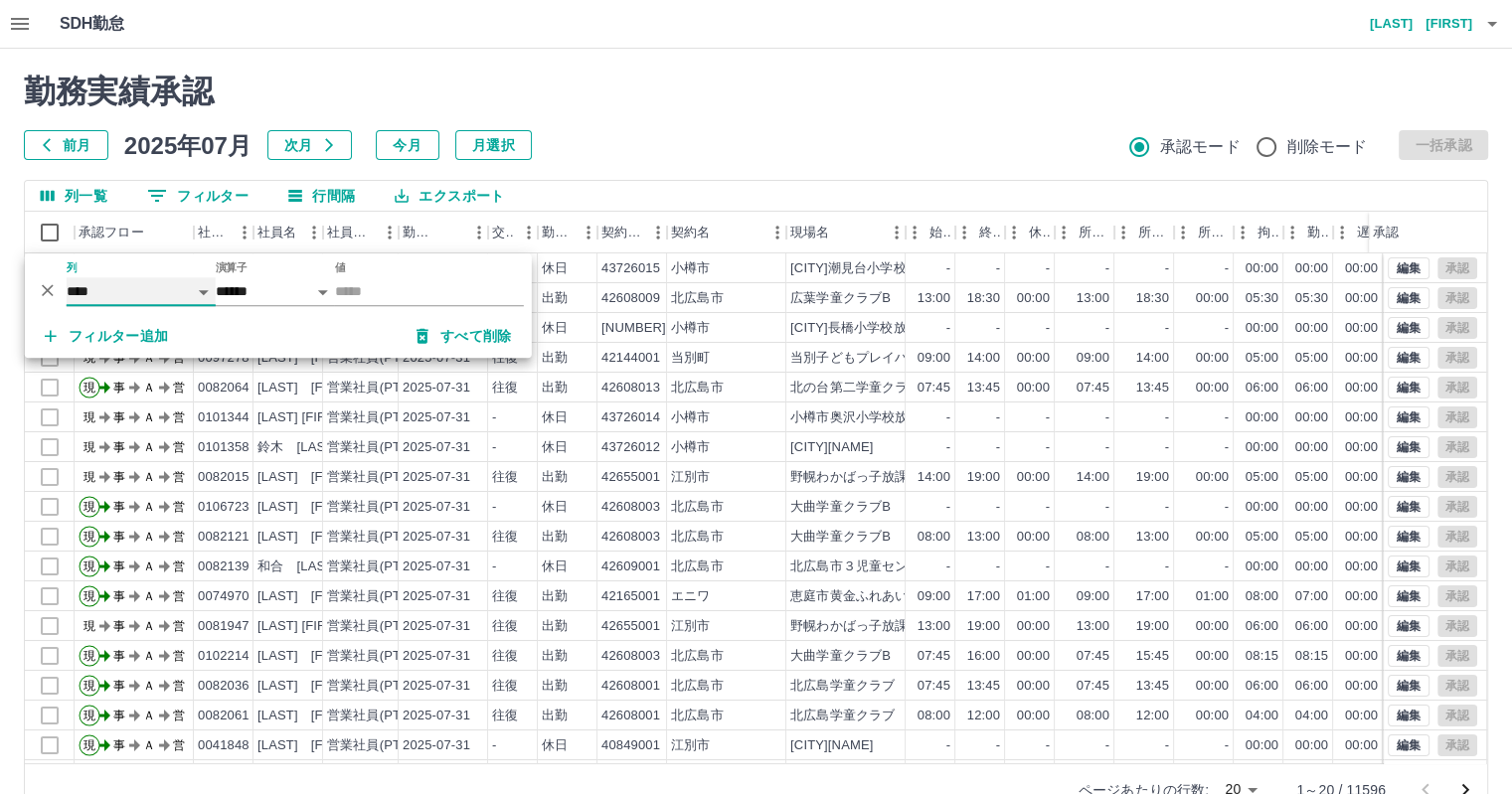 click on "**** *** **** *** *** **** ***** *** *** ** ** ** **** **** **** ** ** *** **** *****" at bounding box center (141, 291) 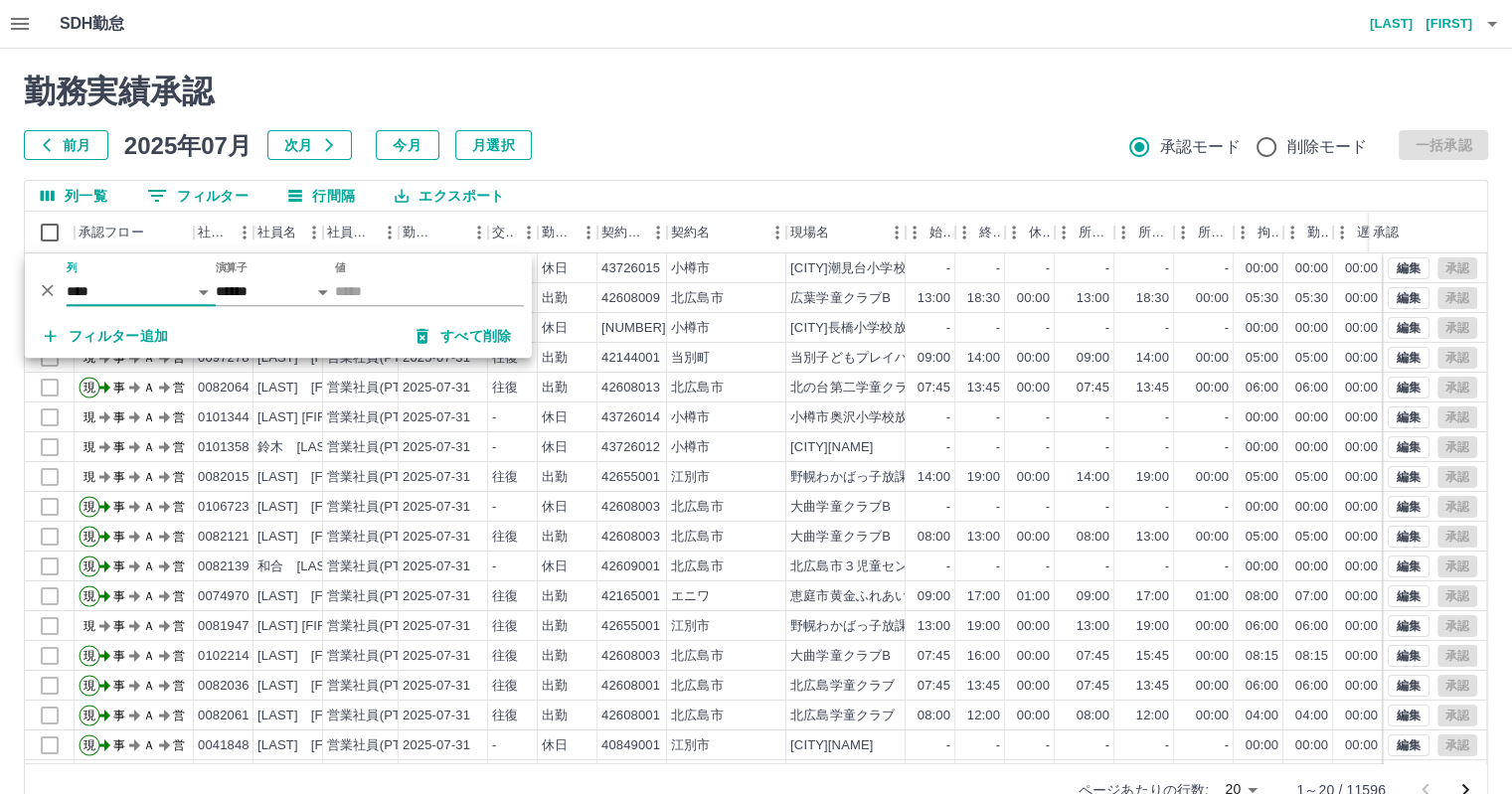 click on "勤務実績承認" at bounding box center (756, 91) 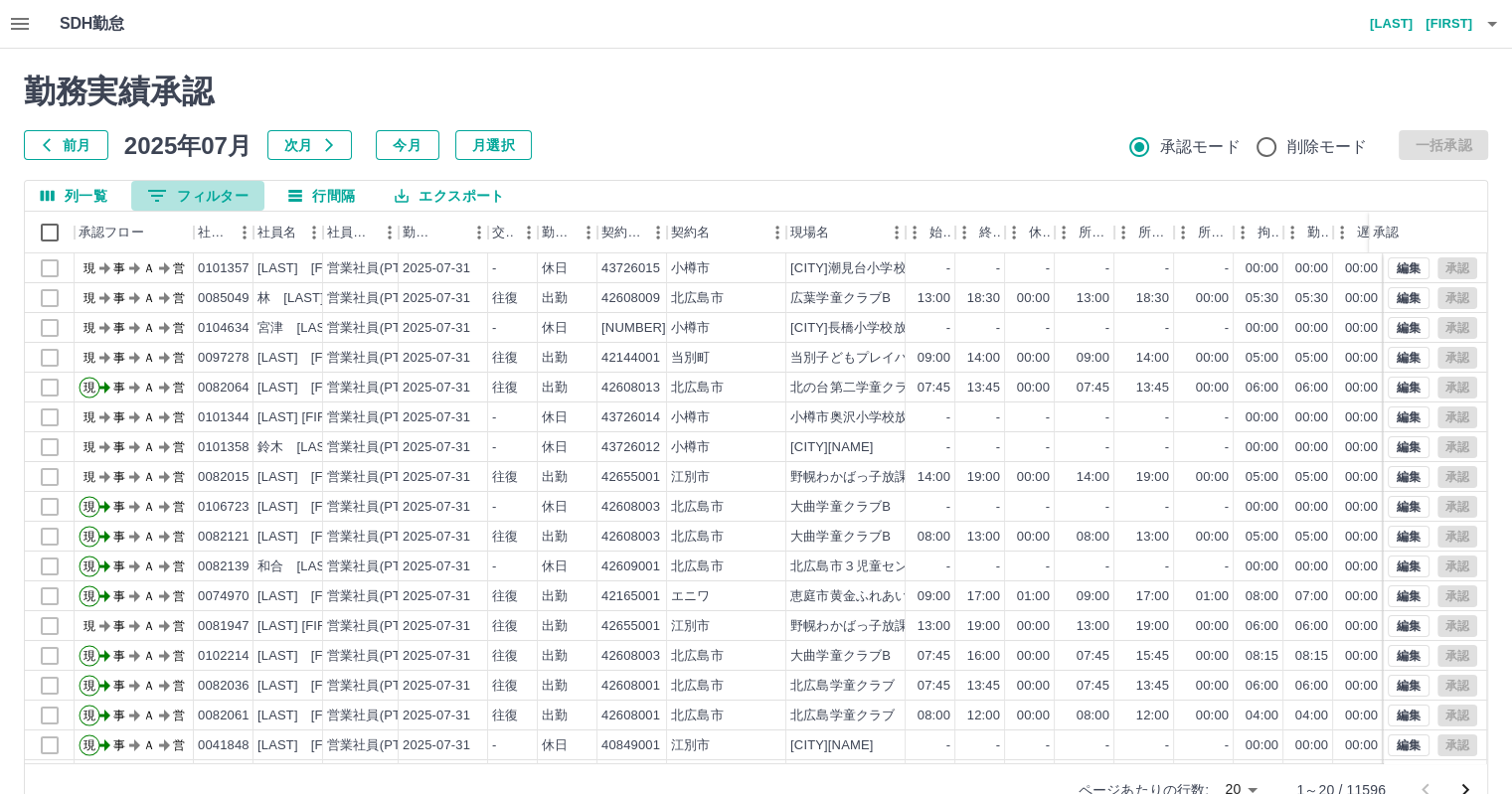 click on "0 フィルター" at bounding box center (198, 196) 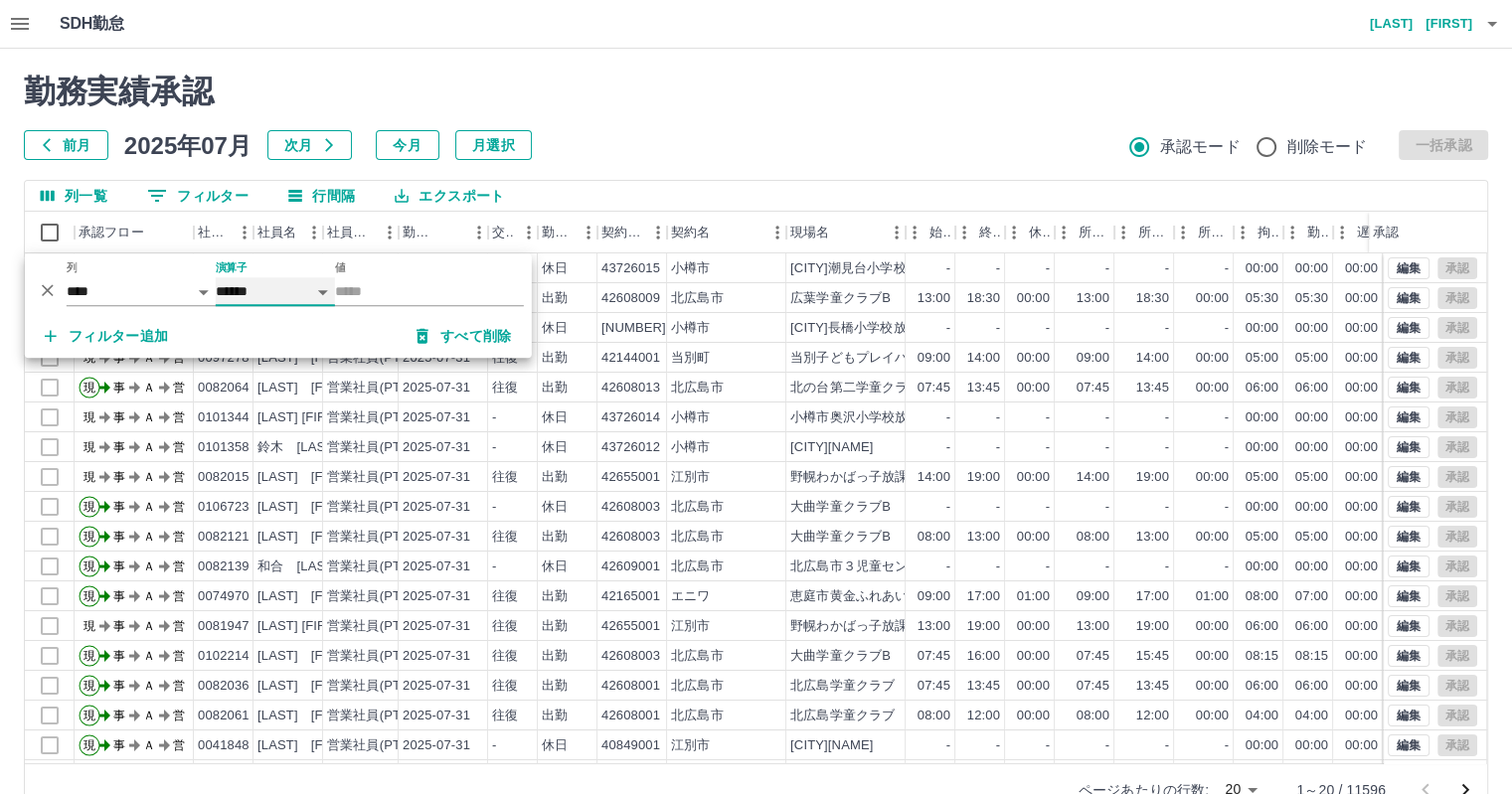 click on "****** *******" at bounding box center [275, 291] 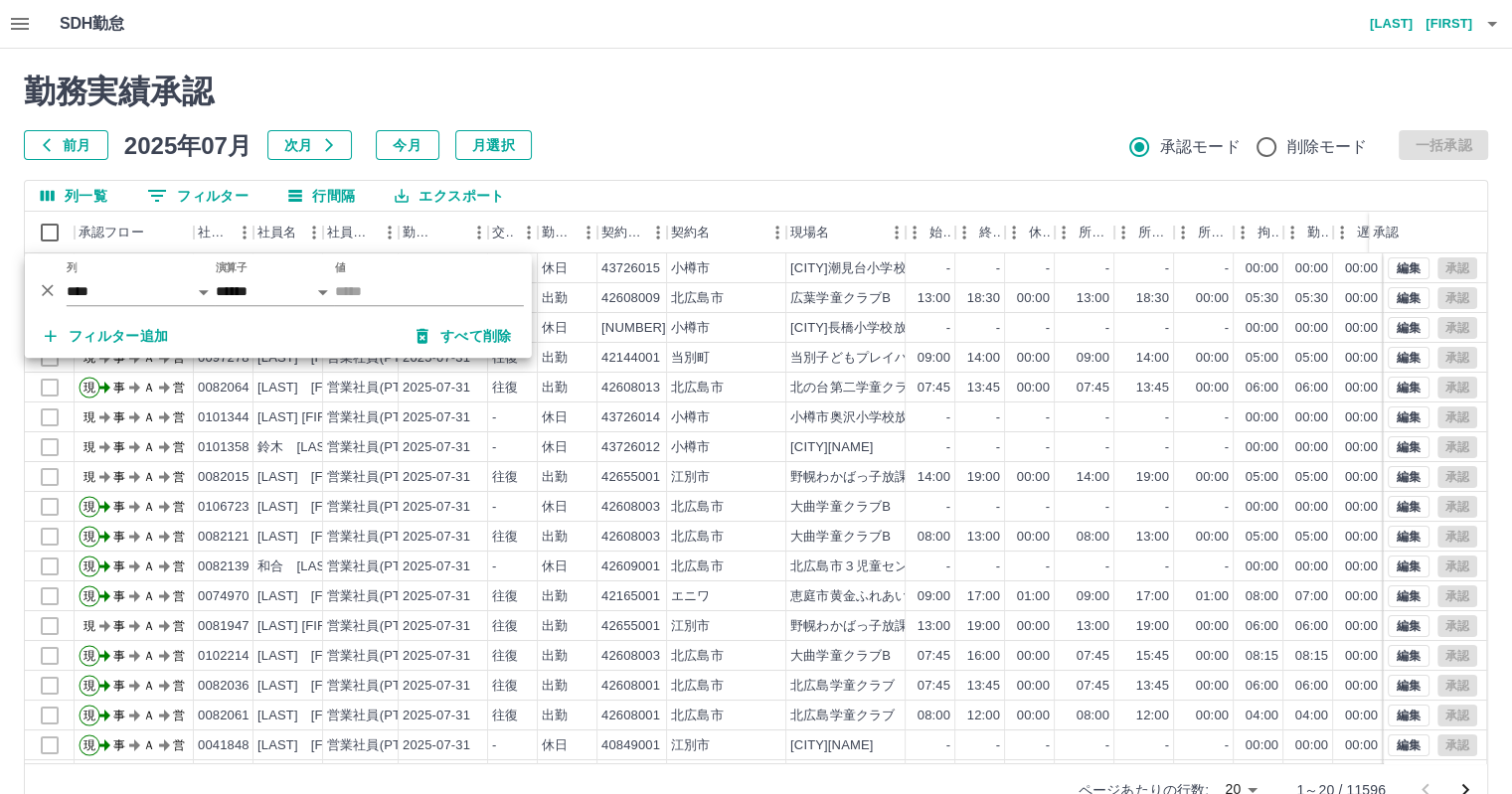 click on "SDH勤怠 [LAST]　[FIRST]" at bounding box center (756, 24) 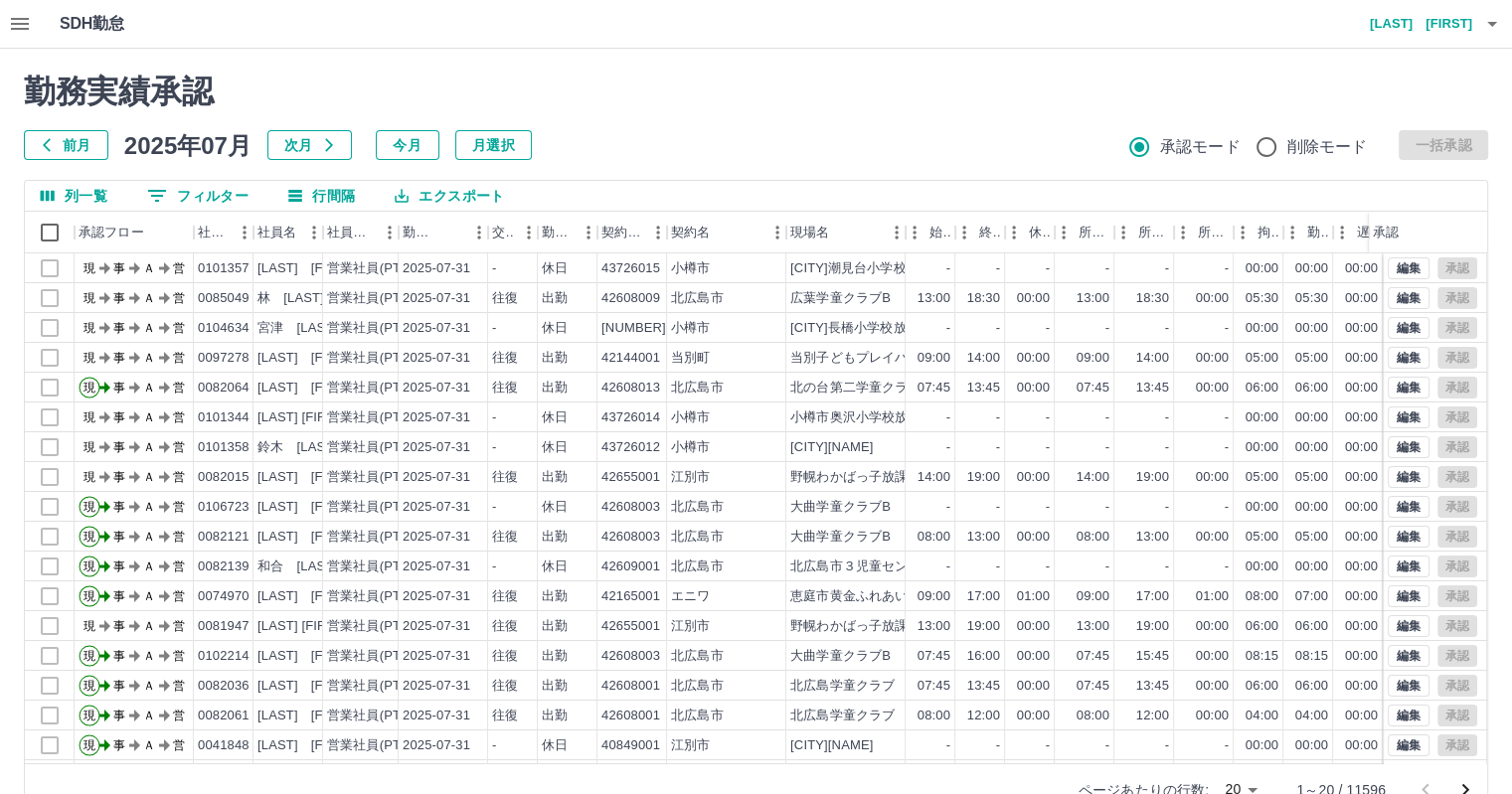 click on "勤務実績承認 前月 2025年07月 次月 今月 月選択 承認モード 削除モード 一括承認 列一覧 0 フィルター 行間隔 エクスポート 承認フロー 社員番号 社員名 社員区分 勤務日 交通費 勤務区分 契約コード 契約名 現場名 始業 終業 休憩 所定開始 所定終業 所定休憩 拘束 勤務 遅刻等 コメント ステータス 承認 現 事 Ａ 営 [UUID] [LAST]　[FIRST] 営業社員(PT契約) 2025-07-31  -  休日 43726015 [CITY] [CITY][NAME] - - - - - - 00:00 00:00 00:00 現場責任者承認待 現 事 Ａ 営 0085049 [LAST]　[FIRST] 営業社員(PT契約) 2025-07-31 往復 出勤 42608009 [CITY] [CITY]クラブB 13:00 18:30 00:00 13:00 18:30 00:00 05:30 05:30 00:00 現場責任者承認待 現 事 Ａ 営 [UUID] [LAST]　[FIRST] 営業社員(PT契約) 2025-07-31  -  休日 43726001 [CITY] [CITY][NAME] - - - - - - 00:00 00:00 00:00 現 -" at bounding box center [756, 444] 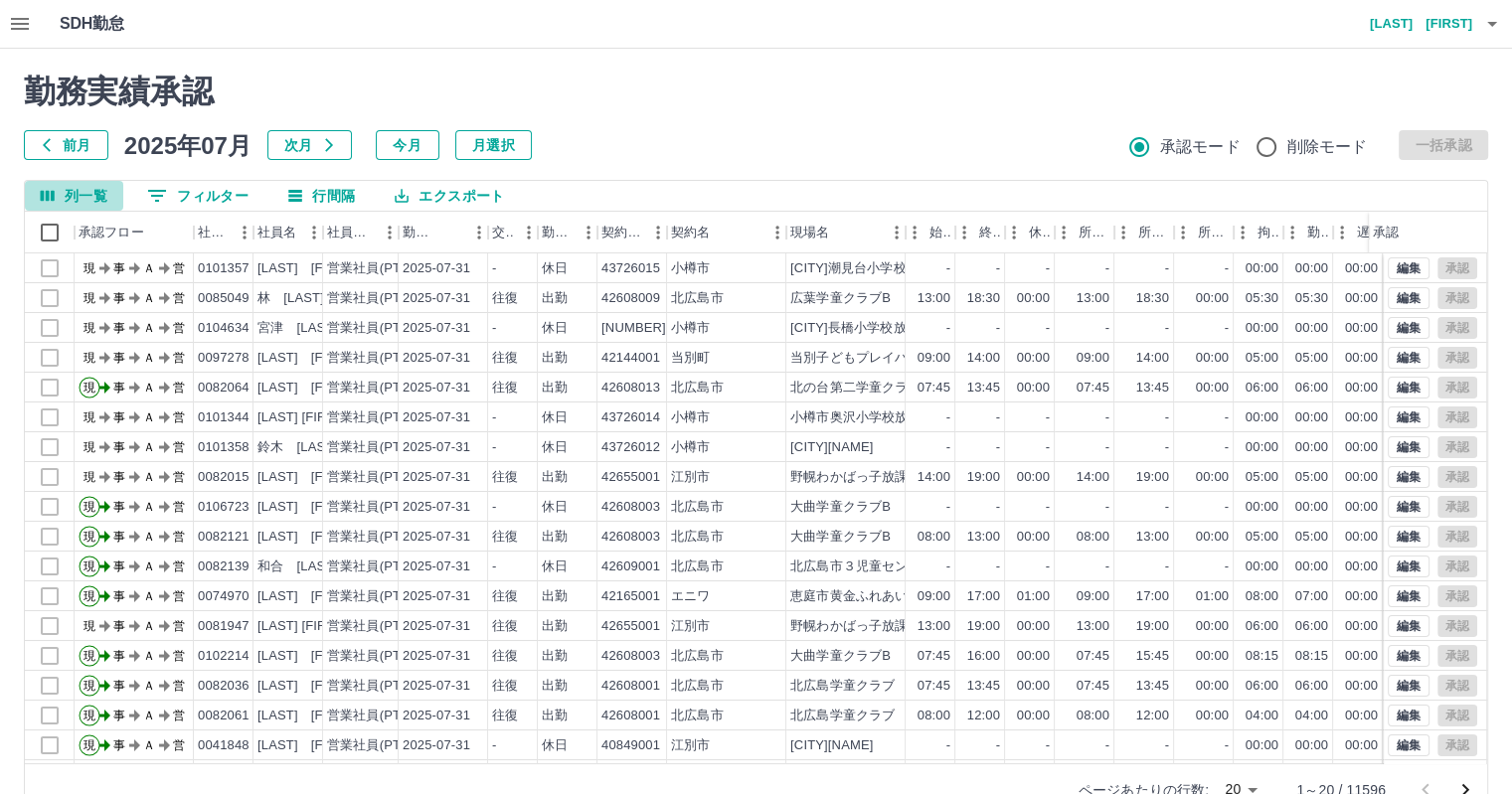 click 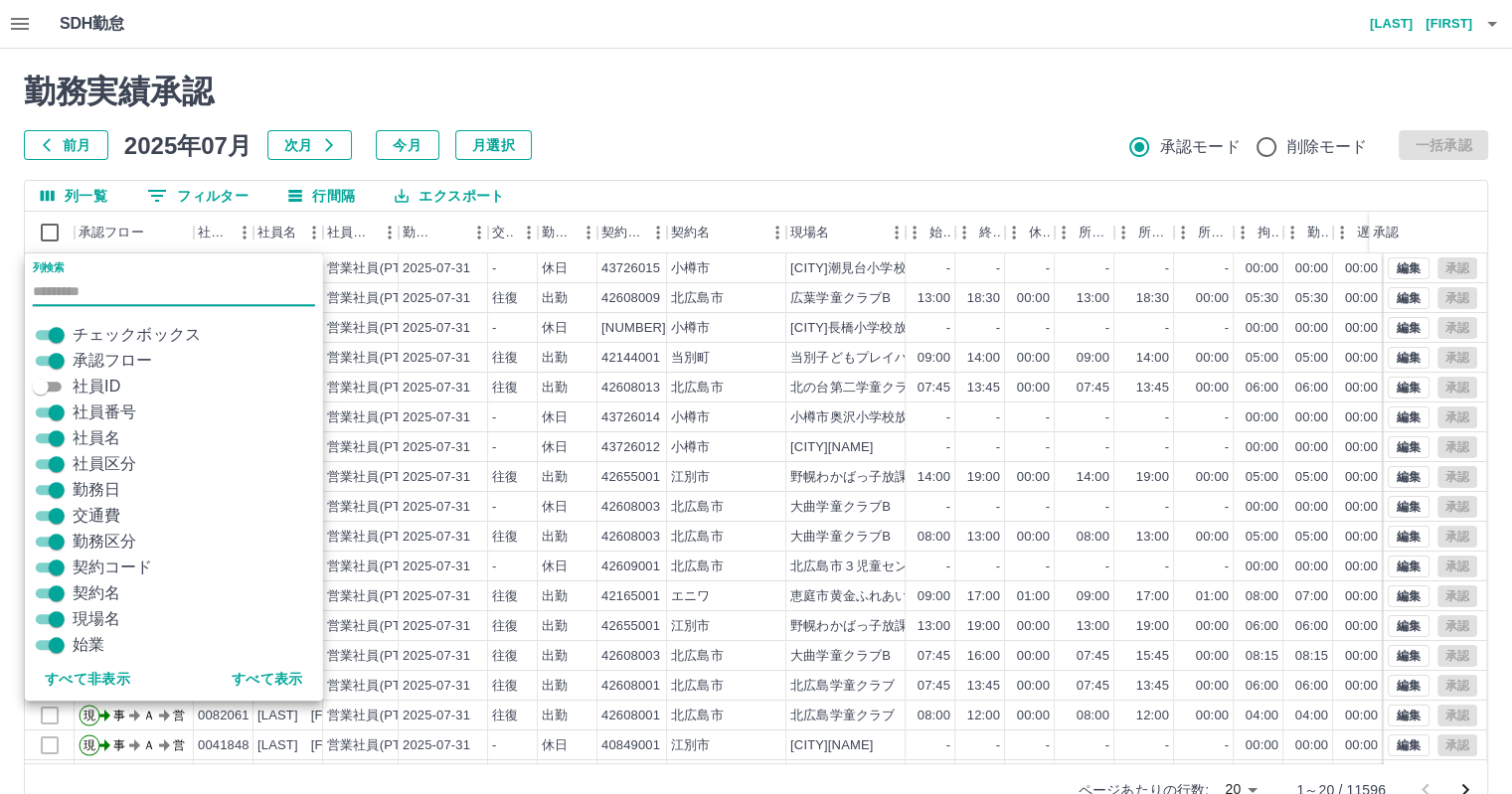 click on "すべて表示" at bounding box center (267, 679) 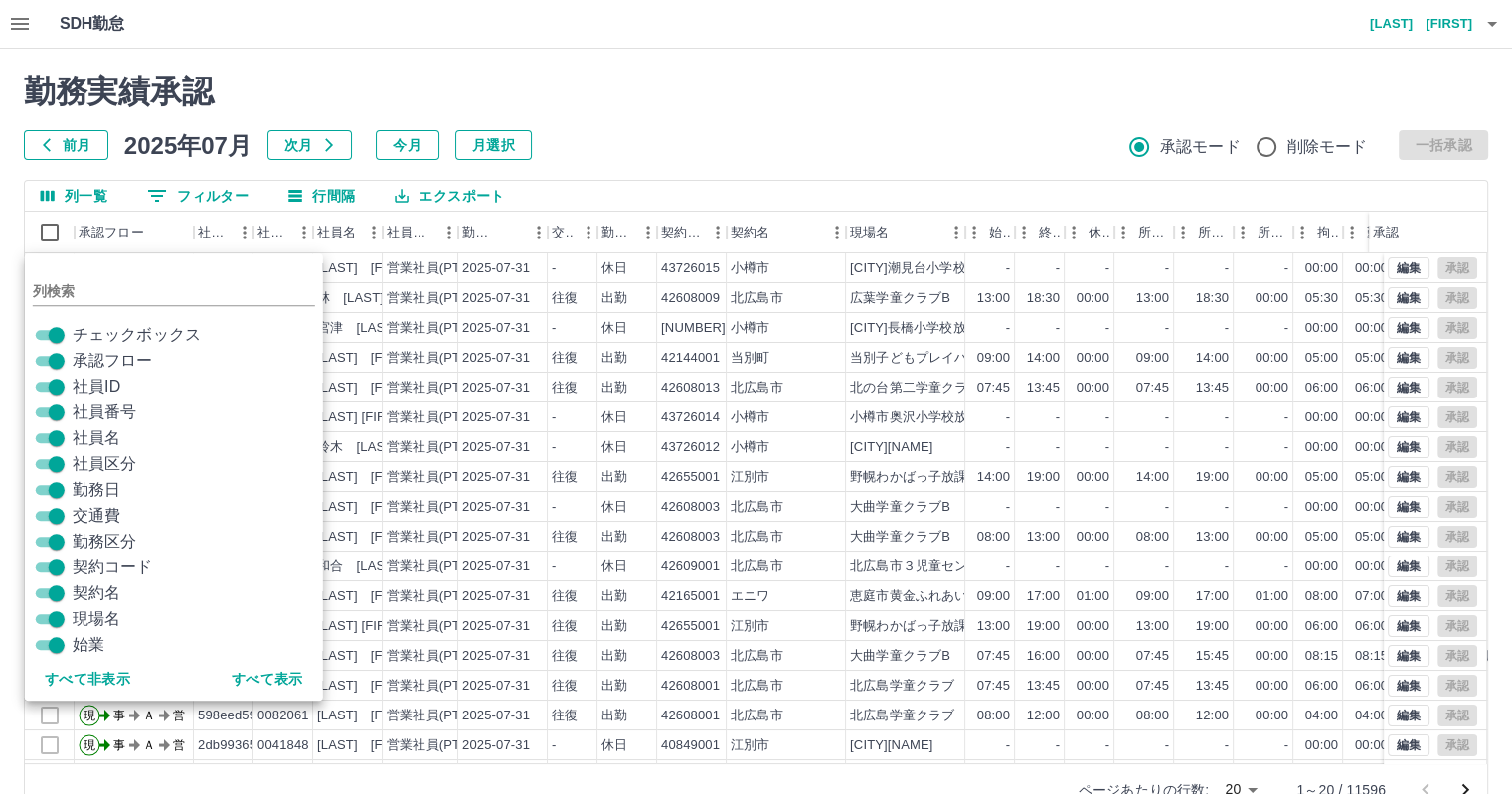 click on "勤務実績承認 前月 2025年07月 次月 今月 月選択 承認モード 削除モード 一括承認 列一覧 0 フィルター 行間隔 エクスポート 承認フロー 社員ID 社員番号 社員名 社員区分 勤務日 交通費 勤務区分 契約コード 契約名 現場名 始業 終業 休憩 所定開始 所定終業 所定休憩 拘束 勤務 遅刻等 コメント ステータス 承認 現 事 Ａ 営 [UUID] 0101357 [NAME] 営業社員(PT契約) 2025-07-31  -  休日 43726015 [CITY] [CITY]潮見台小学校放課後児童クラブ - - - - - - 00:00 00:00 00:00 現場責任者承認待 現 事 Ａ 営 [UUID] 0085049 [NAME] 営業社員(PT契約) 2025-07-31 往復 出勤 42608009 [CITY] [CITY]学童クラブB 13:00 18:30 00:00 13:00 18:30 00:00 05:30 05:30 00:00 現場責任者承認待 現 事 Ａ 営 [UUID] 0104634 [NAME] 営業社員(PT契約)  -  - - -" at bounding box center (756, 444) 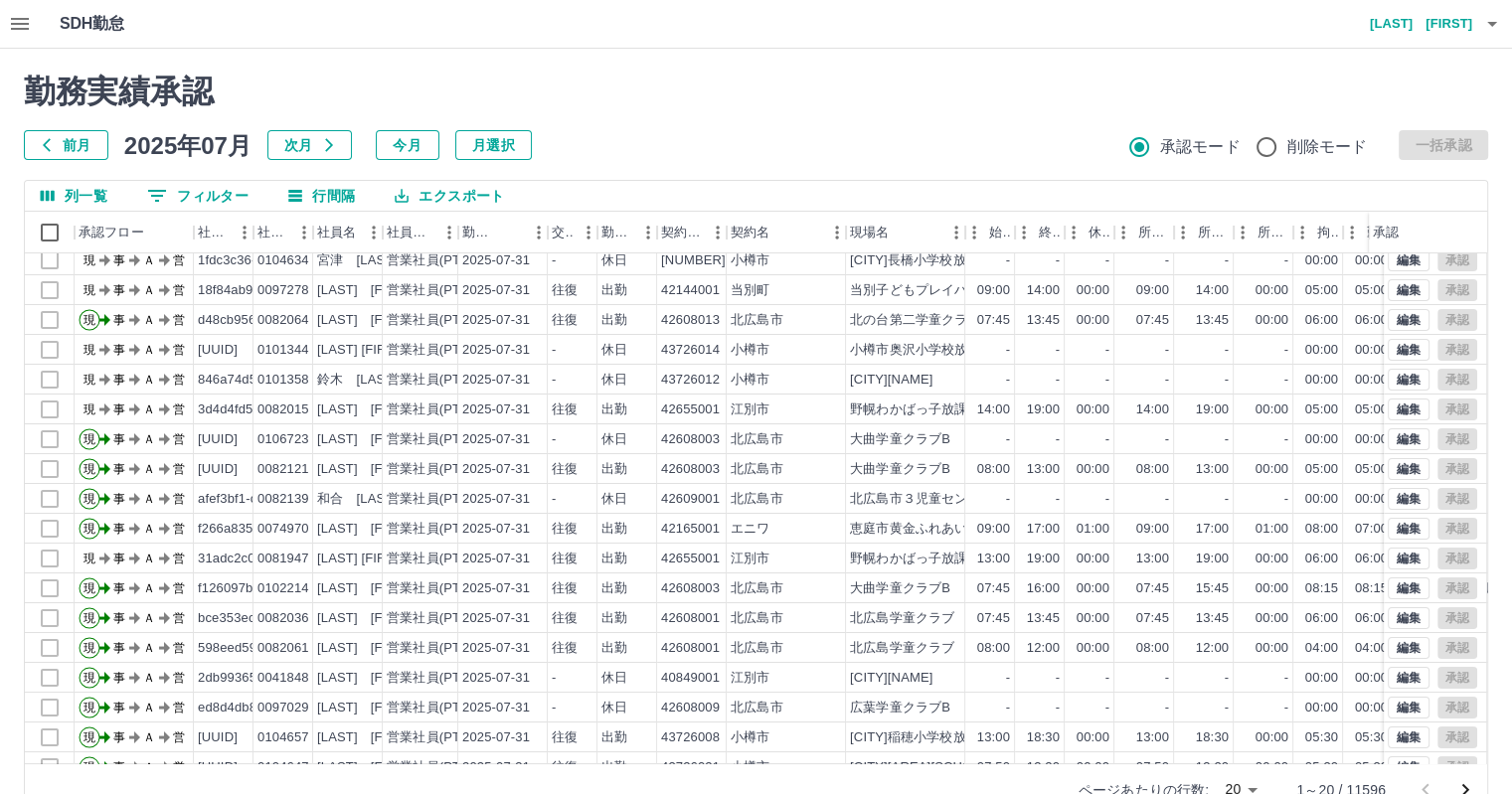 scroll, scrollTop: 100, scrollLeft: 0, axis: vertical 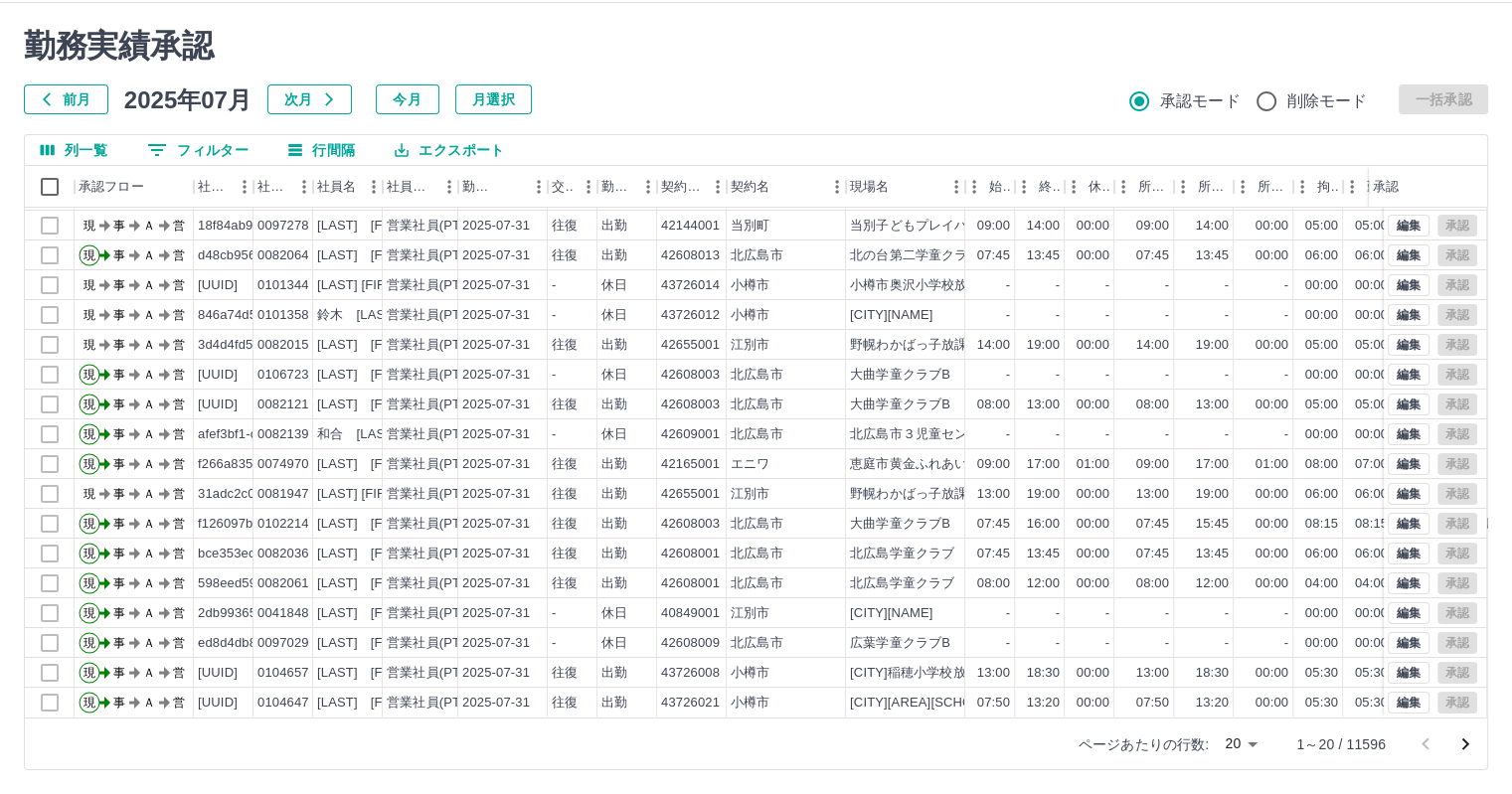 click on "SDH勤怠 [NAME] 勤務実績承認 前月 2025年07月 次月 今月 月選択 承認モード 削除モード 一括承認 列一覧 0 フィルター 行間隔 エクスポート 承認フロー 社員ID 社員番号 社員名 社員区分 勤務日 交通費 勤務区分 契約コード 契約名 現場名 始業 終業 休憩 所定開始 所定終業 所定休憩 拘束 勤務 遅刻等 コメント ステータス 承認 現 事 Ａ 営 [UUID] 0085049 [NAME] 営業社員(PT契約) 2025-07-31 往復 出勤 42608009 [CITY] [CITY]学童クラブB 13:00 18:30 00:00 13:00 18:30 00:00 05:30 05:30 00:00 現場責任者承認待 現 事 Ａ 営 [UUID] 0104634 [NAME] 営業社員(PT契約)  -  休日 43726001 [CITY] [CITY]長橋小学校放課後児童クラブＡ - - - - - - 00:00 00:00 00:00 現場責任者承認待 現 事 Ａ 営 [UUID] 0097278 [NAME] 往復" at bounding box center (756, 374) 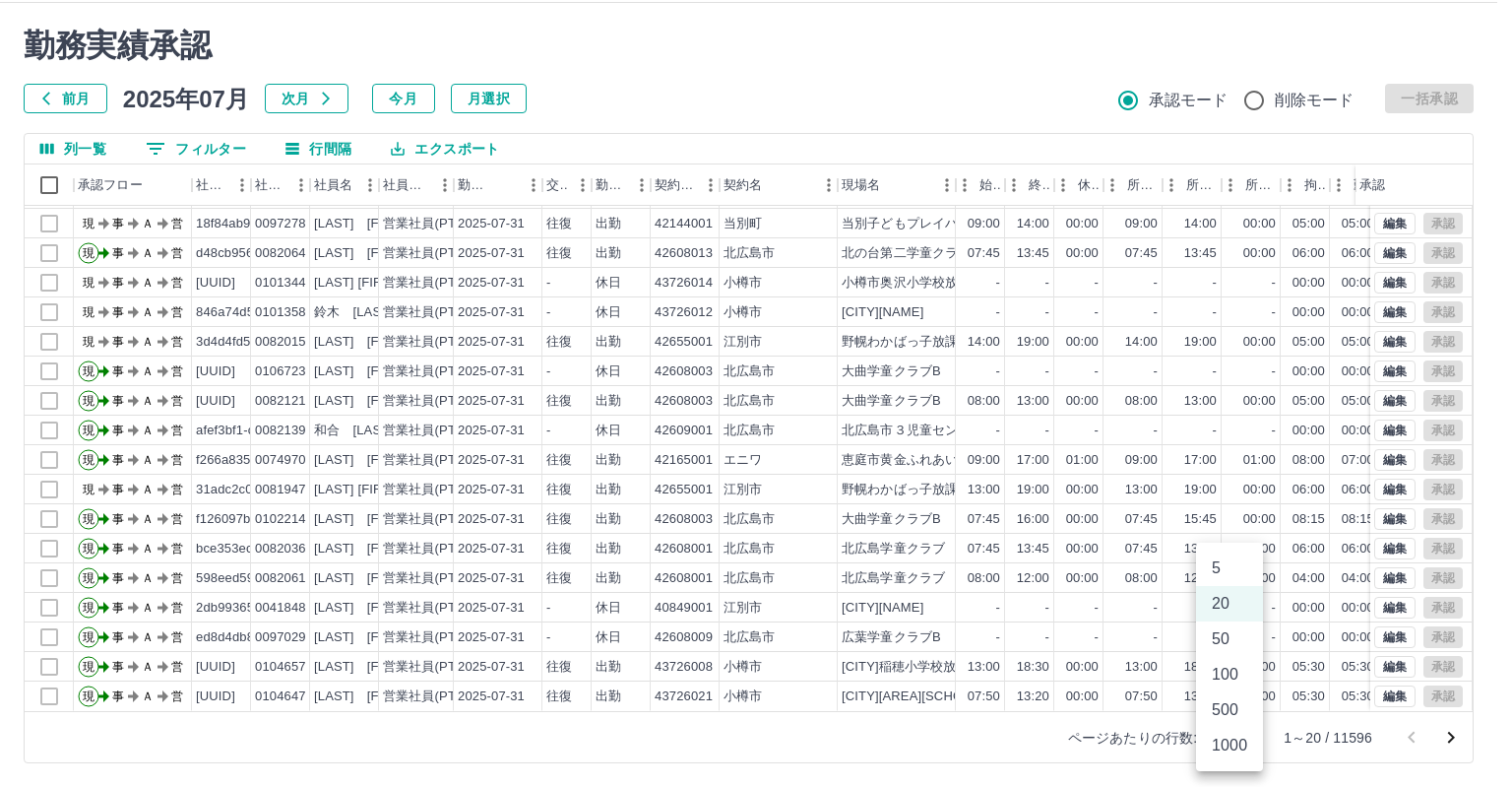 click on "1000" at bounding box center [1229, 746] 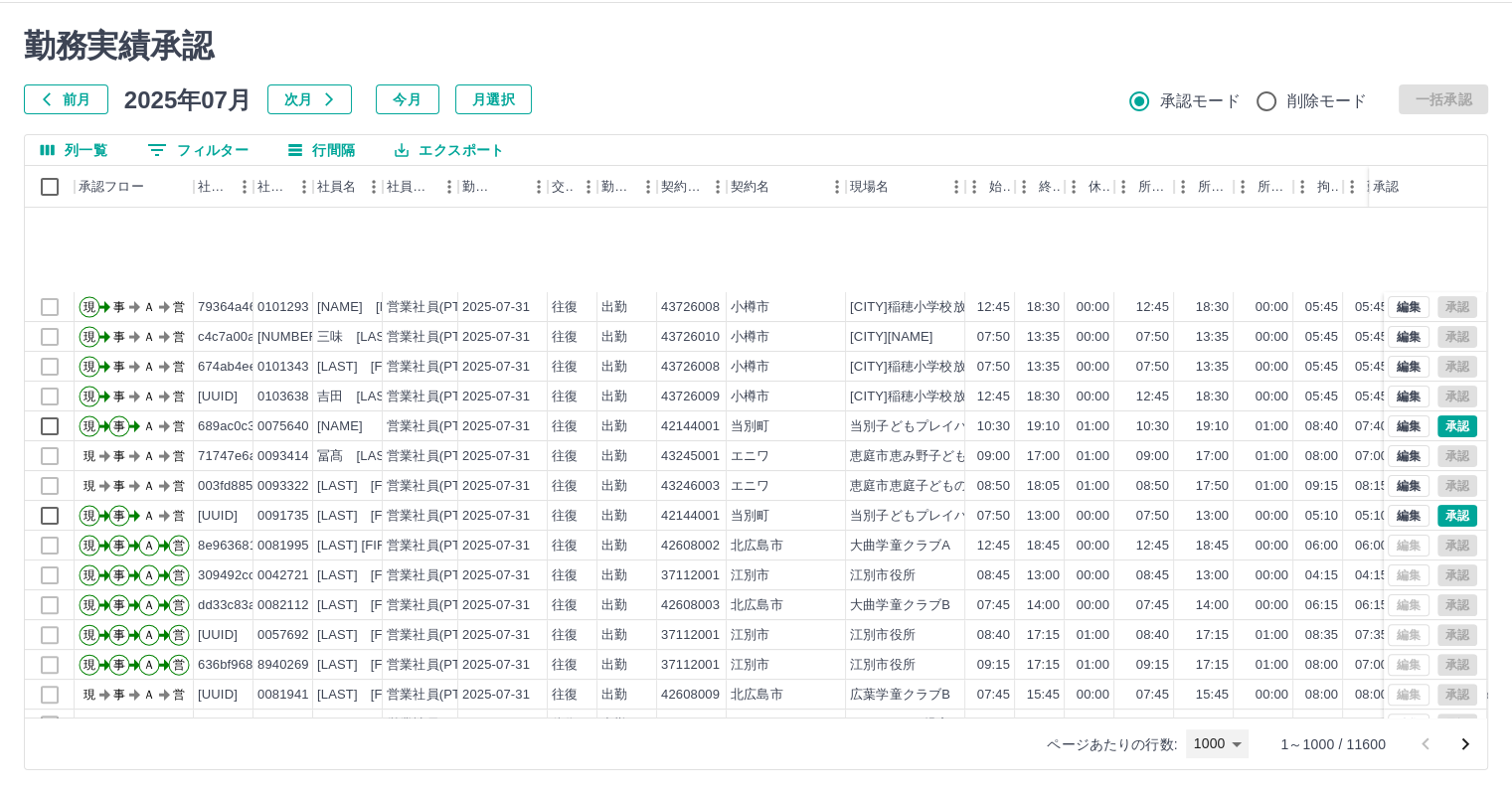 scroll, scrollTop: 696, scrollLeft: 0, axis: vertical 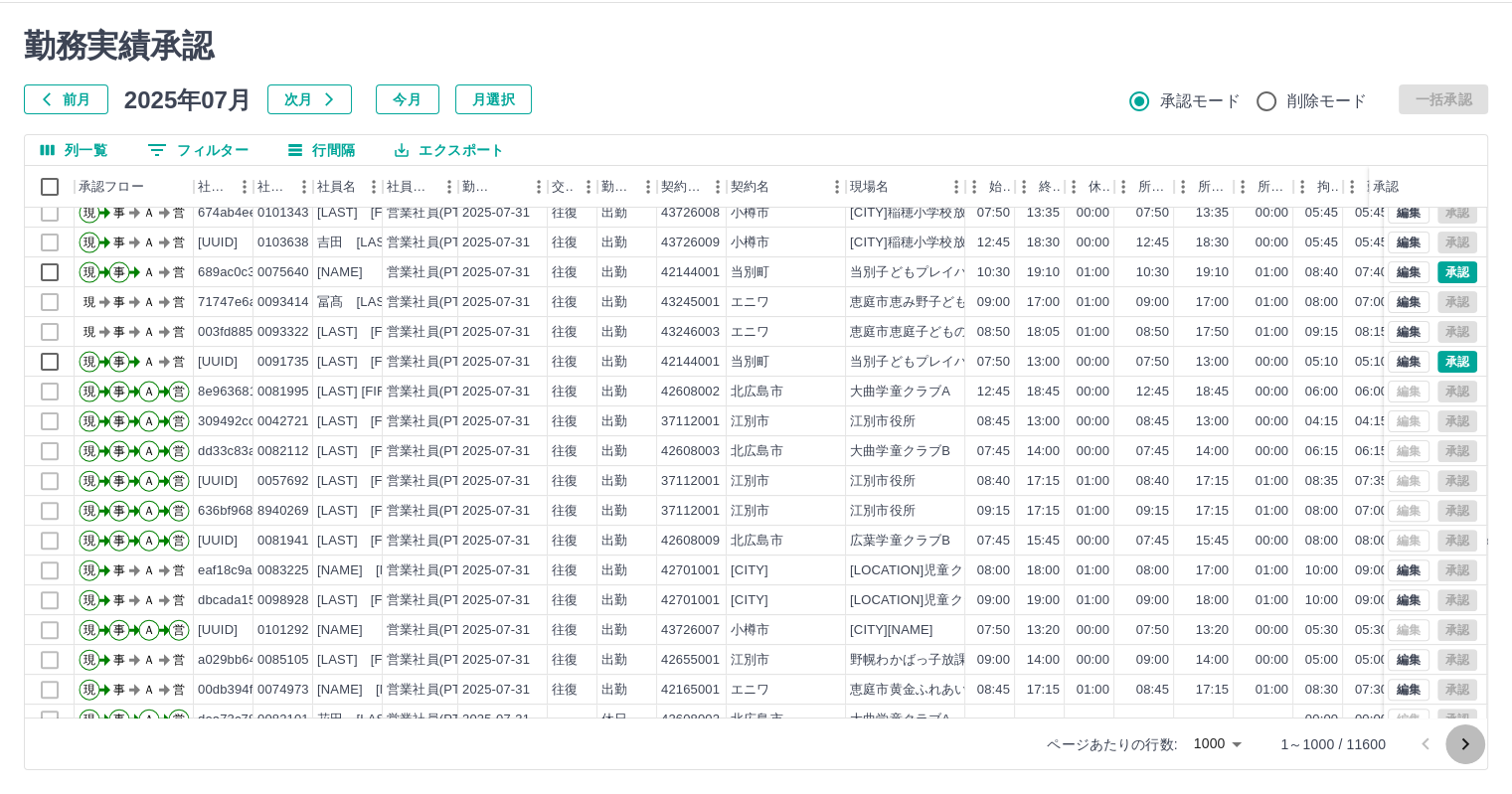 click 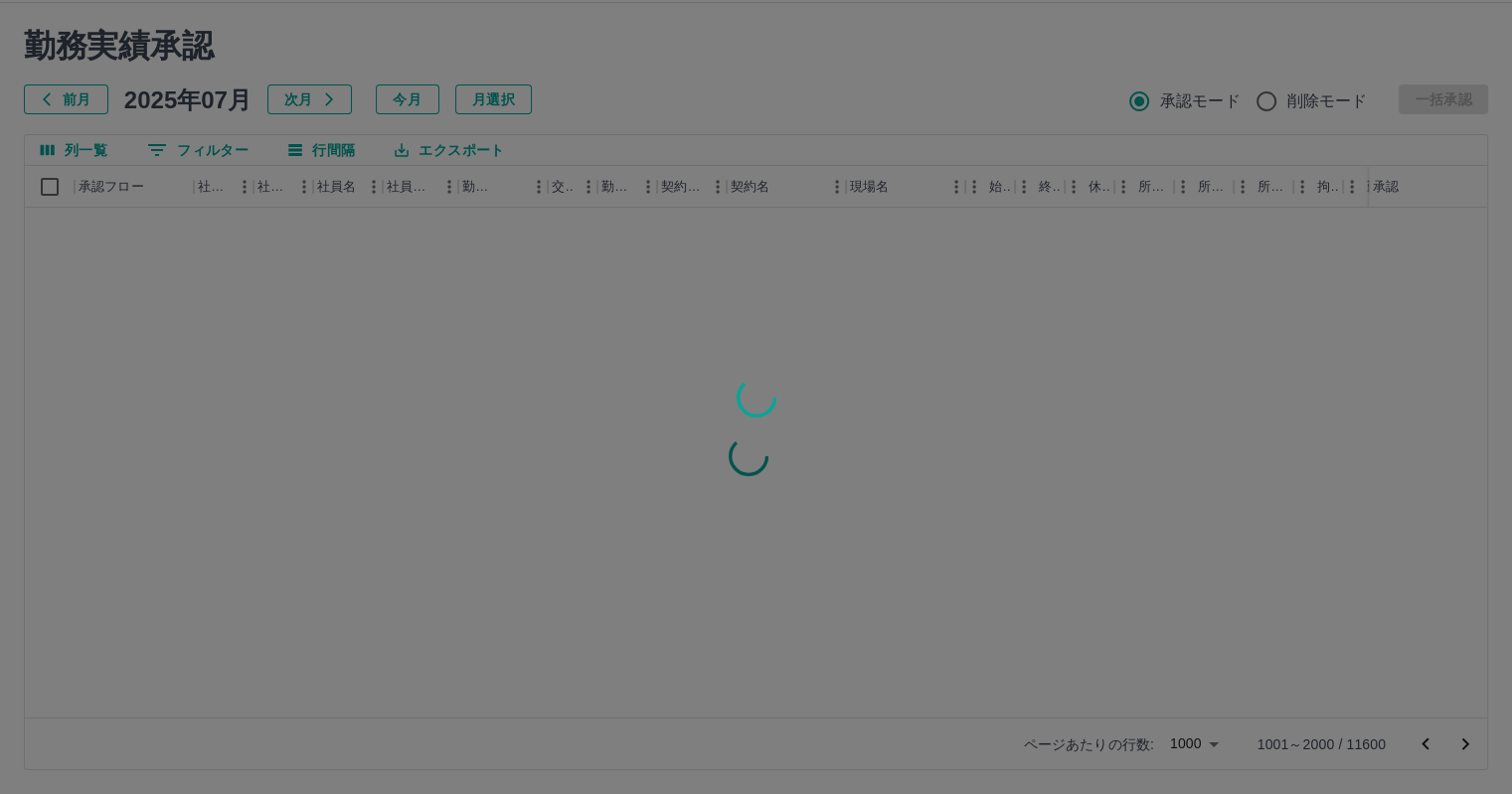 scroll, scrollTop: 0, scrollLeft: 0, axis: both 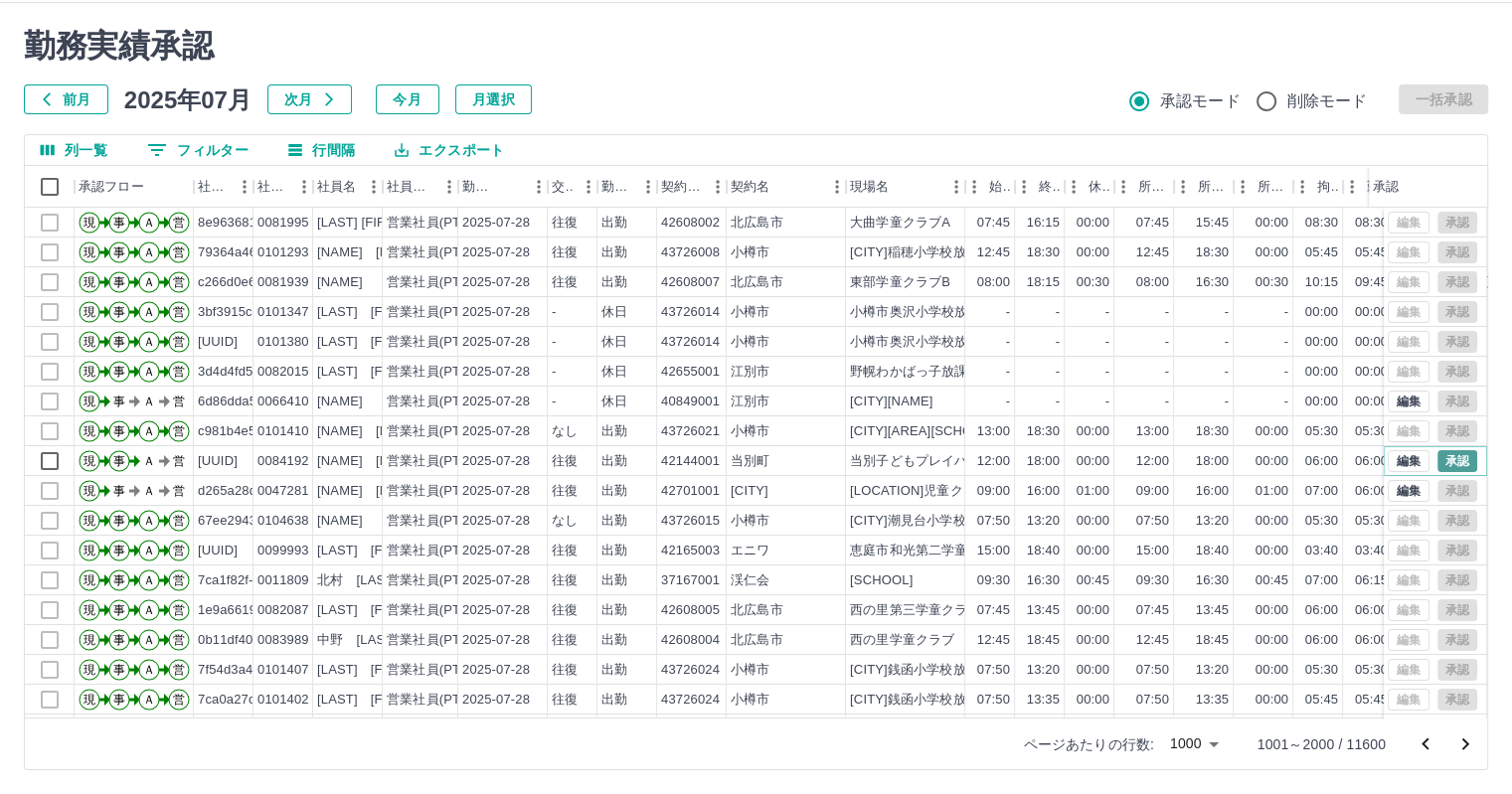 click on "承認" at bounding box center [1457, 461] 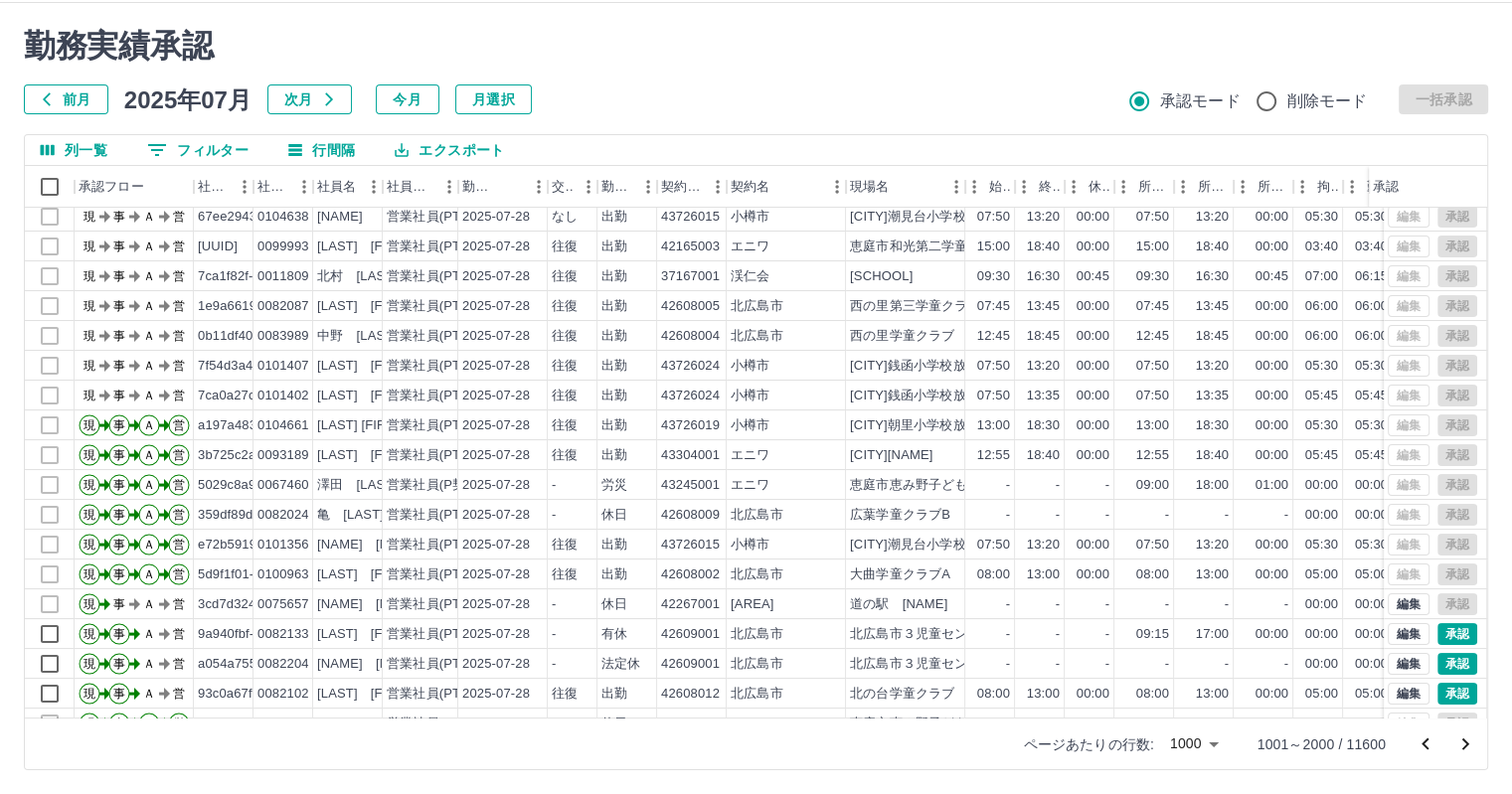 scroll, scrollTop: 298, scrollLeft: 0, axis: vertical 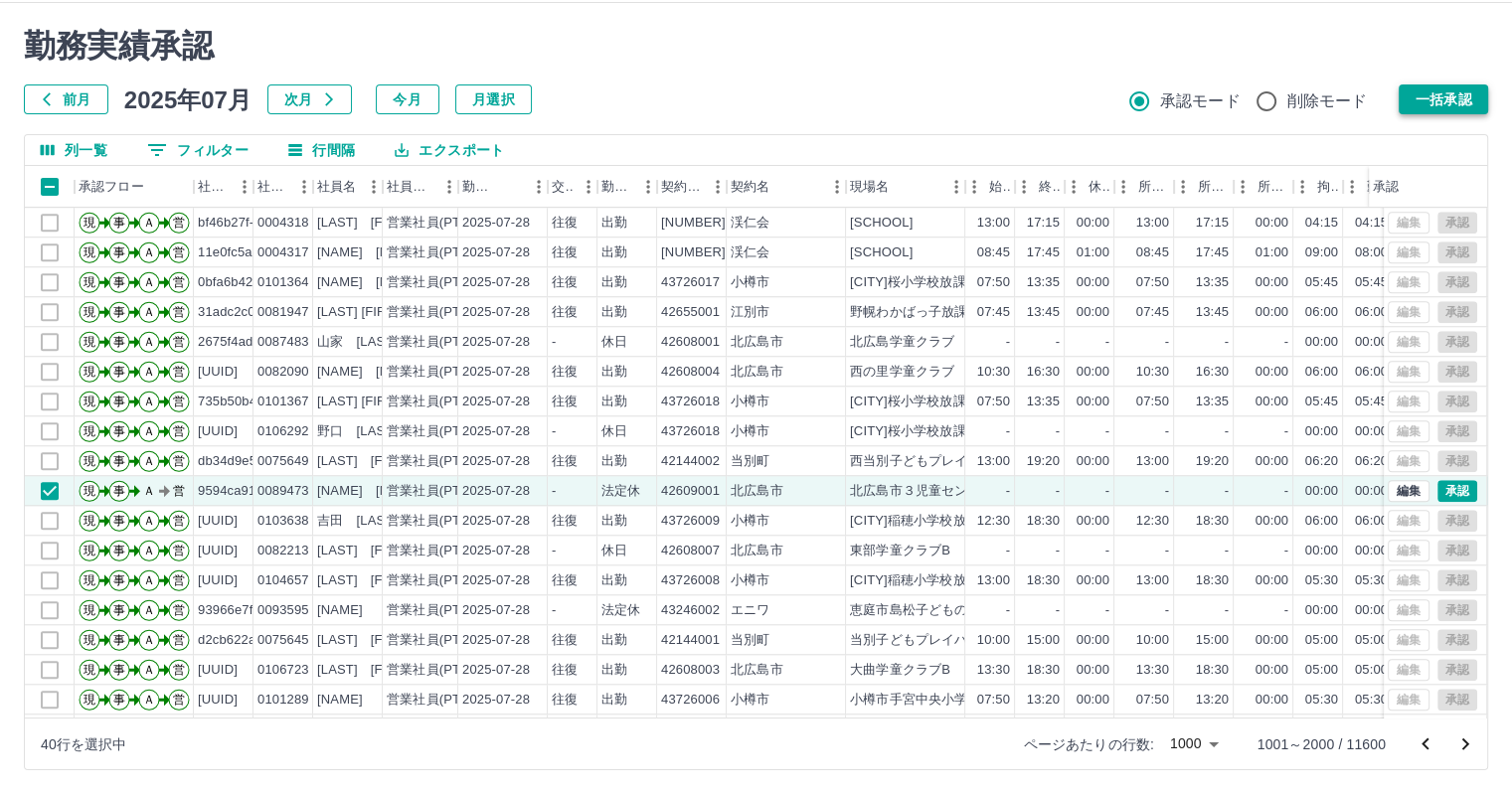 click on "一括承認" at bounding box center (1443, 99) 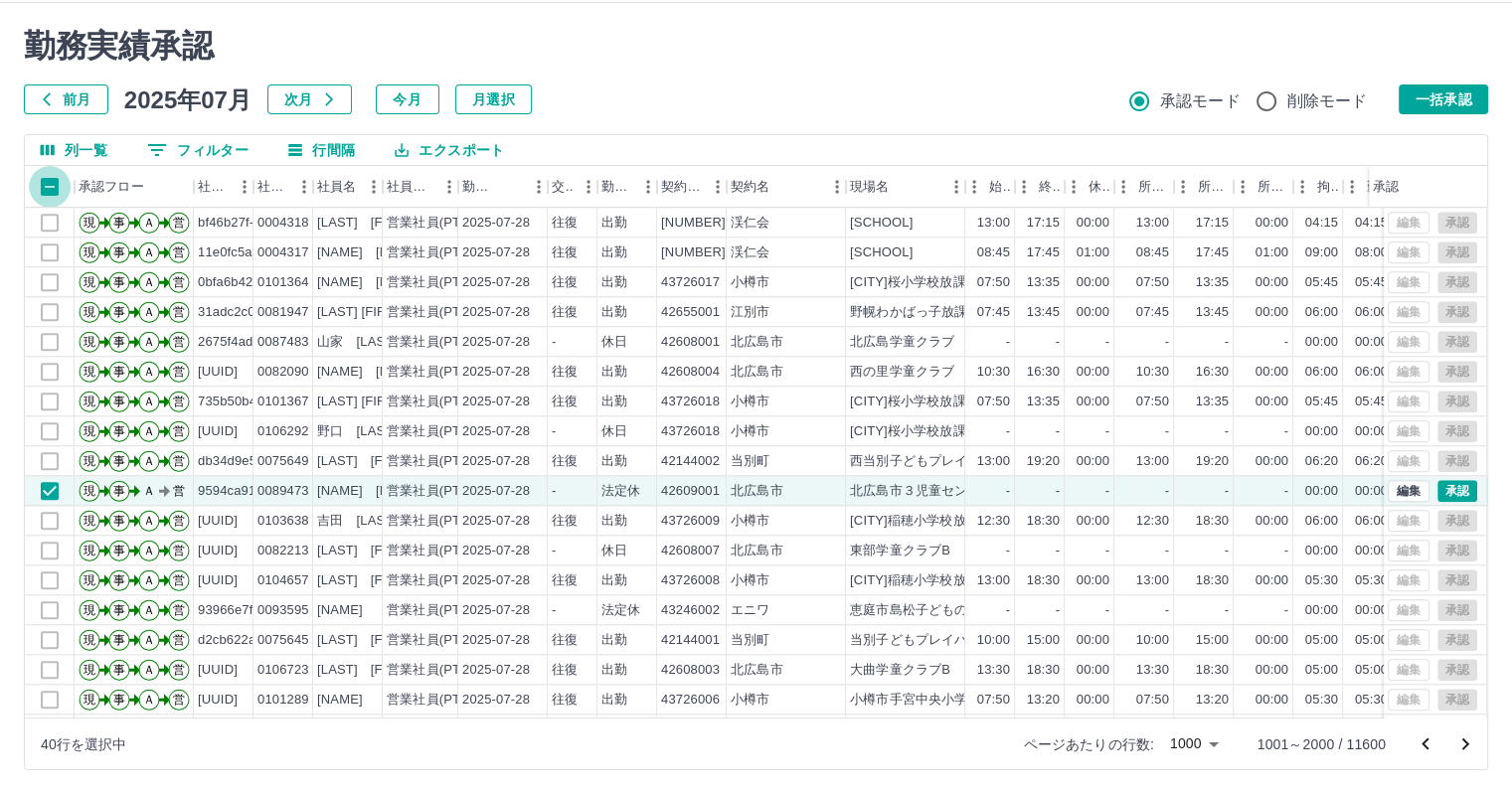 click 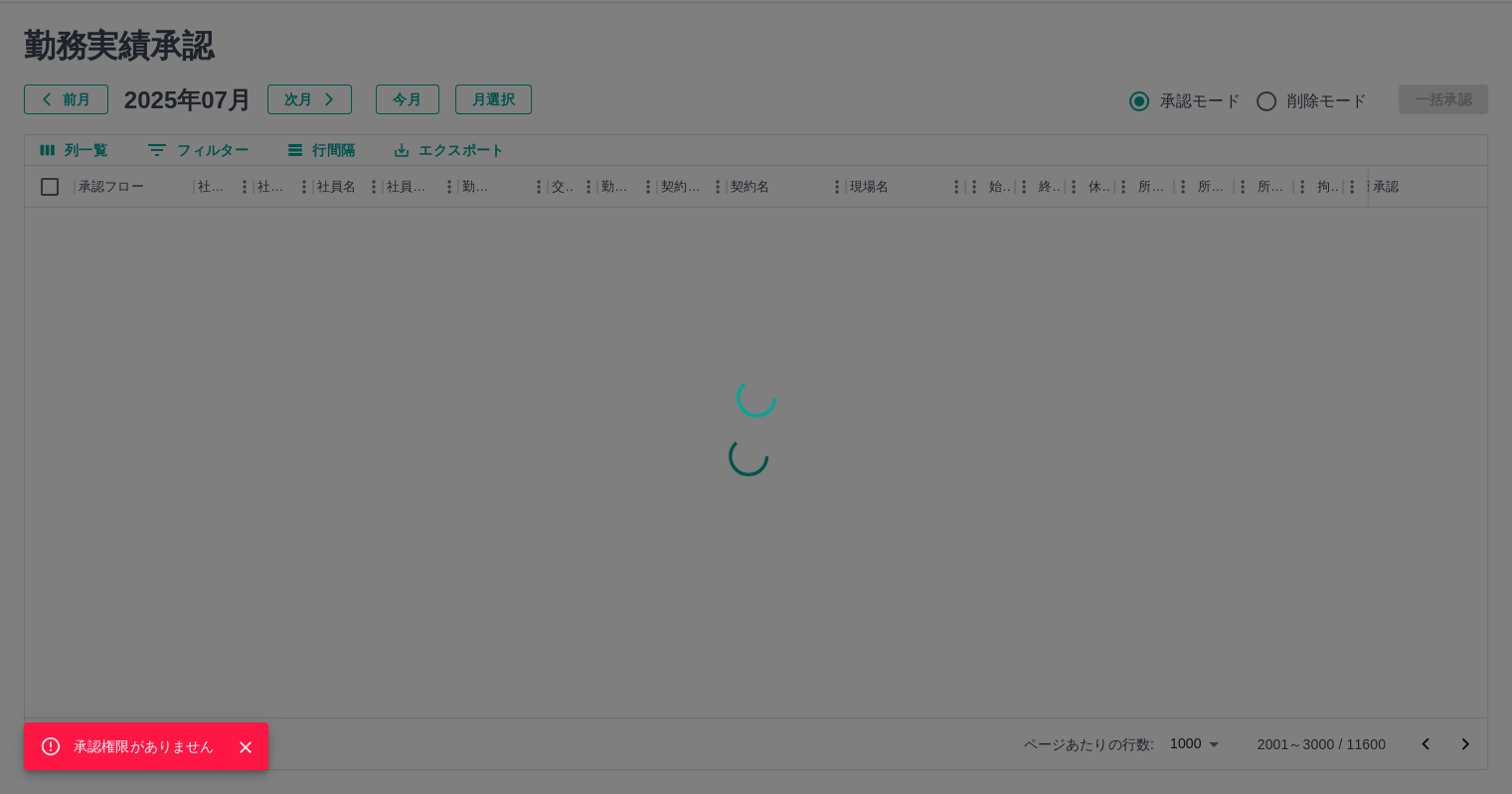 scroll, scrollTop: 0, scrollLeft: 0, axis: both 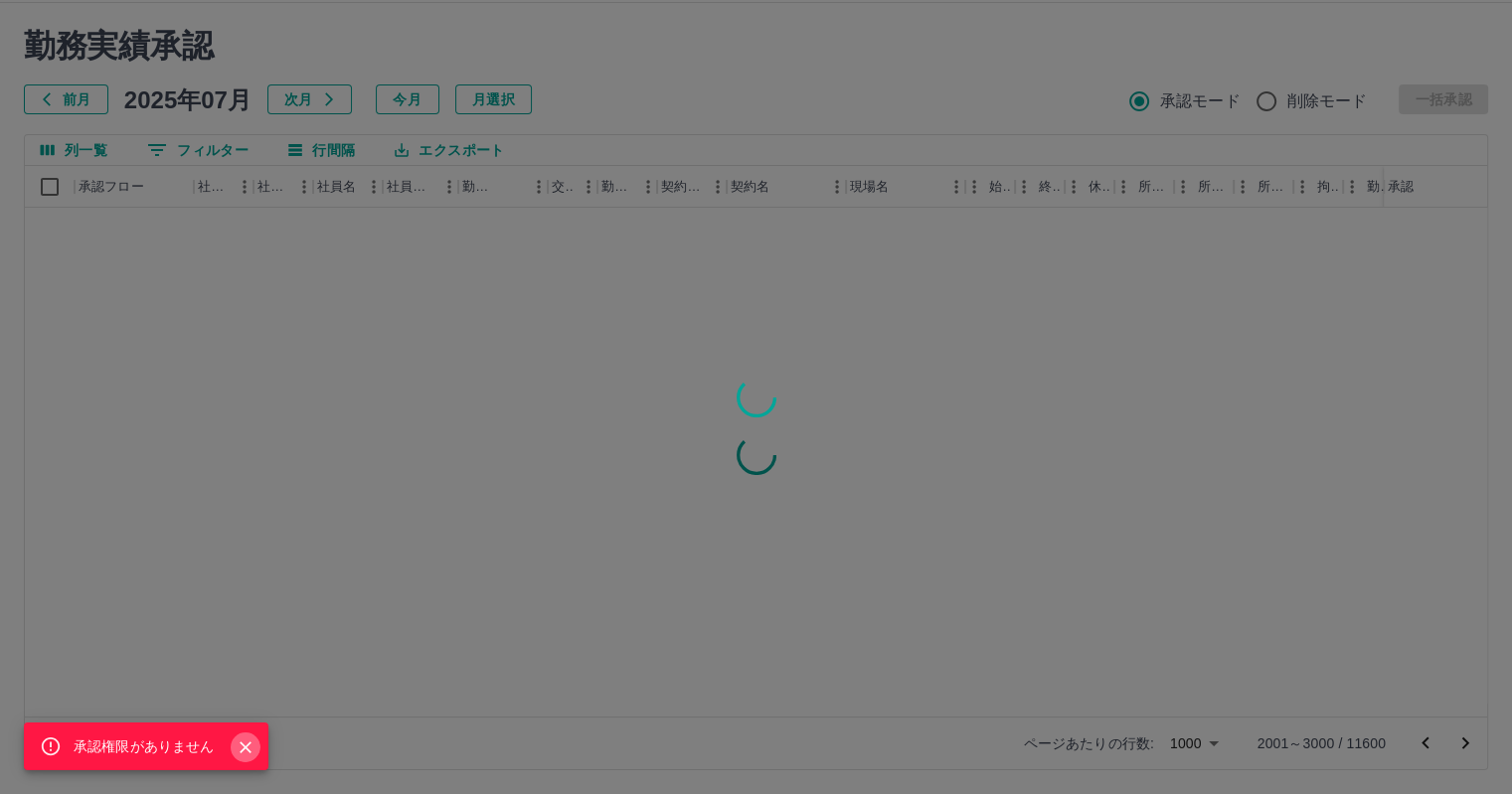 click 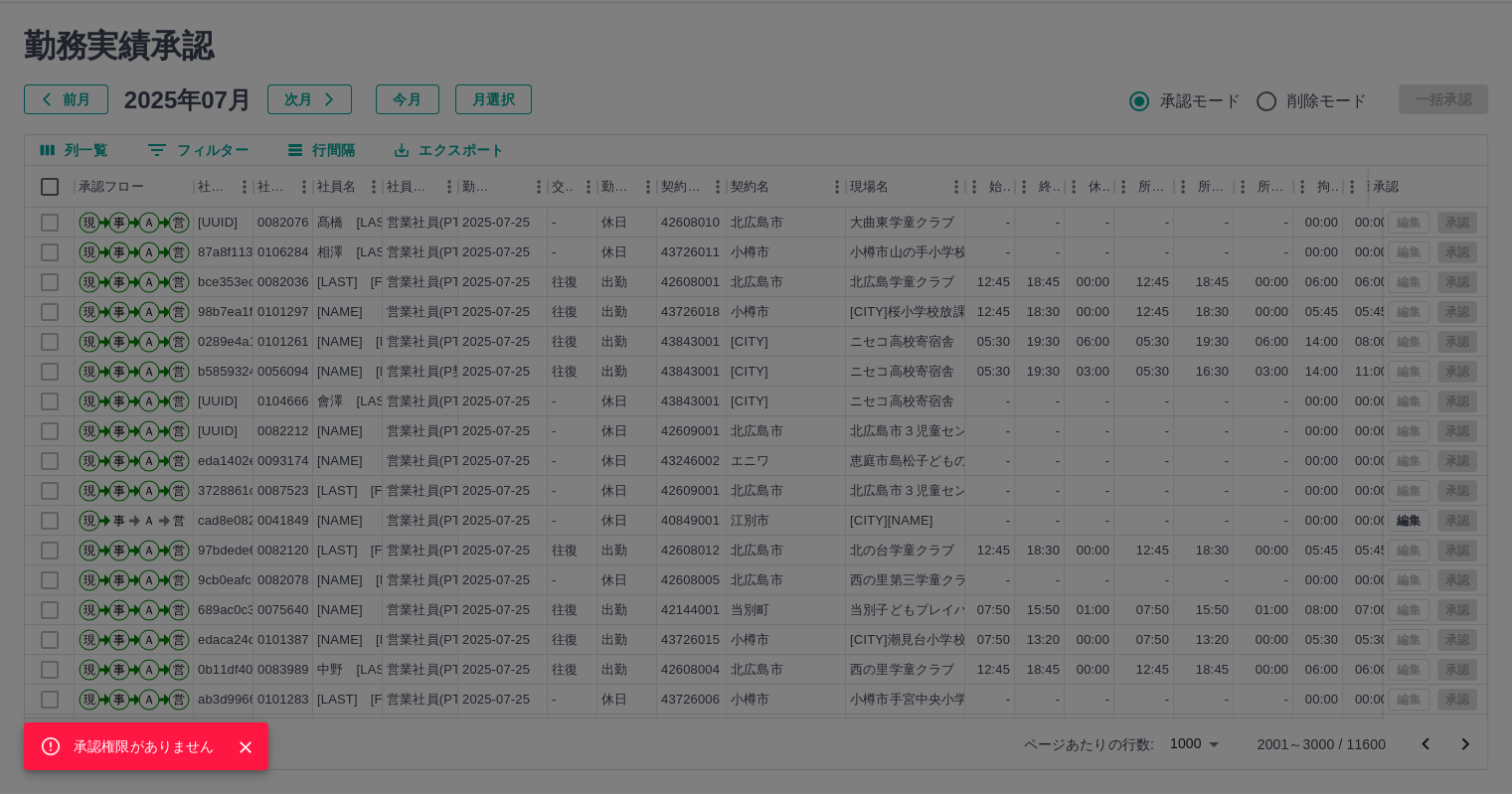 click 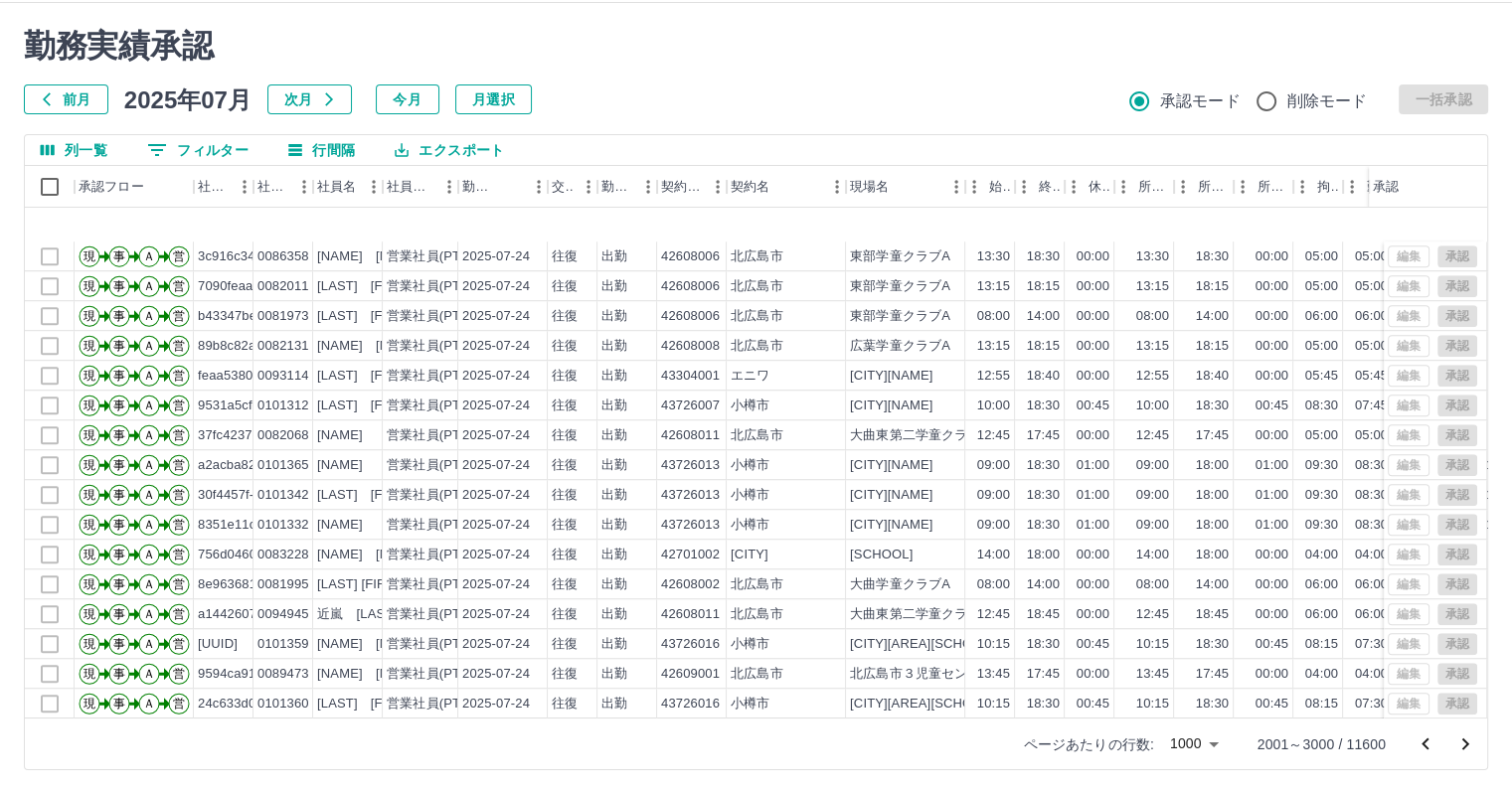 scroll, scrollTop: 16695, scrollLeft: 0, axis: vertical 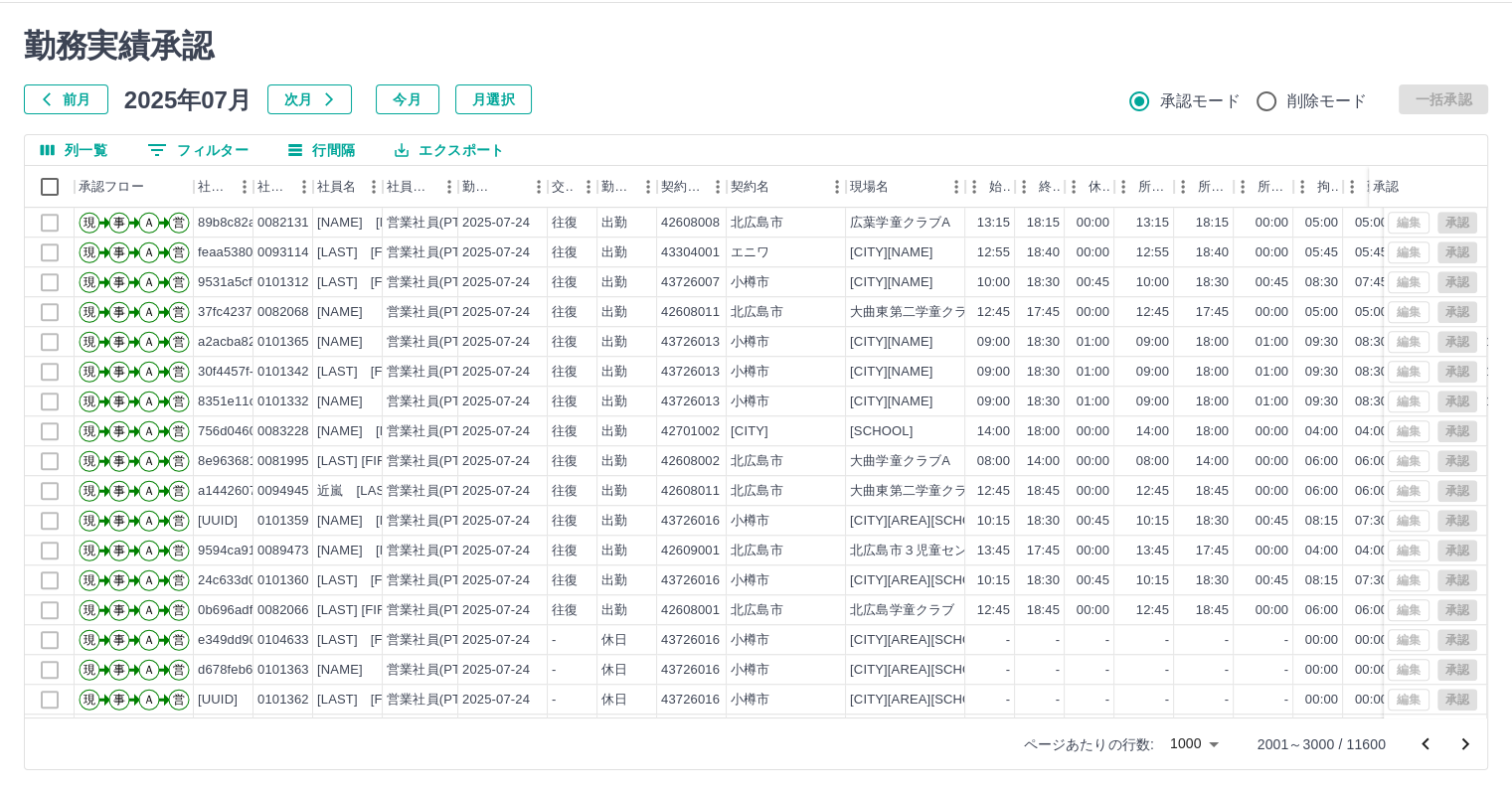 click 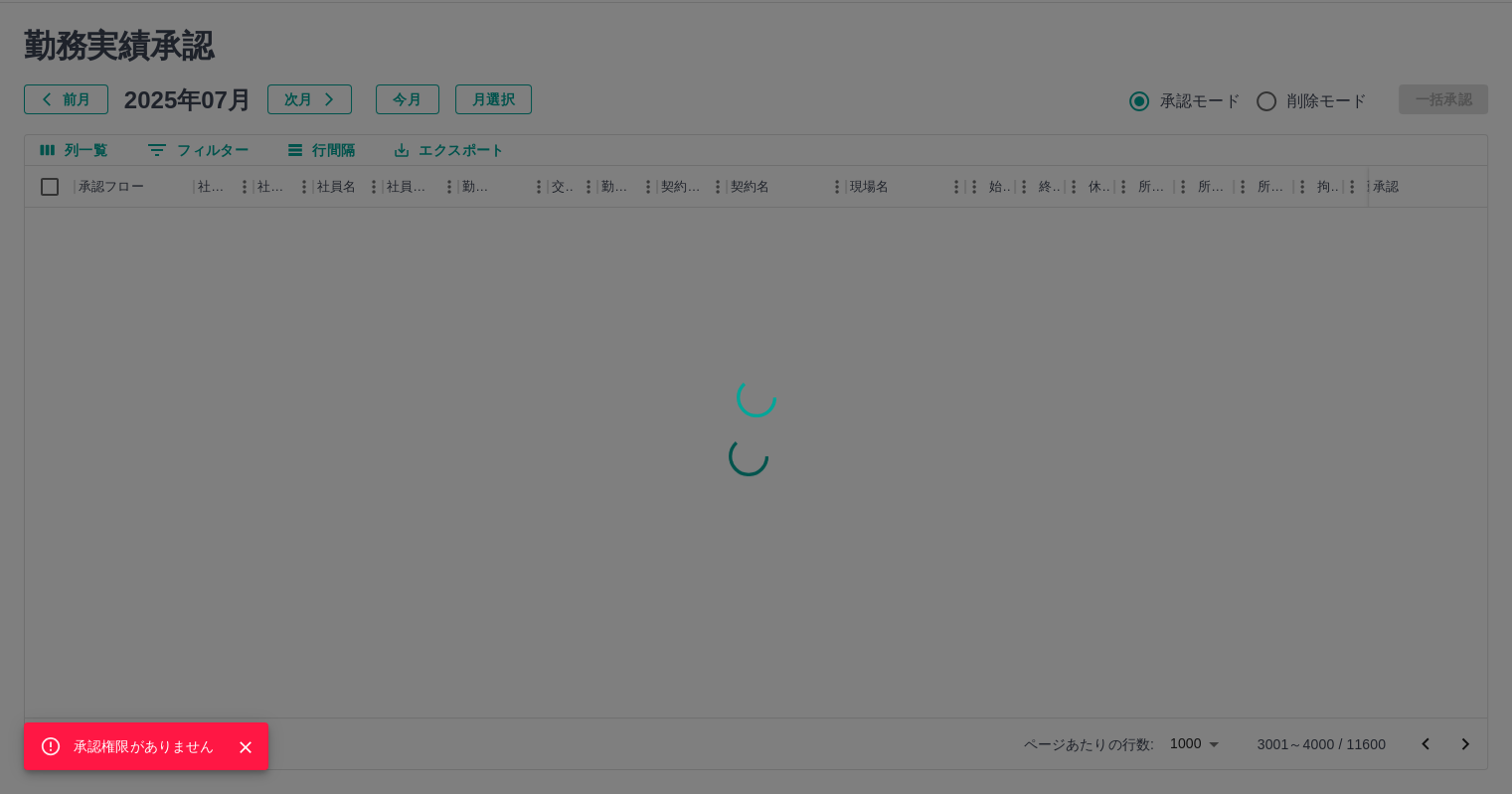 scroll, scrollTop: 0, scrollLeft: 0, axis: both 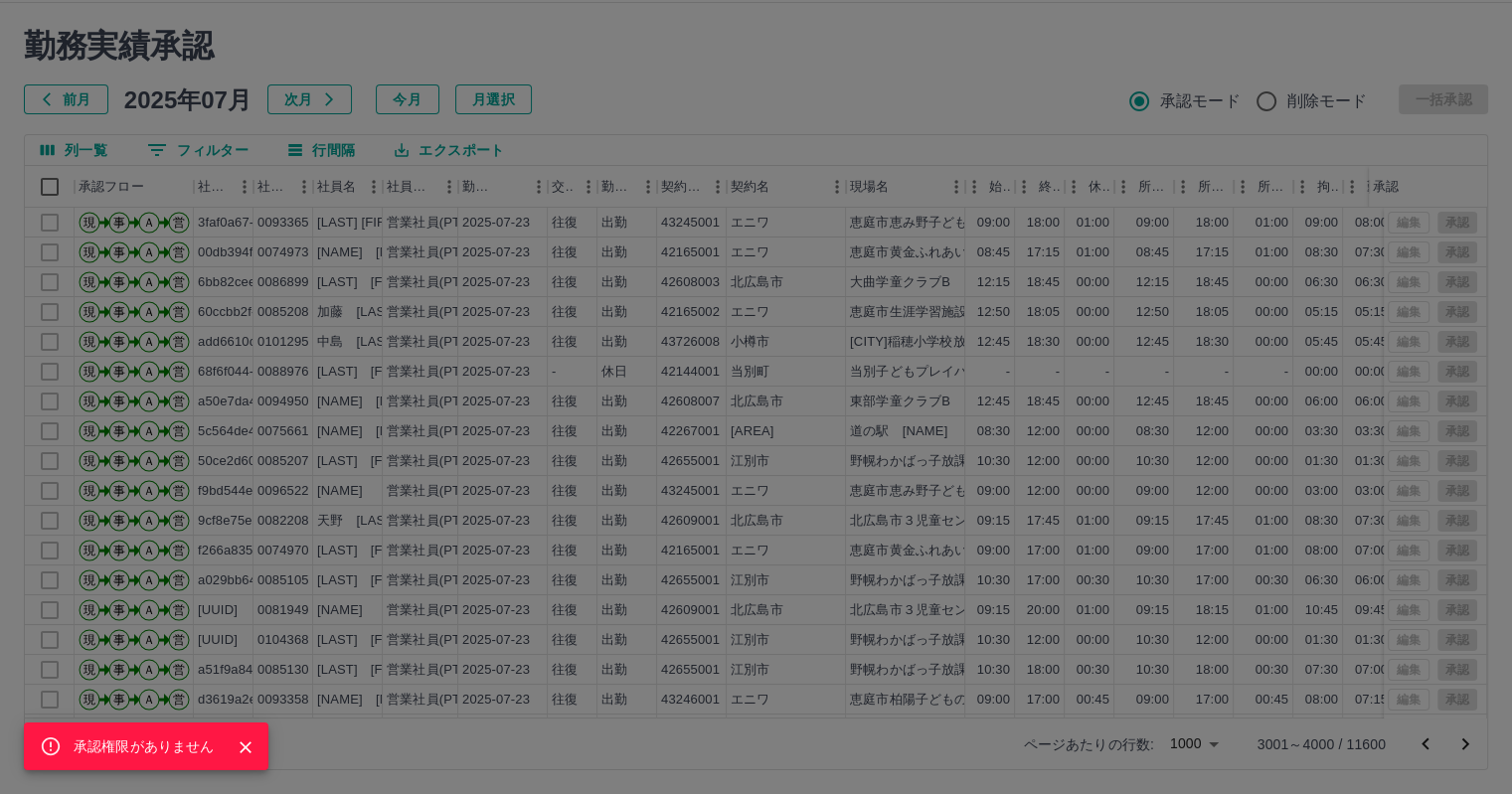 click 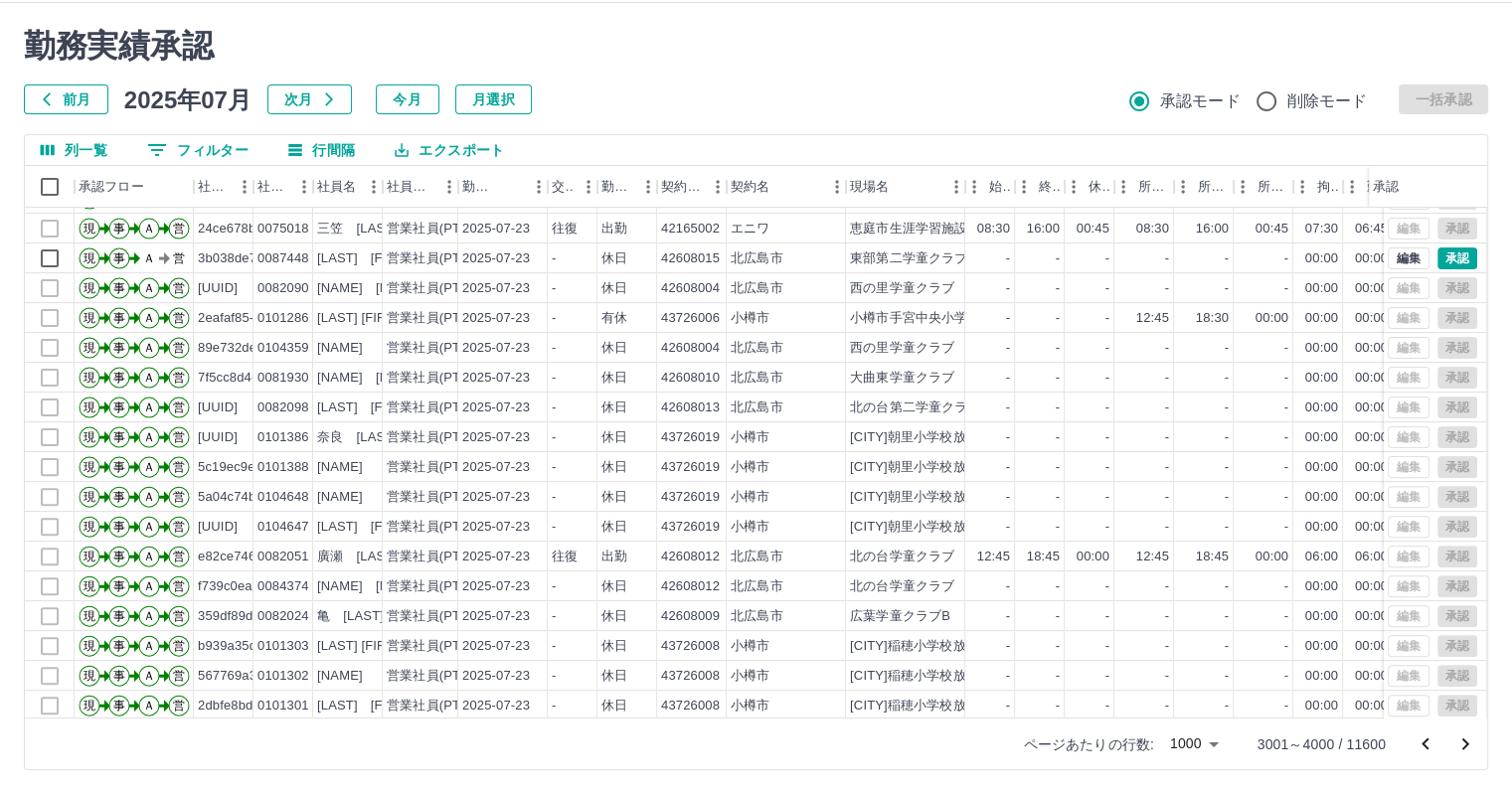 scroll, scrollTop: 795, scrollLeft: 0, axis: vertical 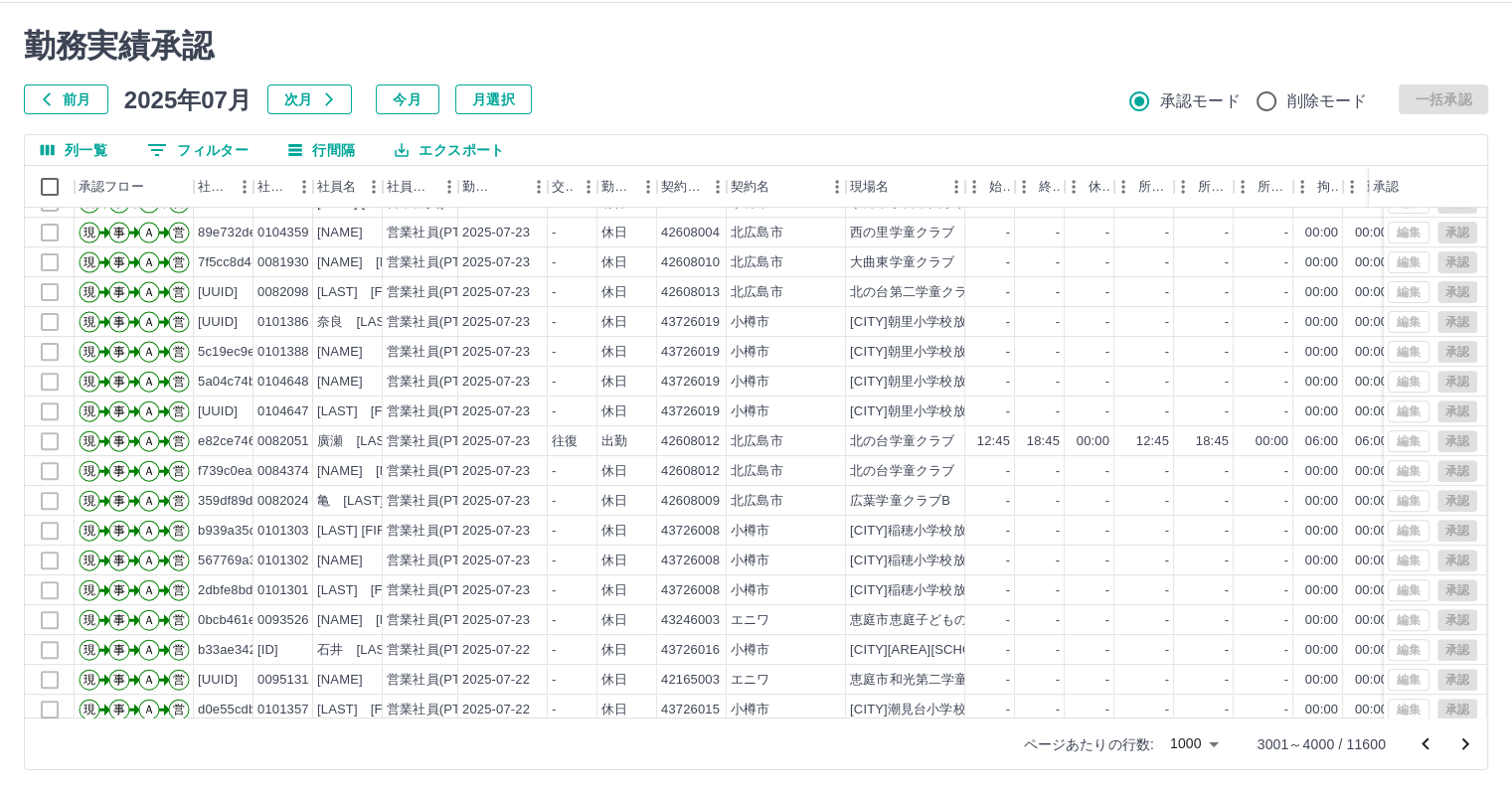 click 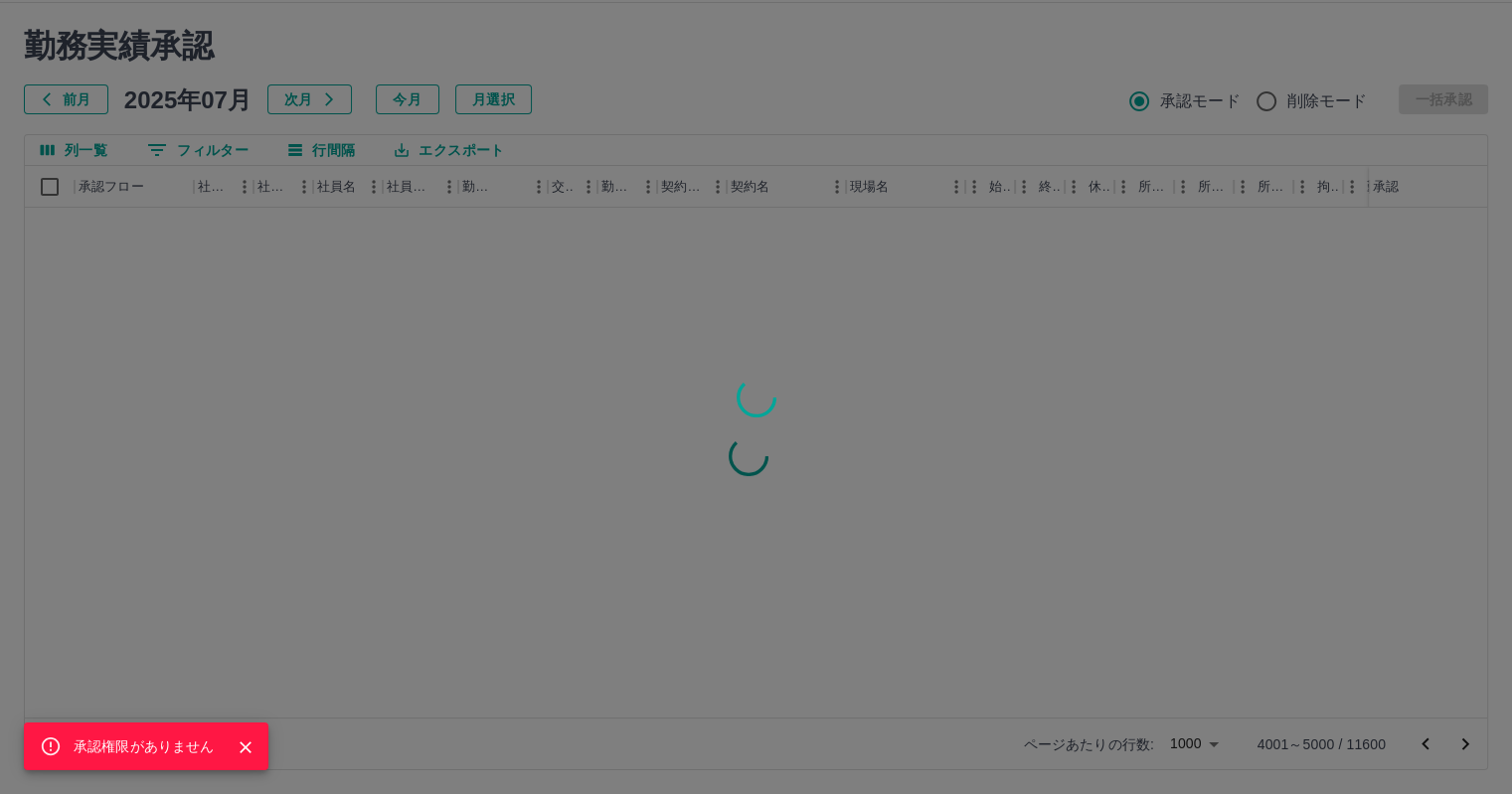 scroll, scrollTop: 0, scrollLeft: 0, axis: both 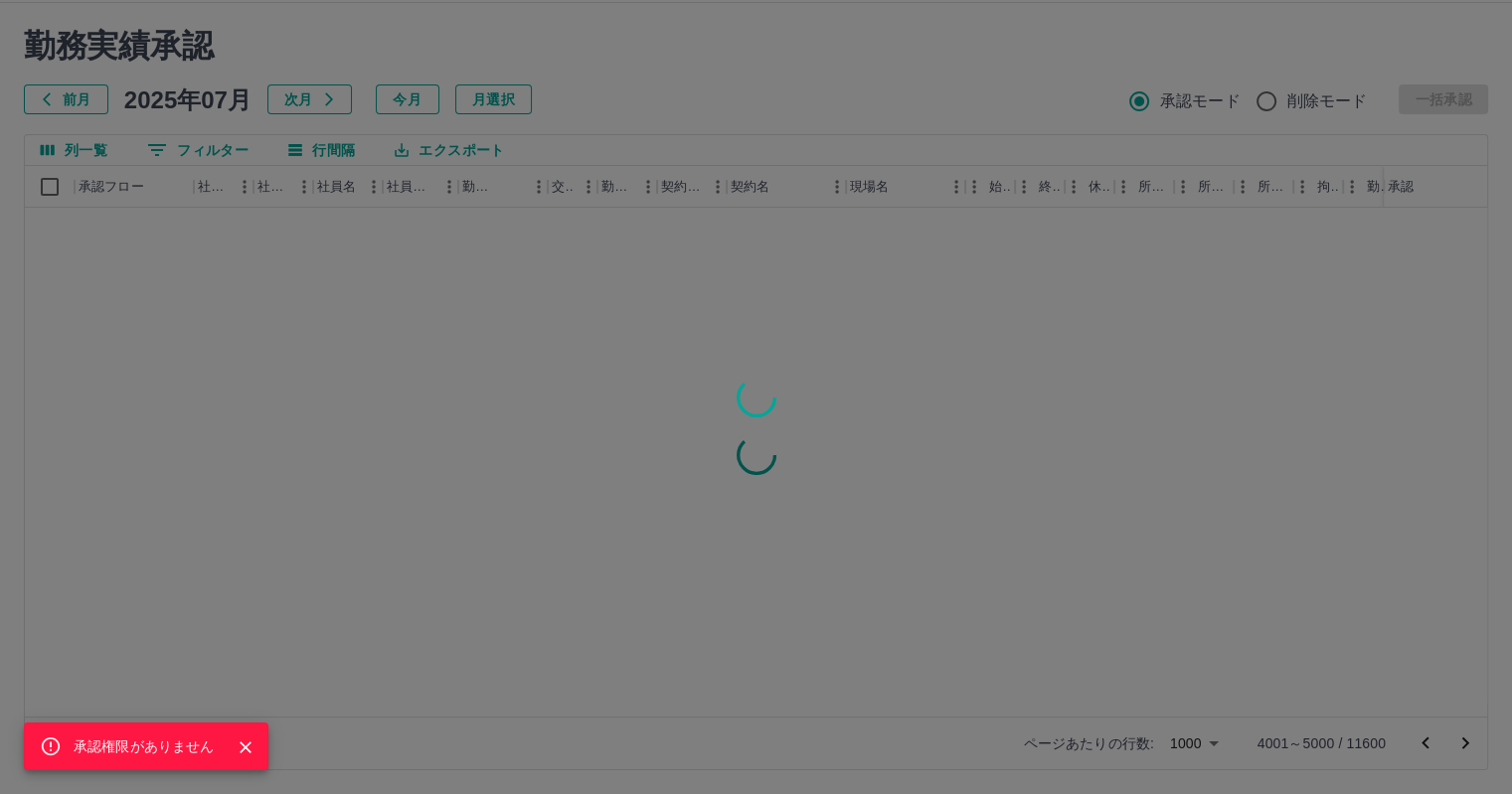 click 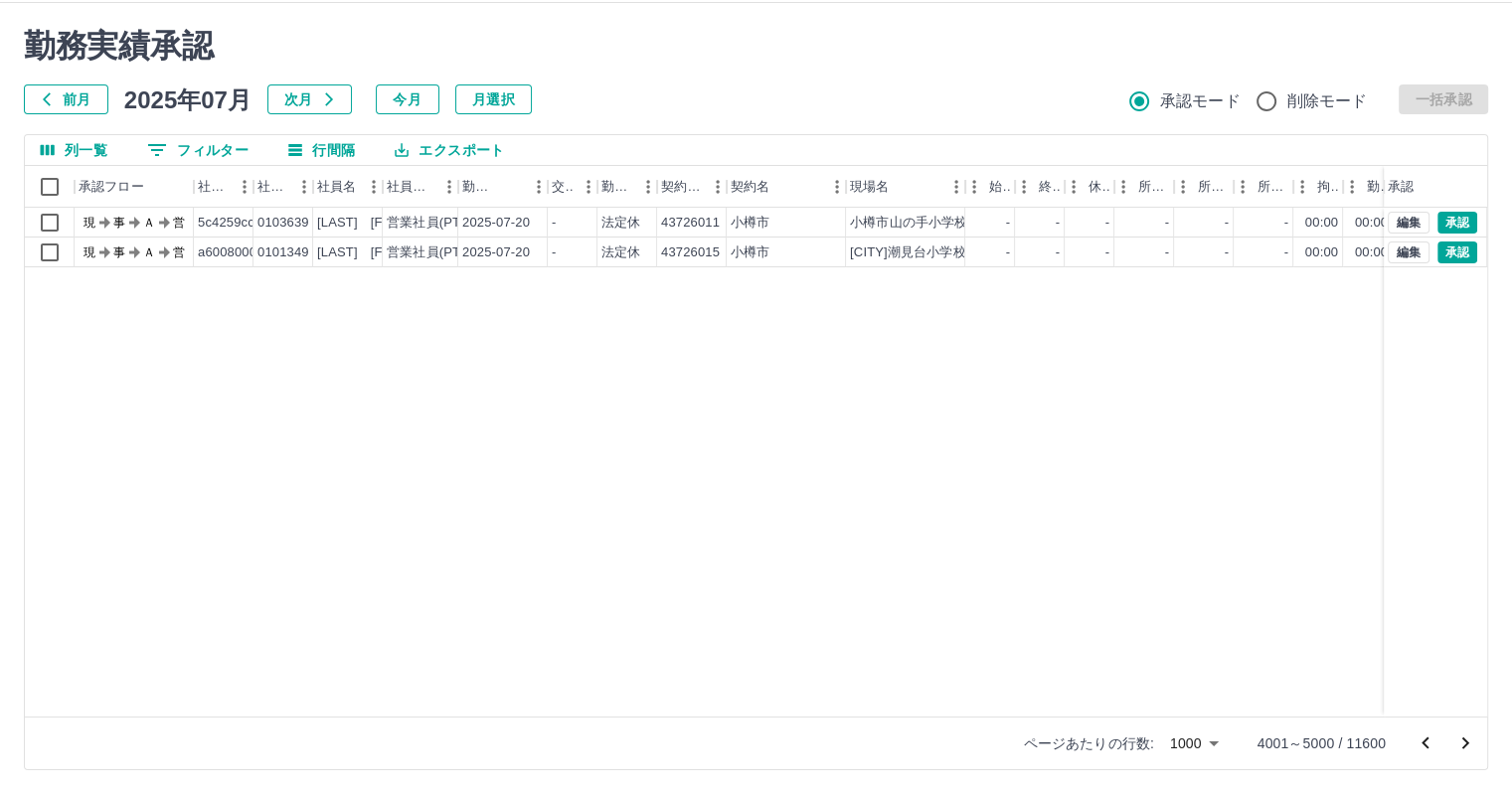 click on "承認権限がありません" at bounding box center [756, 397] 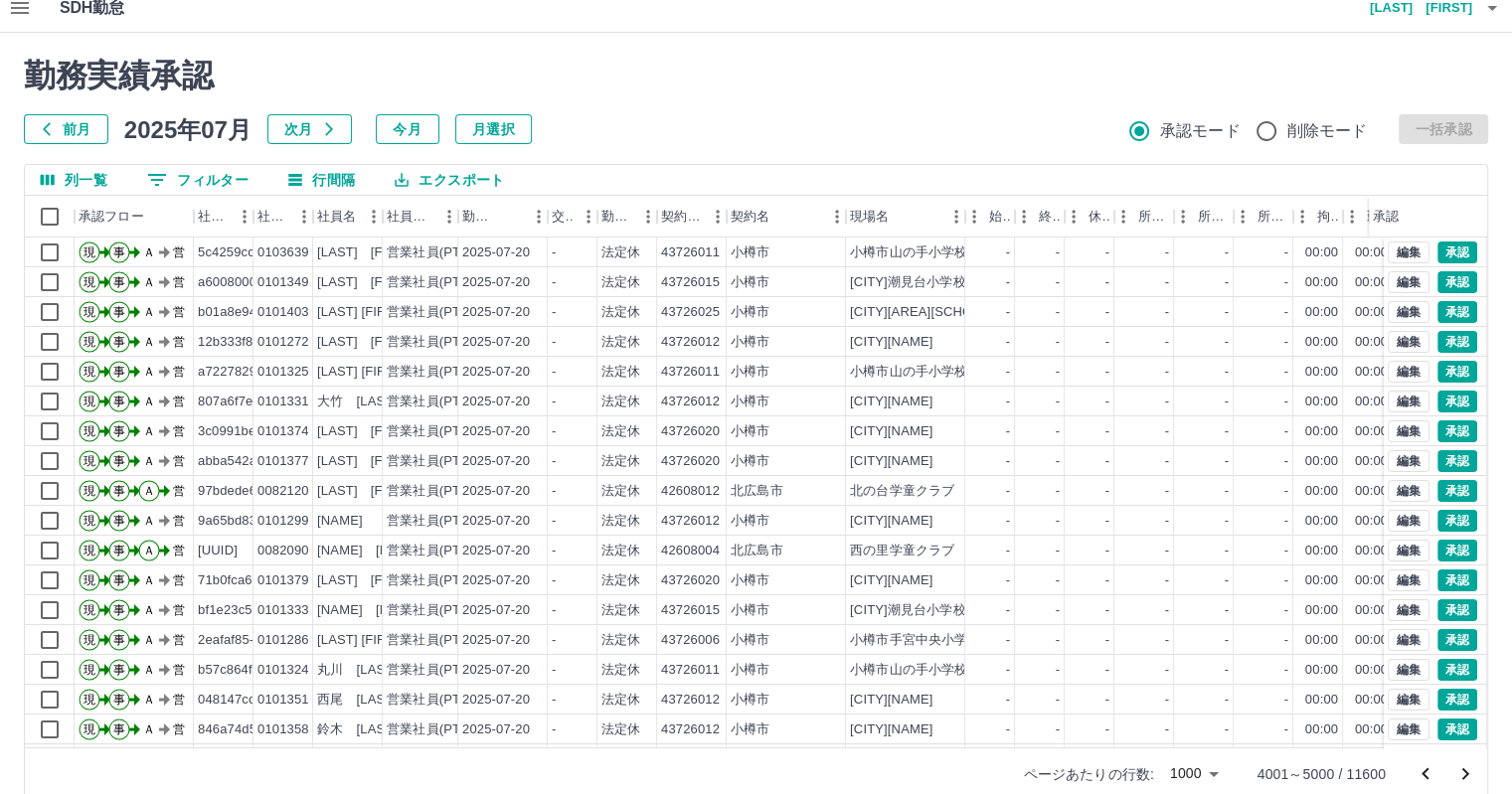 scroll, scrollTop: 0, scrollLeft: 0, axis: both 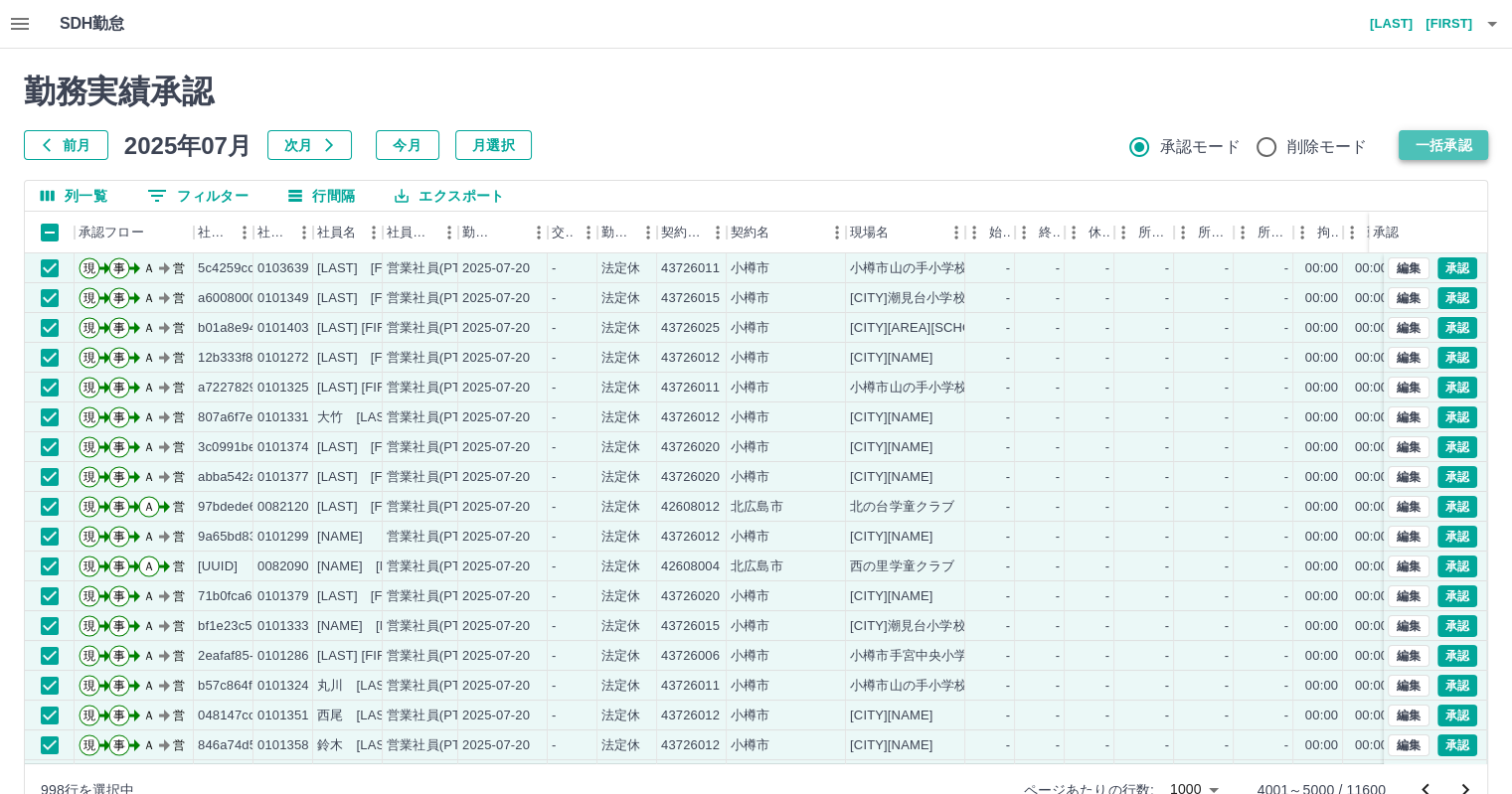 click on "一括承認" at bounding box center [1443, 145] 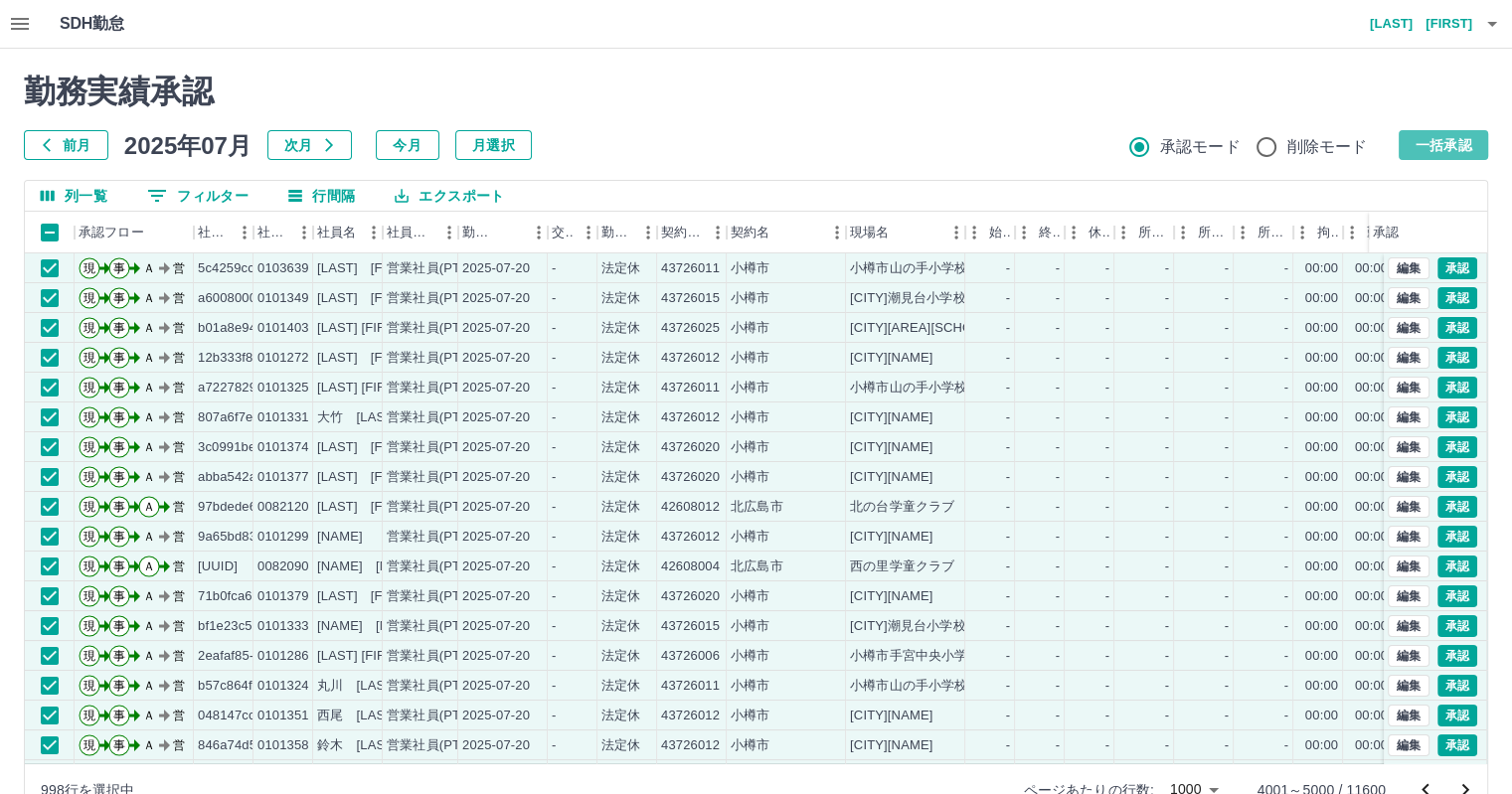 click on "承認権限がありません" at bounding box center (756, 397) 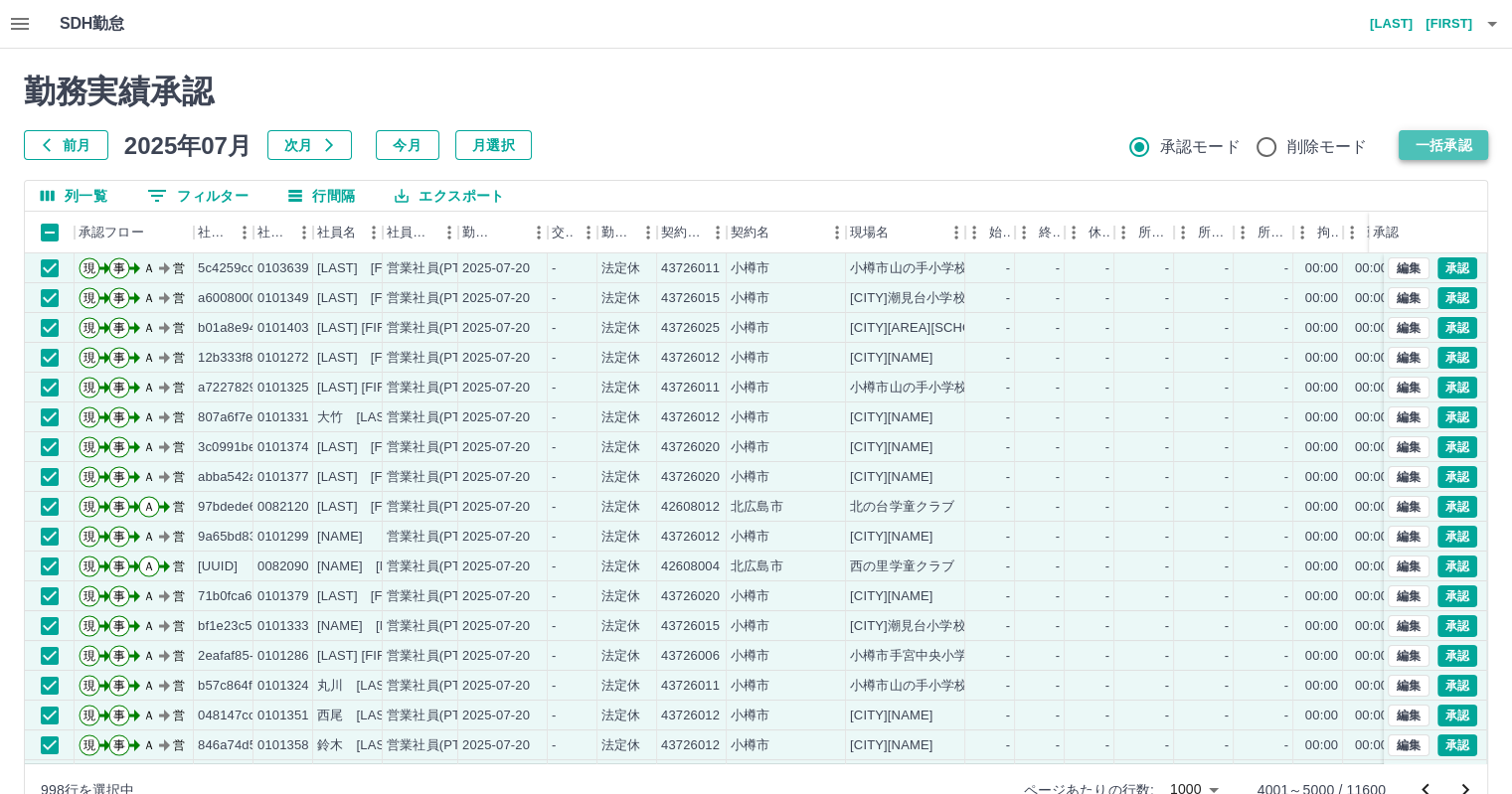 click on "一括承認" at bounding box center [1443, 145] 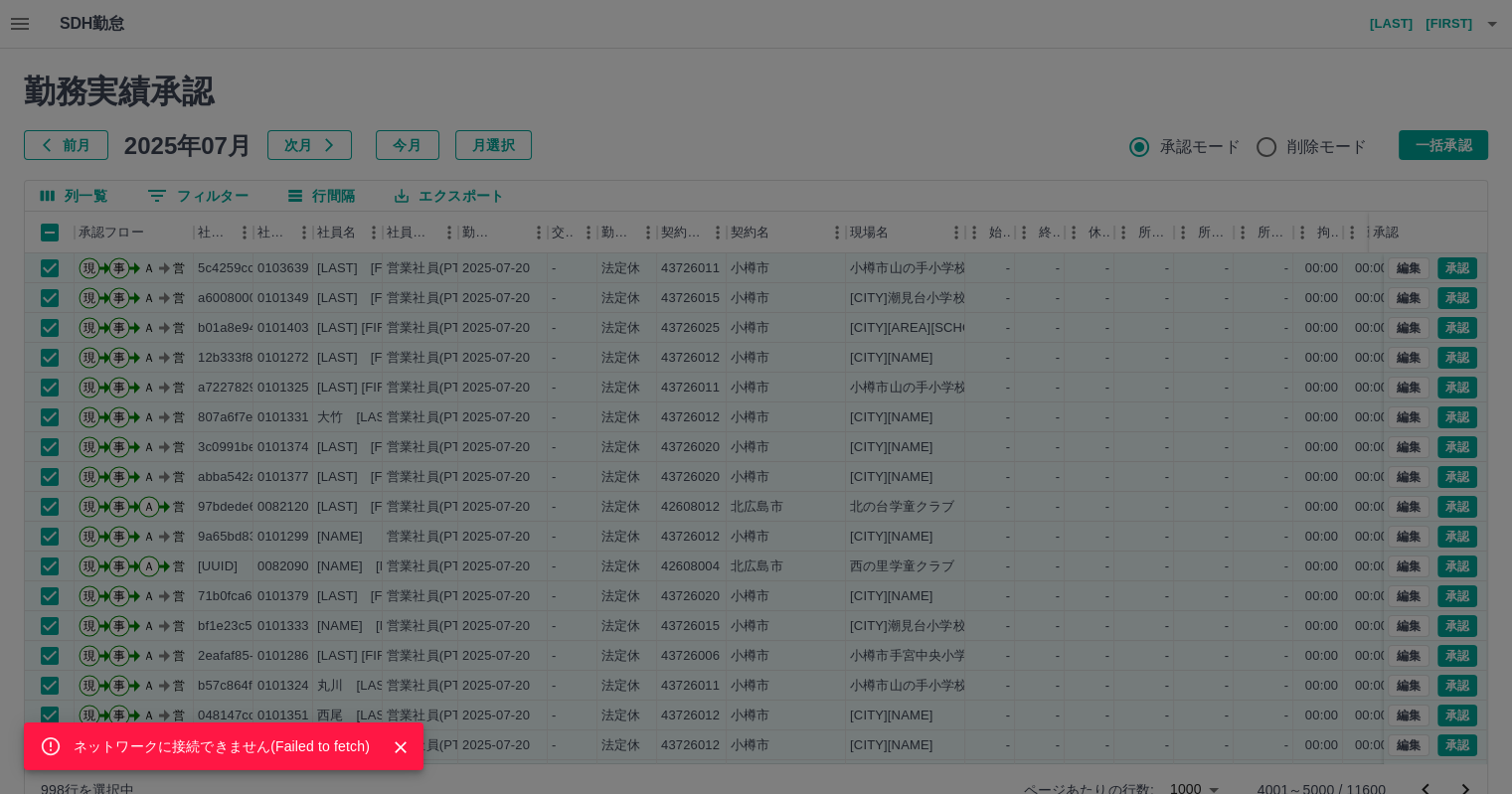 scroll, scrollTop: 46, scrollLeft: 0, axis: vertical 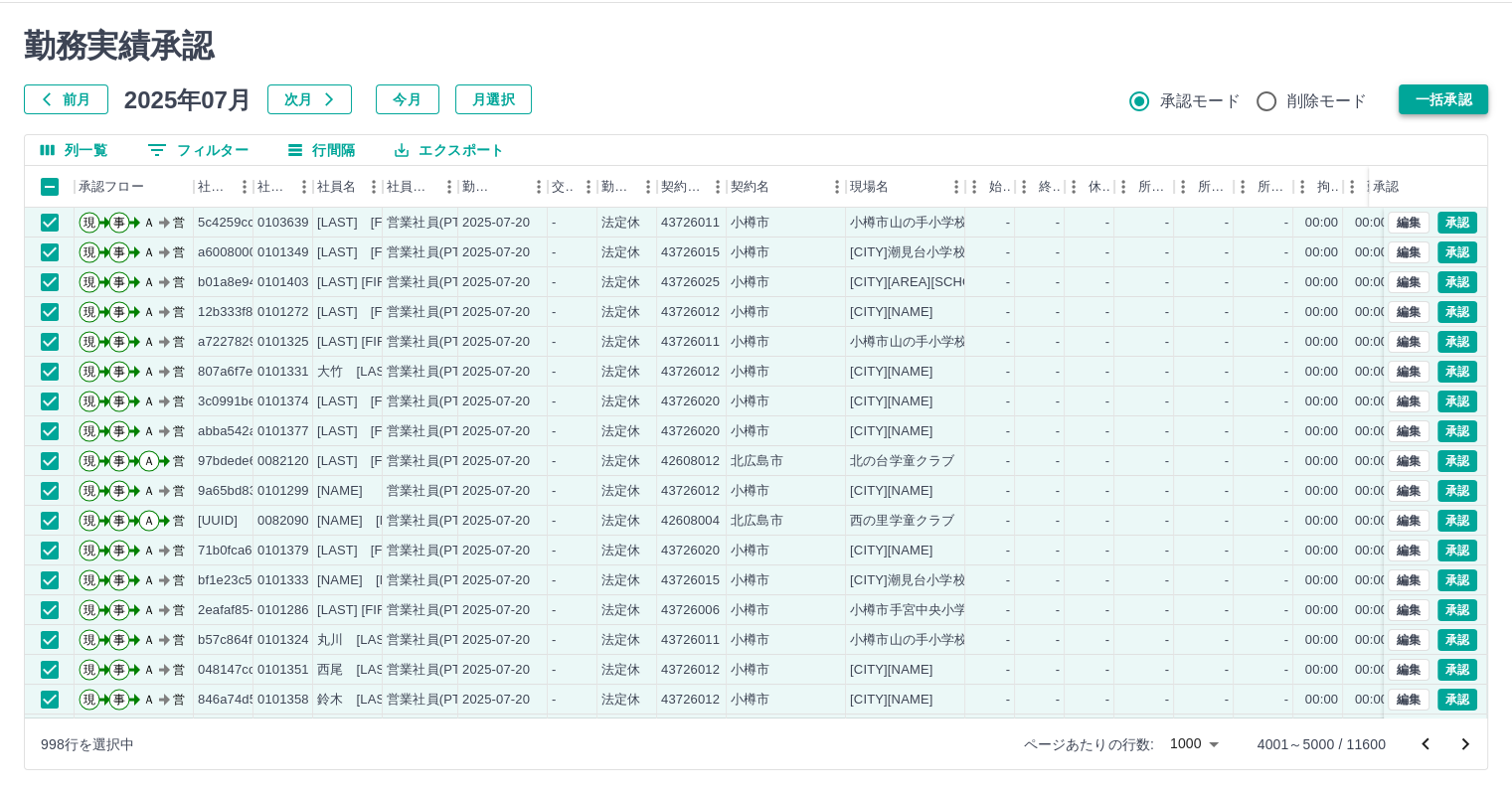 click on "一括承認" at bounding box center [1443, 99] 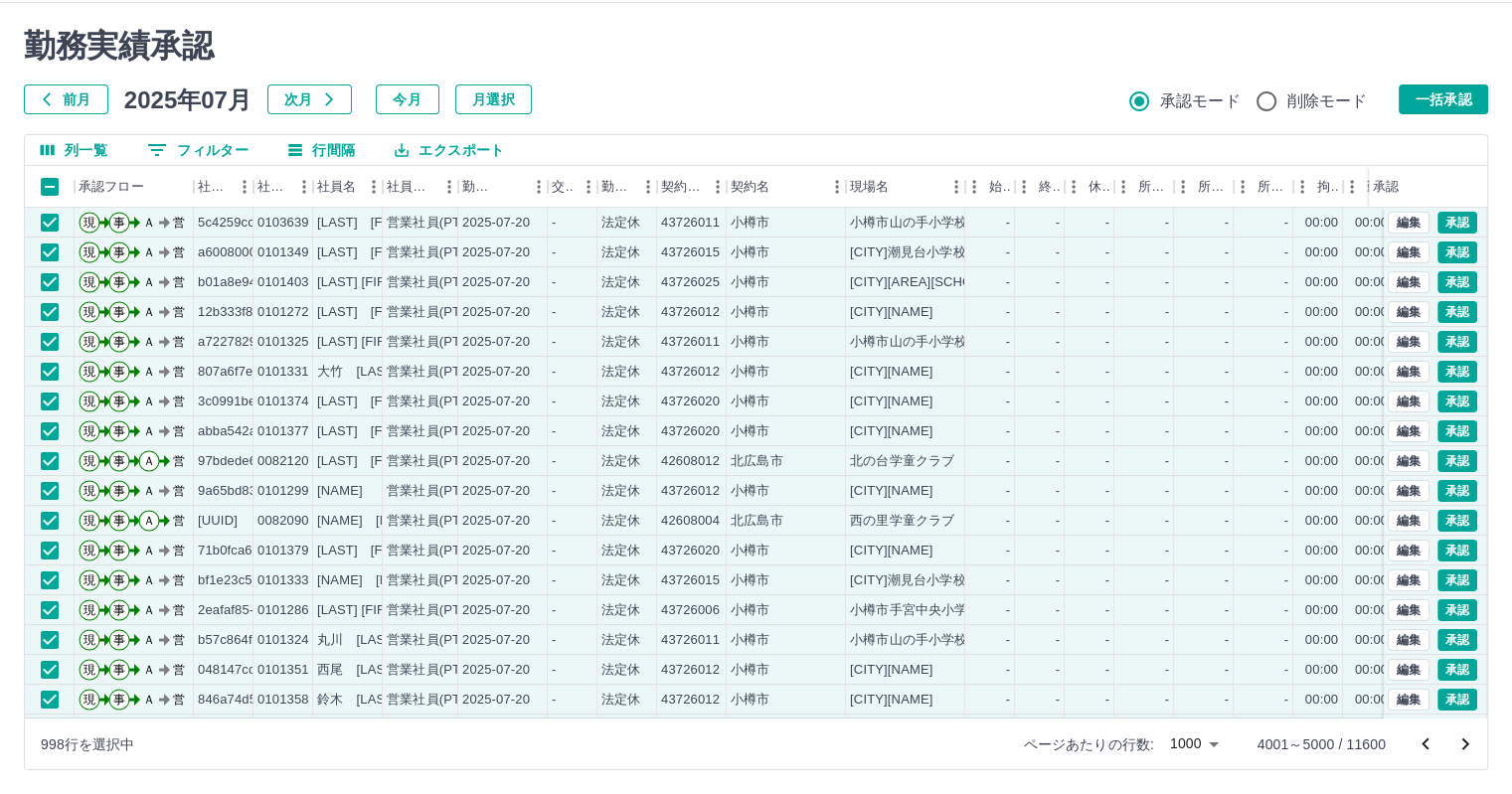 click on "ネットワークに接続できません( Failed to fetch )" at bounding box center (756, 397) 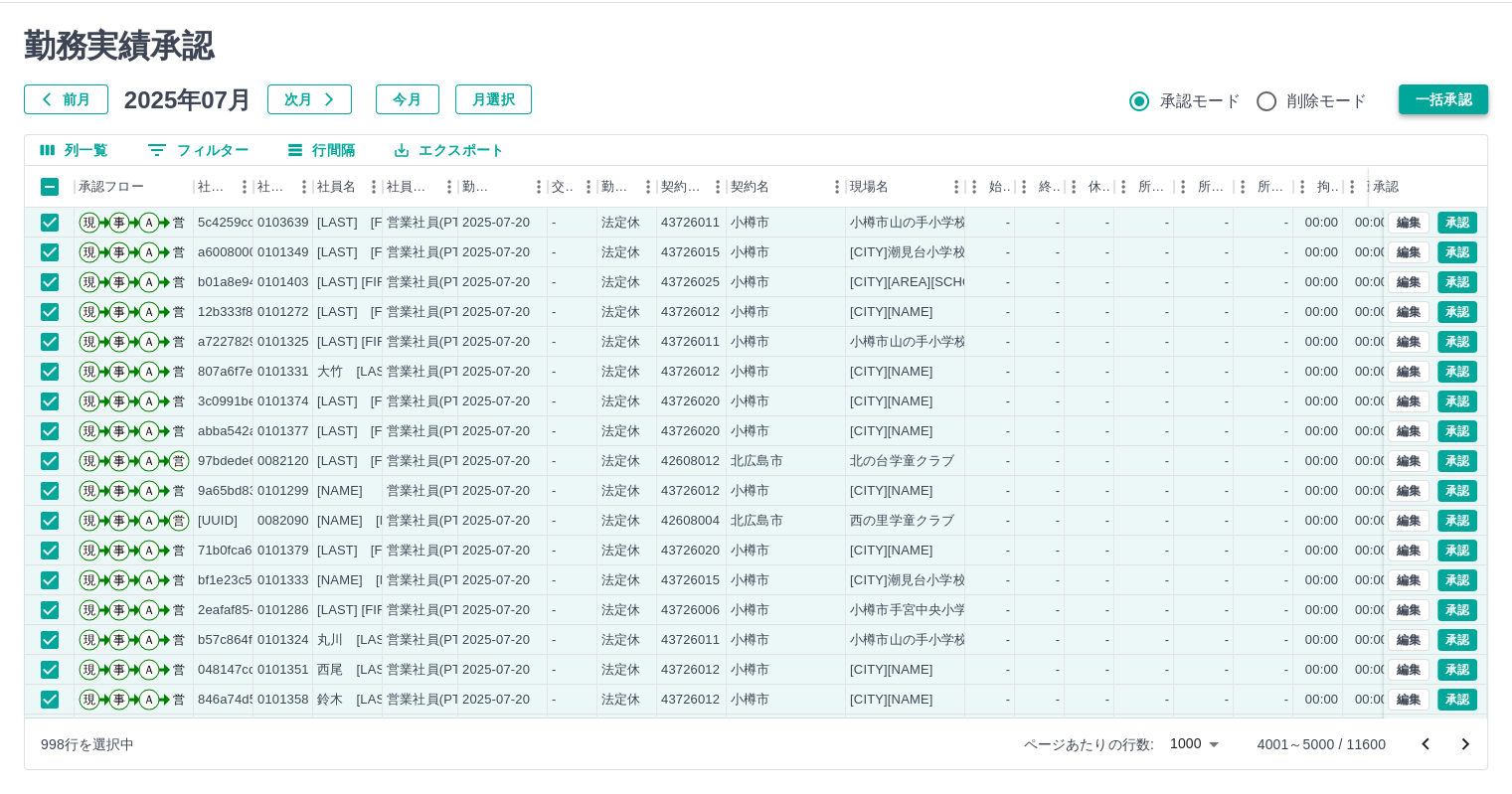 click on "一括承認" at bounding box center [1443, 99] 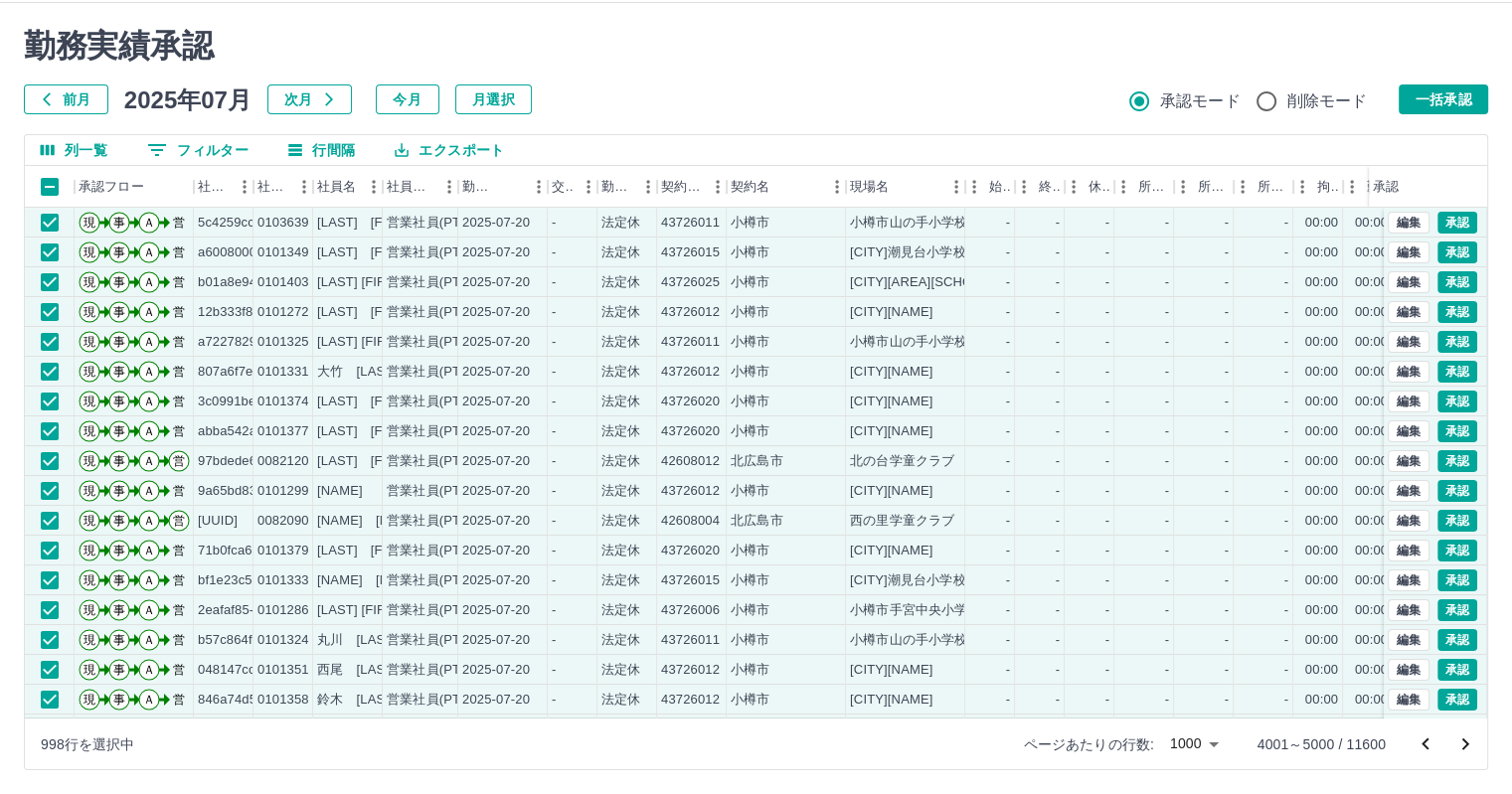 click at bounding box center [756, 397] 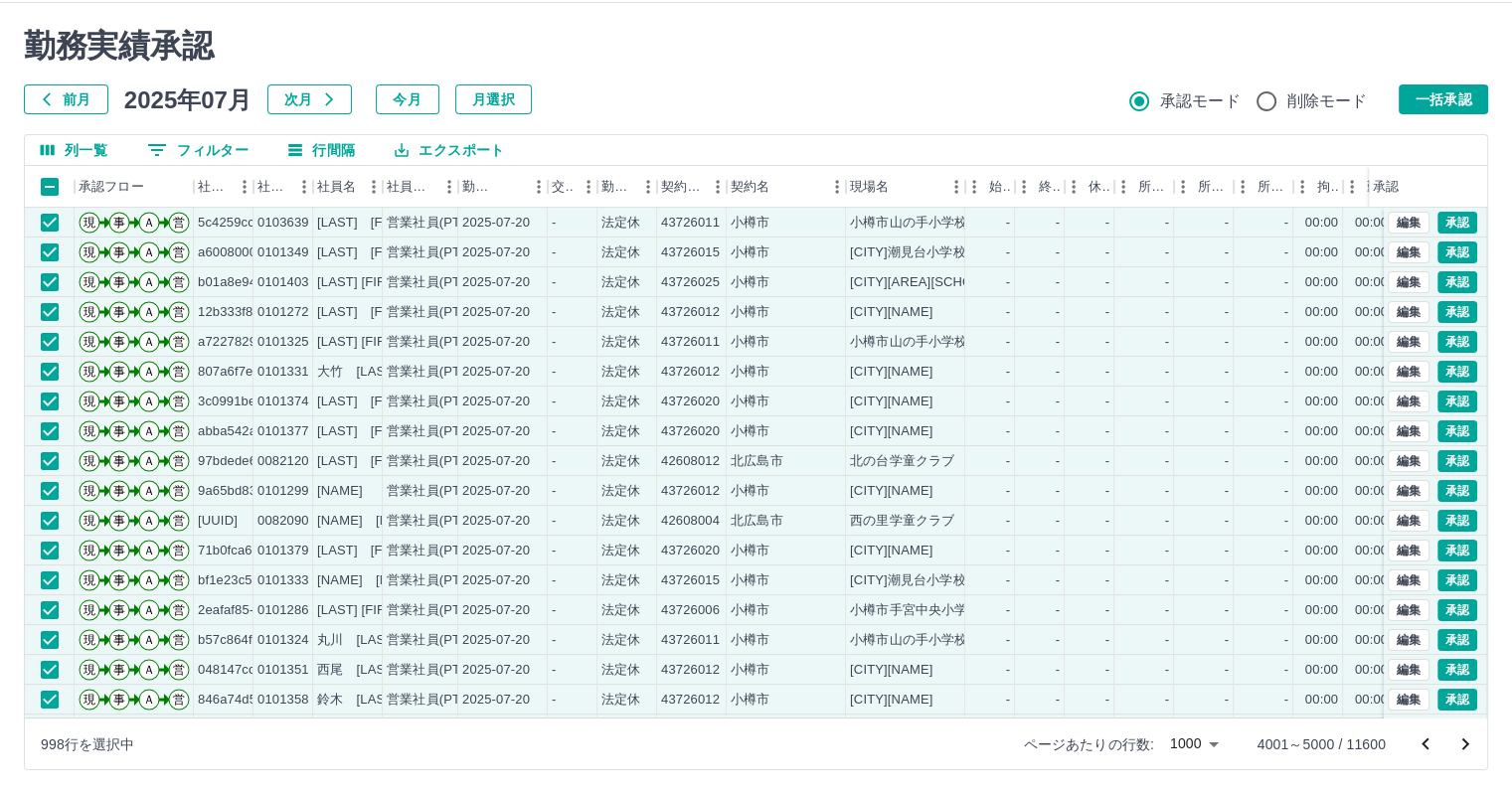 click on "前月 2025年07月 次月 今月 月選択 承認モード 削除モード 一括承認" at bounding box center (756, 99) 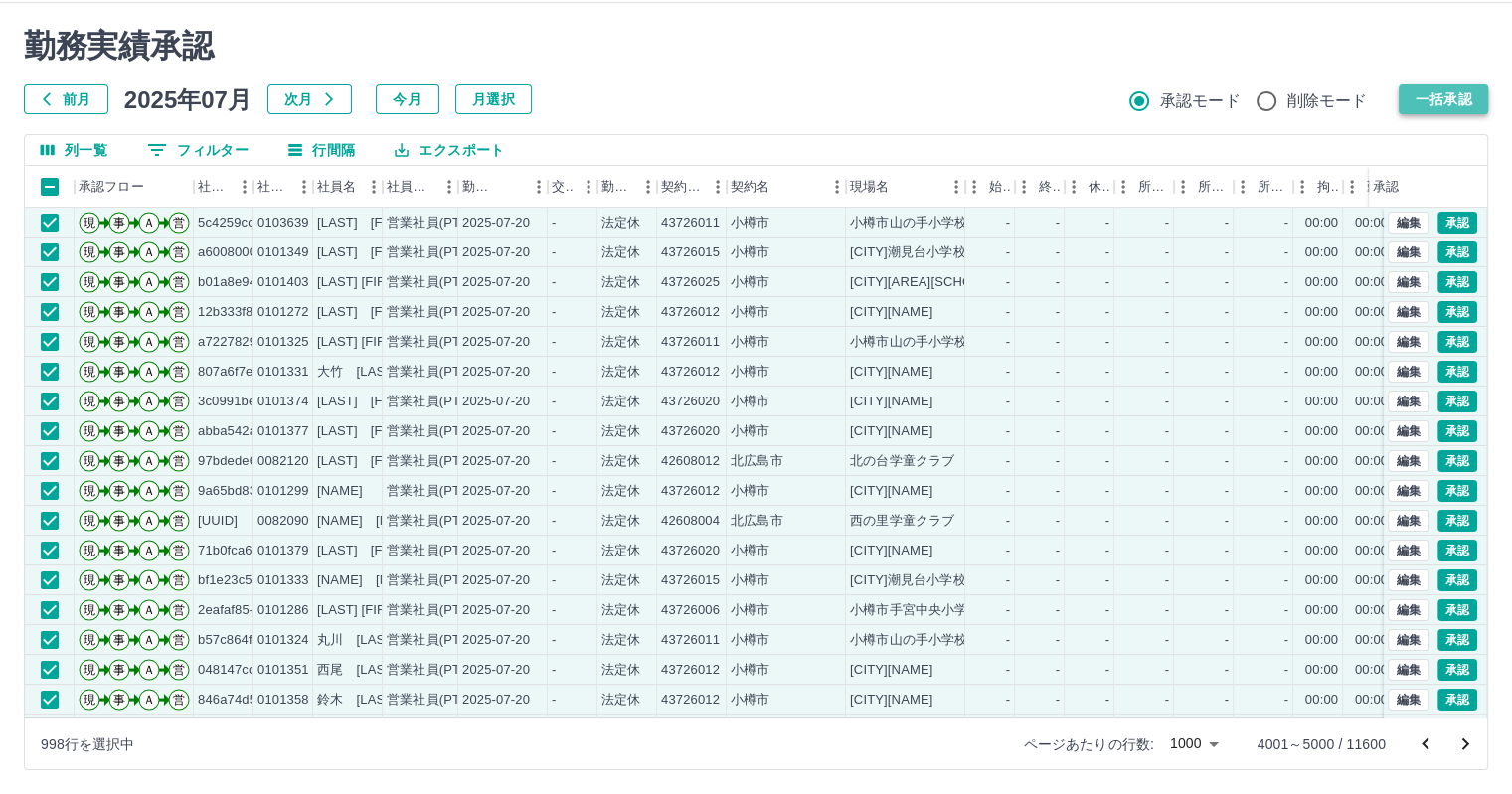 click on "一括承認" at bounding box center [1443, 99] 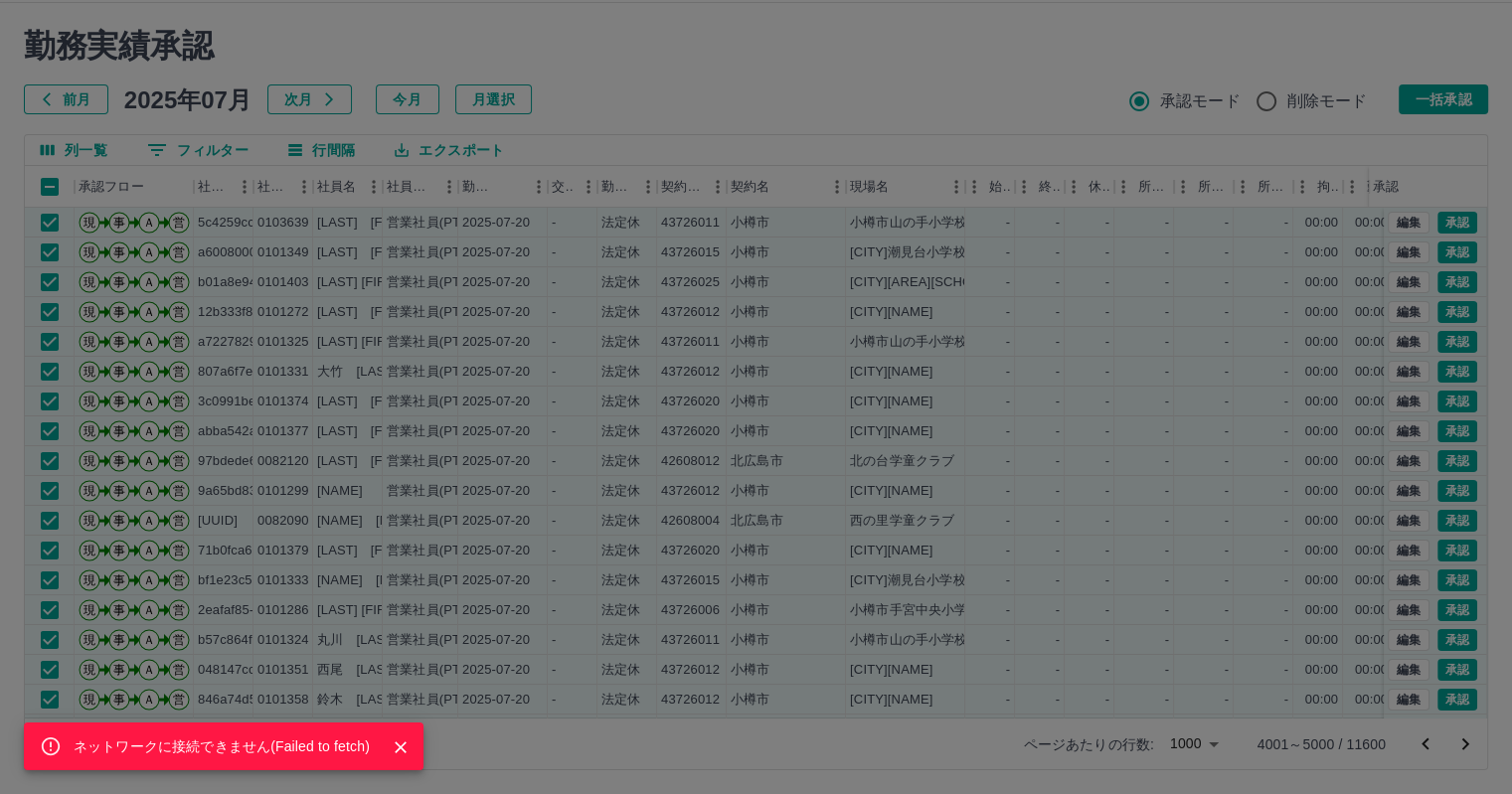 click on "ネットワークに接続できません( Failed to fetch )" at bounding box center [224, 746] 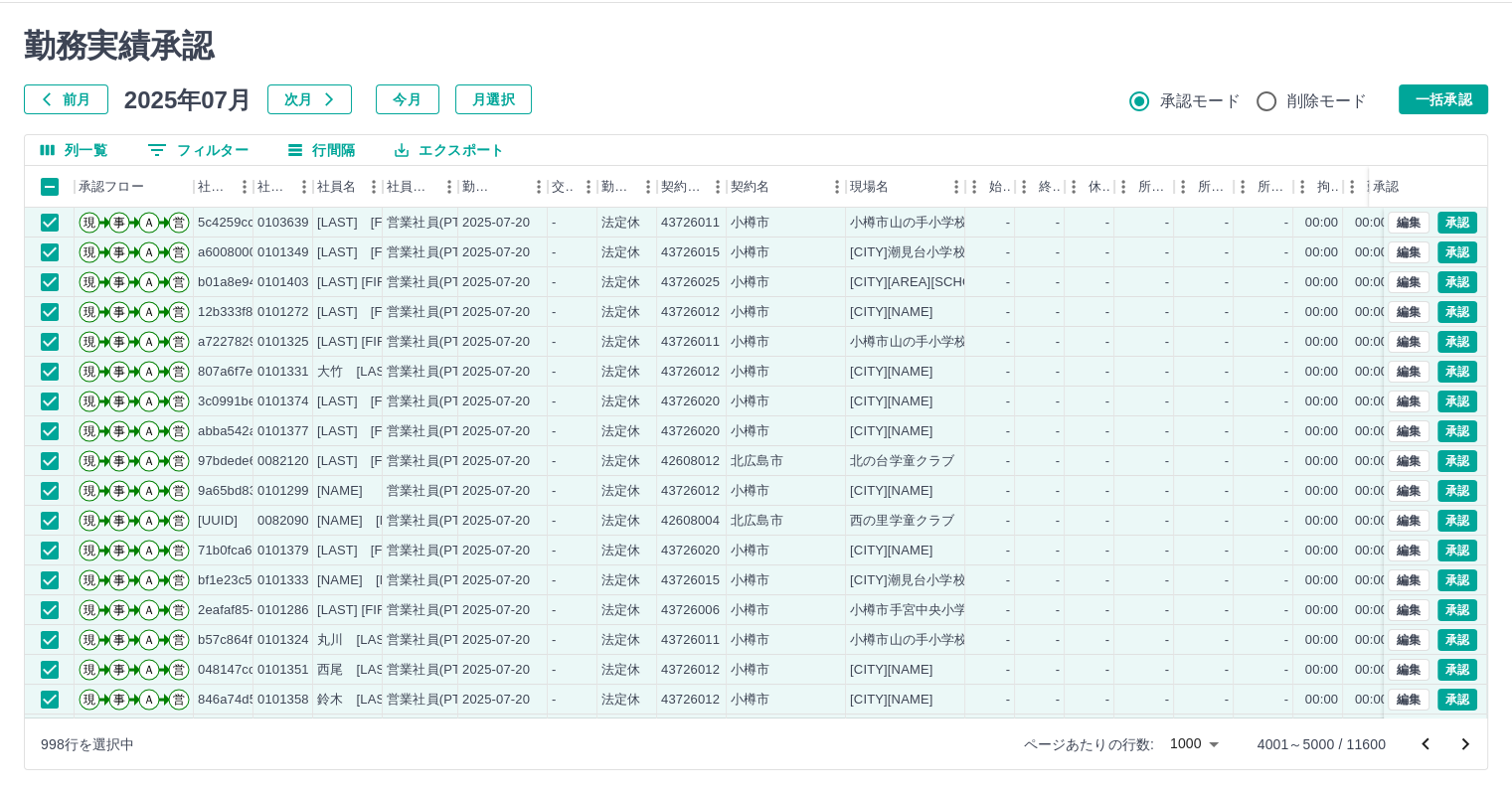 click on "前月 2025年07月 次月 今月 月選択 承認モード 削除モード 一括承認" at bounding box center [756, 99] 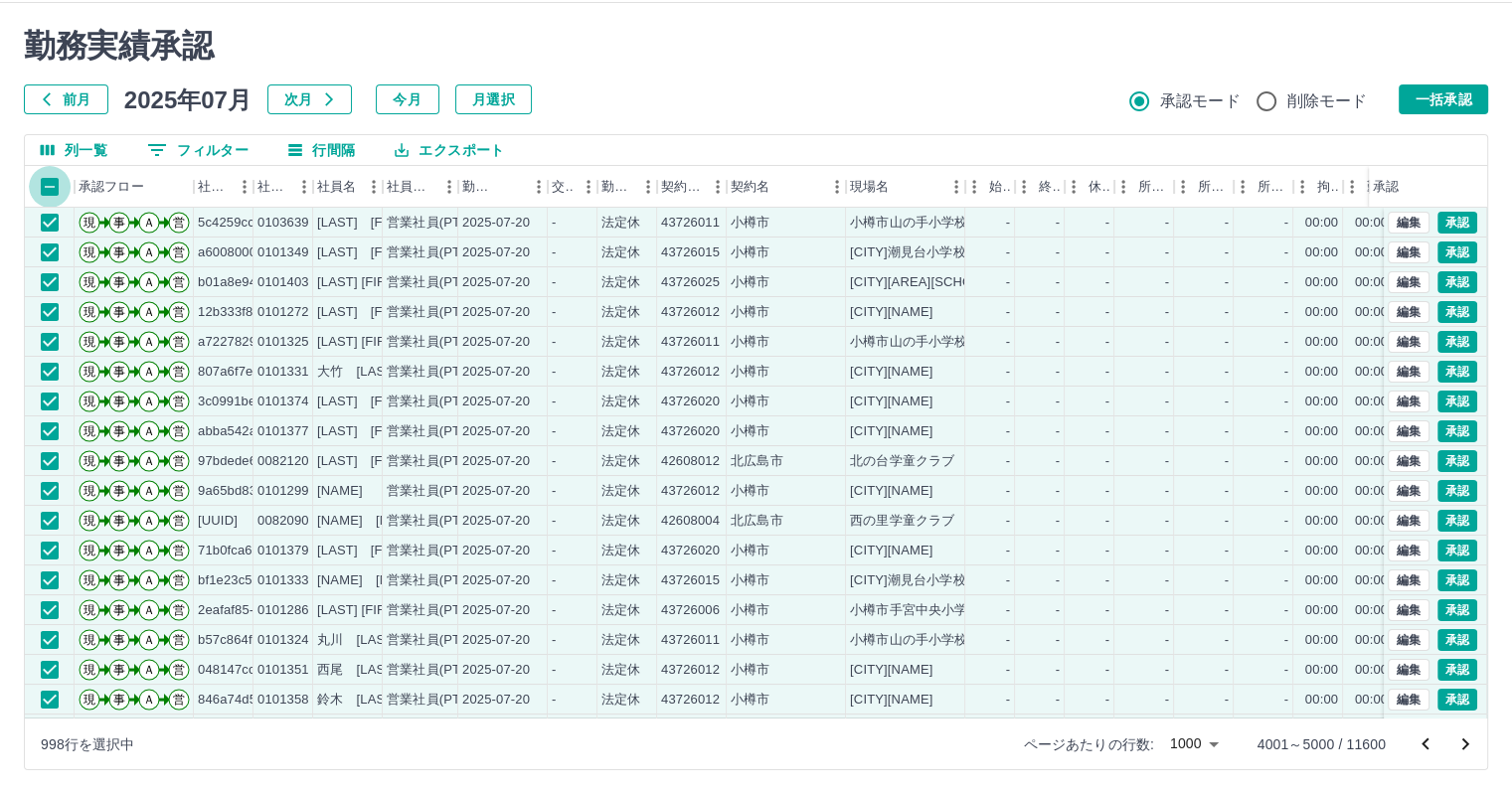 click on "ネットワークに接続できません( Failed to fetch ) 勤務実績承認 前月 [DATE] 次月 今月 月選択 承認モード 削除モード 一括承認" at bounding box center (756, 71) 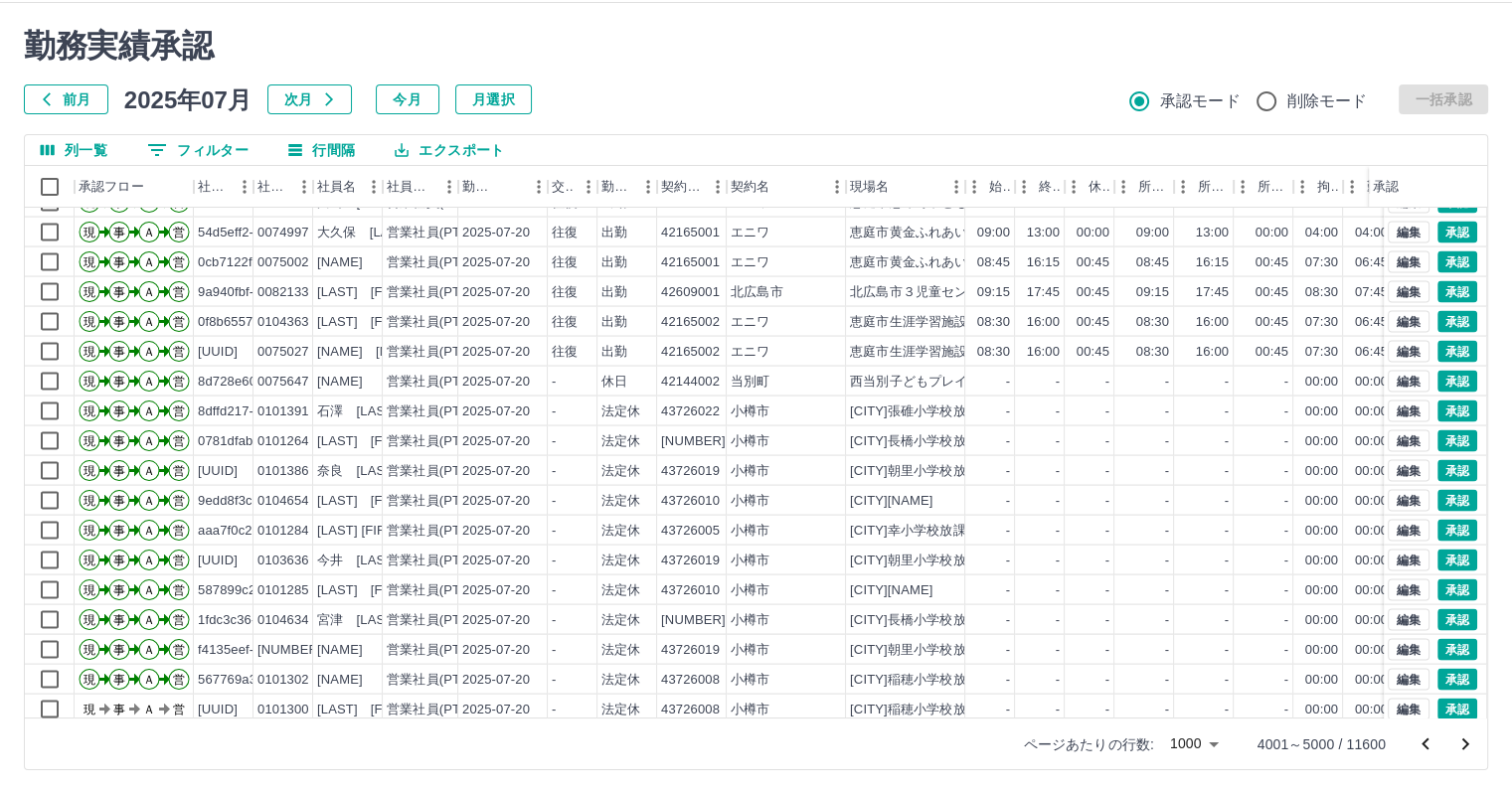 scroll, scrollTop: 4174, scrollLeft: 0, axis: vertical 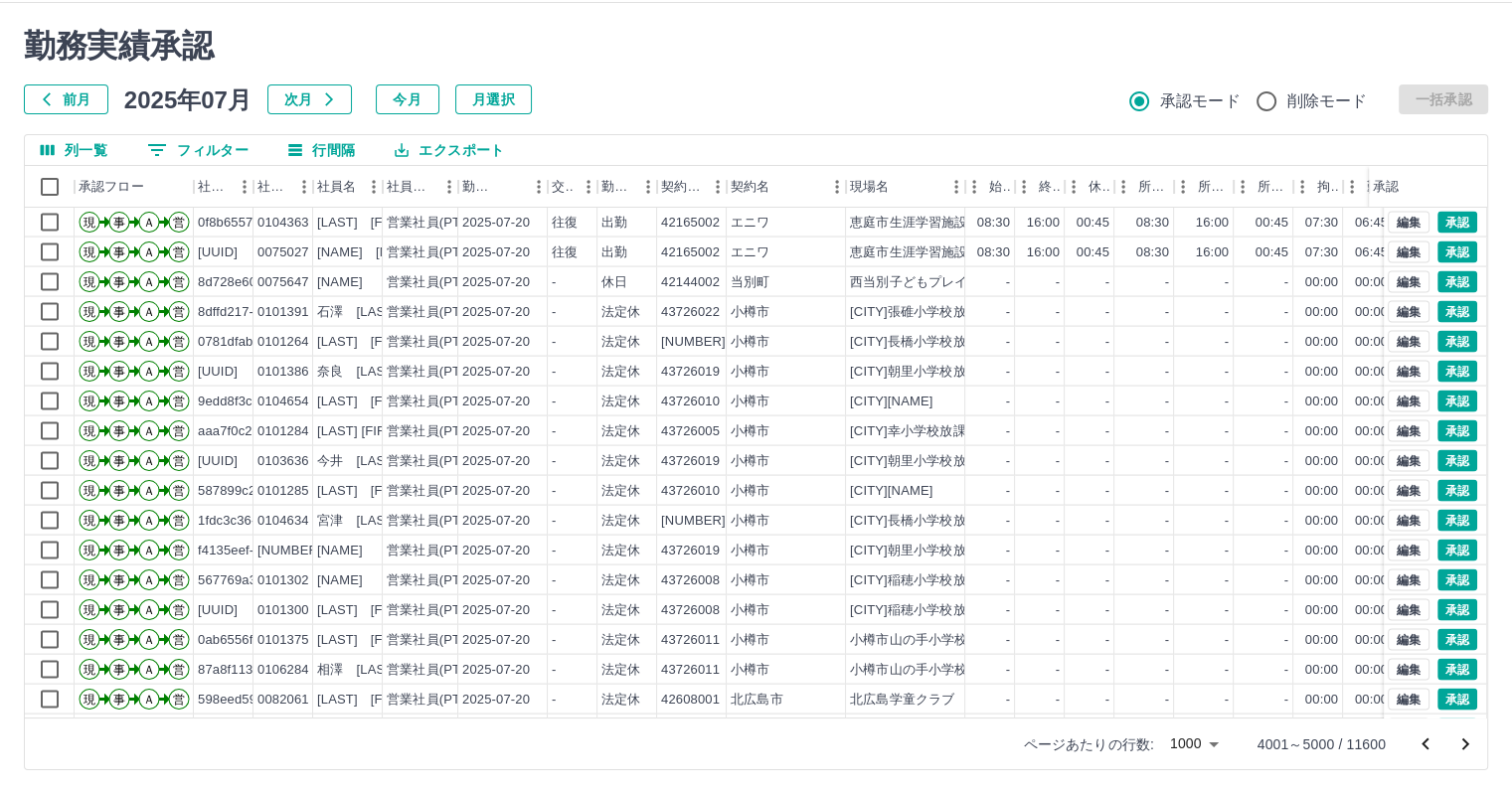 drag, startPoint x: 782, startPoint y: 60, endPoint x: 801, endPoint y: 50, distance: 21.470911 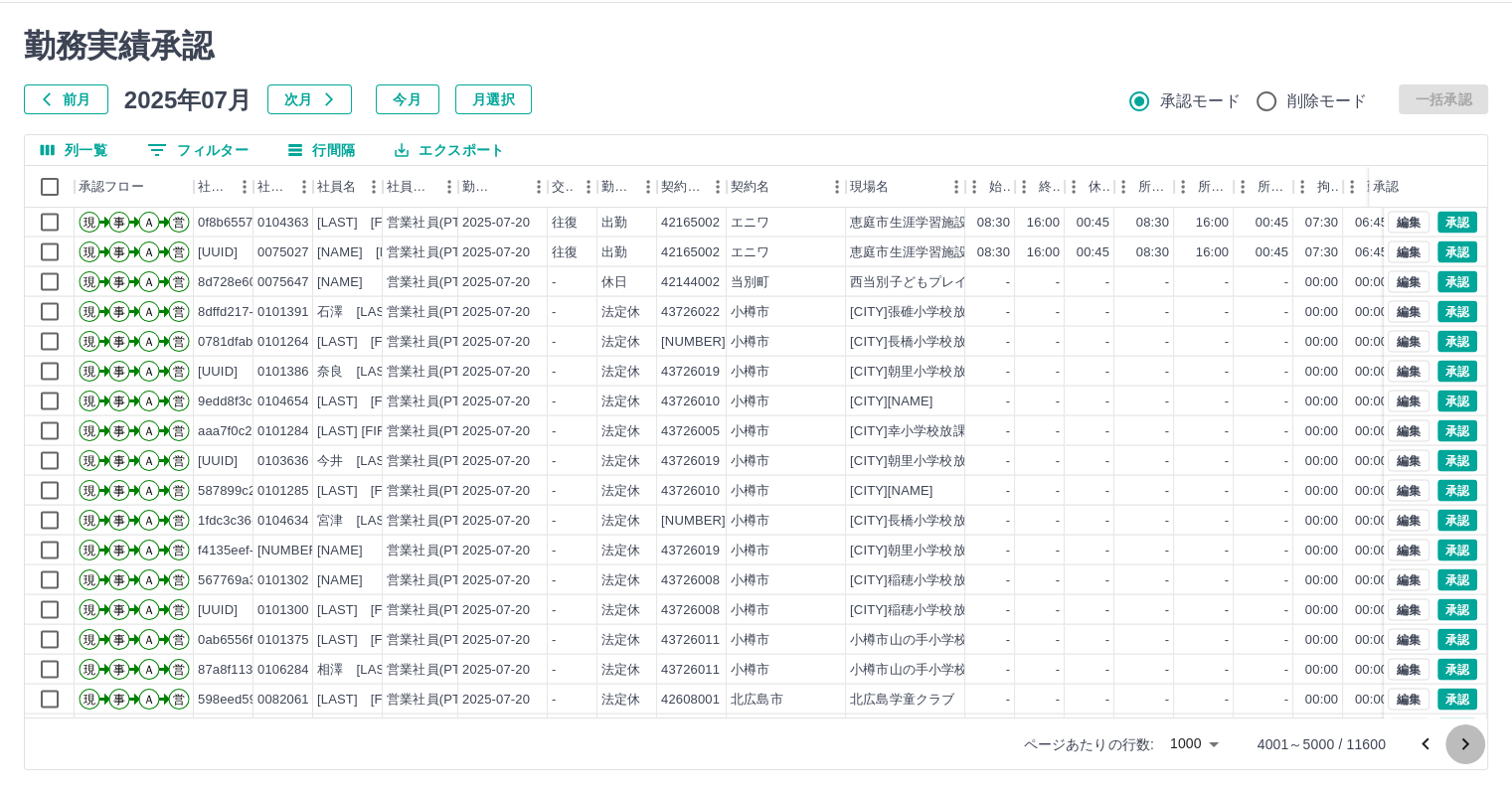 click 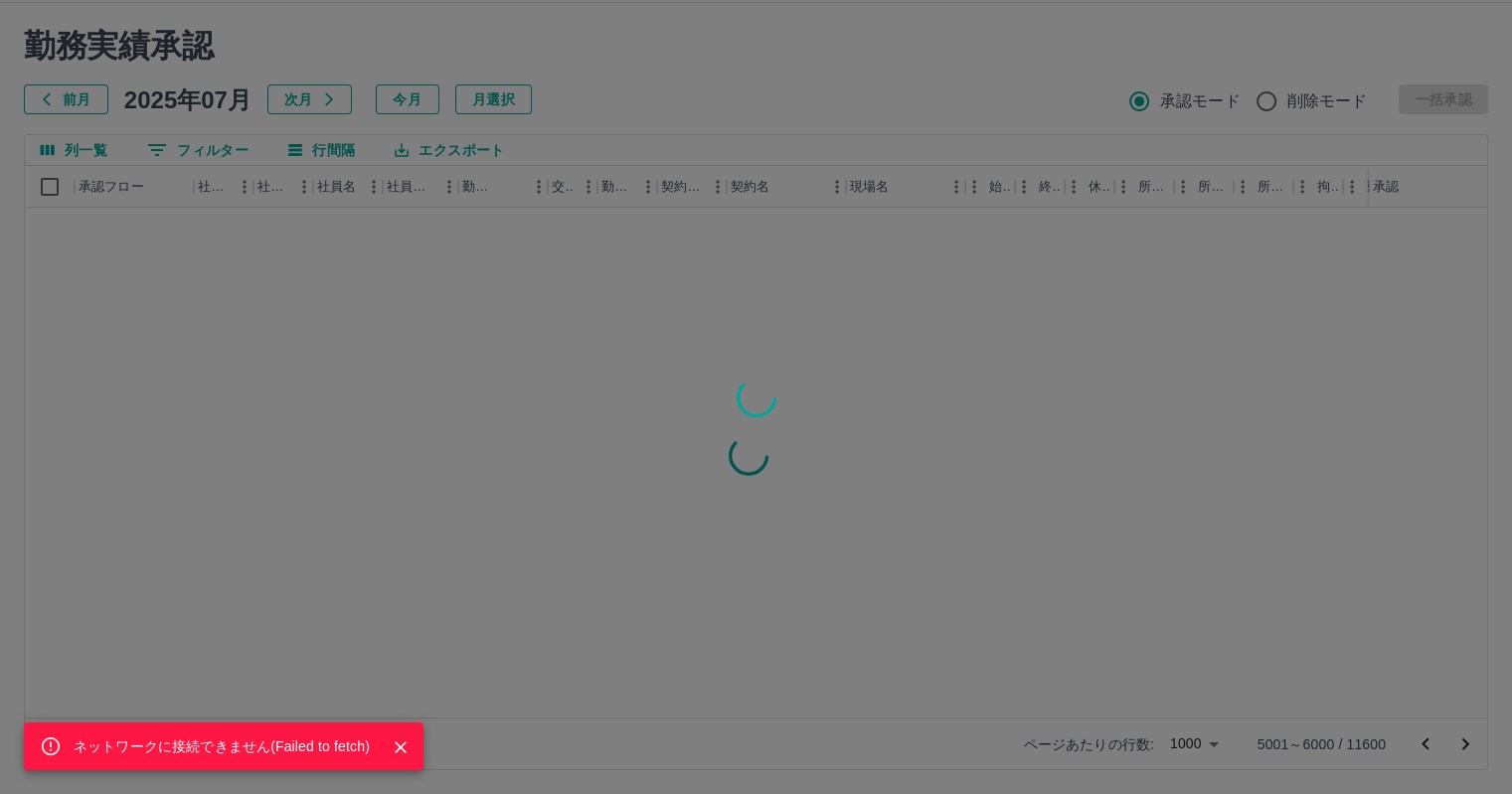 scroll, scrollTop: 0, scrollLeft: 0, axis: both 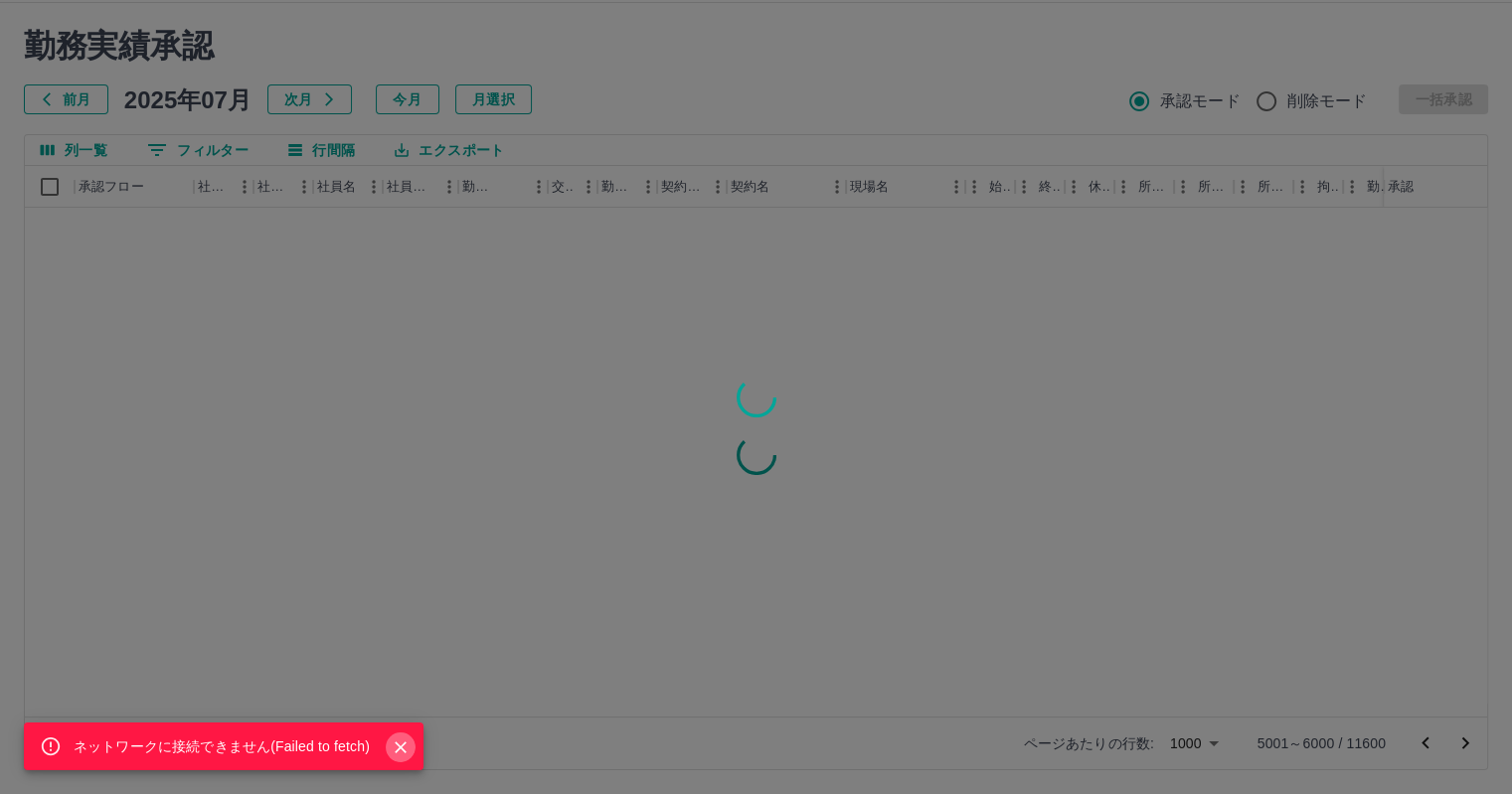 click 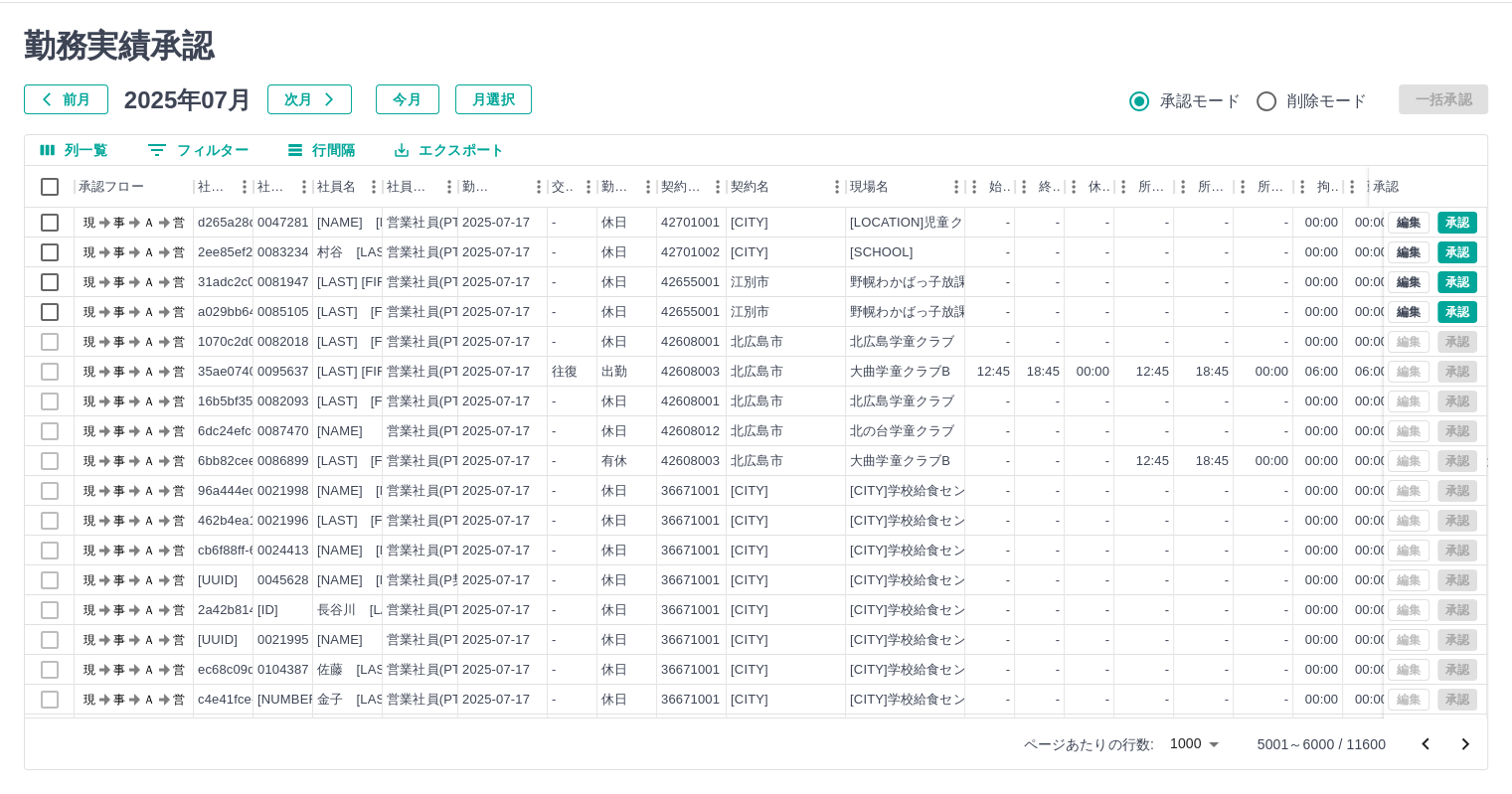 click on "ネットワークに接続できません( Failed to fetch )" at bounding box center (756, 397) 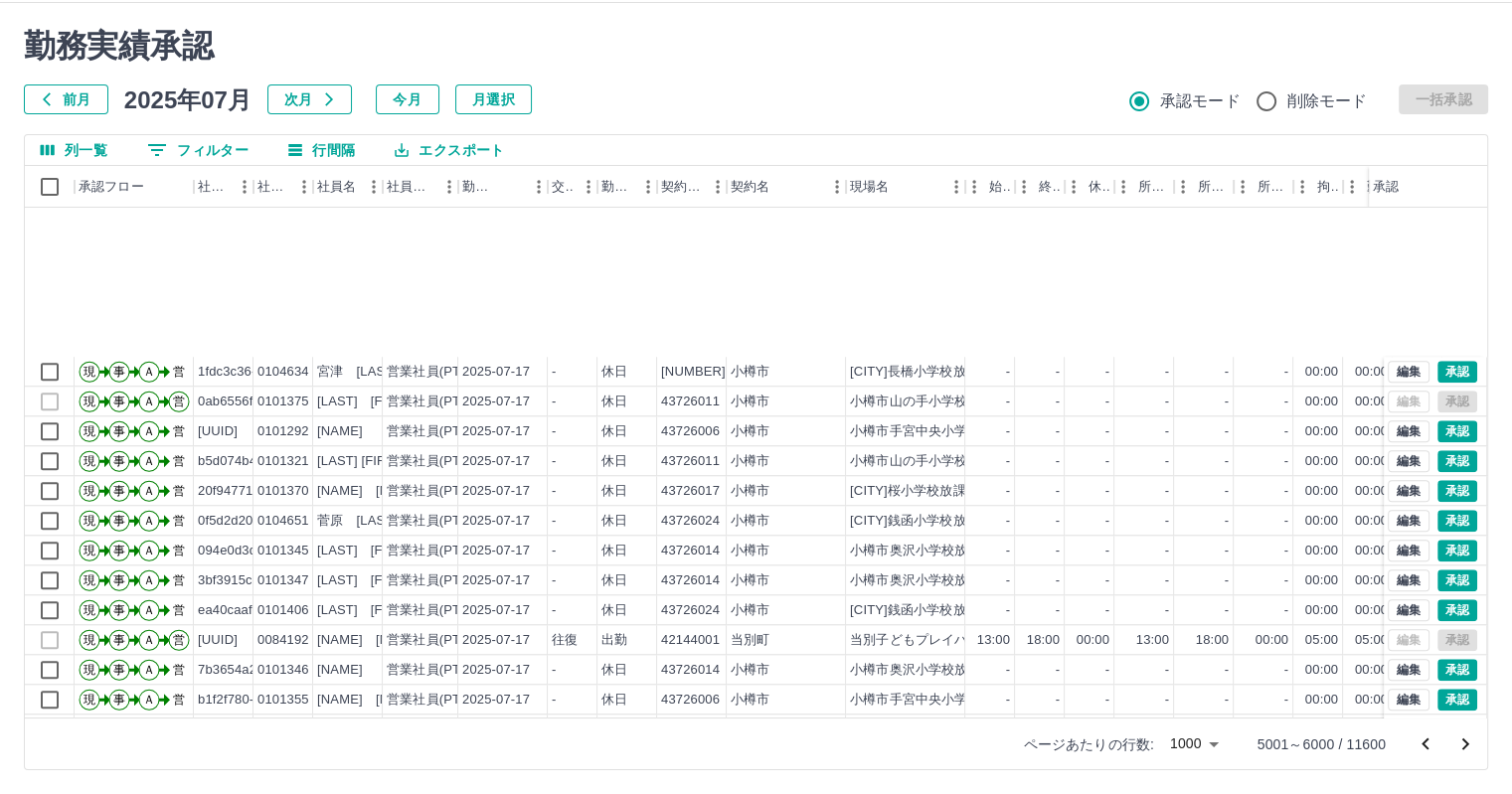 scroll, scrollTop: 2087, scrollLeft: 0, axis: vertical 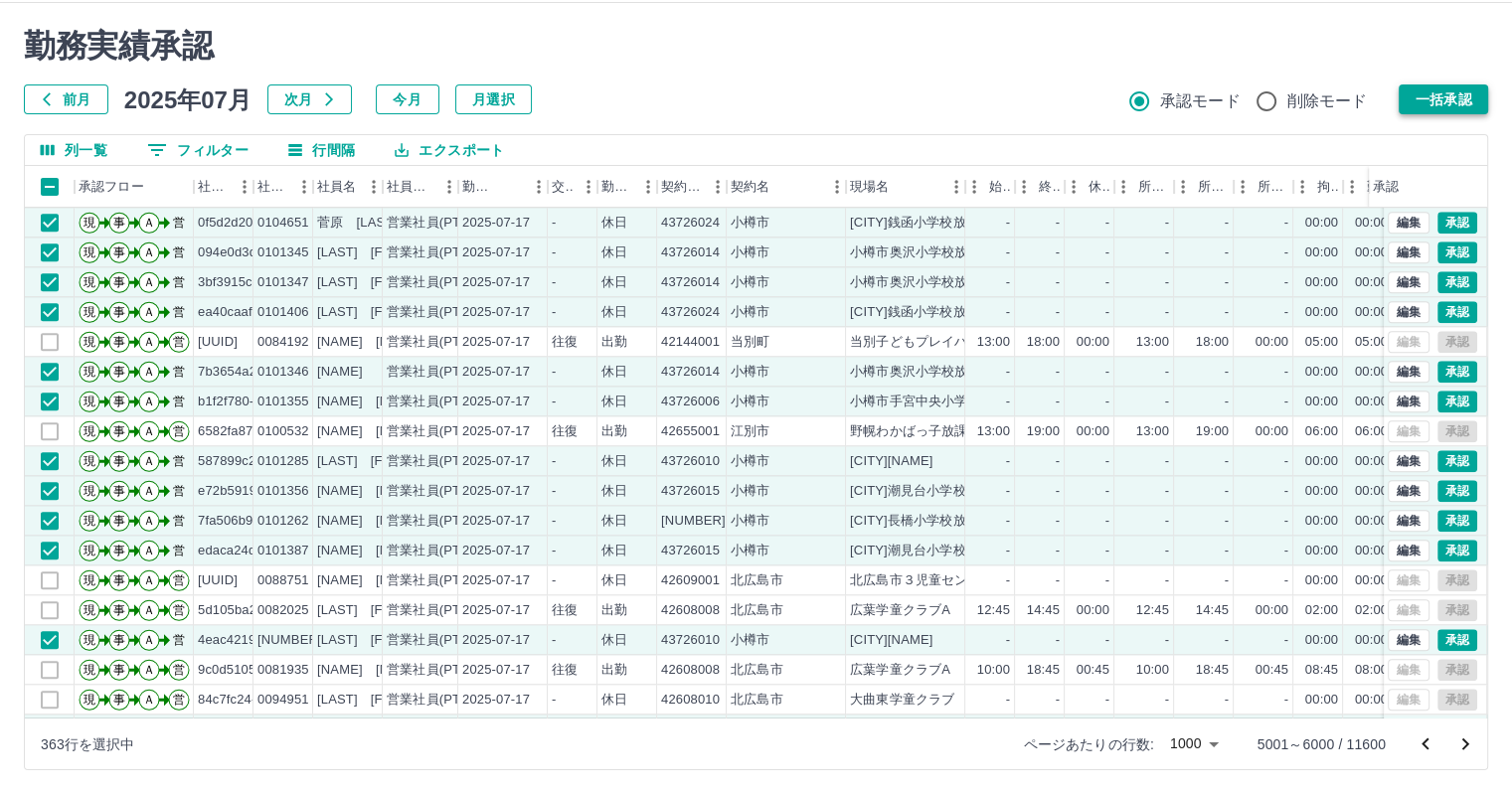 click on "一括承認" at bounding box center (1443, 99) 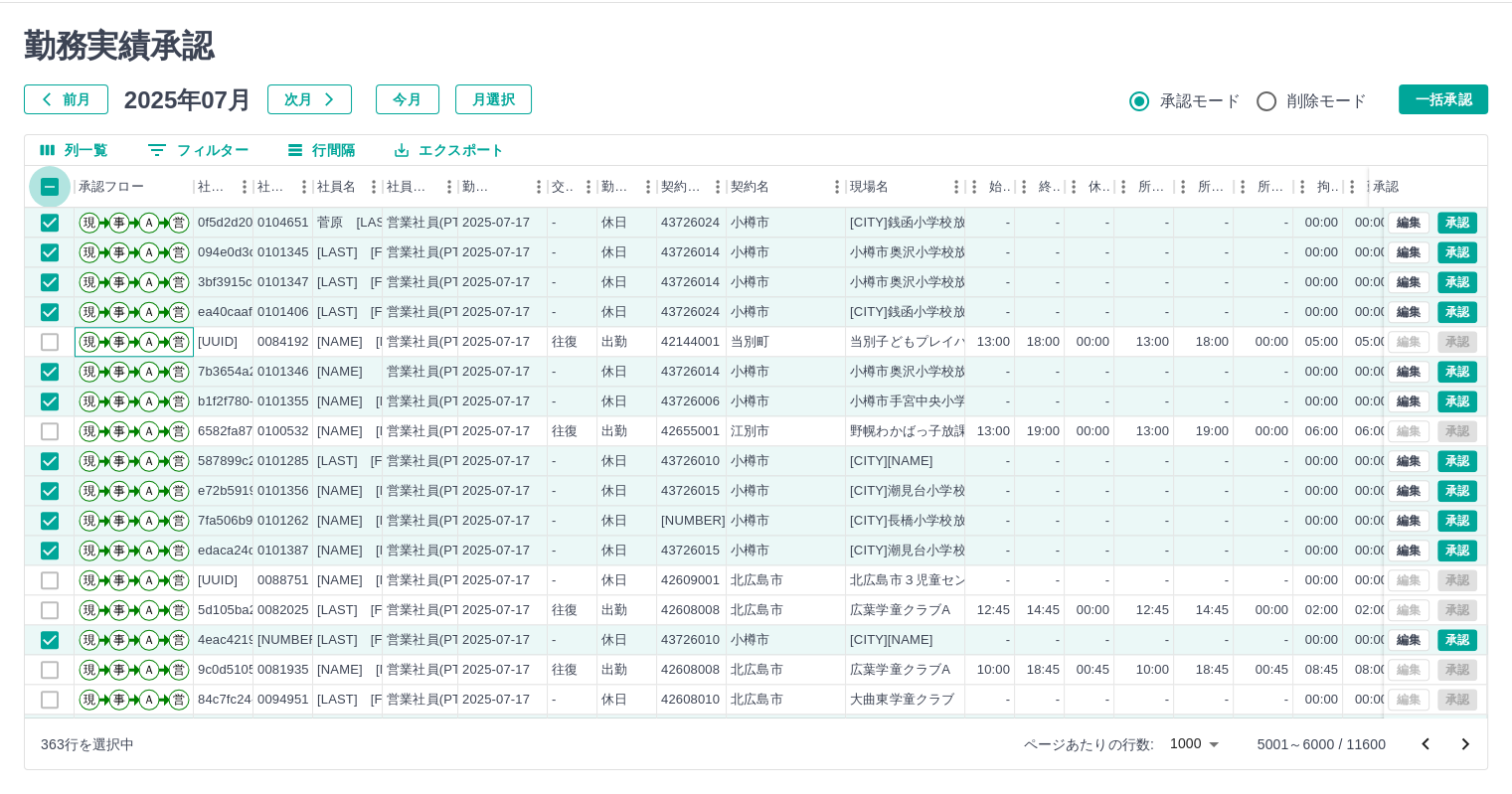 click 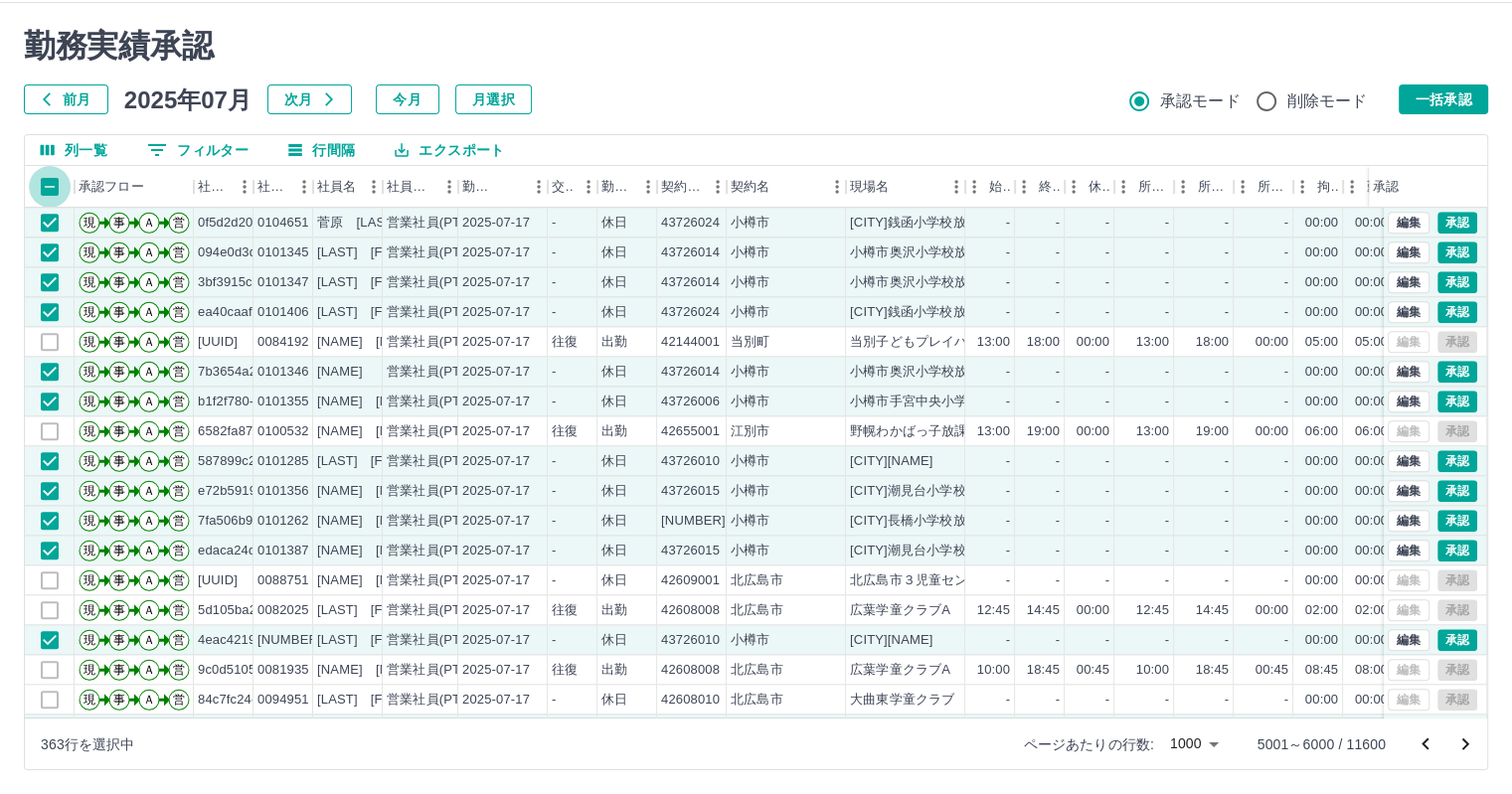 click on "勤務実績承認" at bounding box center (756, 46) 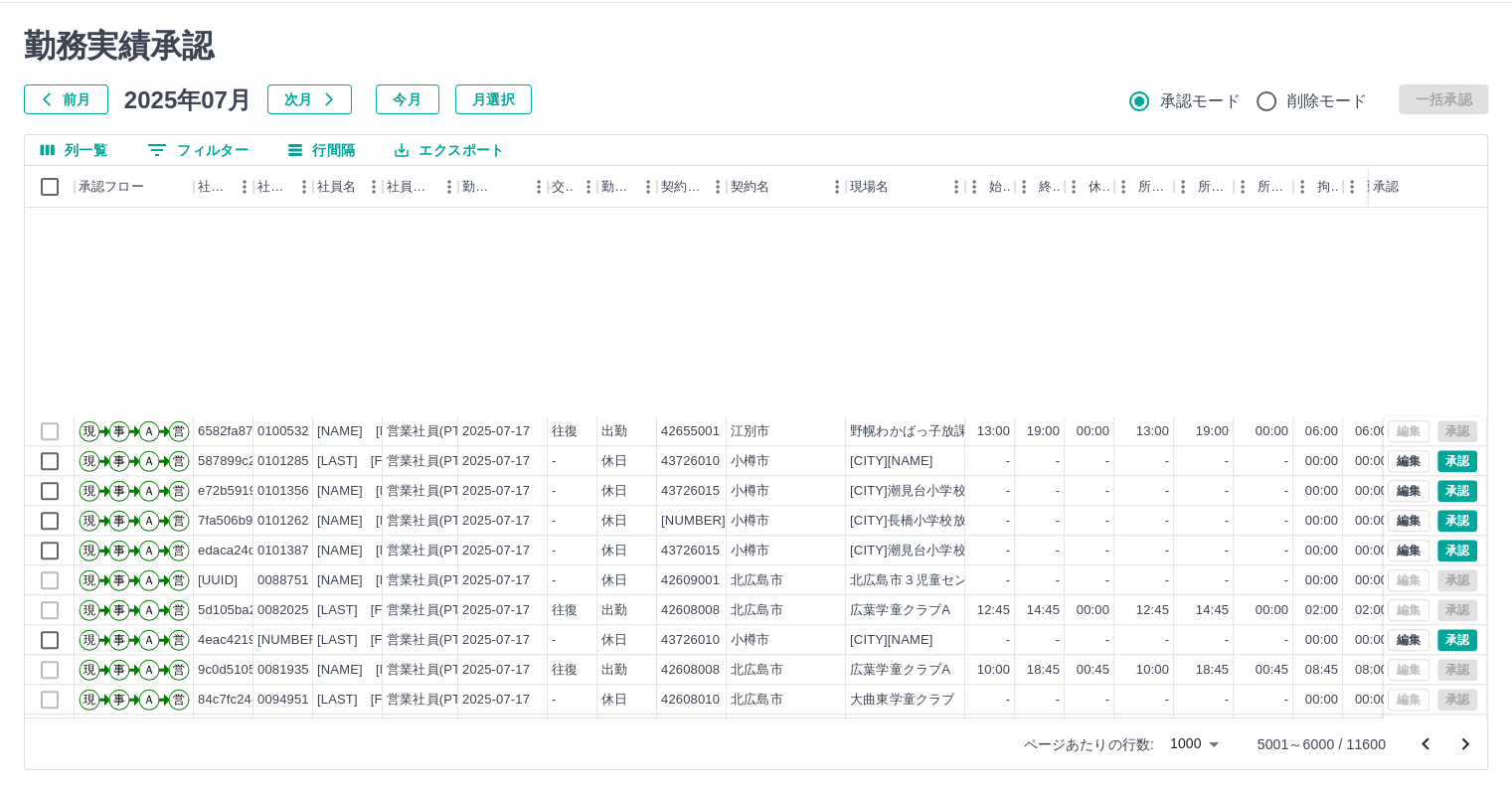 scroll, scrollTop: 2385, scrollLeft: 0, axis: vertical 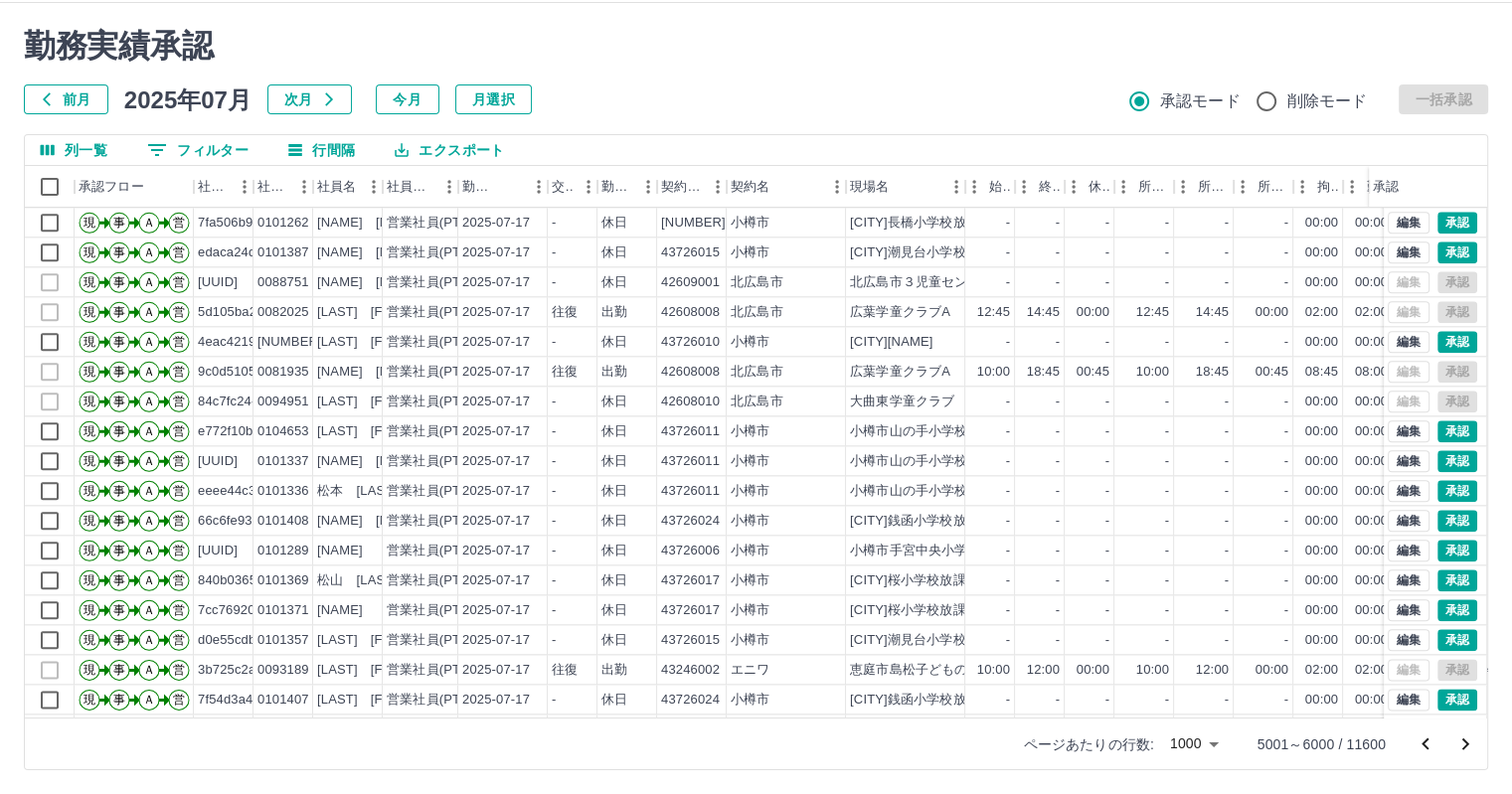click on "勤務実績承認" at bounding box center [756, 46] 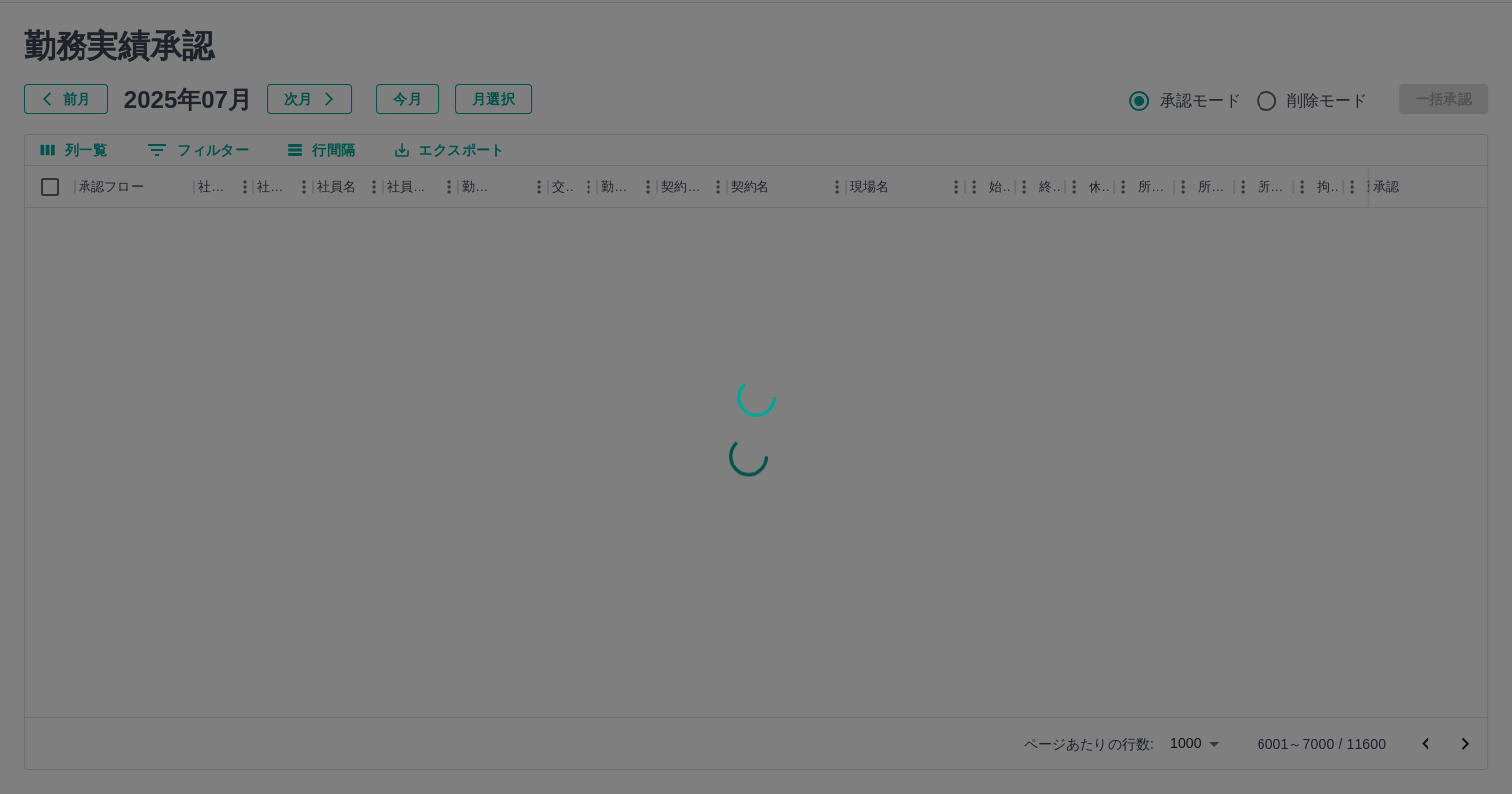 scroll, scrollTop: 0, scrollLeft: 0, axis: both 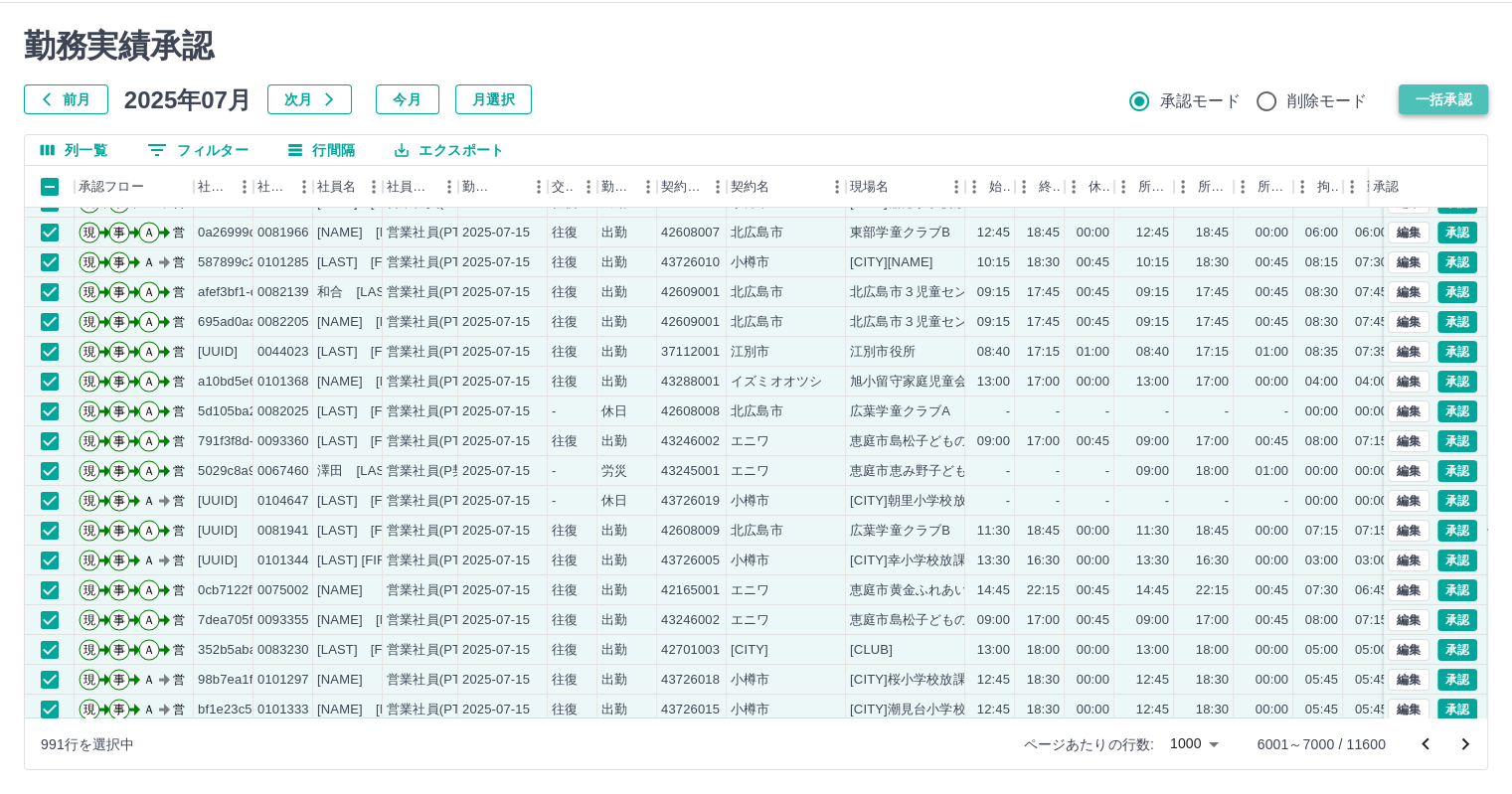 click on "一括承認" at bounding box center (1443, 99) 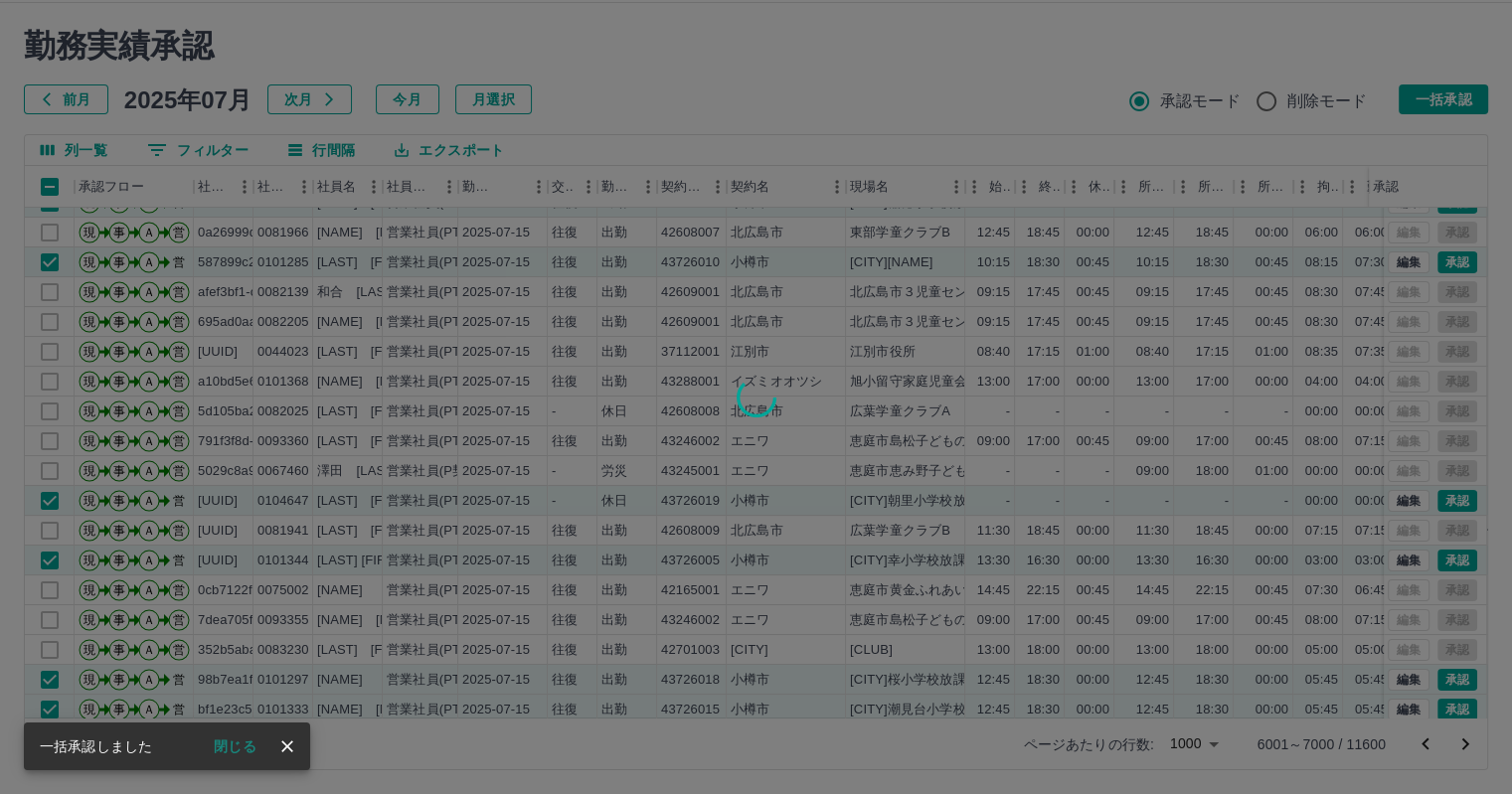 click 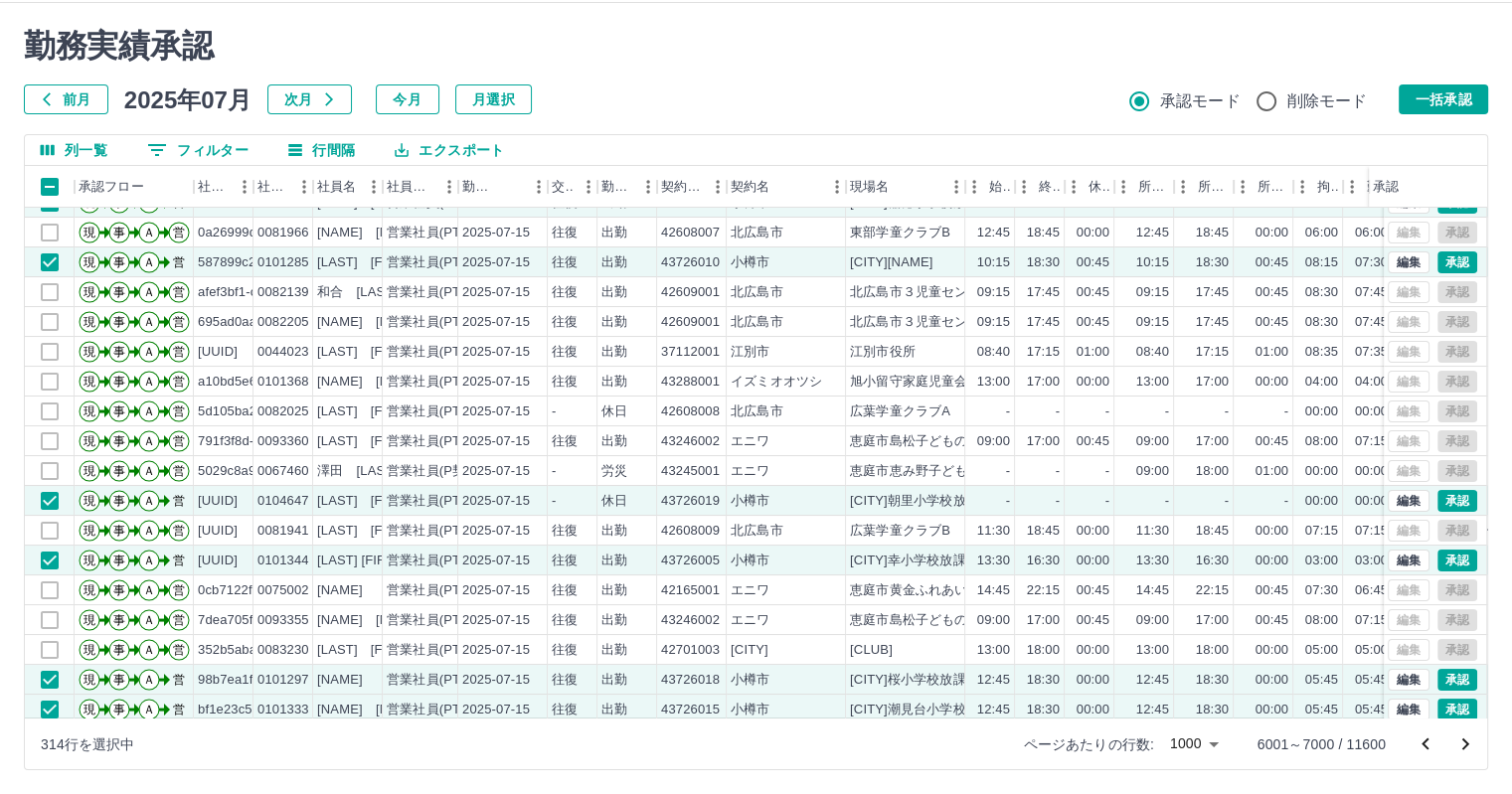 click at bounding box center [756, 397] 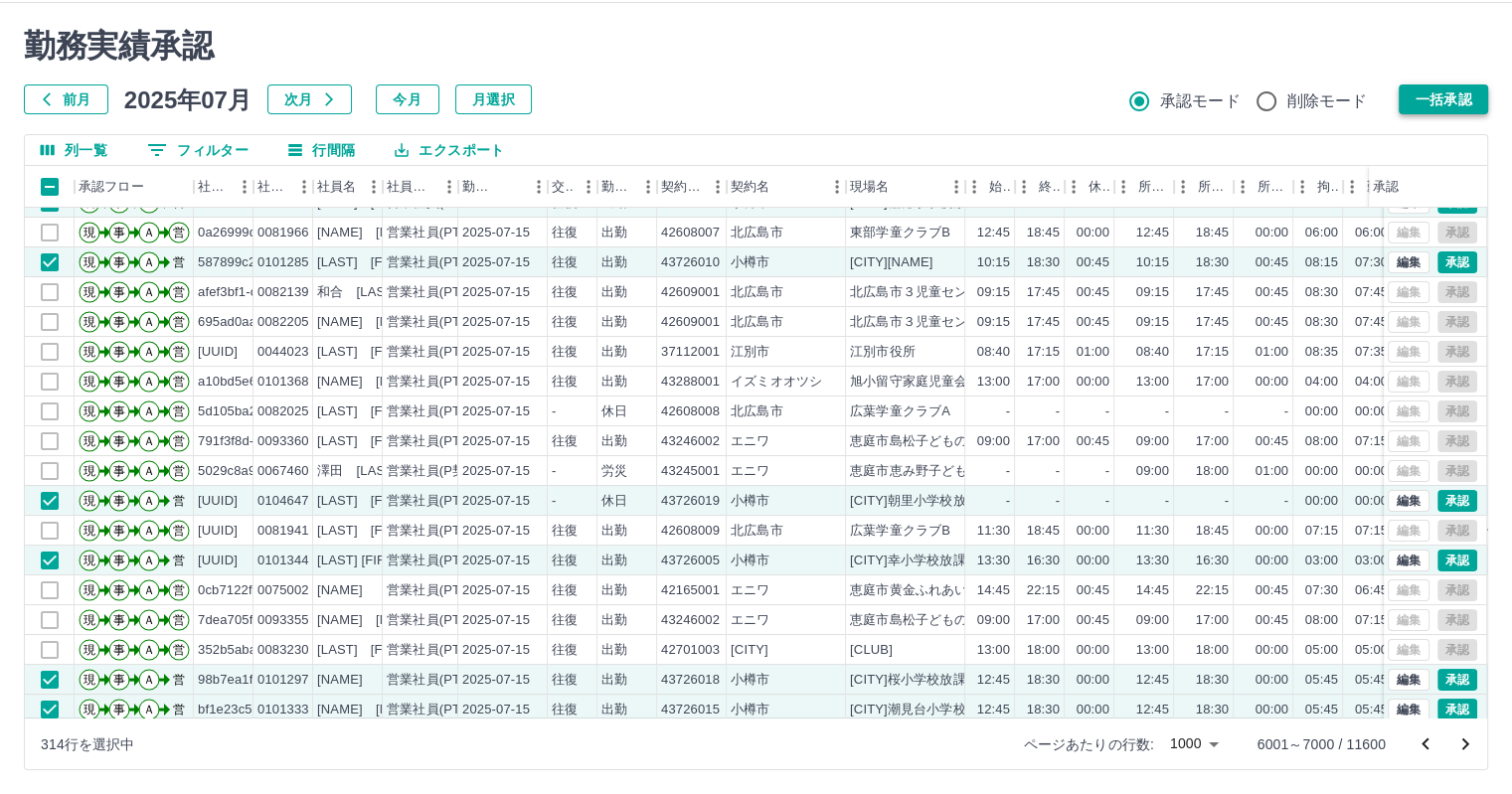 click on "一括承認" at bounding box center [1443, 99] 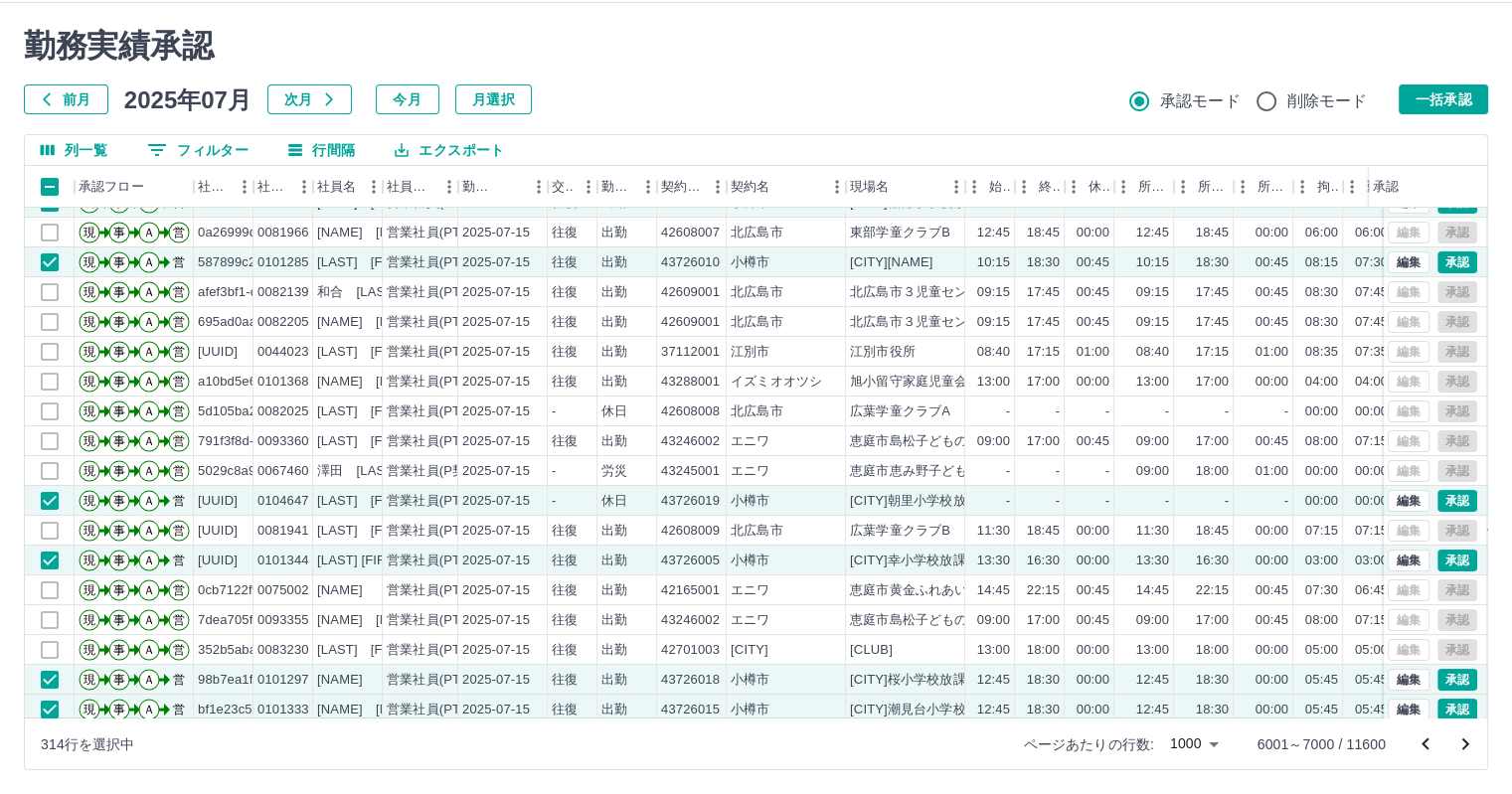 click at bounding box center [756, 397] 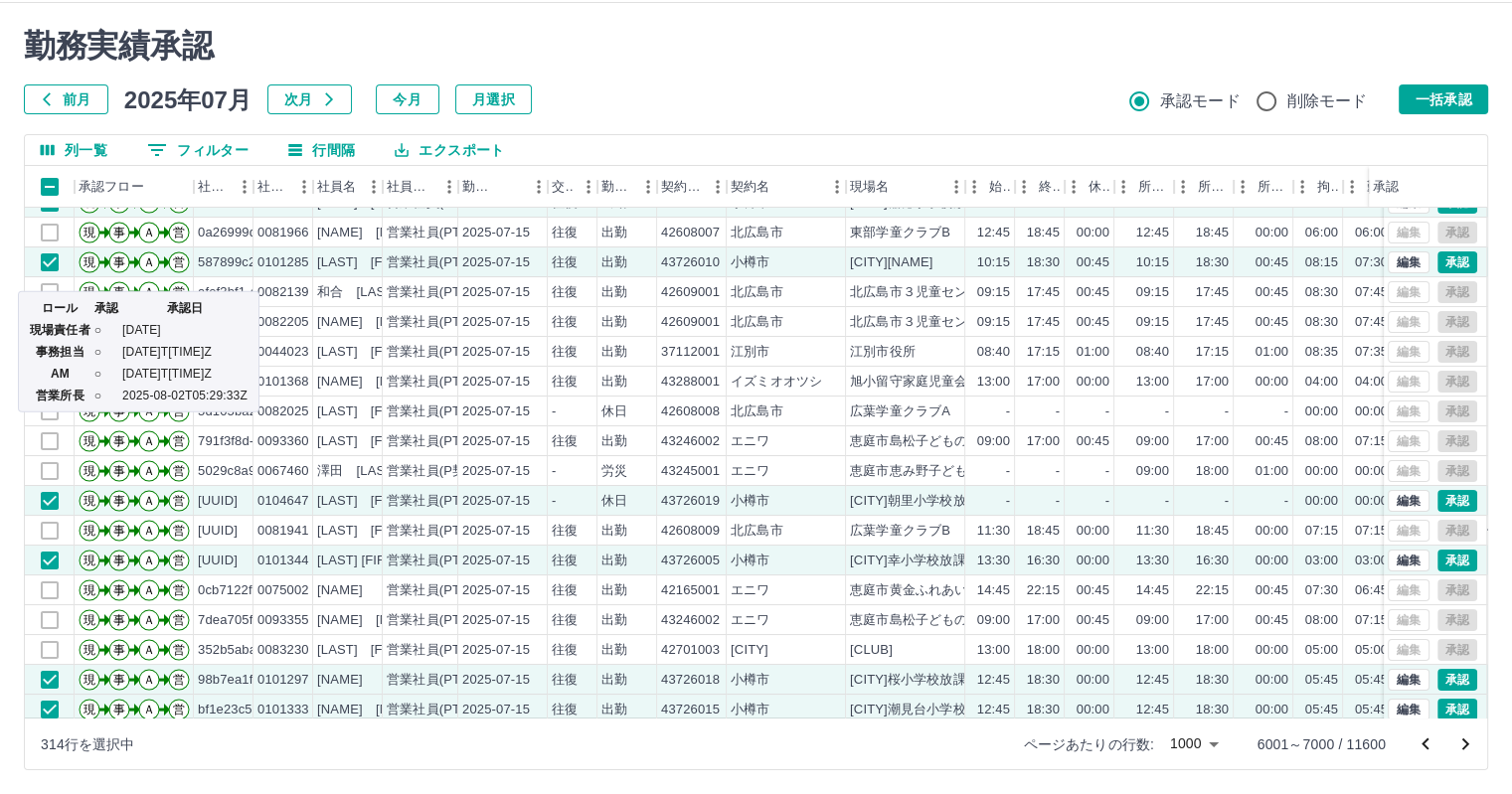 click at bounding box center (756, 397) 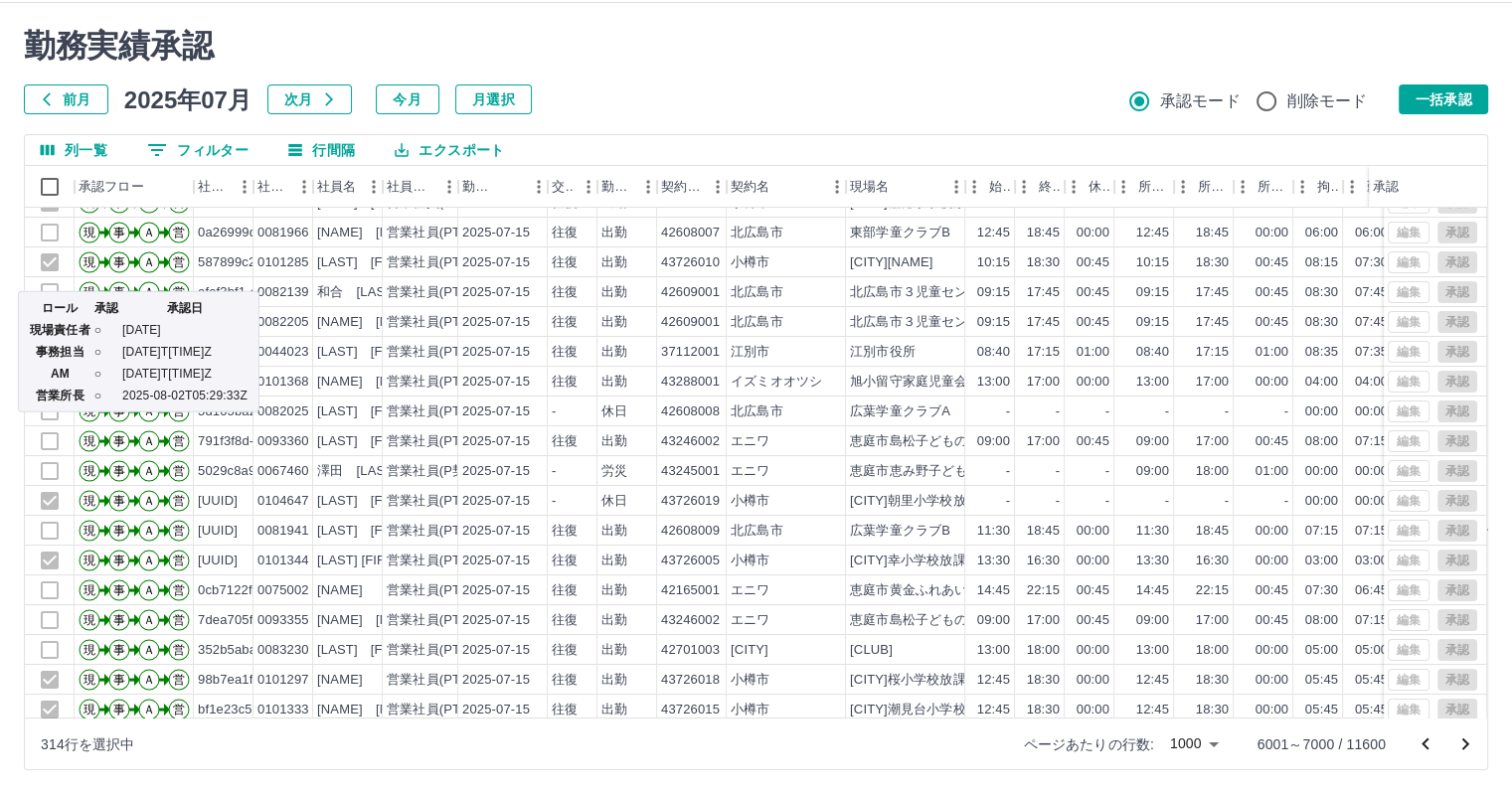 click at bounding box center [756, 397] 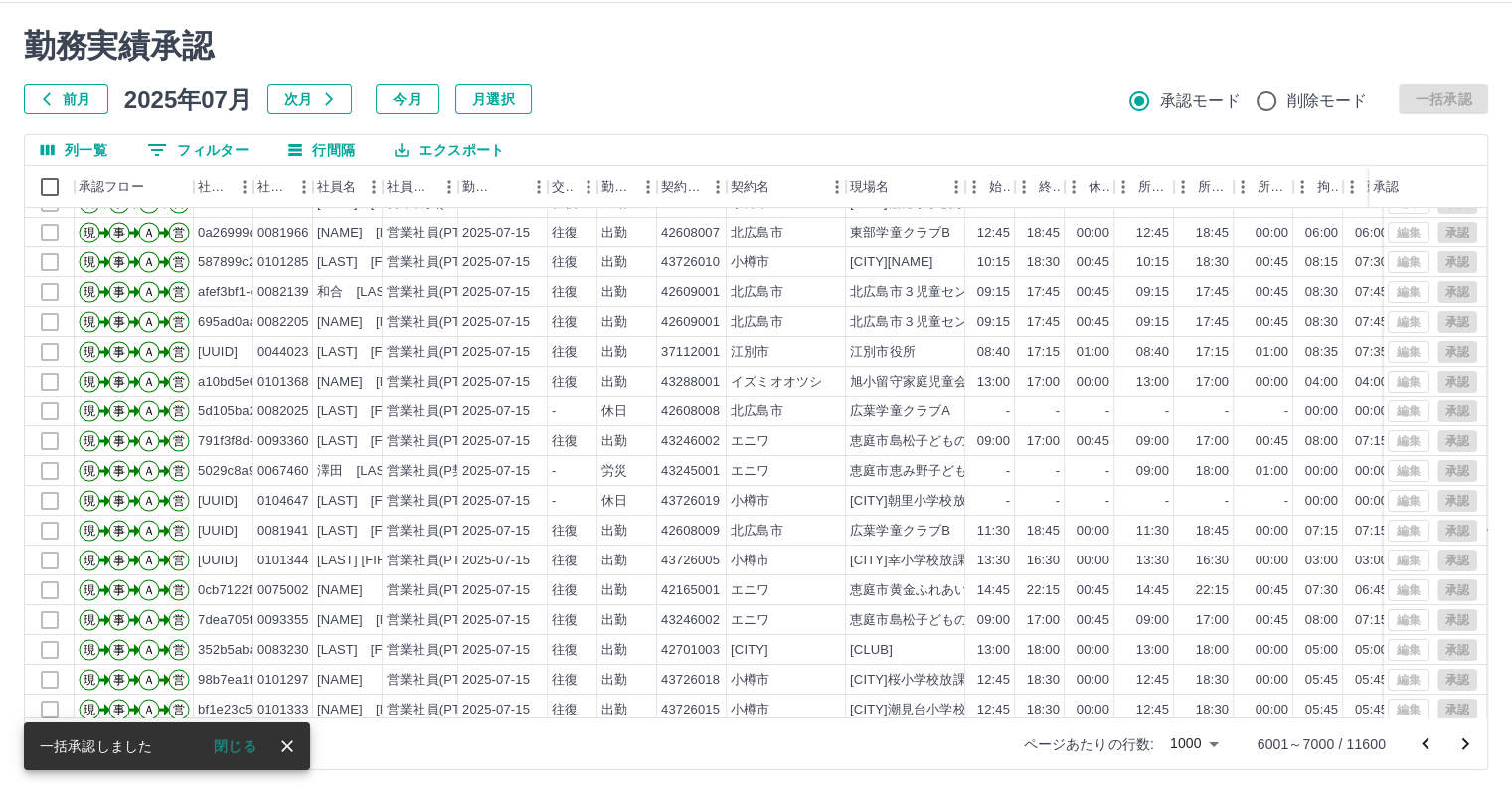 click on "SDH勤怠 [NAME] 勤務実績承認 前月 2025年07月 次月 今月 月選択 承認モード 削除モード 一括承認 列一覧 フィルター 行間隔 エクスポート 承認フロー 社員ID 社員番号 社員名 社員区分 勤務日 交通費 勤務区分 契約コード 契約名 現場名 始業 終業 休憩 所定開始 所定終業 所定休憩 拘束 勤務 遅刻等 コメント ステータス 承認 現 事 Ａ 営 [UUID] 0042721 [NAME] 営業社員(PT契約) 2025-07-15 往復 出勤 37112001 [CITY] [CITY] 13:00 17:15 00:00 13:00 17:15 00:00 04:15 04:15 00:00 全承認済 現 事 Ａ 営 [UUID] 0094951 [NAME] 営業社員(PT契約) 2025-07-15 往復 出勤 42608010 [CITY] [CITY] 14:00 18:00 00:00 14:00 18:00 00:00 04:00 04:00 00:00 全承認済 現 事 Ａ 営 [UUID] 0101301 [NAME] 営業社員(PT契約) 2025-07-15 往復 -" at bounding box center [756, 374] 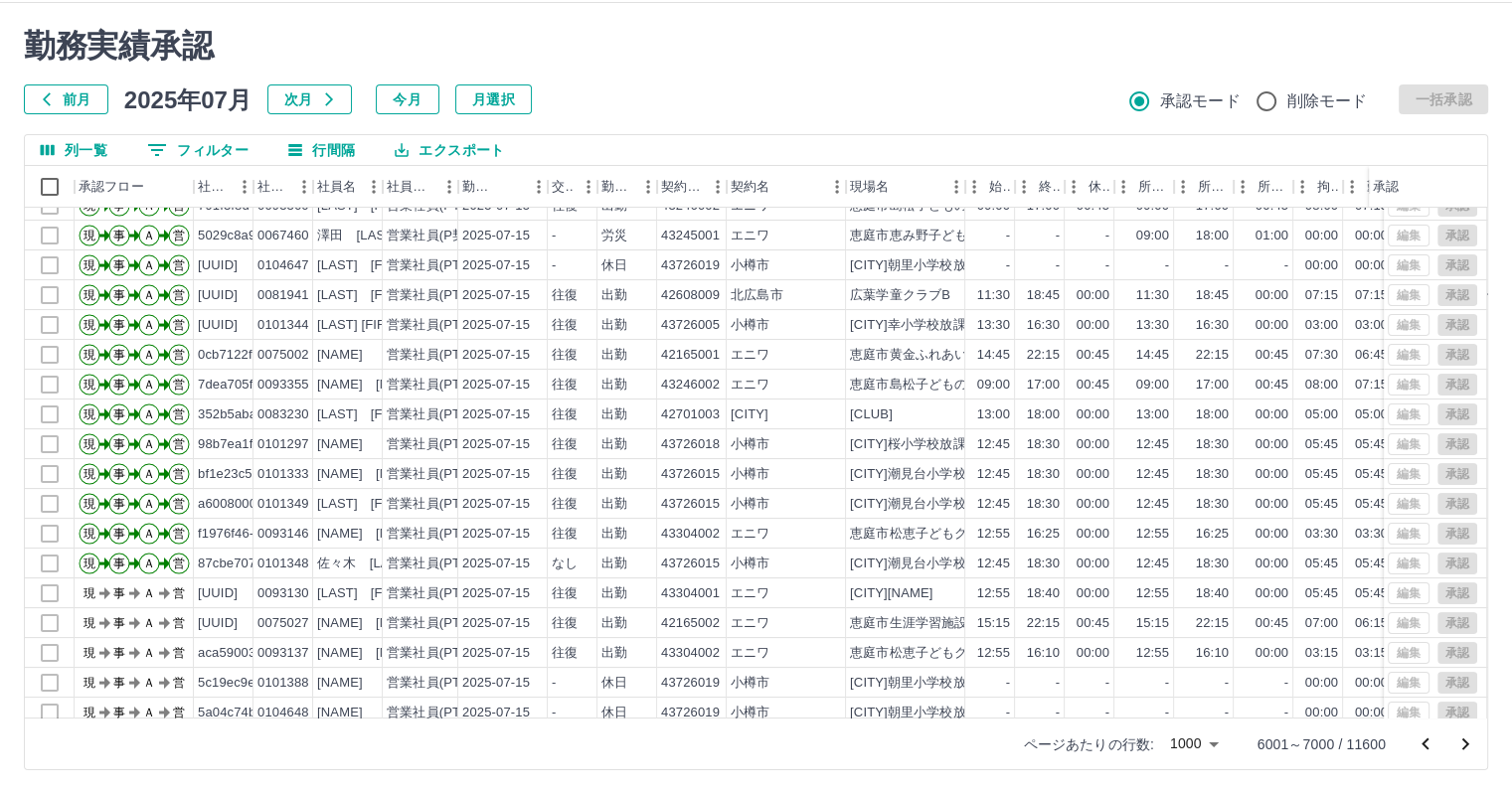 scroll, scrollTop: 497, scrollLeft: 0, axis: vertical 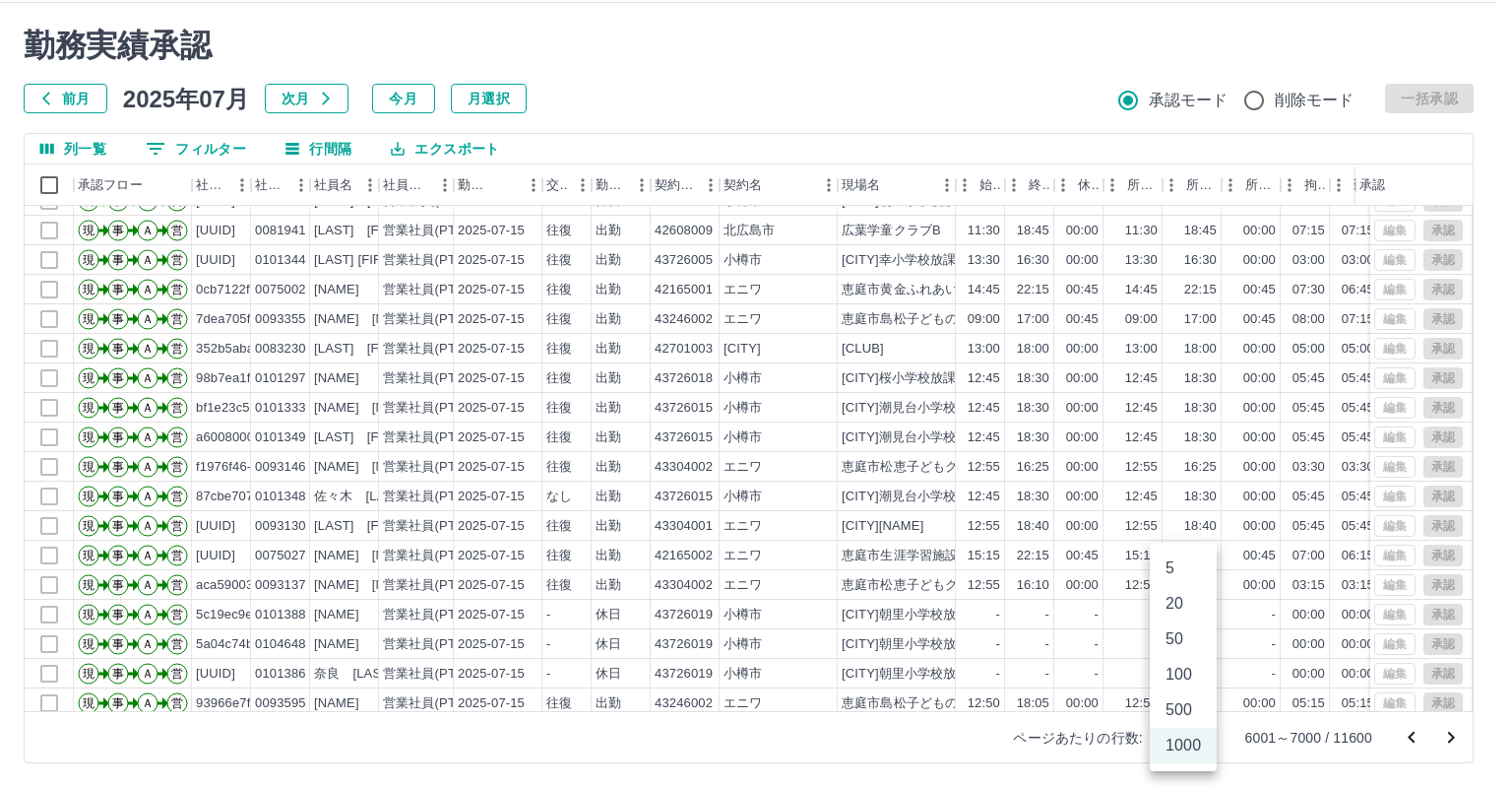 click on "SDH勤怠 [LAST]　[FIRST] 勤務実績承認 前月 2025年07月 次月 今月 月選択 承認モード 削除モード 一括承認 列一覧 0 フィルター 行間隔 エクスポート 承認フロー 社員ID 社員番号 社員名 社員区分 勤務日 交通費 勤務区分 契約コード 契約名 現場名 始業 終業 休憩 所定開始 所定終業 所定休憩 拘束 勤務 遅刻等 コメント ステータス 承認 現 事 Ａ 営 [UUID] 0093360 [LAST]　[FIRST] 営業社員(PT契約) 2025-07-15 往復 出勤 43246002 [CITY] [CITY][NAME] 09:00 17:00 00:45 09:00 17:00 00:45 08:00 07:15 00:00 全承認済 現 事 Ａ 営 [UUID] 0067460 [LAST]　[FIRST] 営業社員(P契約) 2025-07-15  -  労災 43245001 [CITY] [CITY][NAME]（子育て支援センター） - - - 09:00 18:00 01:00 00:00 00:00 00:00 全承認済 現 事 Ａ 営 [UUID] 0104647  -" at bounding box center [756, 370] 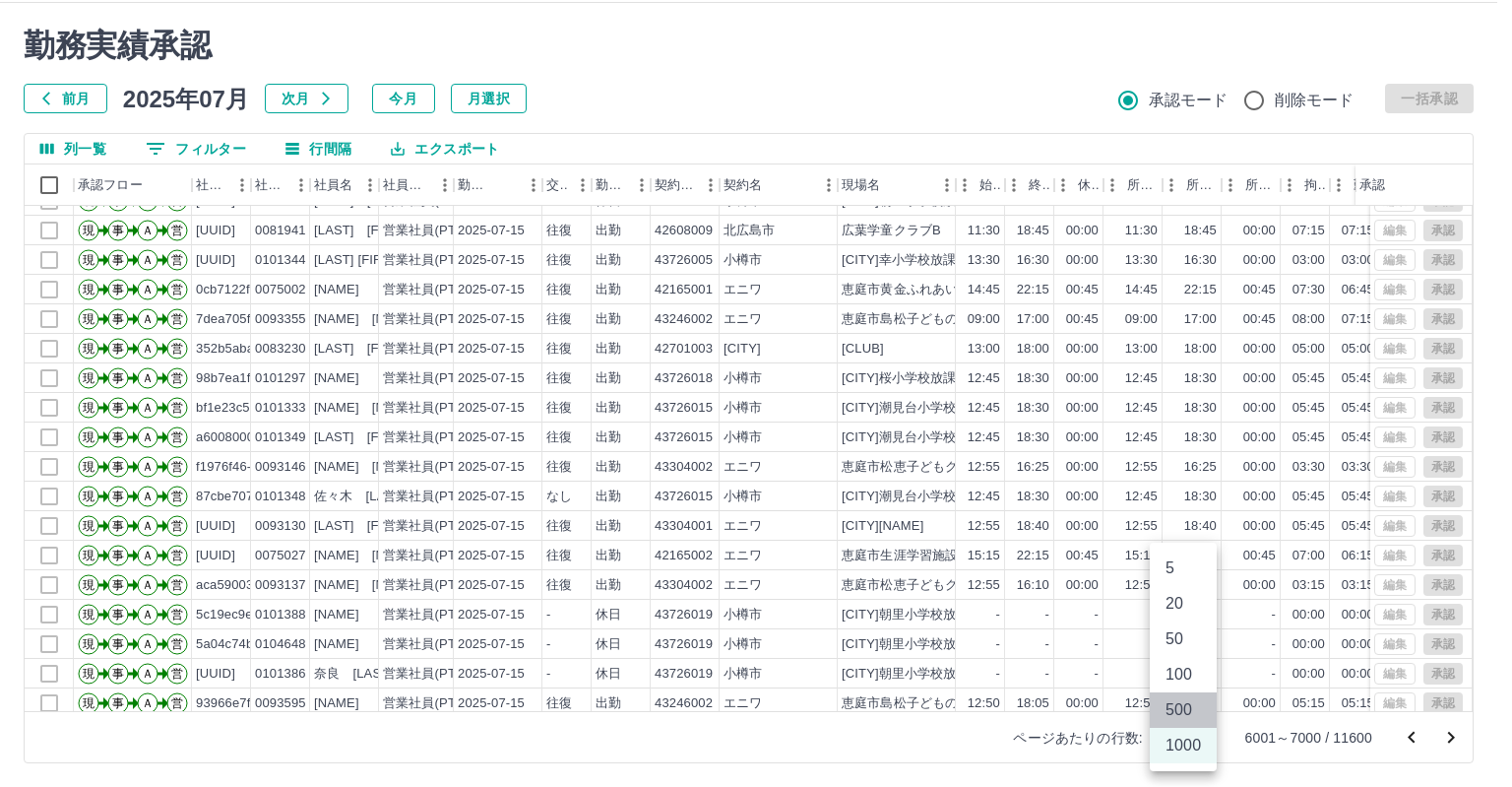 click on "500" at bounding box center (1183, 710) 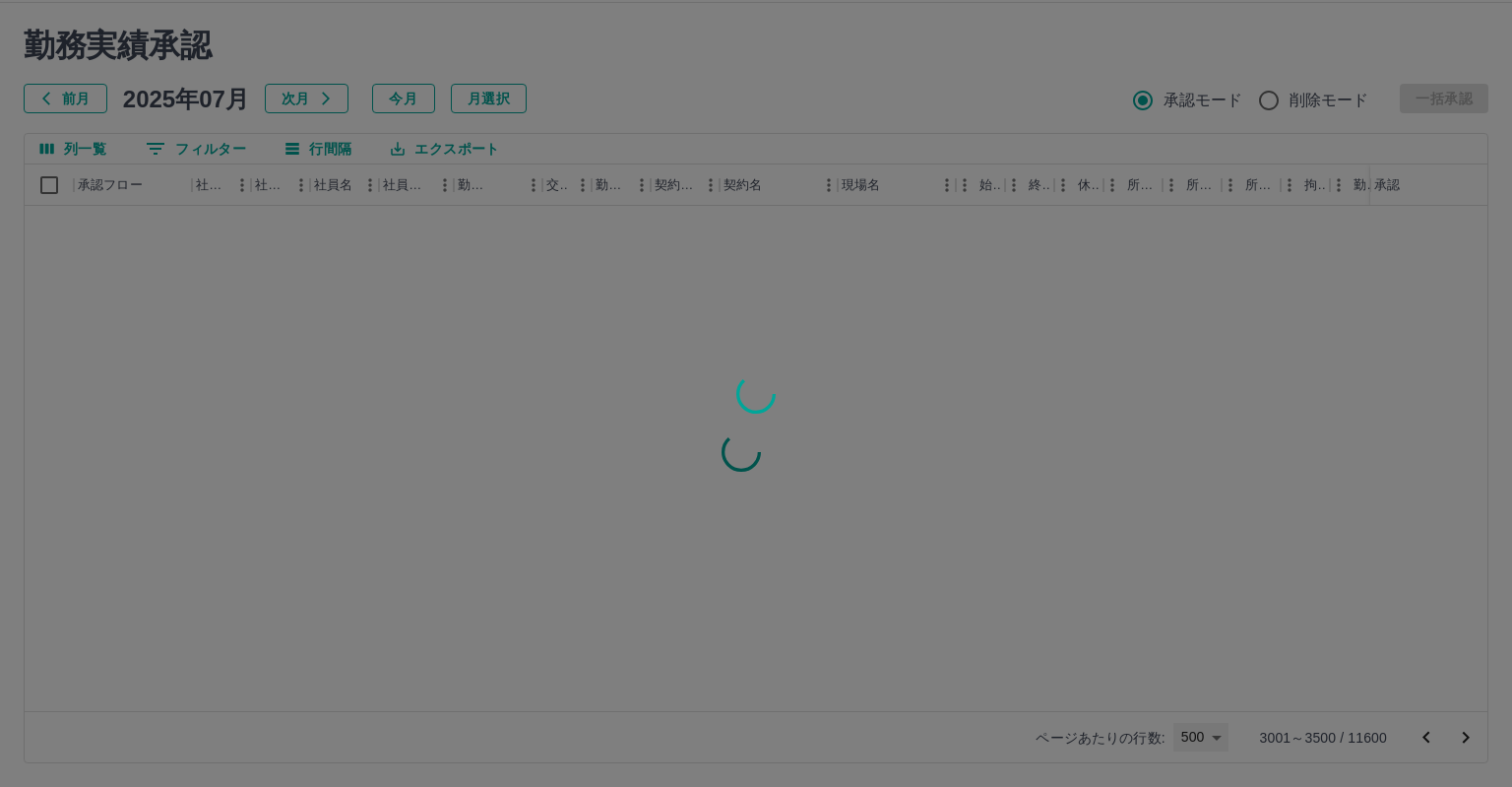 type on "***" 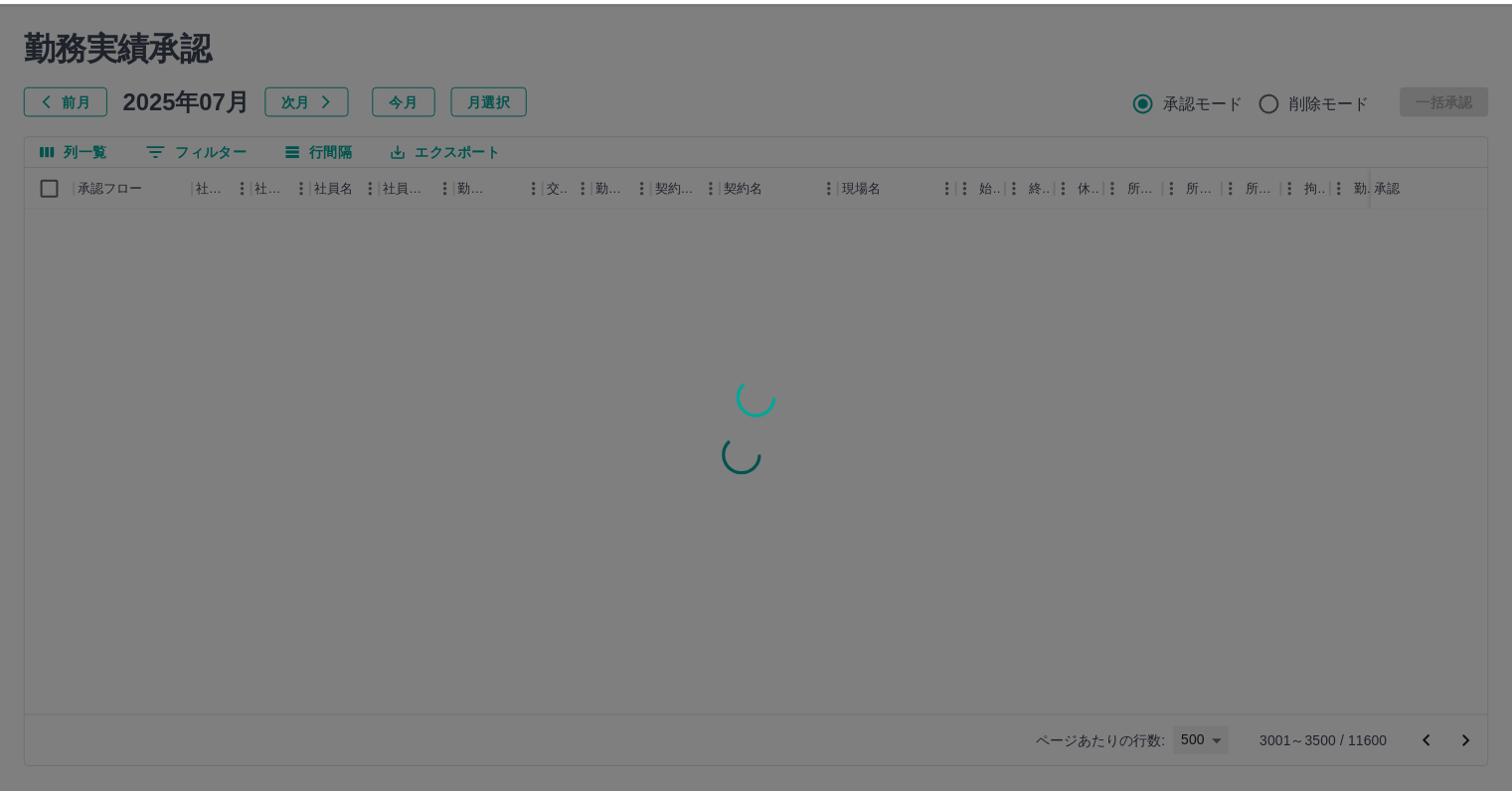 scroll, scrollTop: 0, scrollLeft: 0, axis: both 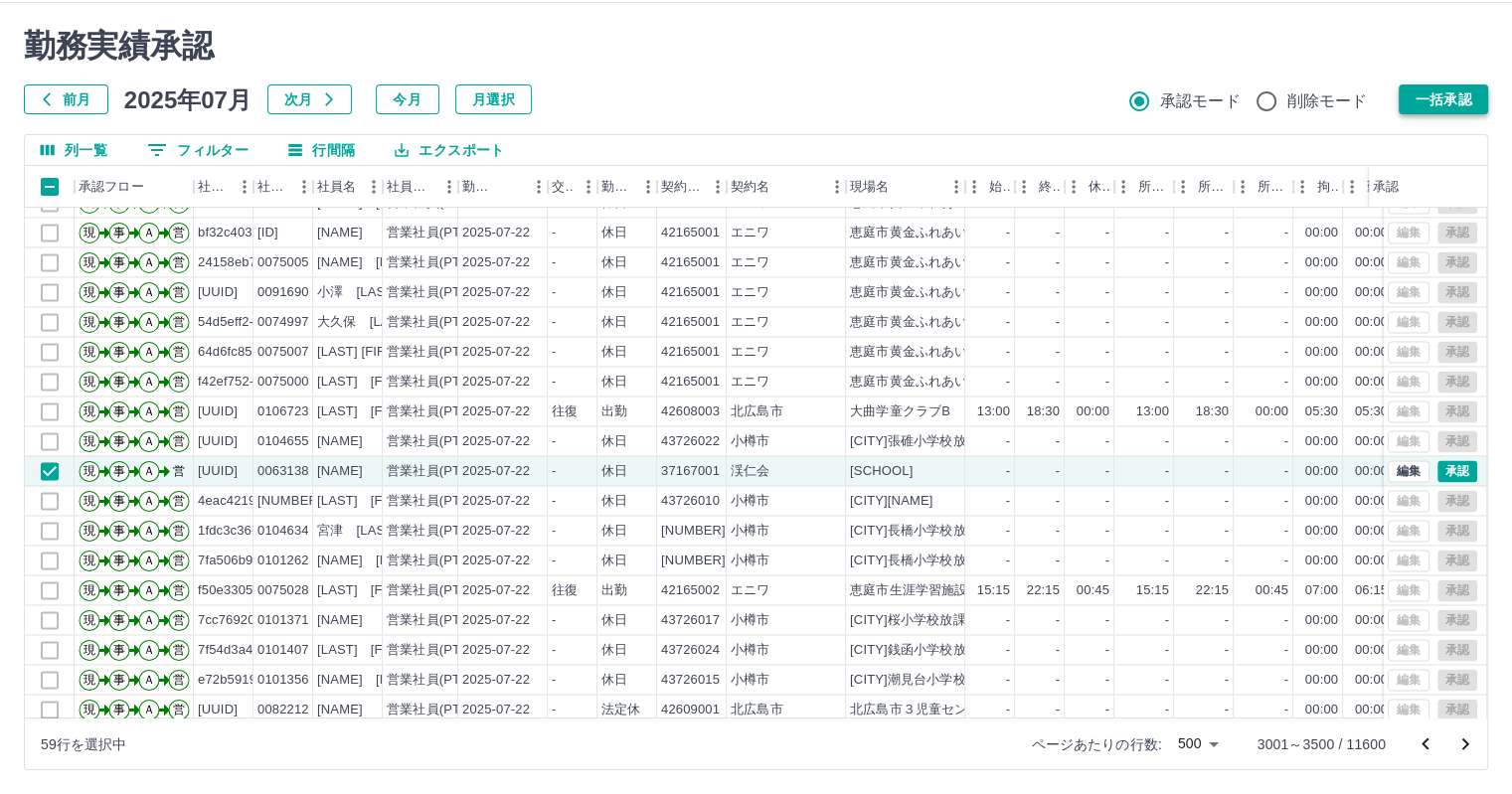 click on "一括承認" at bounding box center [1443, 99] 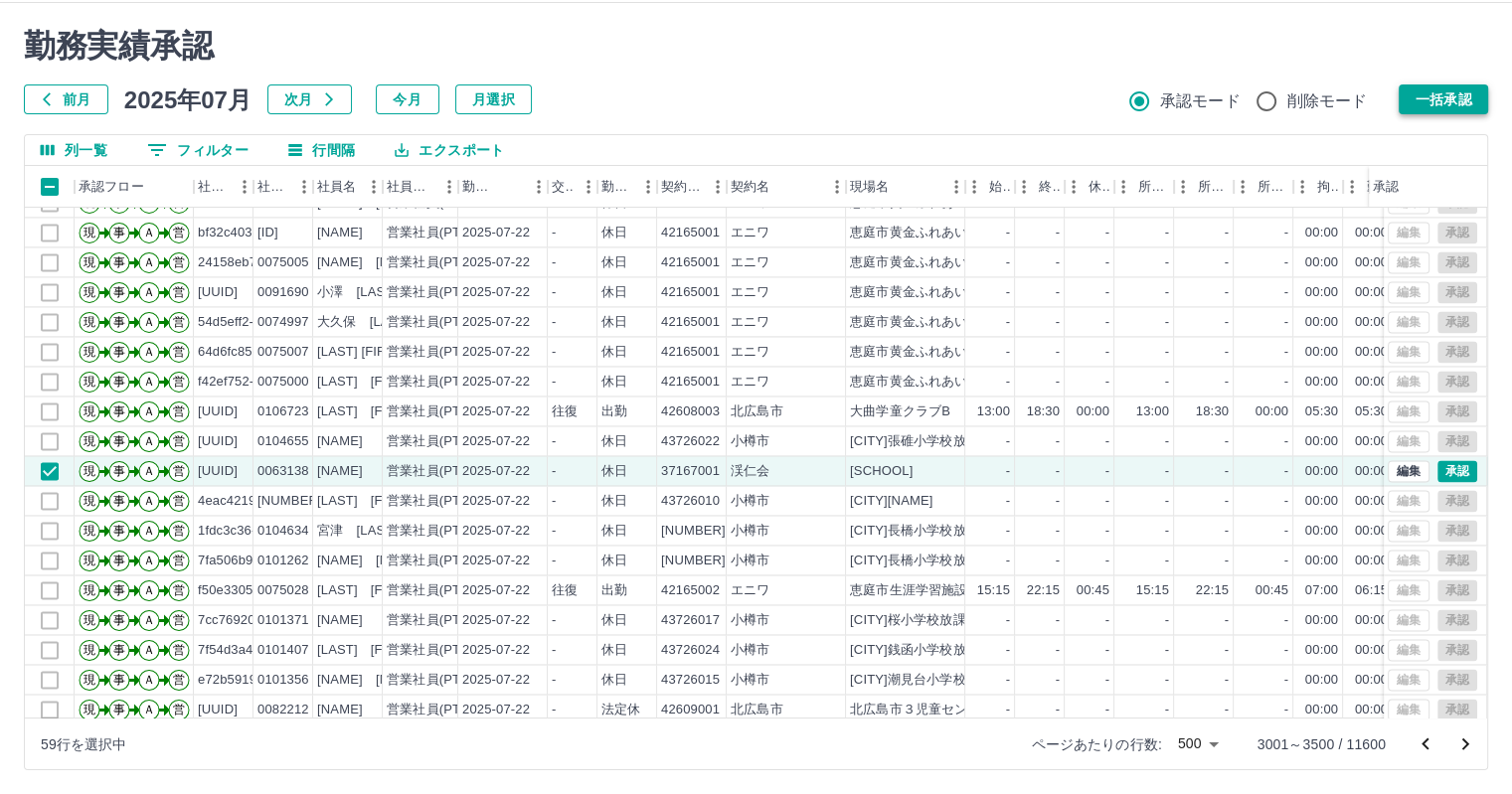 click on "一括承認" at bounding box center (1443, 99) 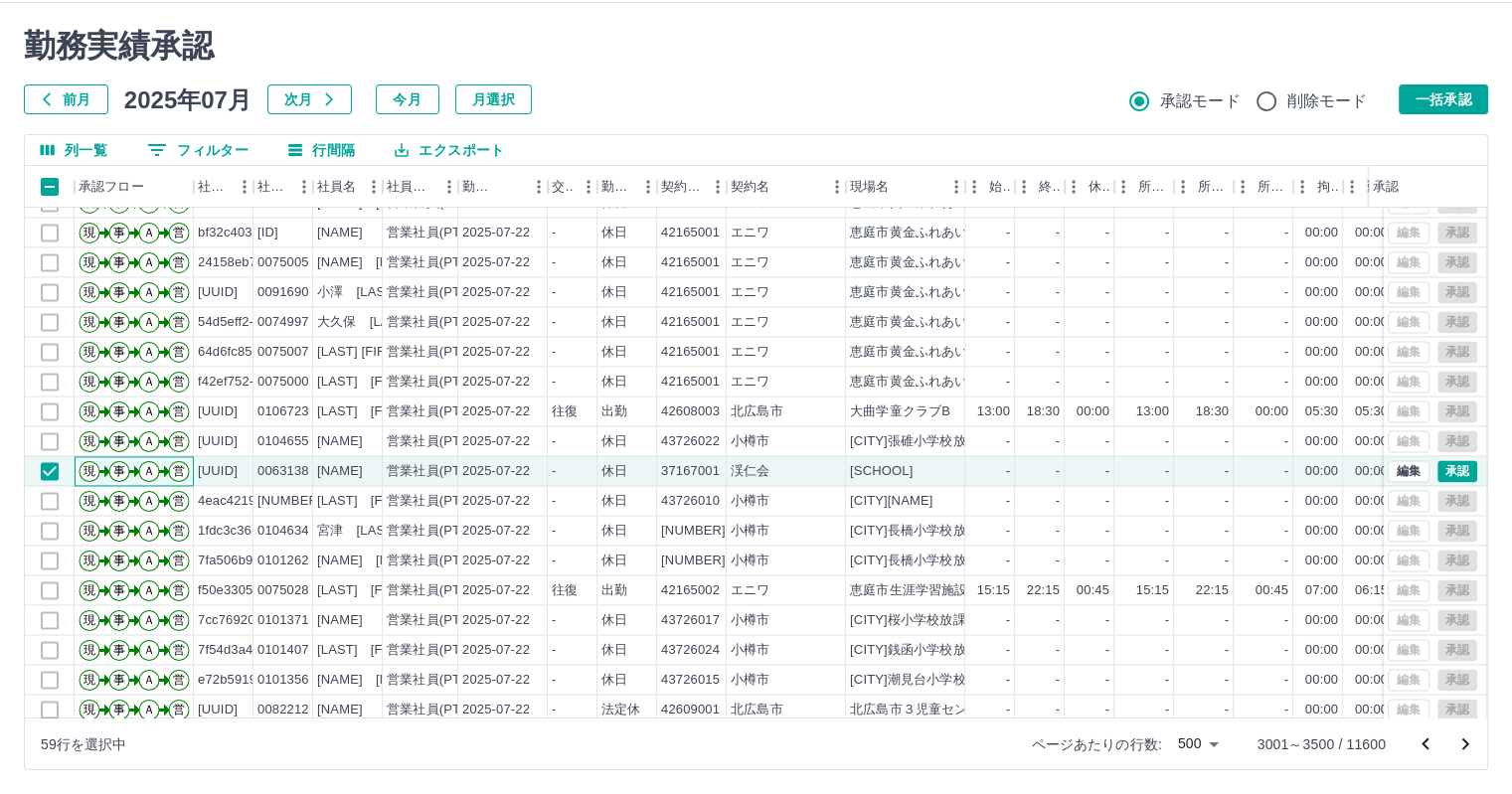 click on "営" 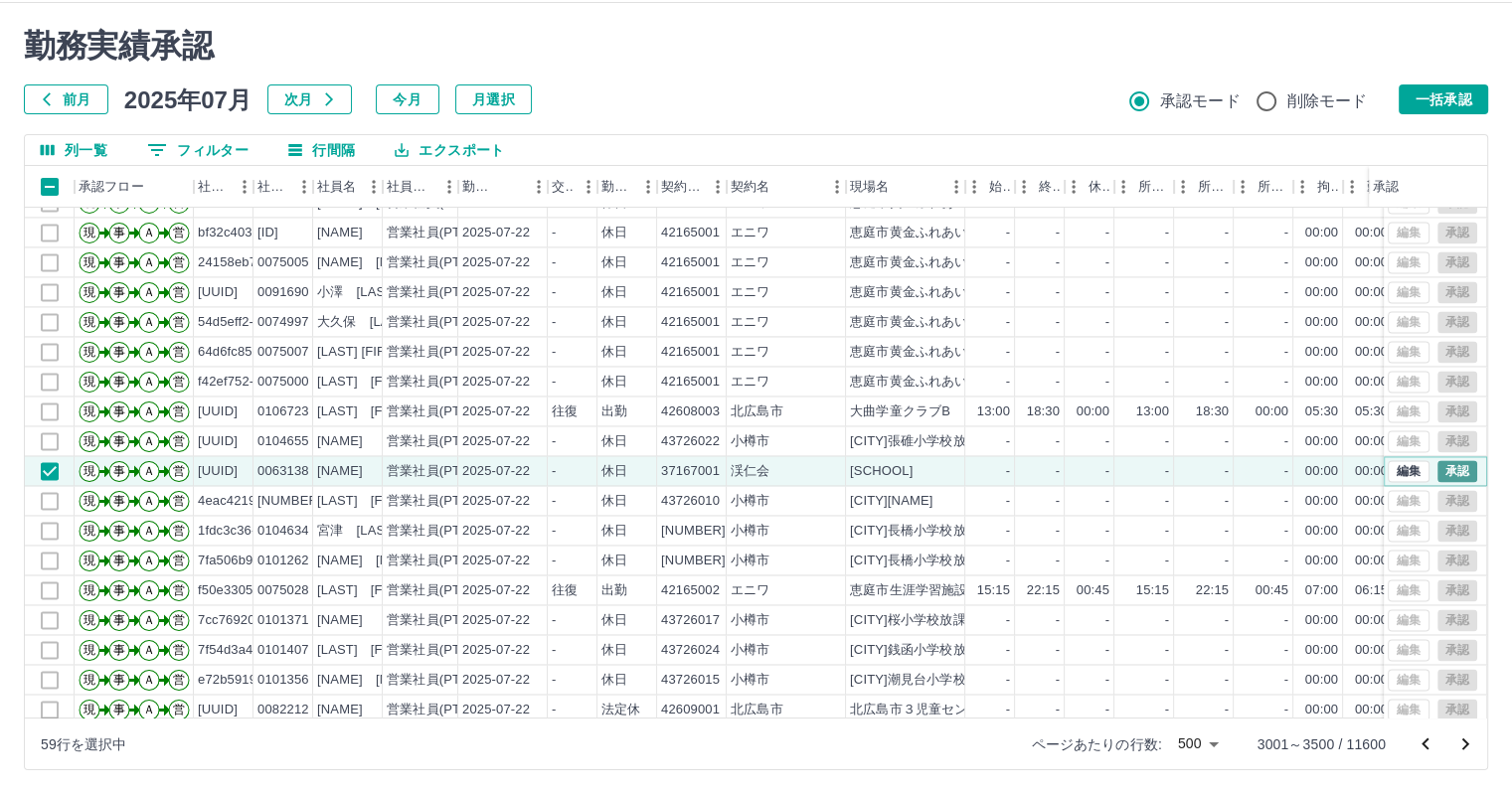 click on "承認" at bounding box center [1457, 471] 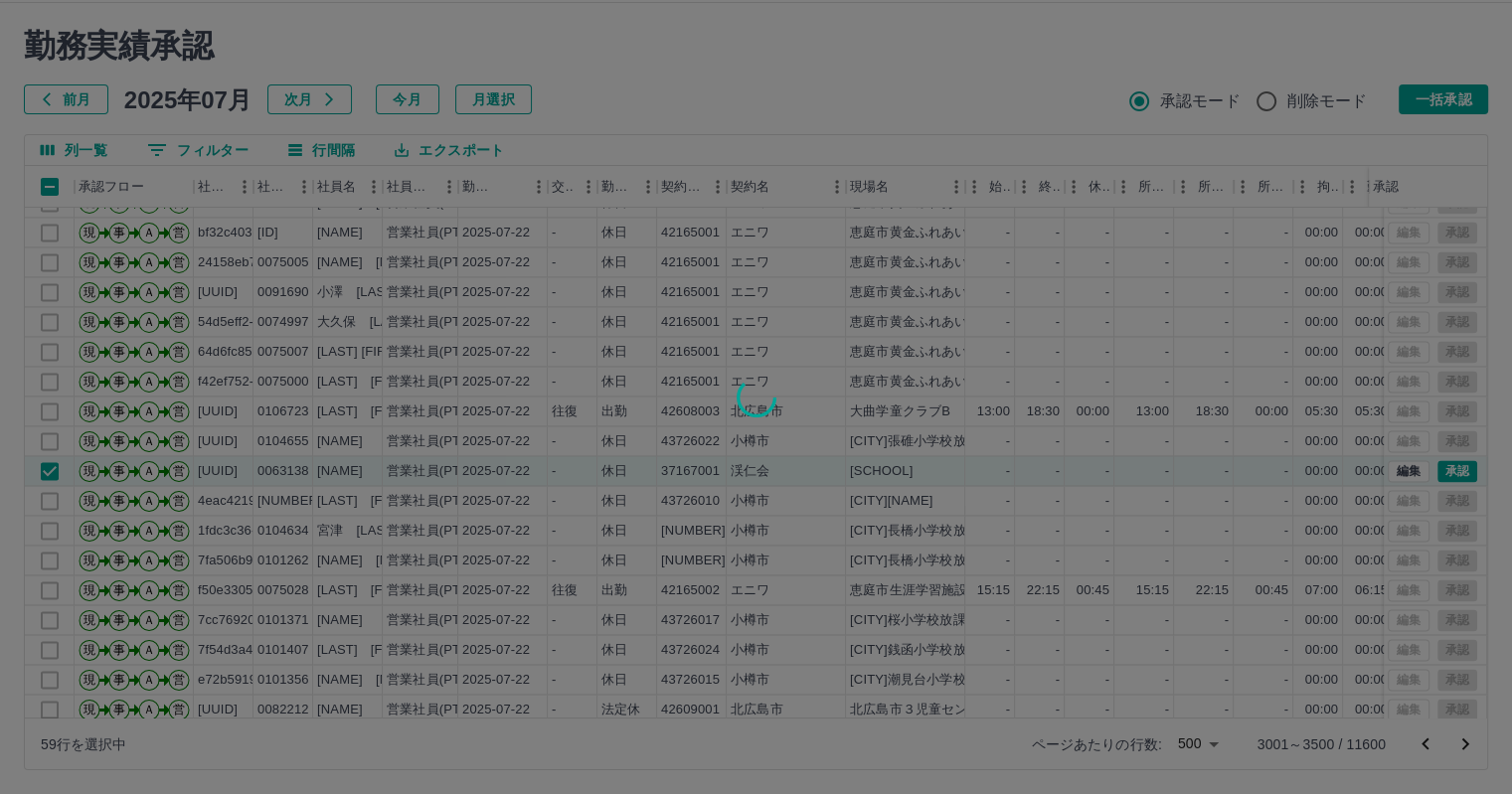 click at bounding box center (756, 397) 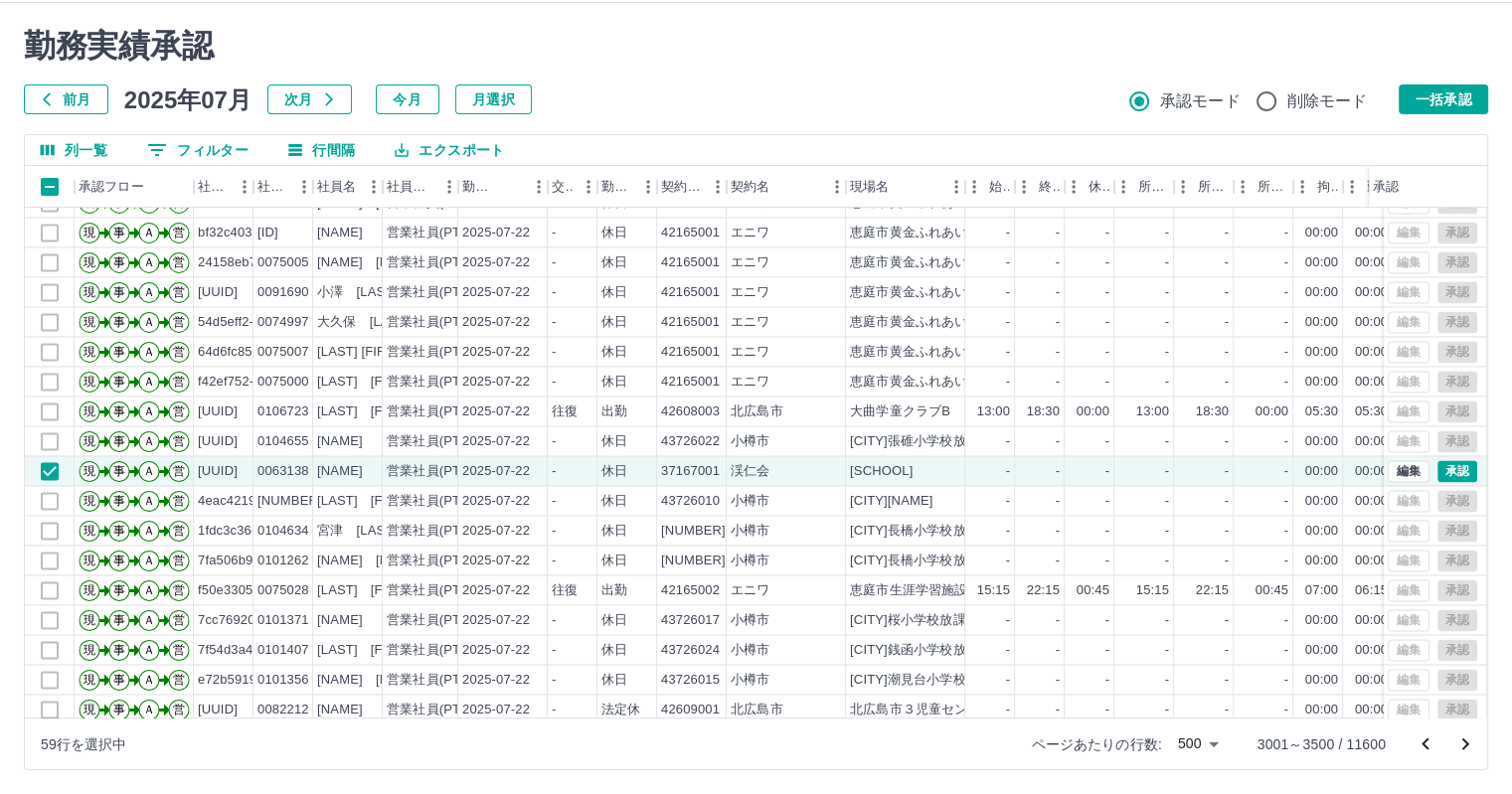 click on "前月 2025年07月 次月 今月 月選択 承認モード 削除モード 一括承認" at bounding box center (756, 99) 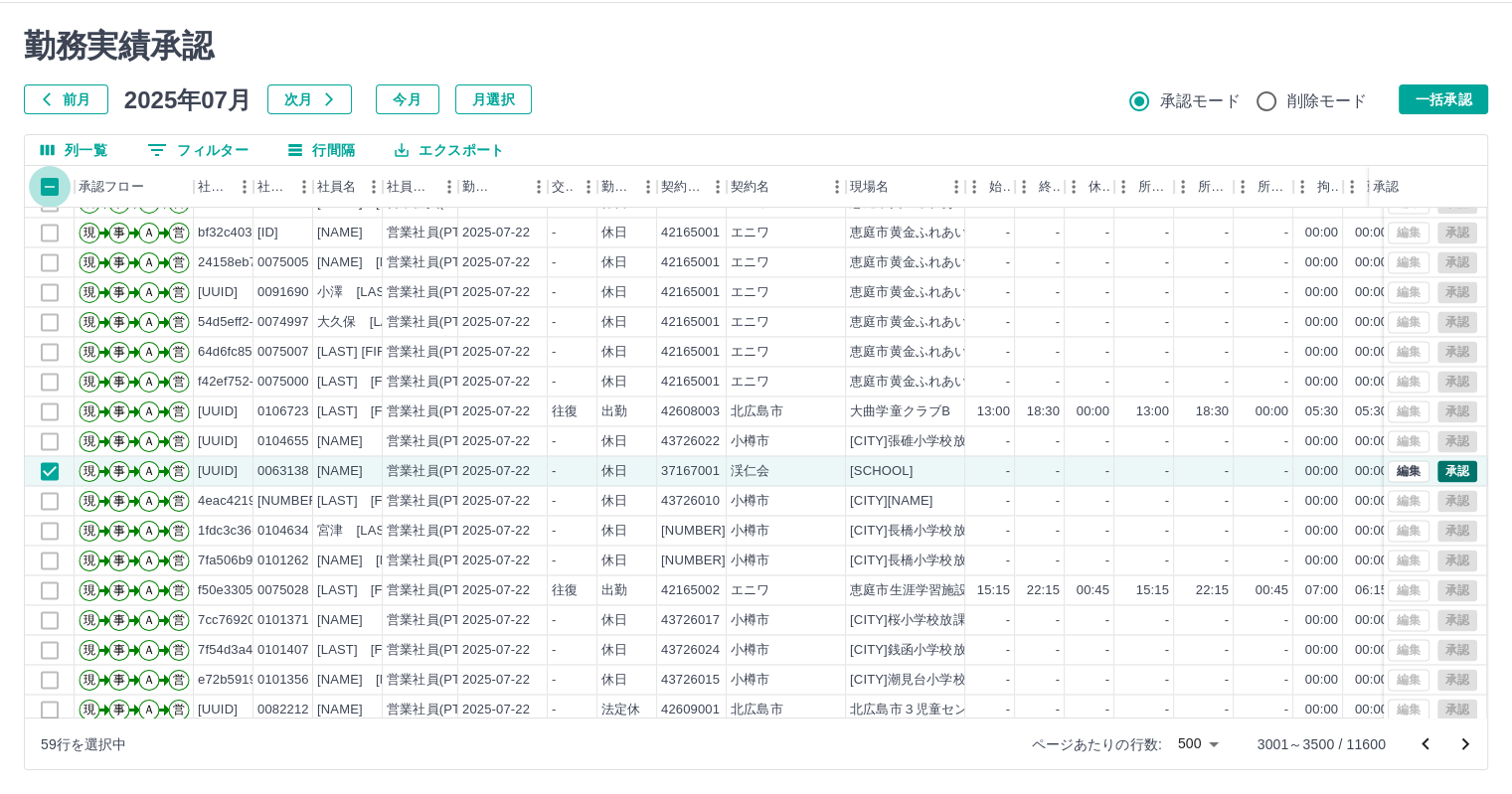 click on "punchWorkRecord:input: moveState state is already done
勤務実績承認 前月 2025年07月 次月 今月 月選択 承認モード 削除モード 一括承認" at bounding box center [756, 71] 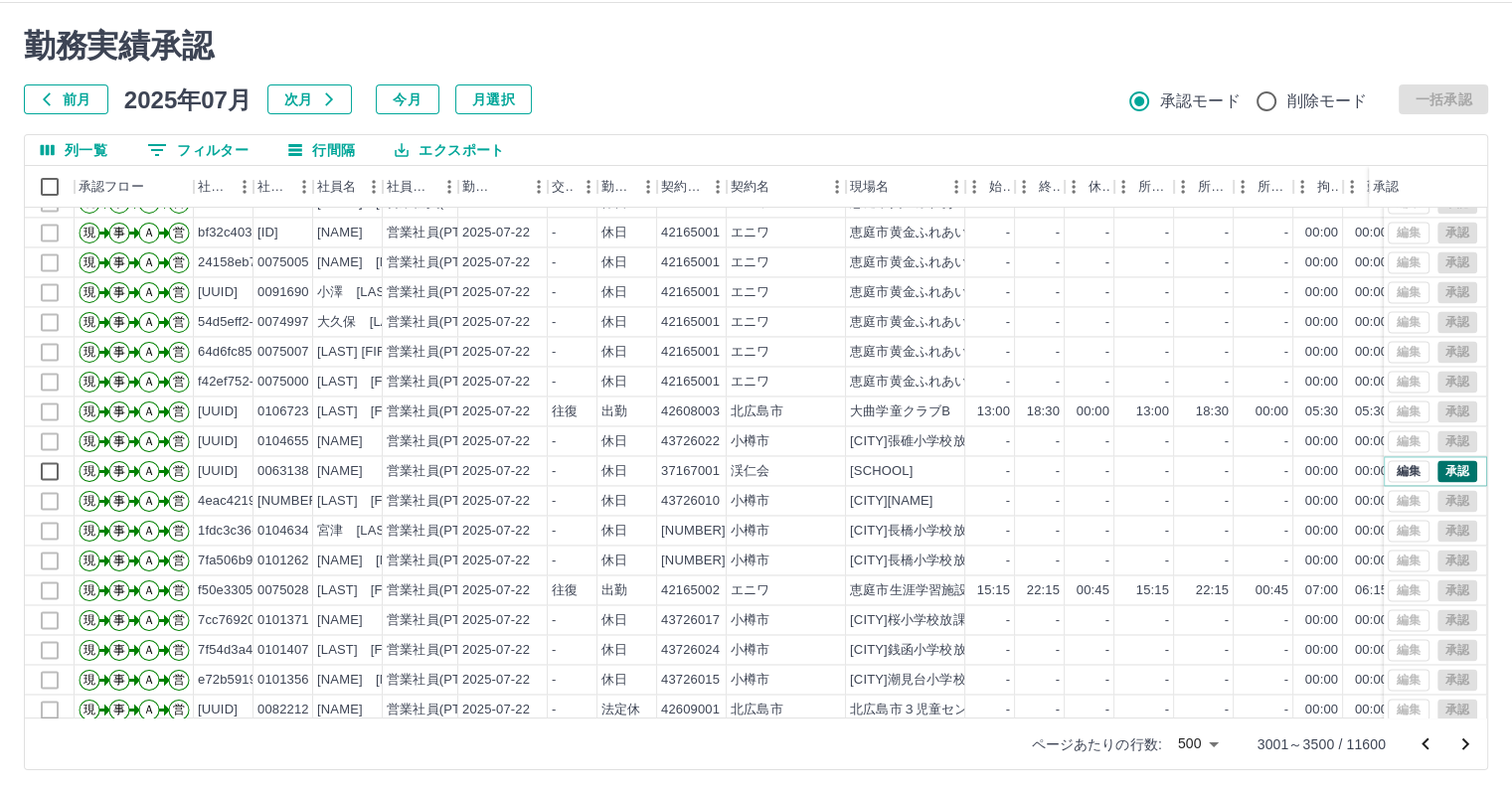 click on "承認" at bounding box center [1457, 471] 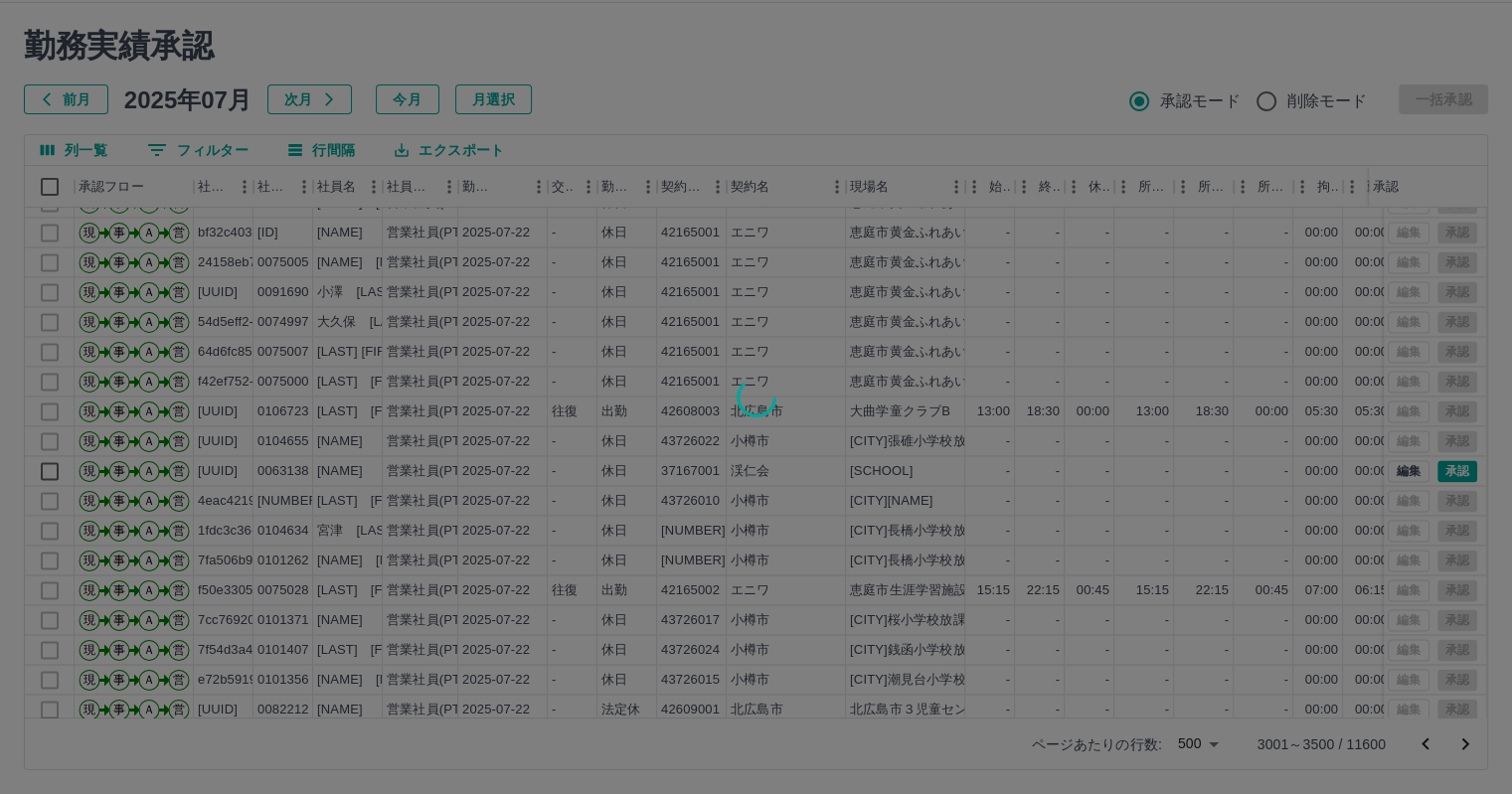 click at bounding box center (756, 397) 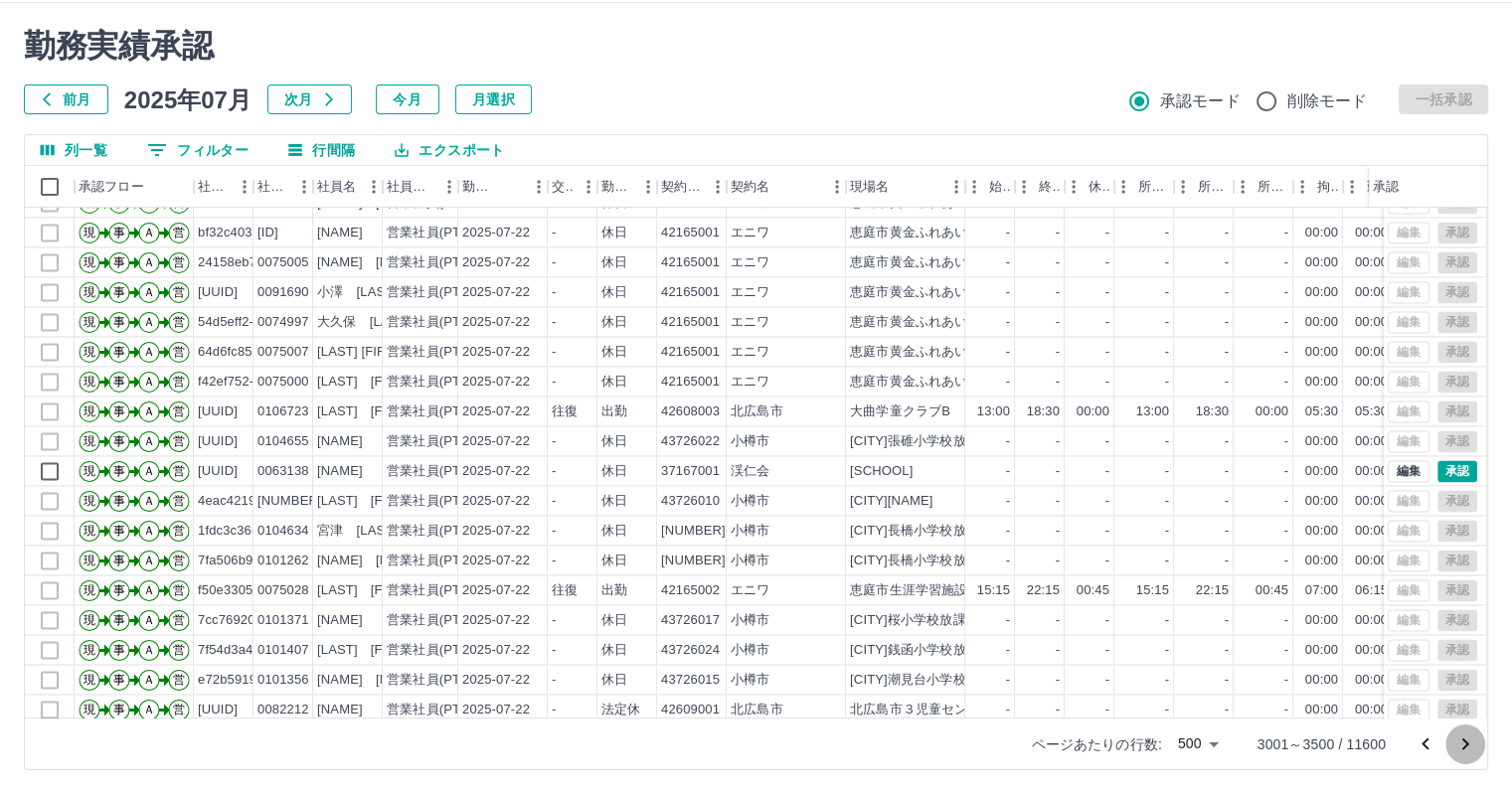 click 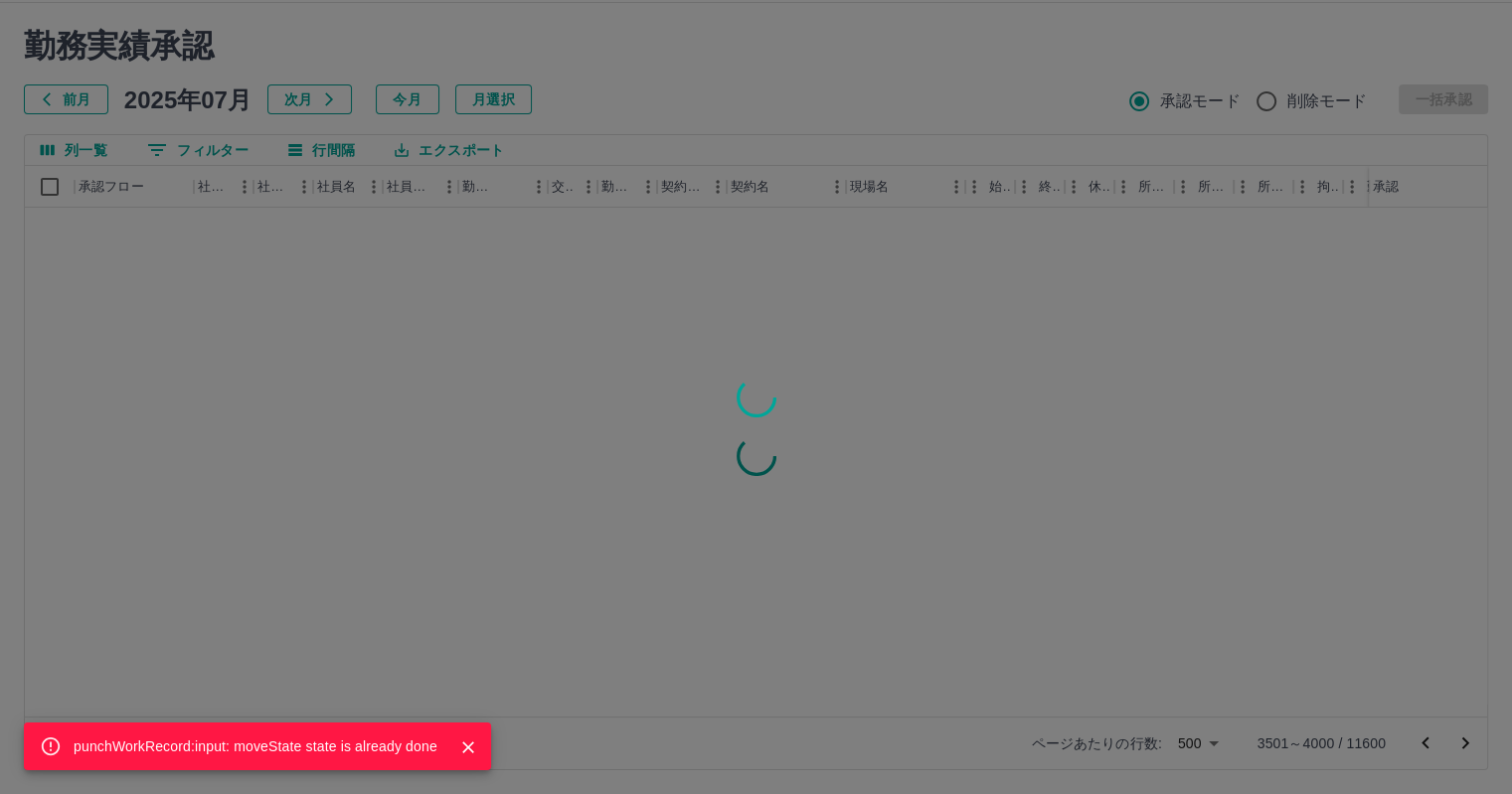scroll, scrollTop: 0, scrollLeft: 0, axis: both 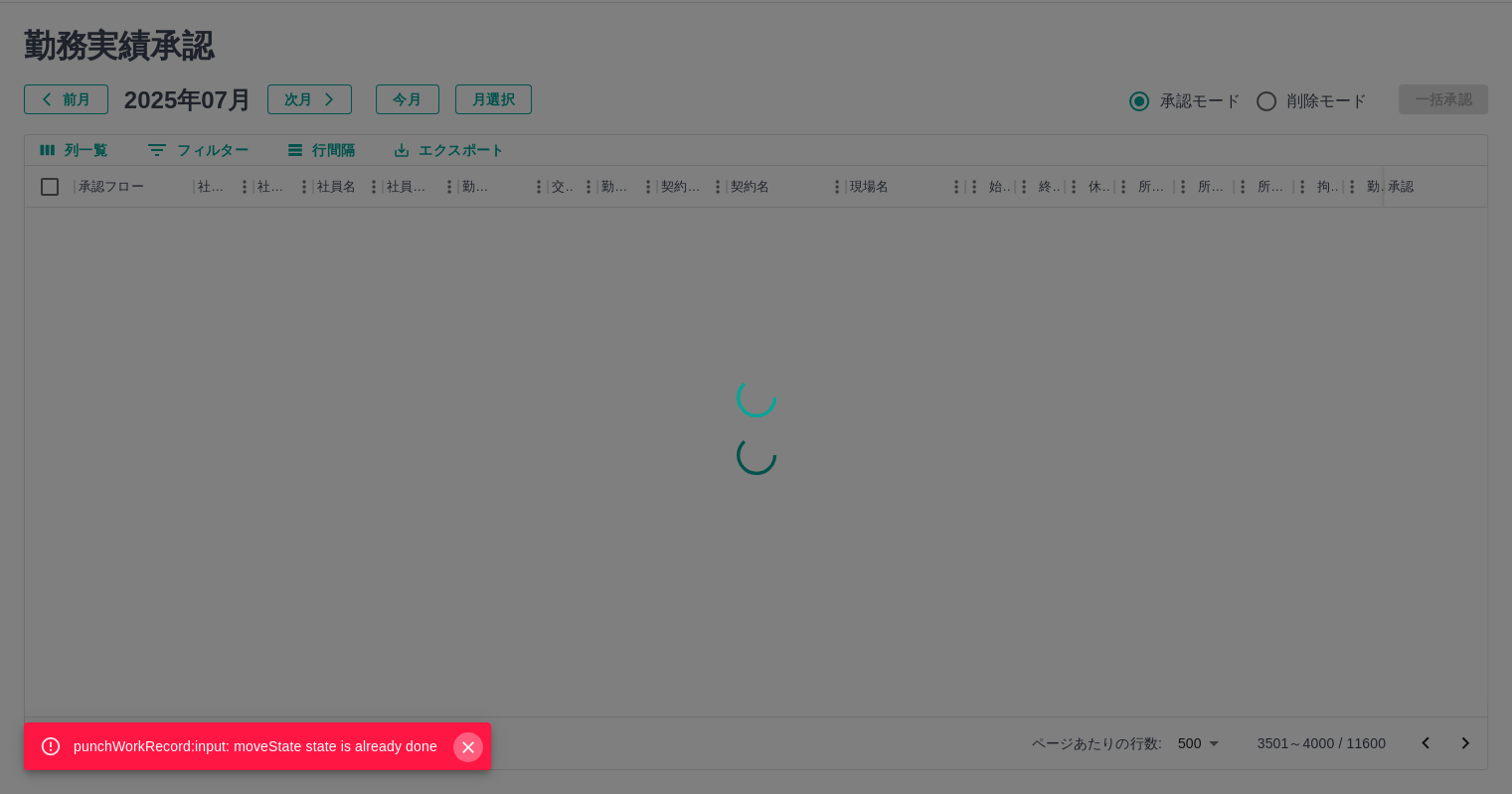 click 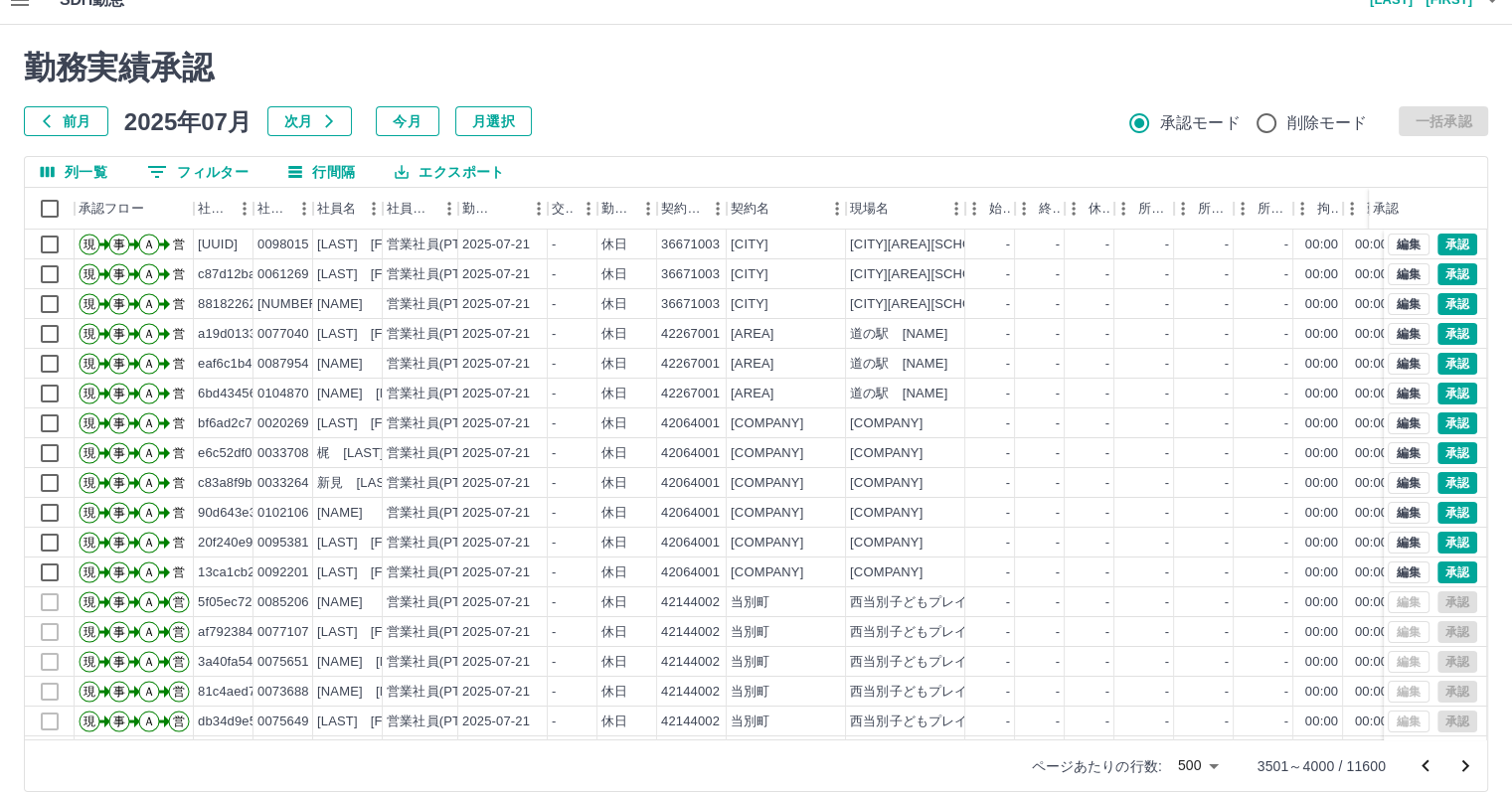scroll, scrollTop: 46, scrollLeft: 0, axis: vertical 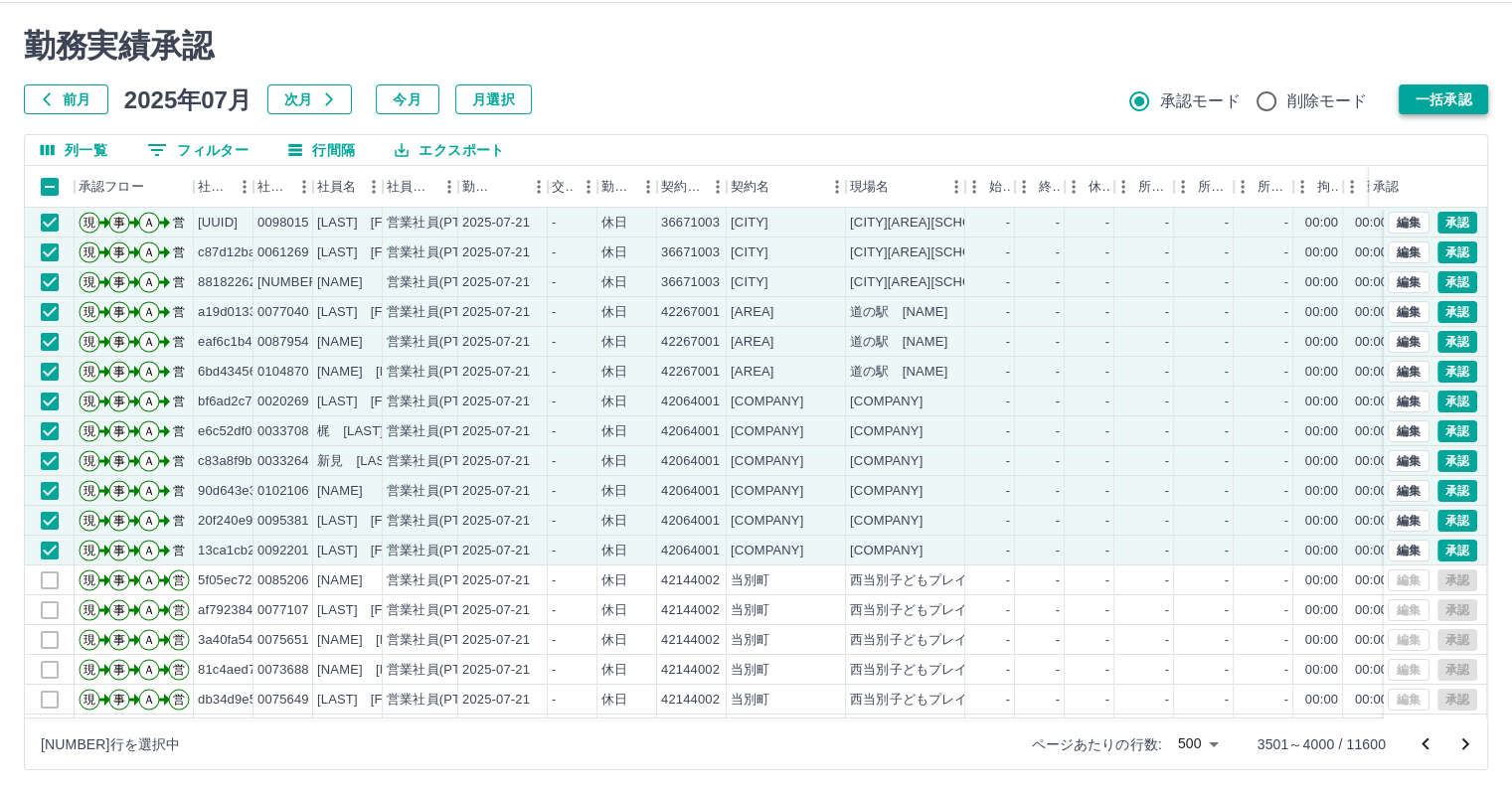 click on "一括承認" at bounding box center [1443, 99] 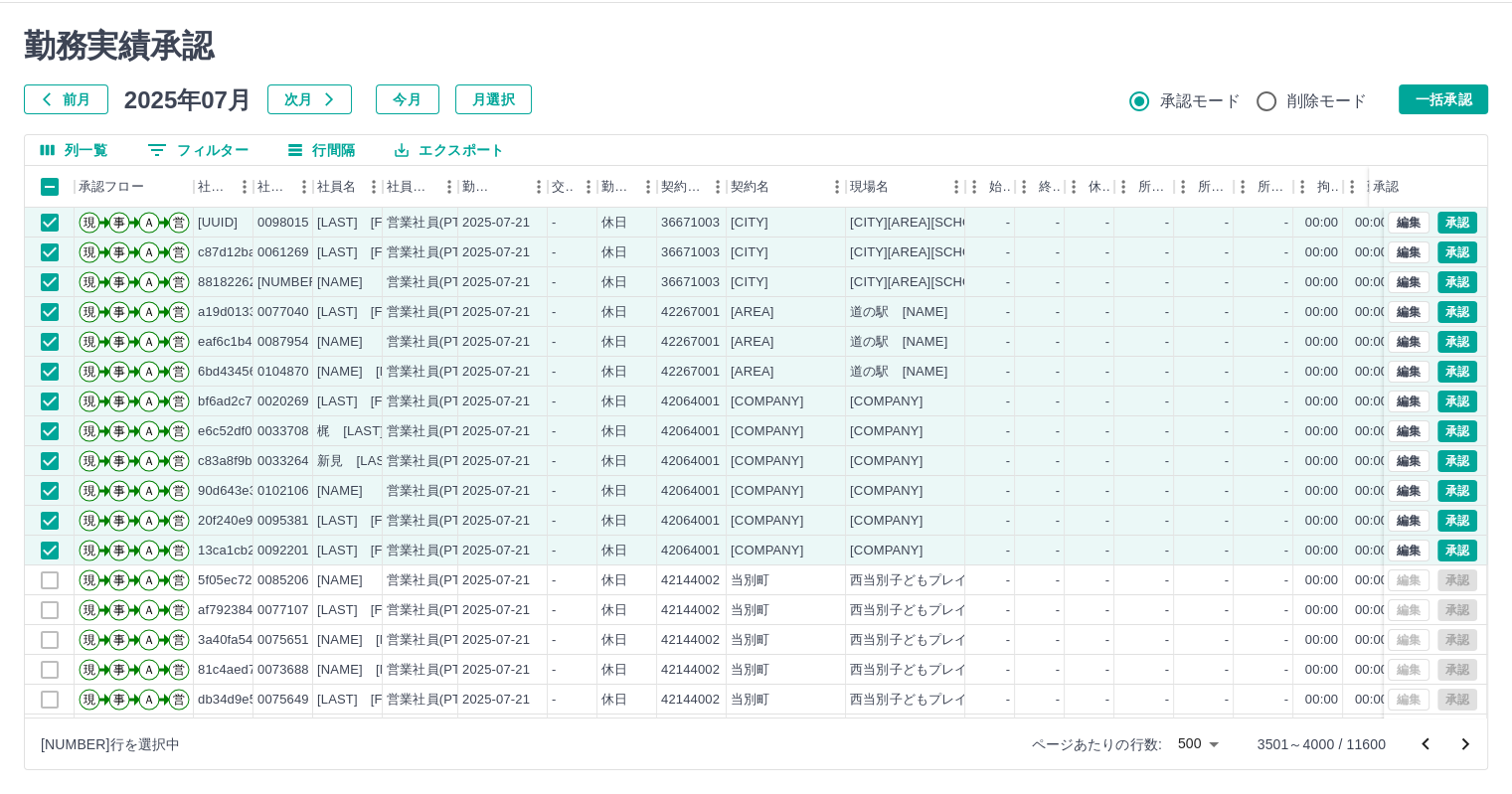 drag, startPoint x: 753, startPoint y: 23, endPoint x: 766, endPoint y: 20, distance: 13.3416641 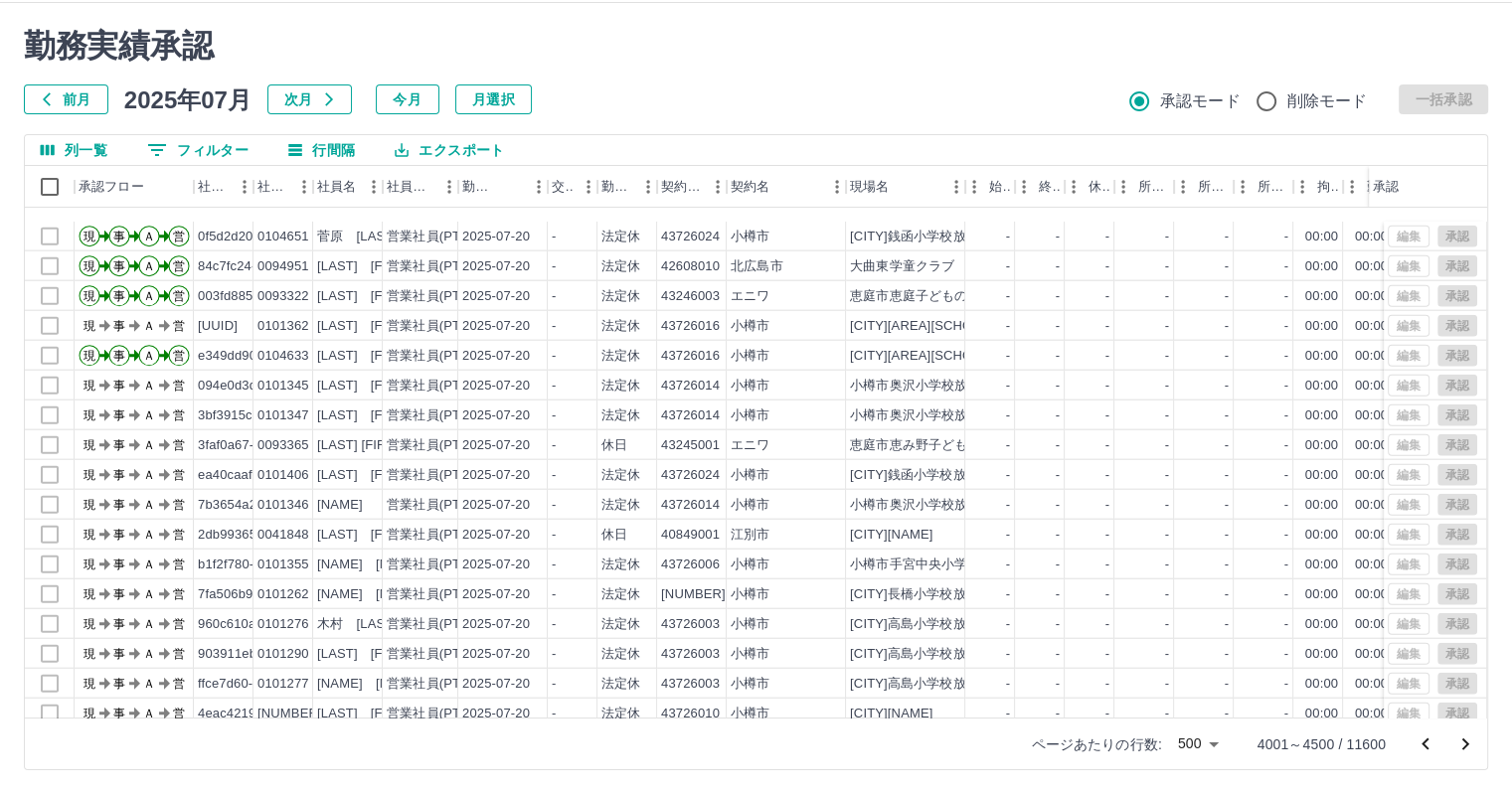 scroll, scrollTop: 4969, scrollLeft: 0, axis: vertical 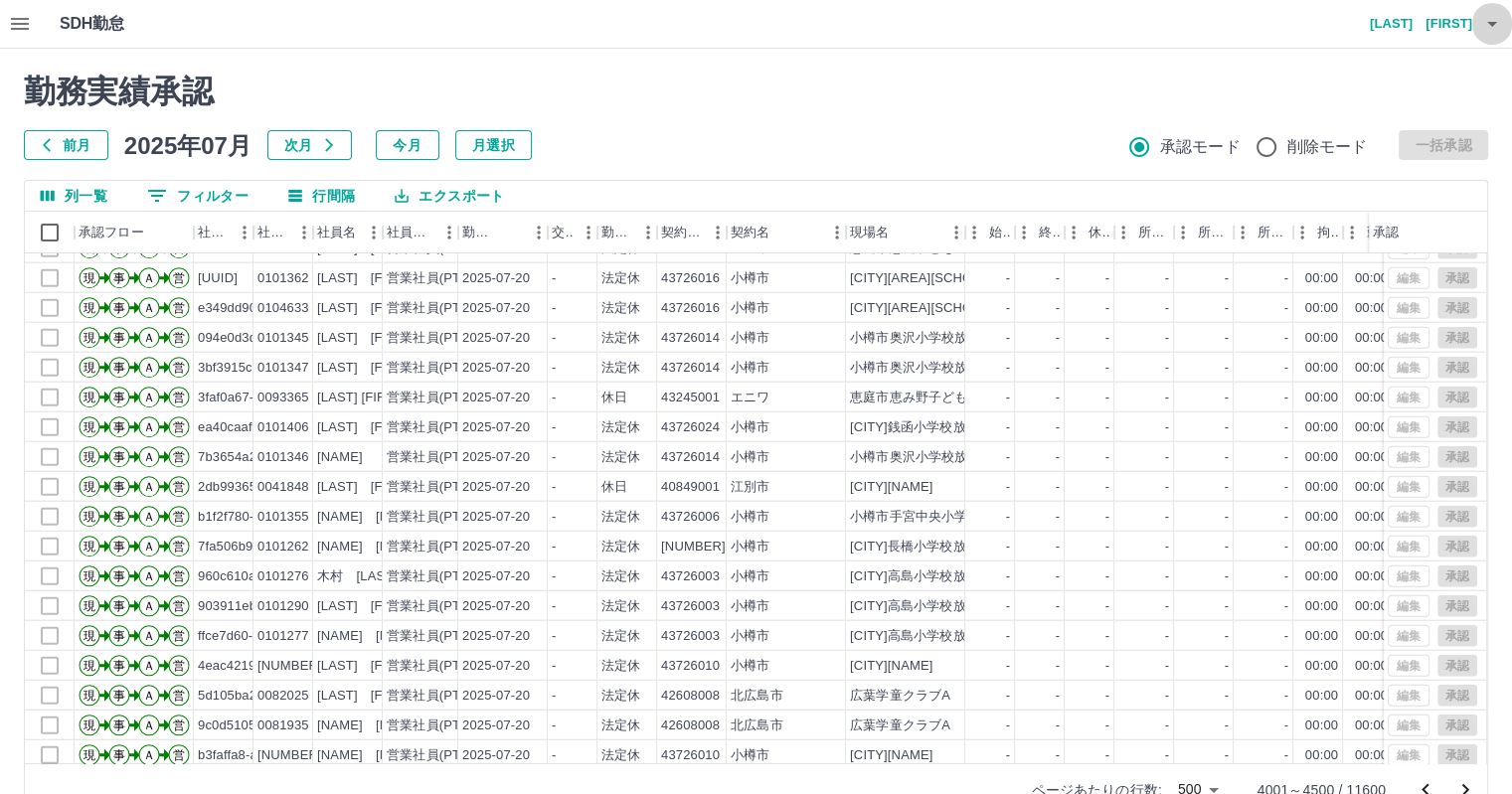 click 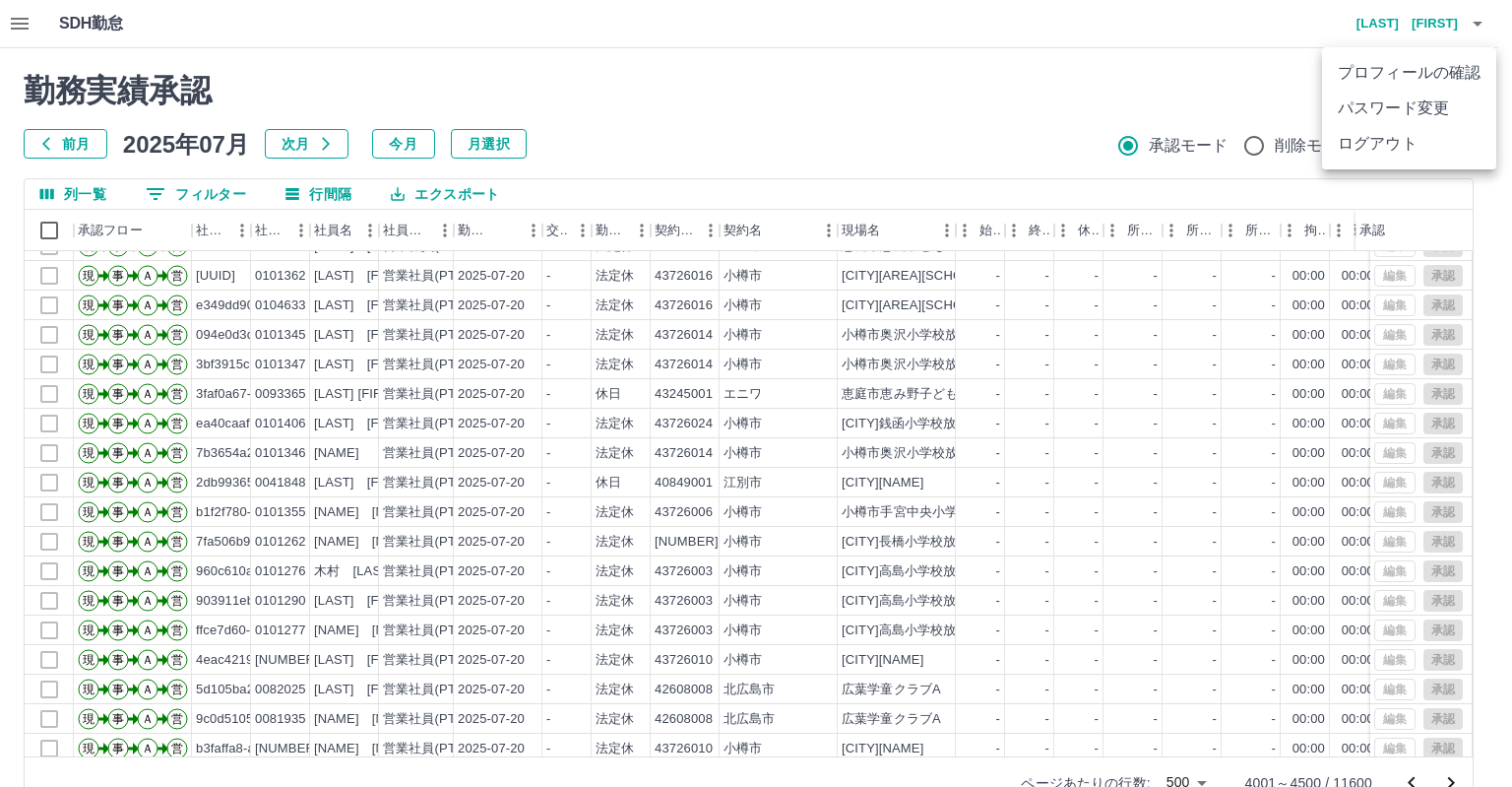 click on "ログアウト" at bounding box center [1409, 144] 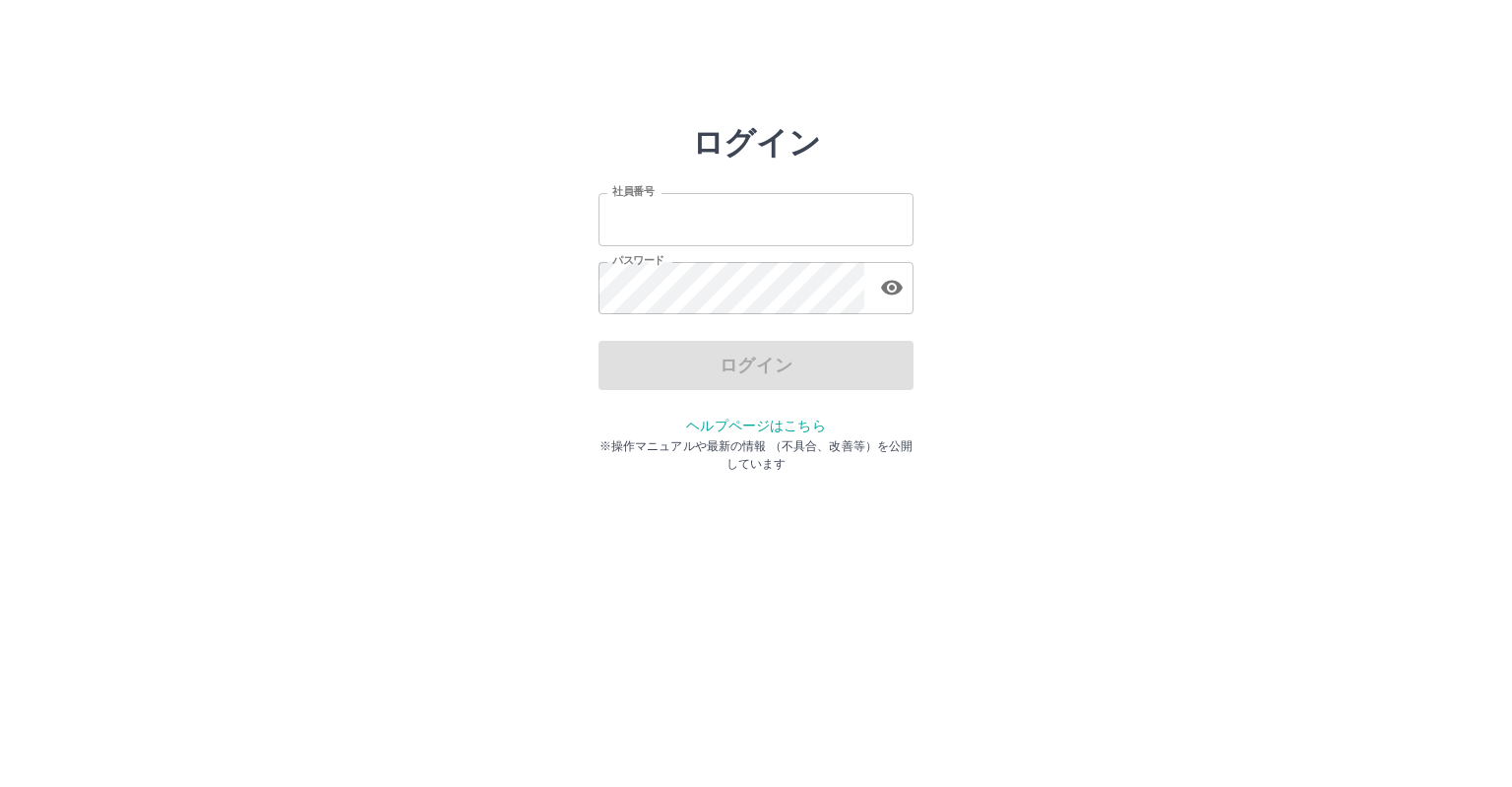 scroll, scrollTop: 0, scrollLeft: 0, axis: both 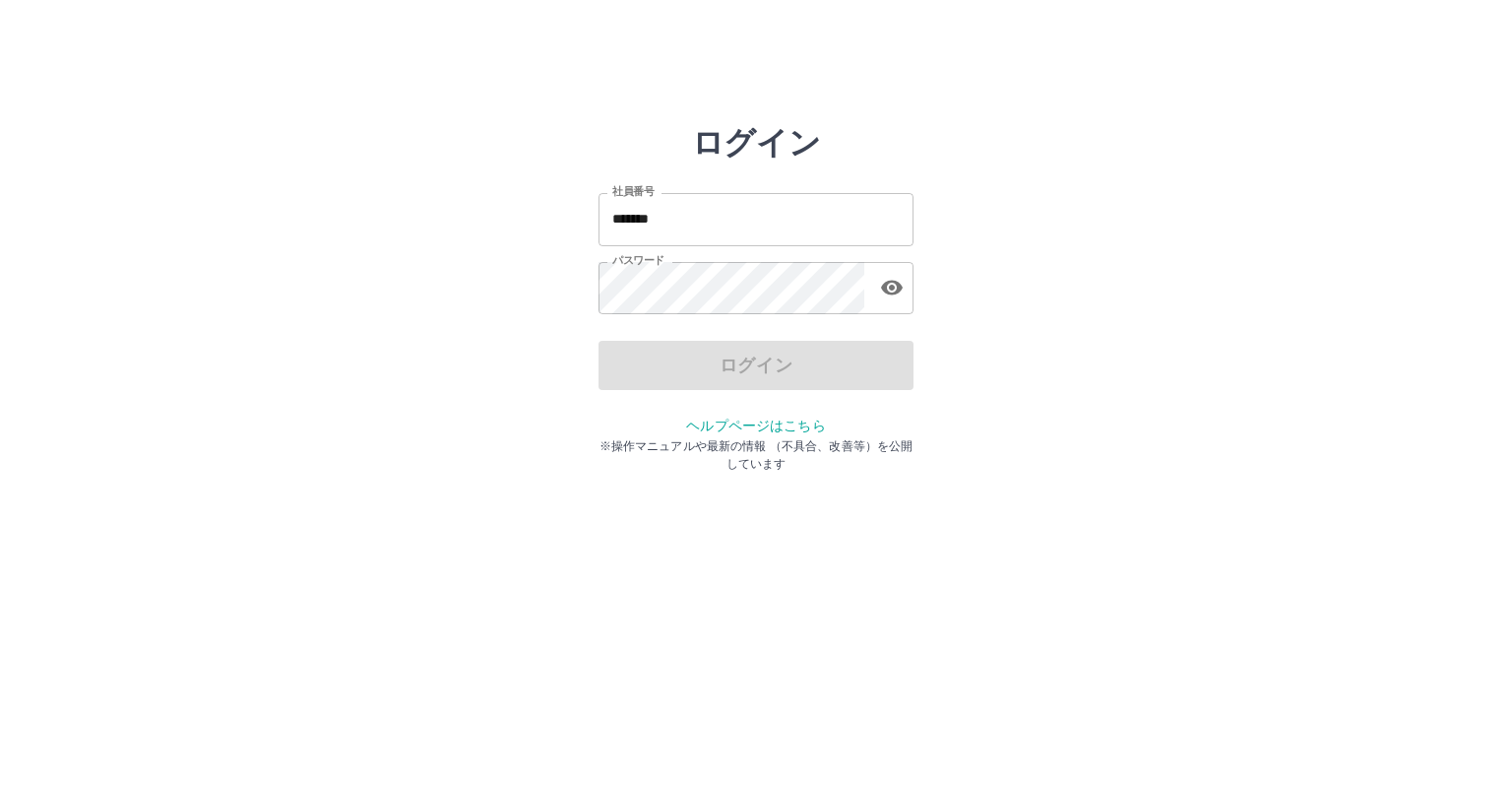 click on "ログイン" at bounding box center (756, 365) 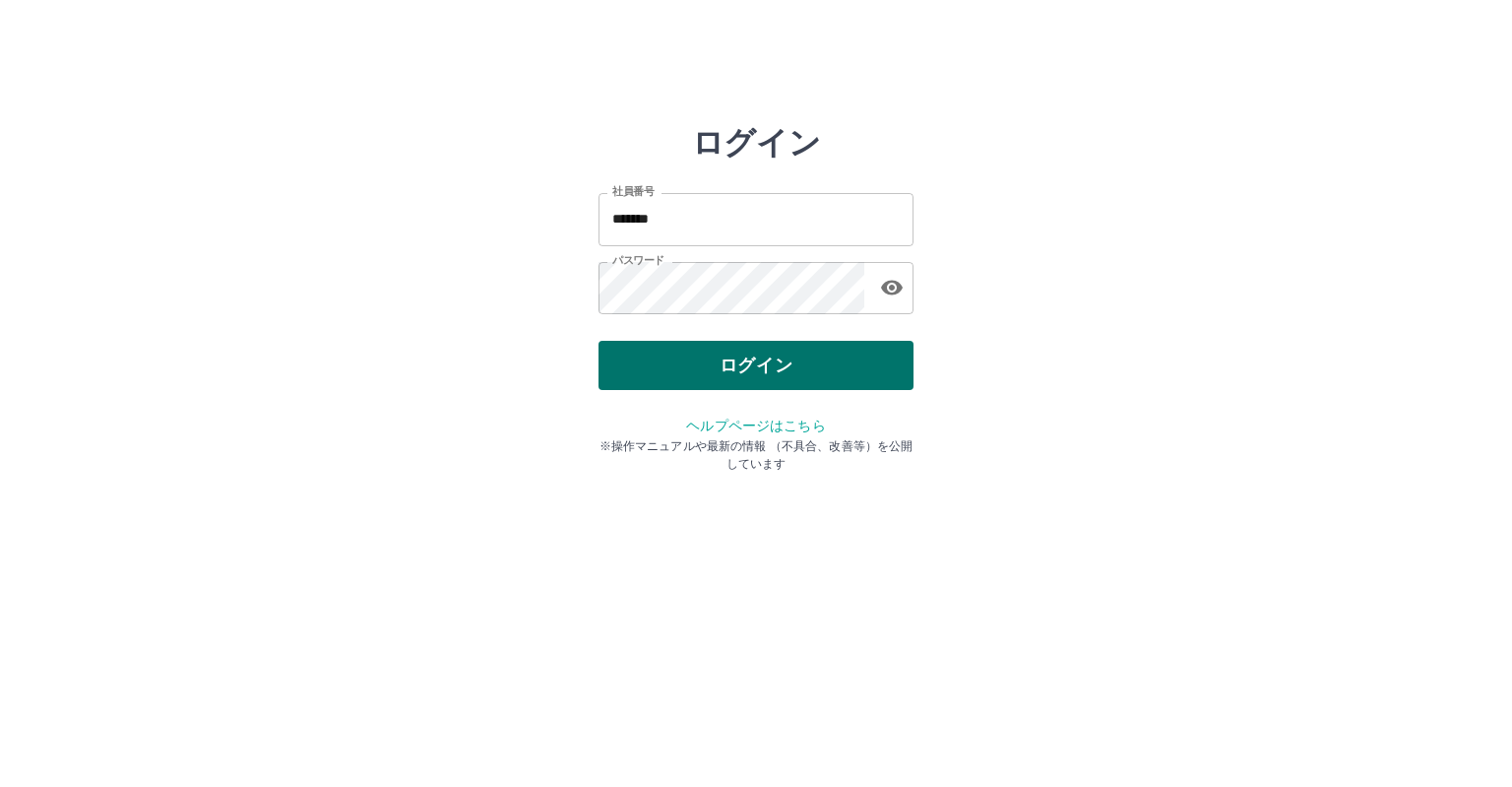 click on "ログイン" at bounding box center (756, 365) 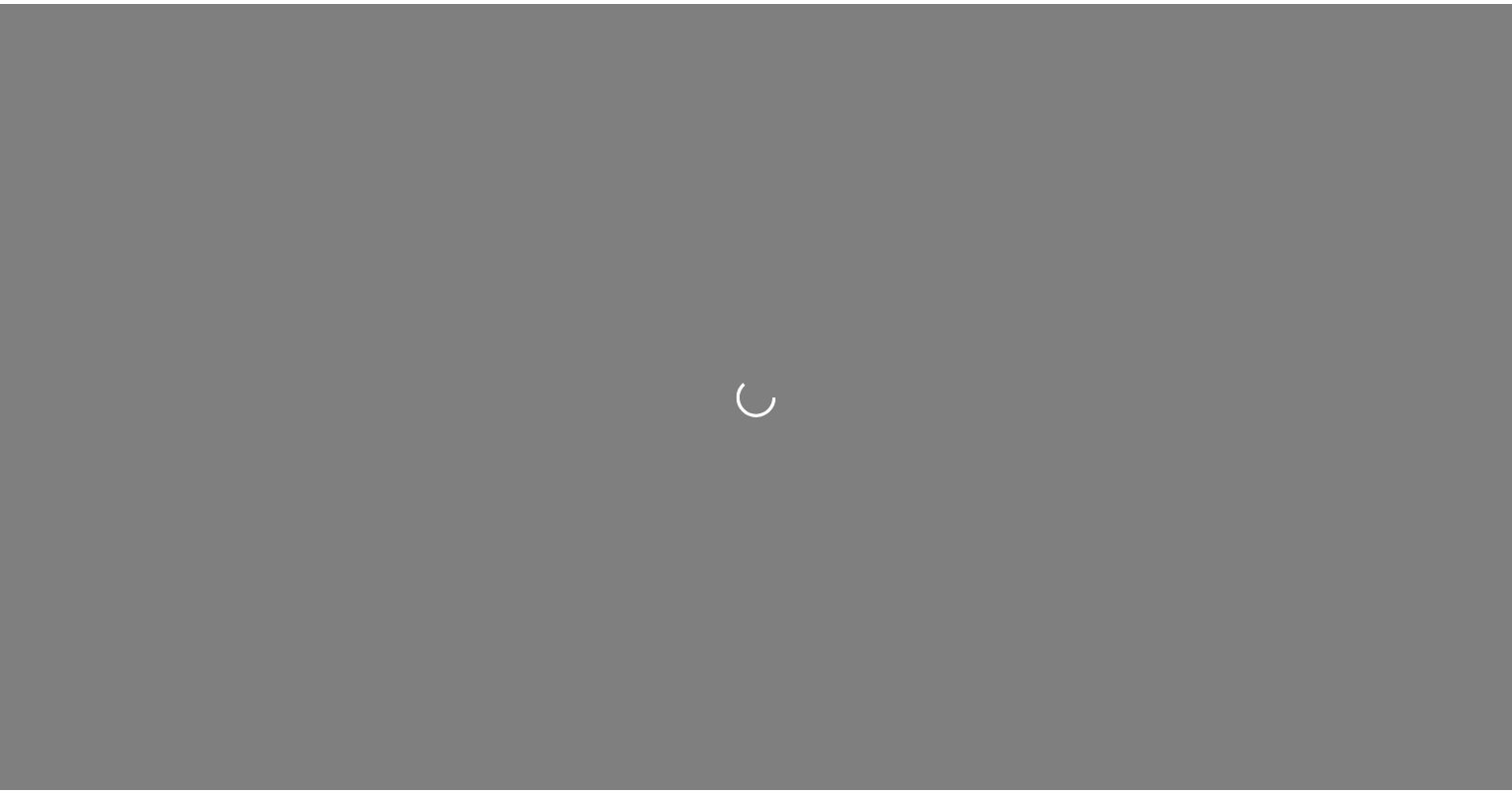 scroll, scrollTop: 0, scrollLeft: 0, axis: both 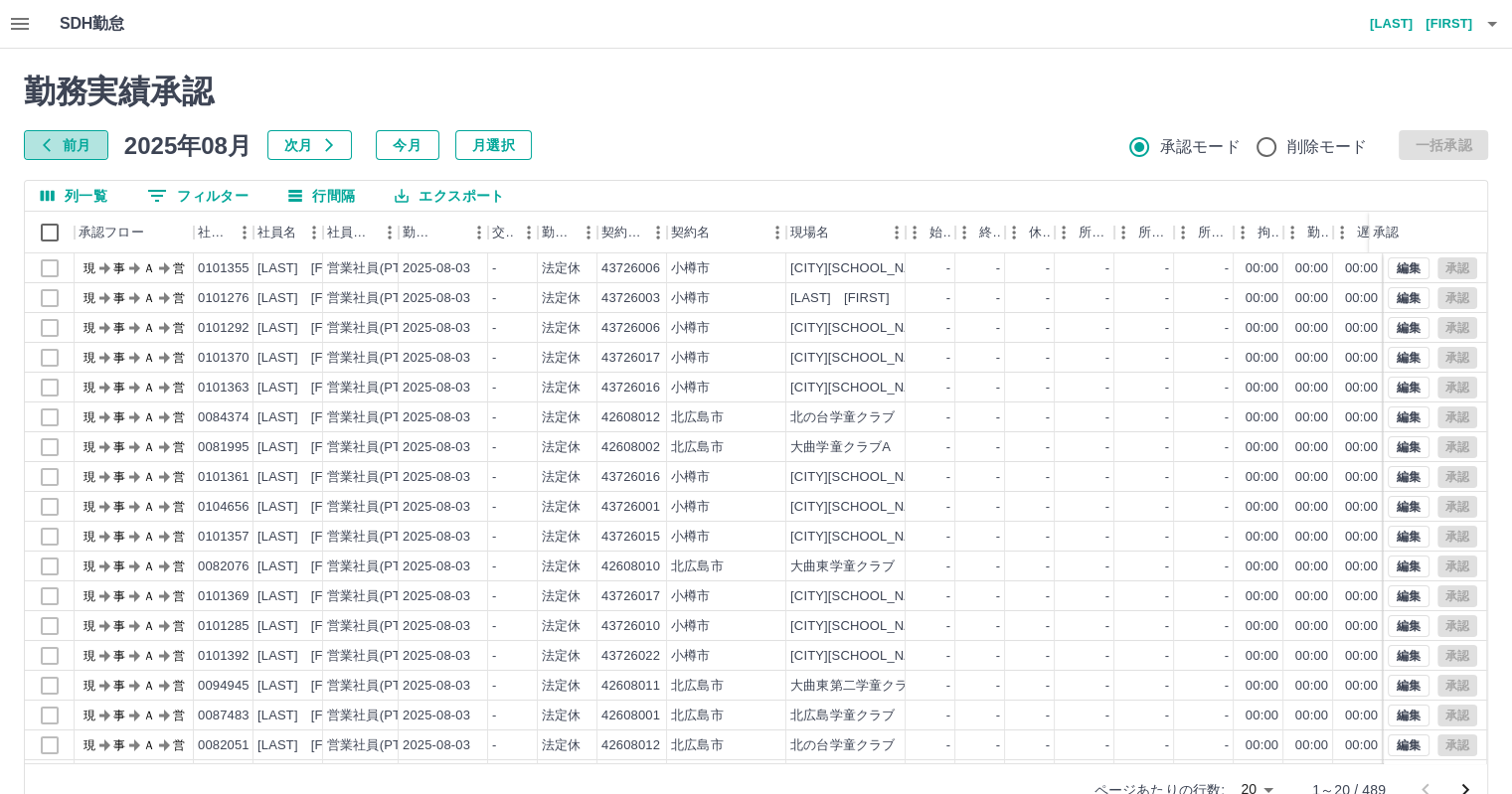 click on "前月" at bounding box center (66, 145) 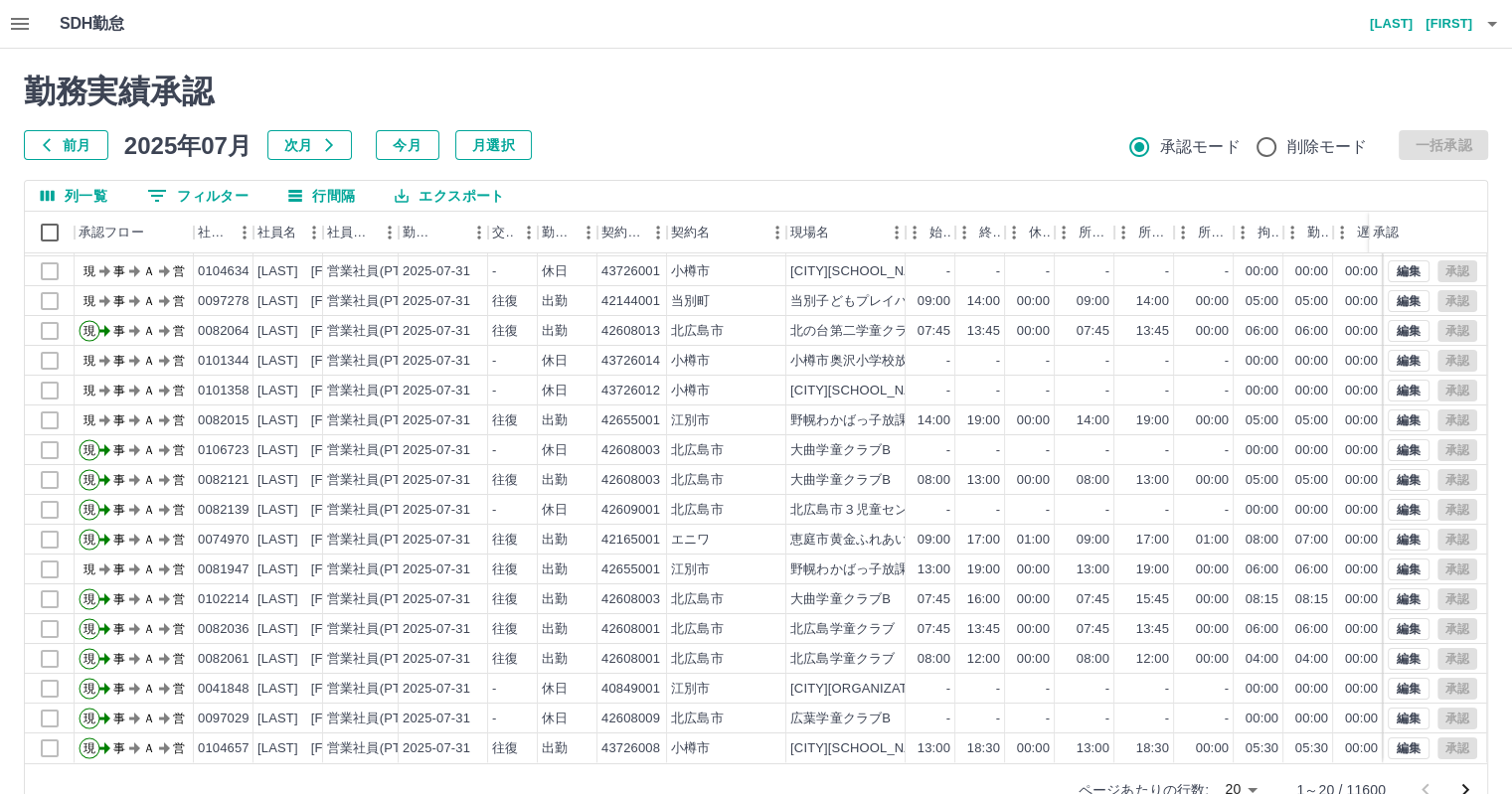 scroll, scrollTop: 100, scrollLeft: 0, axis: vertical 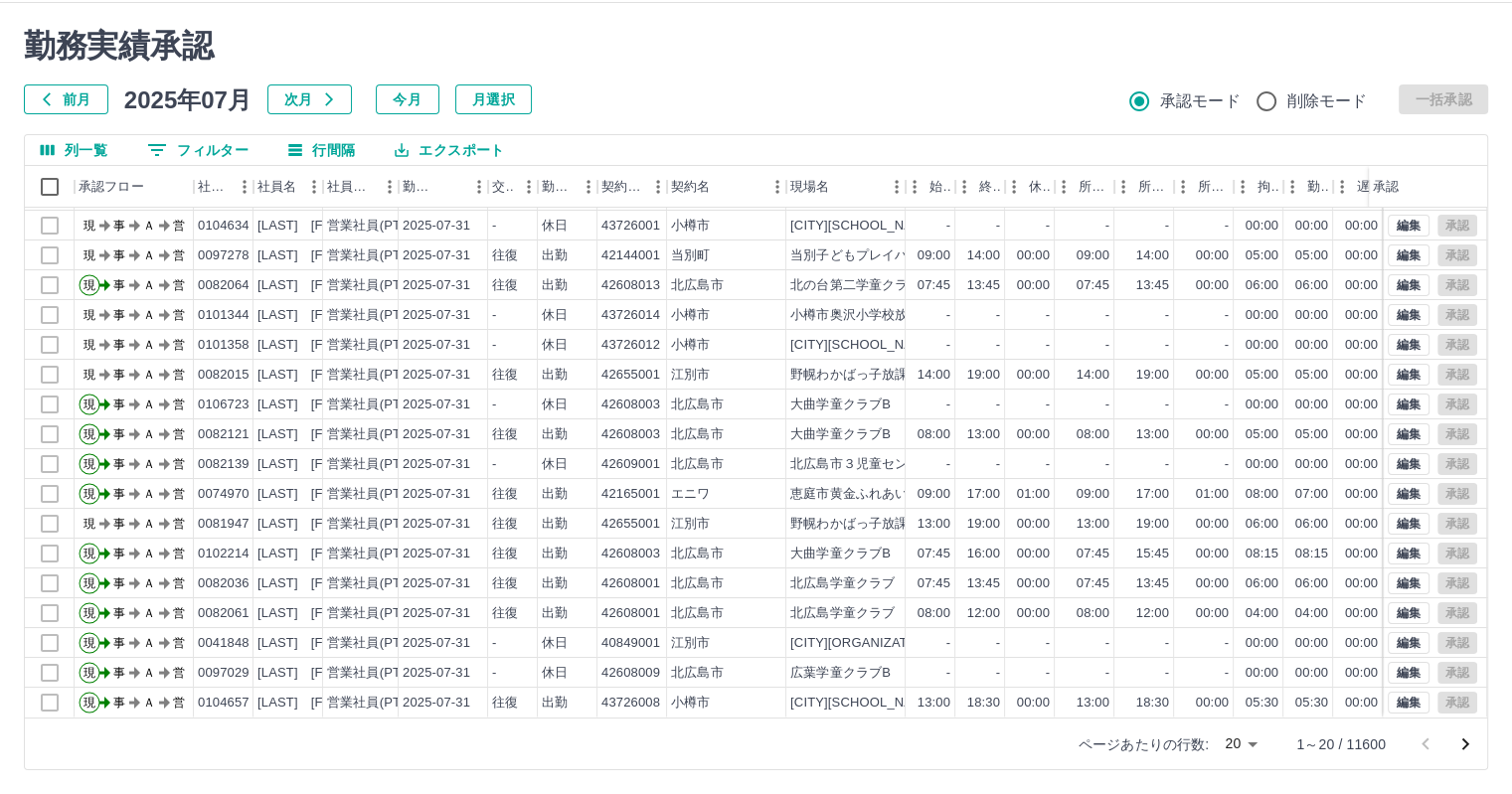click on "SDH勤怠 [LAST] [FIRST] 勤務実績承認 前月 2025年07月 次月 今月 月選択 承認モード 削除モード 一括承認 列一覧 0 フィルター 行間隔 エクスポート 承認フロー 社員番号 社員名 社員区分 勤務日 交通費 勤務区分 契約コード 契約名 現場名 始業 終業 休憩 所定開始 所定終業 所定休憩 拘束 勤務 遅刻等 コメント ステータス 承認 現 事 Ａ 営 0101357 [LAST] [FIRST] 営業社員(PT契約) 2025-07-31  -  休日 43726015 [CITY] [CITY][SCHOOL_NAME] - - - - - - 00:00 00:00 00:00 現場責任者承認待 現 事 Ａ 営 0085049 [LAST] [FIRST] 営業社員(PT契約) 2025-07-31 往復 出勤 42608009 [CITY] [CHILDREN_CLUB_NAME] 13:00 18:30 00:00 13:00 18:30 00:00 05:30 05:30 00:00 現場責任者承認待 現 事 Ａ 営 0104634 [LAST] [FIRST] 営業社員(PT契約) 2025-07-31  -  休日 43726001 [CITY] [CITY][SCHOOL_NAME] - - - - -" at bounding box center [756, 374] 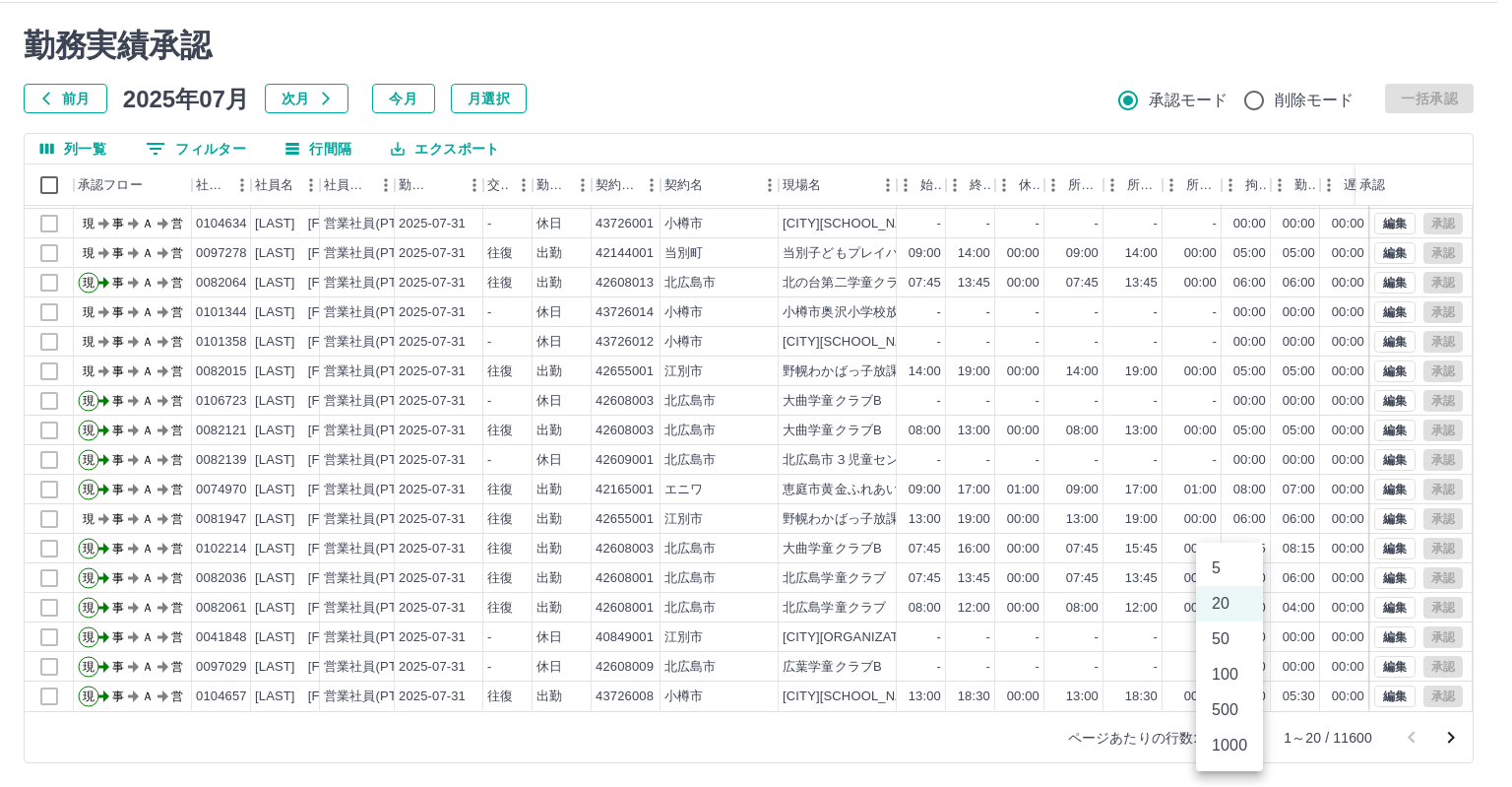click on "500" at bounding box center (1229, 710) 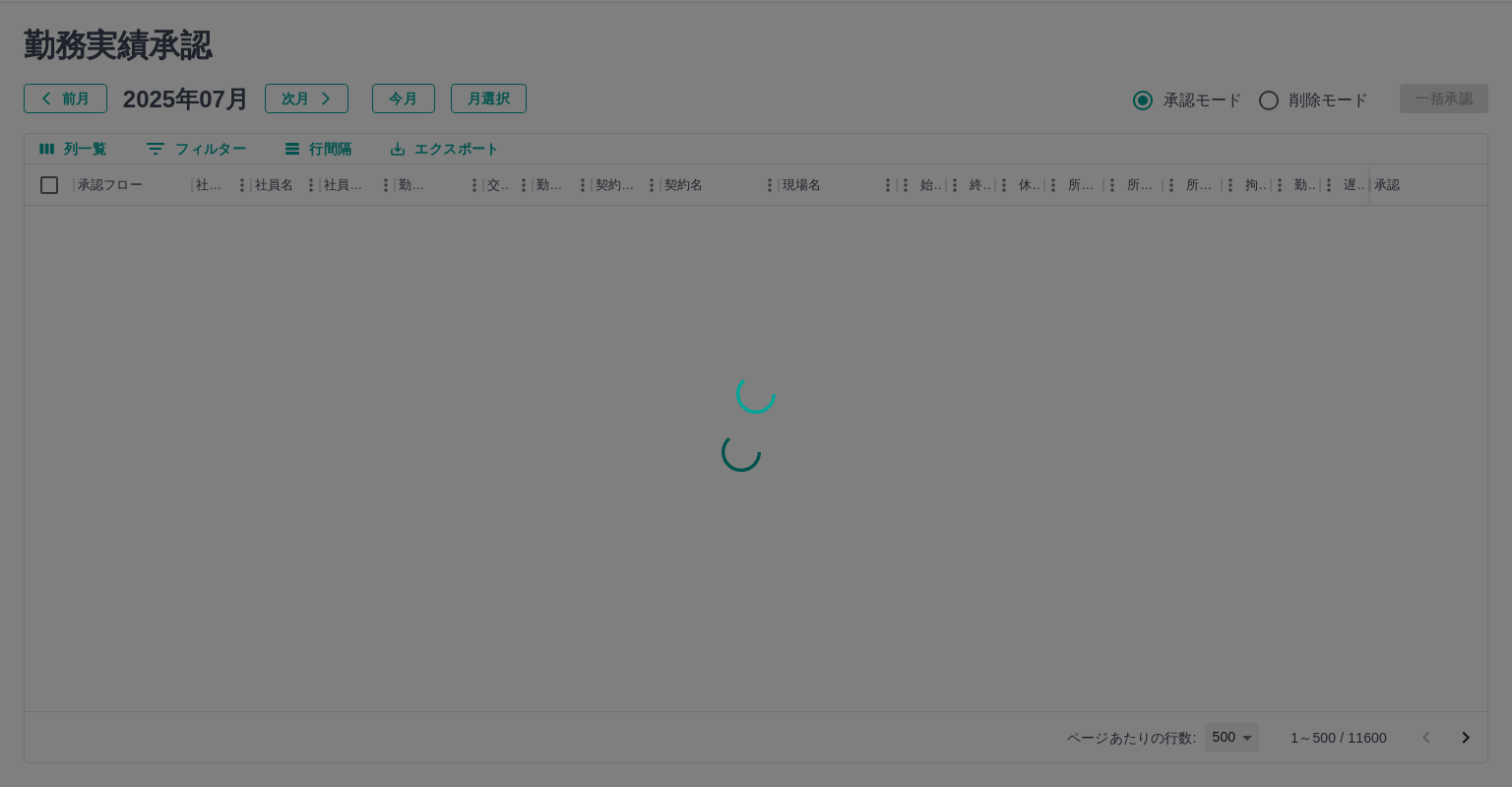type on "***" 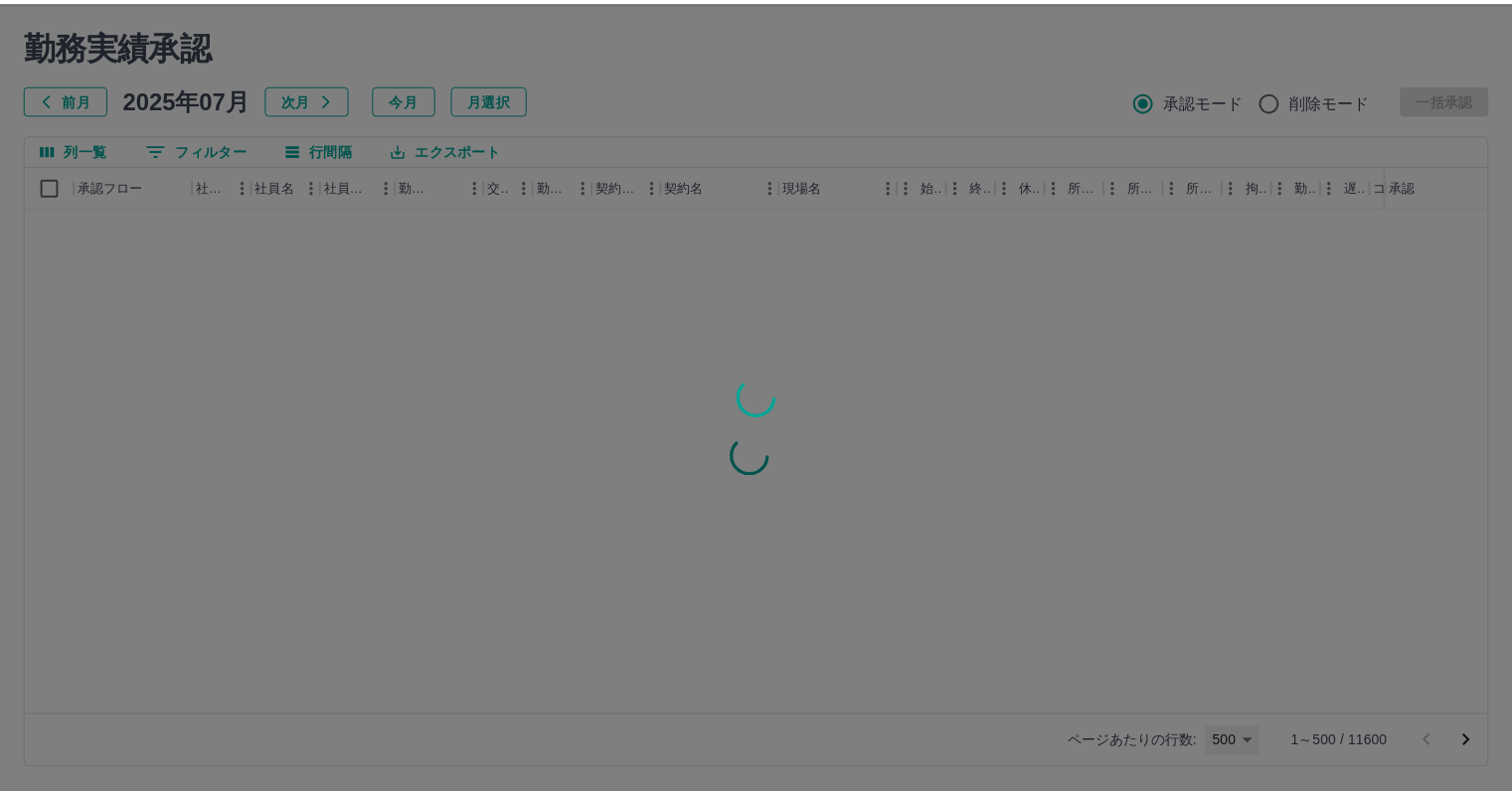 scroll, scrollTop: 0, scrollLeft: 0, axis: both 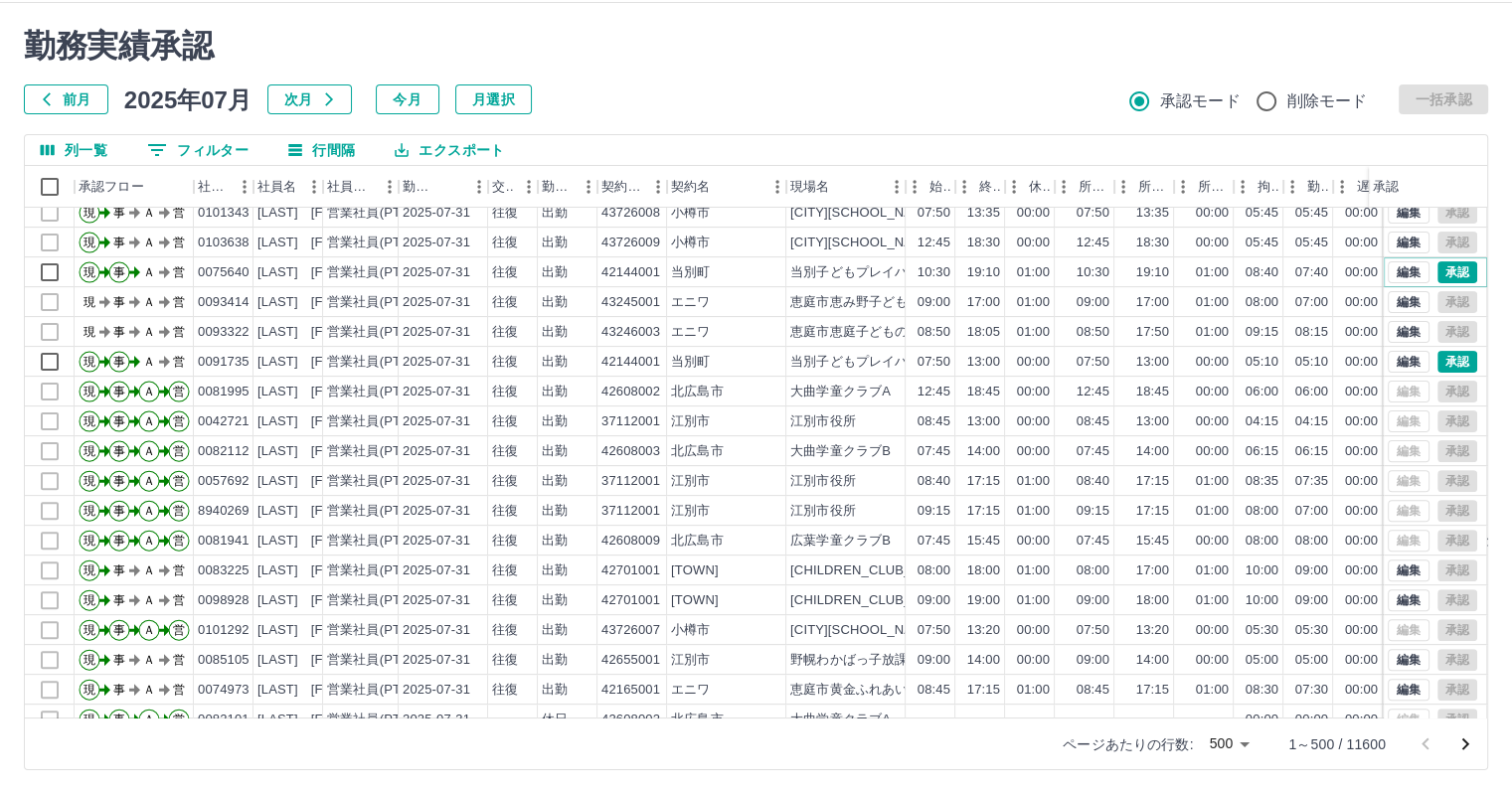 click on "承認" at bounding box center [1457, 272] 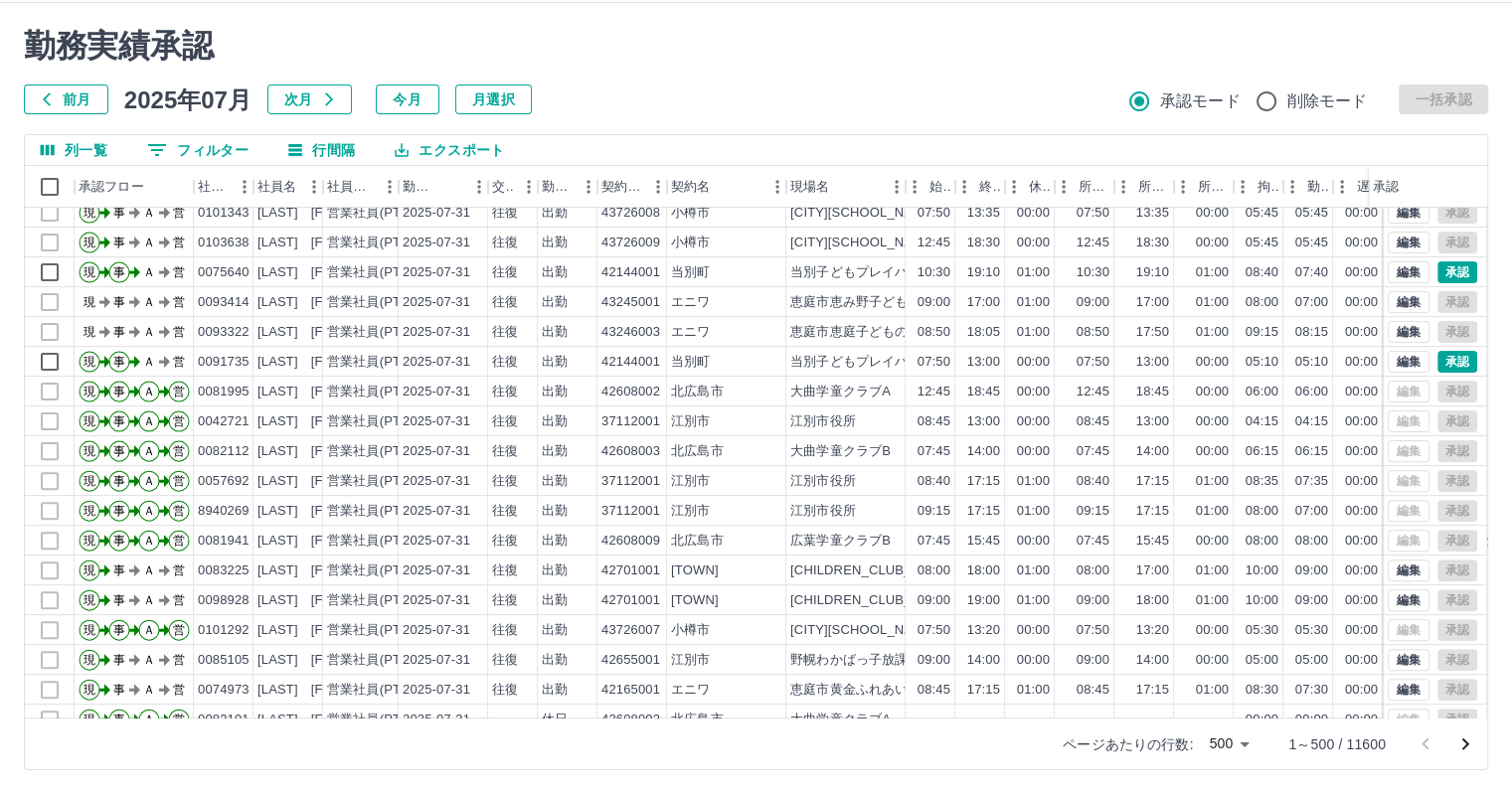 click 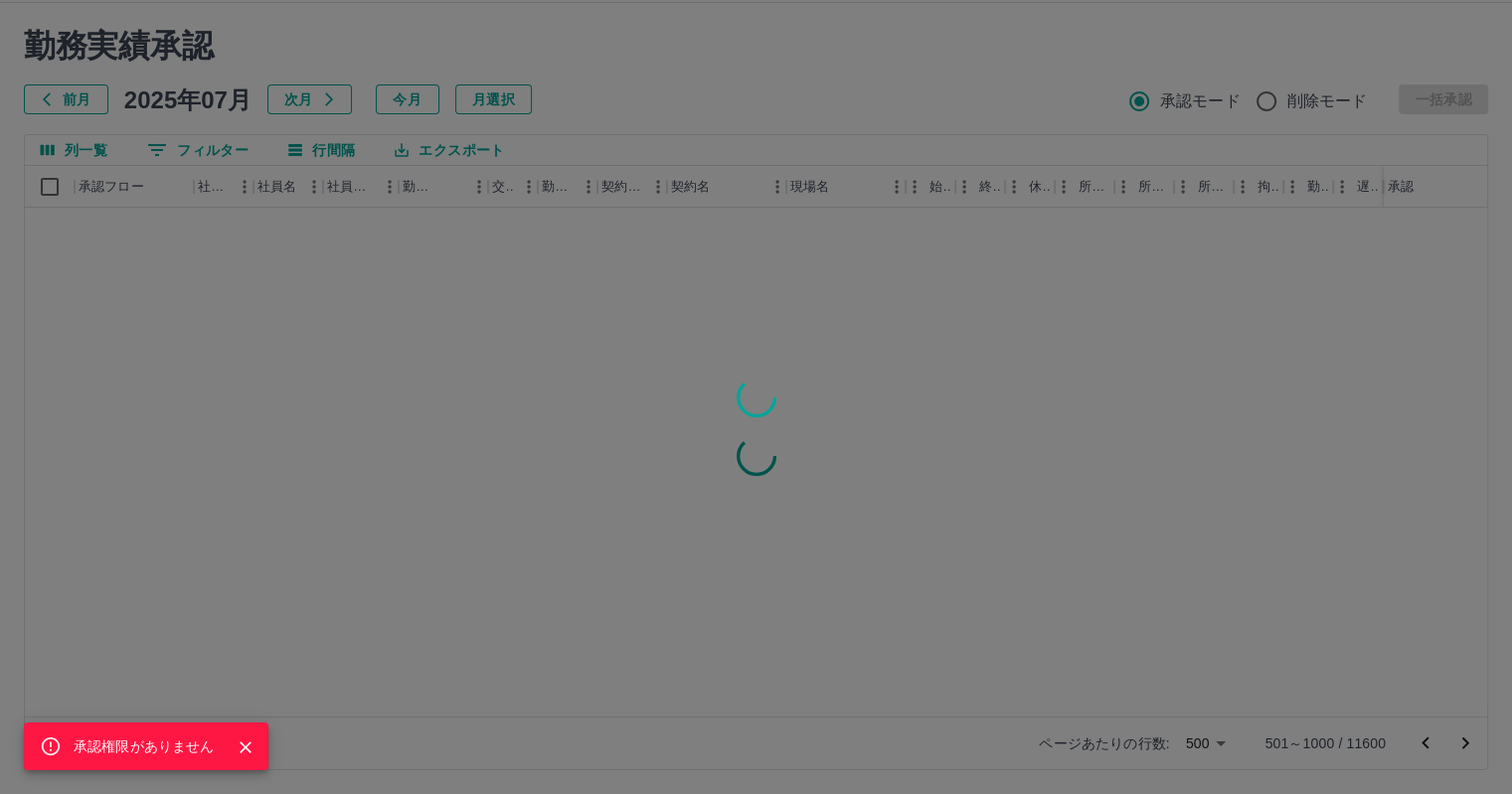 scroll, scrollTop: 0, scrollLeft: 0, axis: both 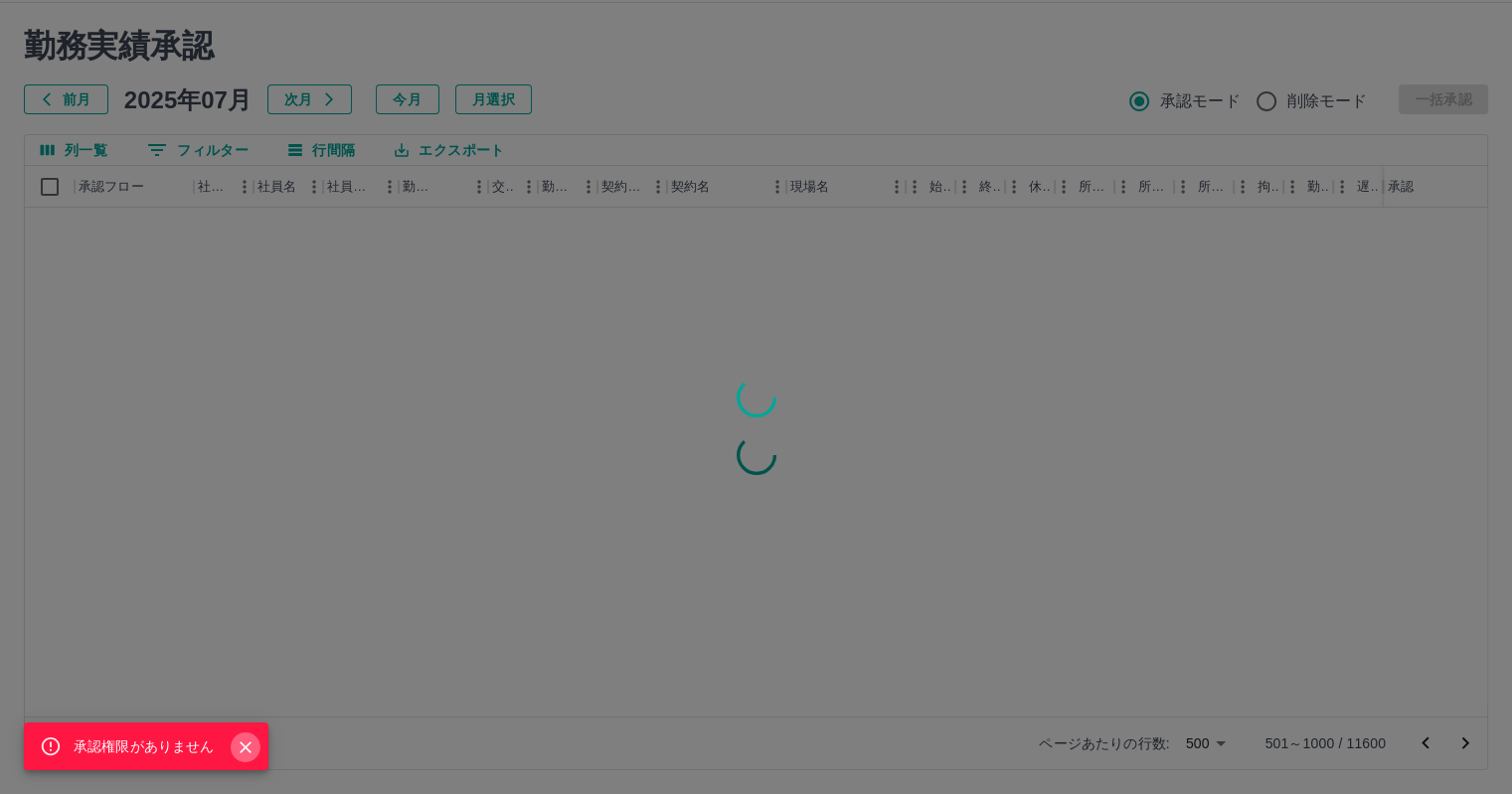 click 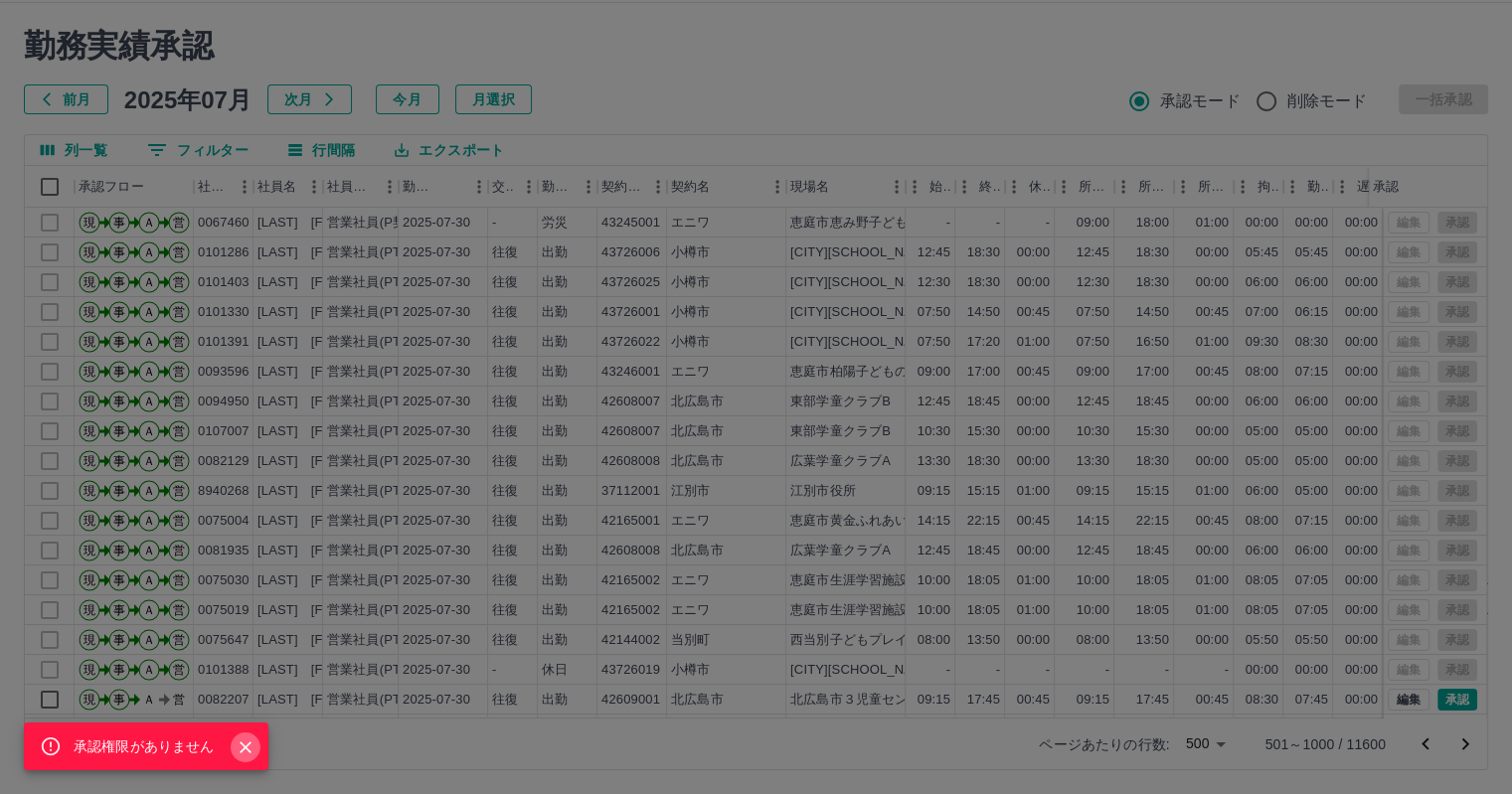 click at bounding box center [246, 747] 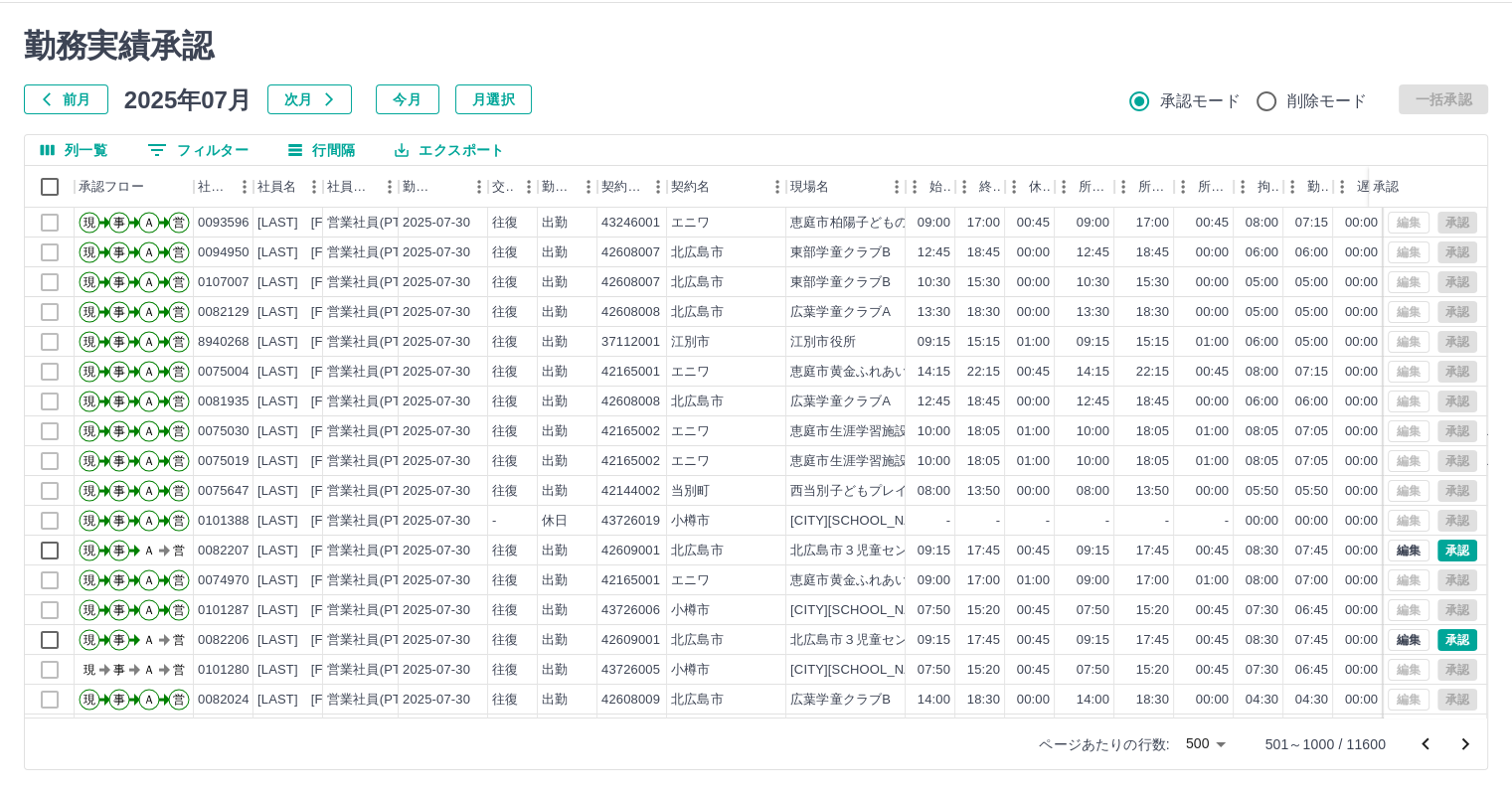 scroll, scrollTop: 199, scrollLeft: 0, axis: vertical 